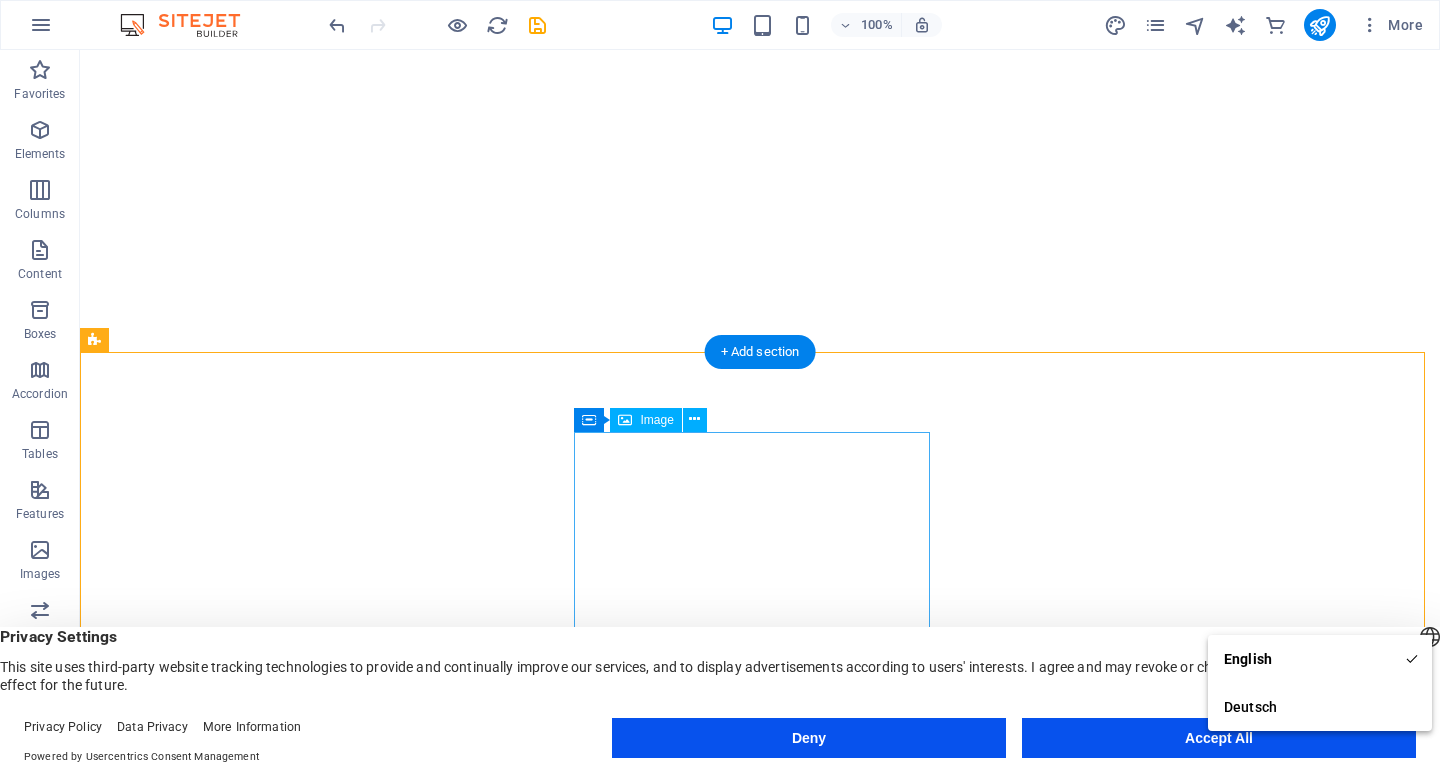 scroll, scrollTop: 0, scrollLeft: 0, axis: both 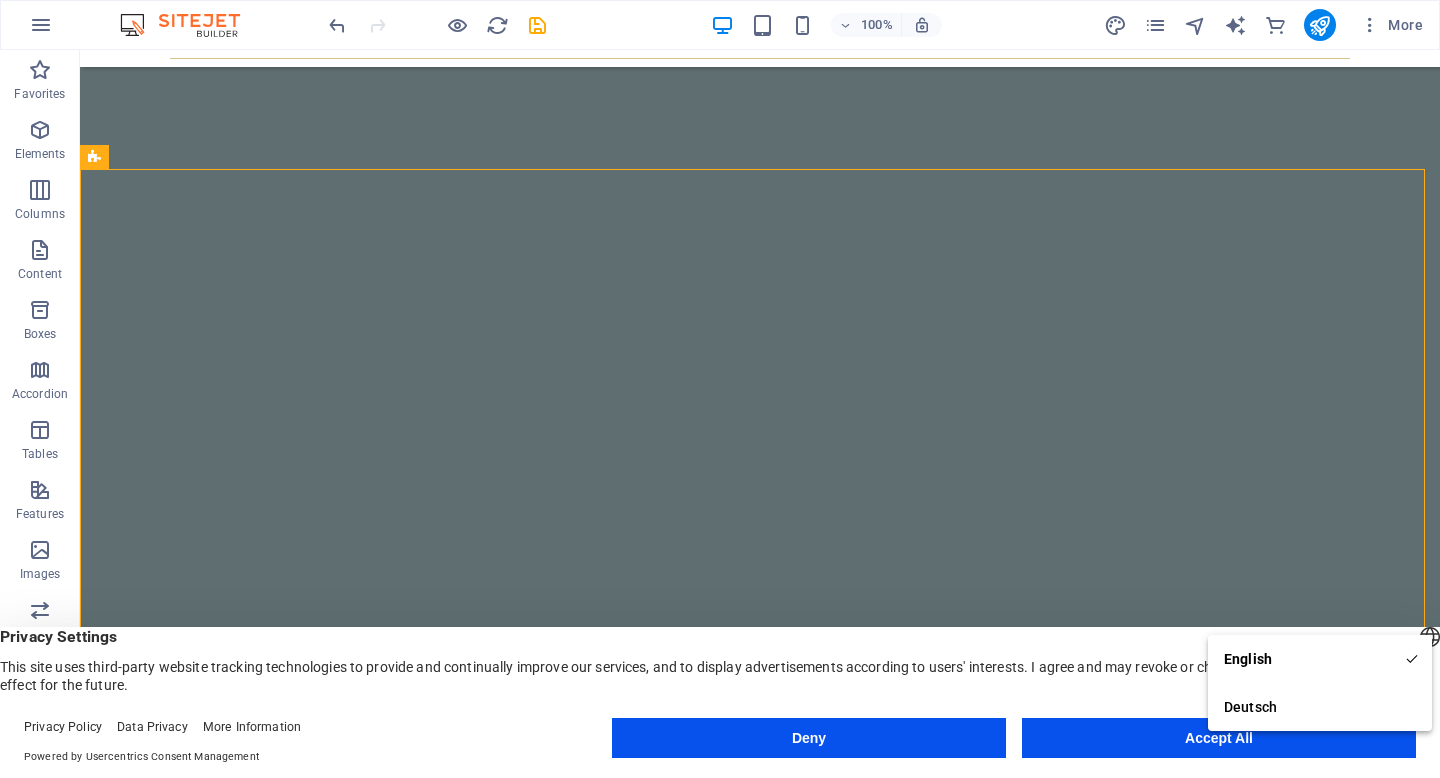 drag, startPoint x: 25, startPoint y: 635, endPoint x: 286, endPoint y: 691, distance: 266.94006 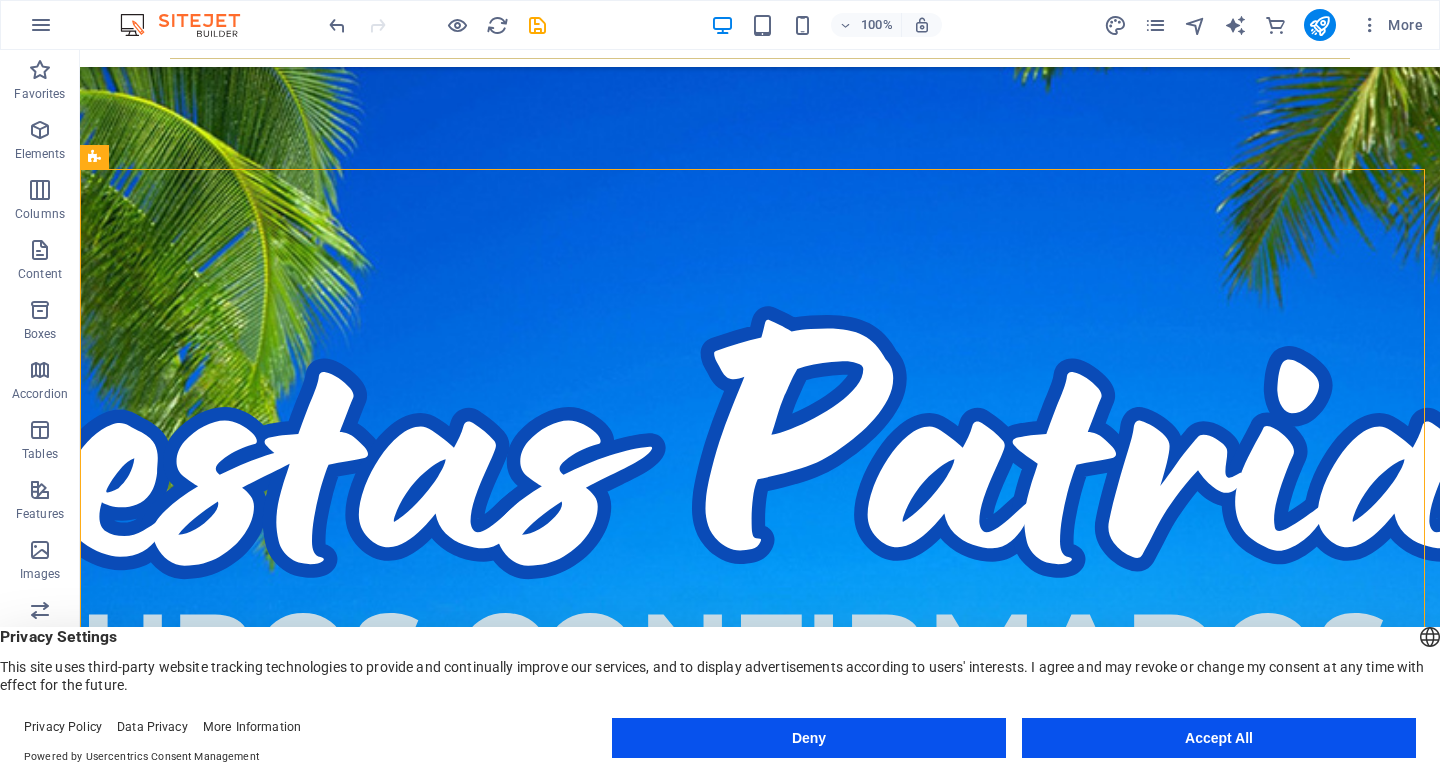 click on "Privacy Settings" at bounding box center [720, 637] 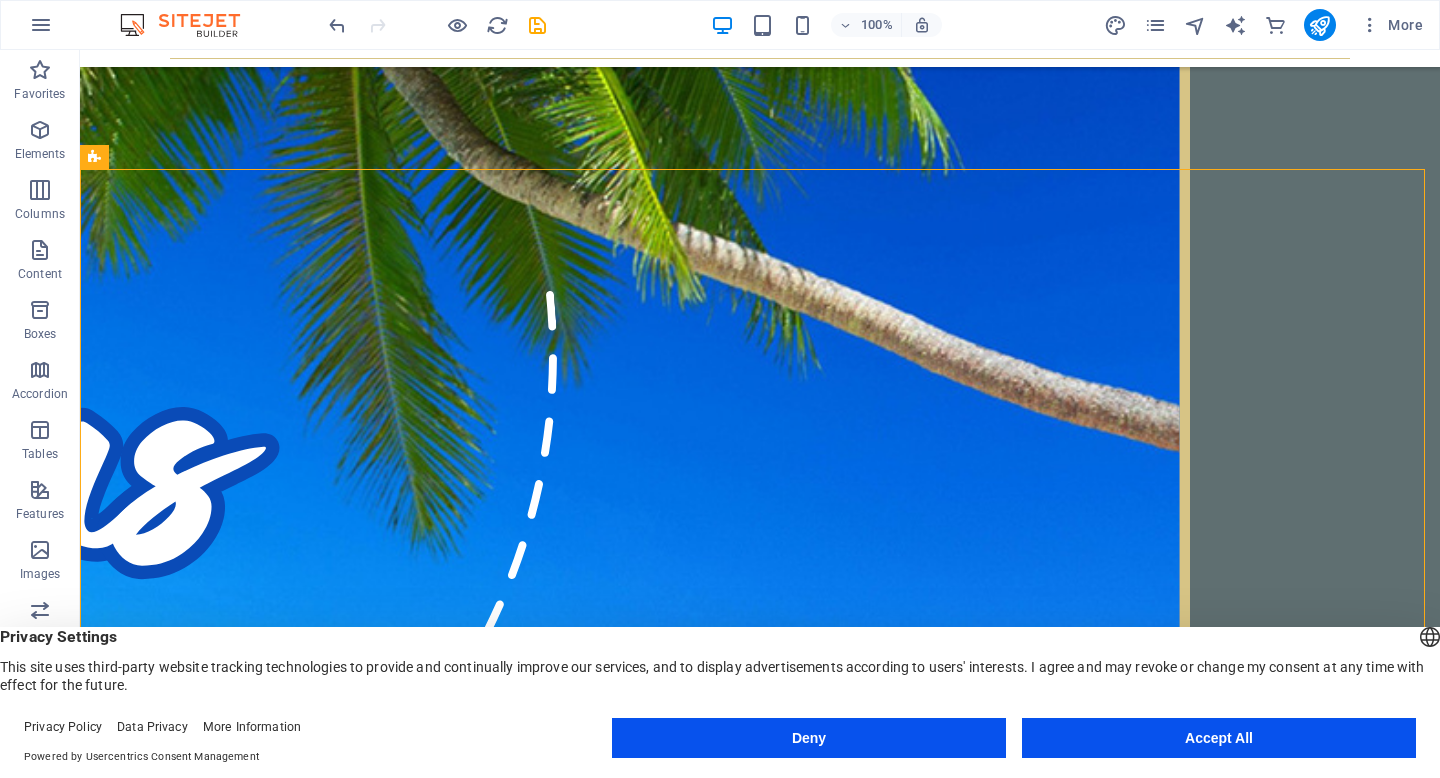 click on "Accept All" at bounding box center (1219, 738) 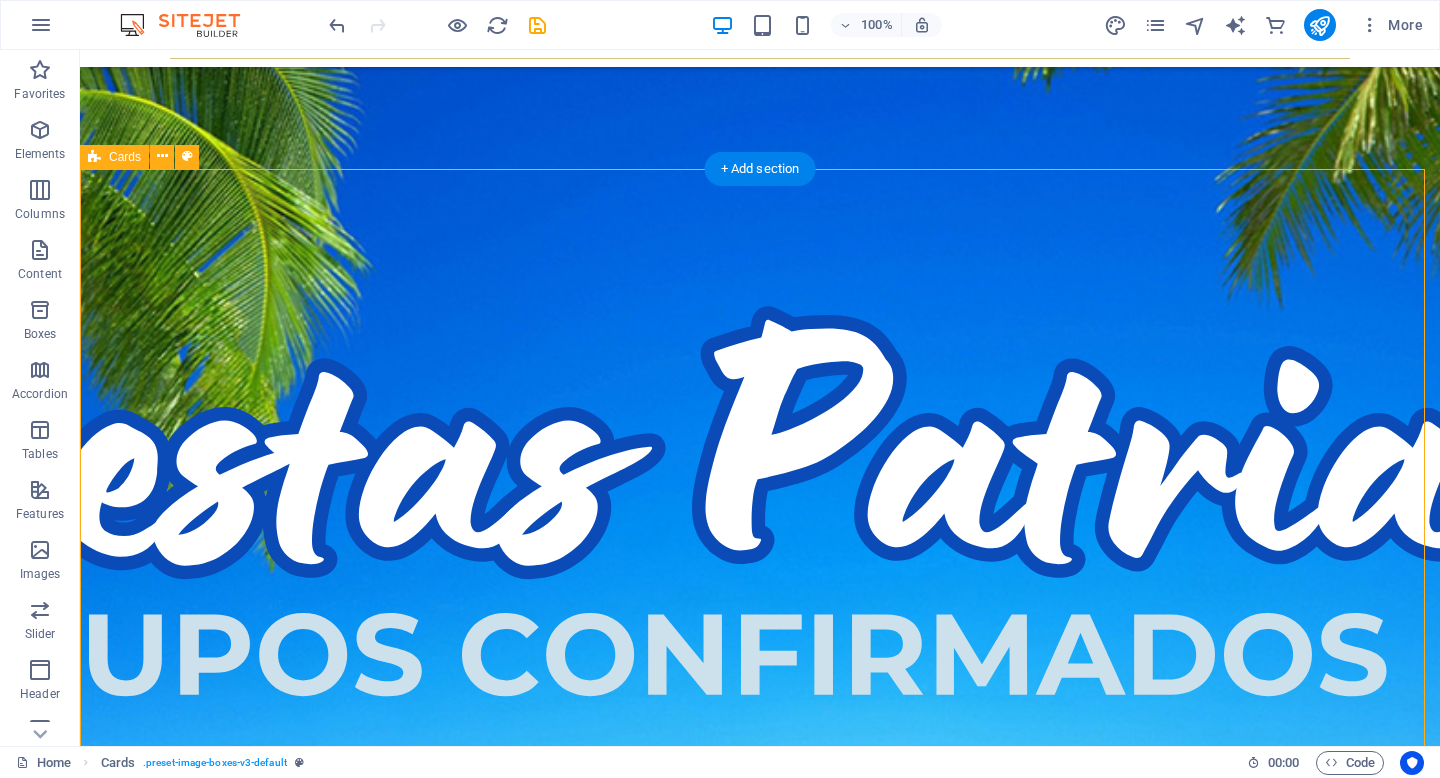 click on "[CITY] FIESTAS PATRIAS CUPOS CONFIRMADOS VÌA SKY ARILINE 8 días / 7 noches Precio desde: USD 1840 p/p (Doble) [CITY] FIESTAS PATRIAS CUPOS CONFRIMADOS VÌA SKY AIRLINE 8 días / 7 noches Precio desde: USD 1840 p/p  (Doble) [CITY] FIESTAS PATRIAS CUPOS CONFIRMADOS VÌA SKY AIRLINE 8 días / 7 noches Precio desde: USD 2072 p/p  (D oble)" at bounding box center [760, 6488] 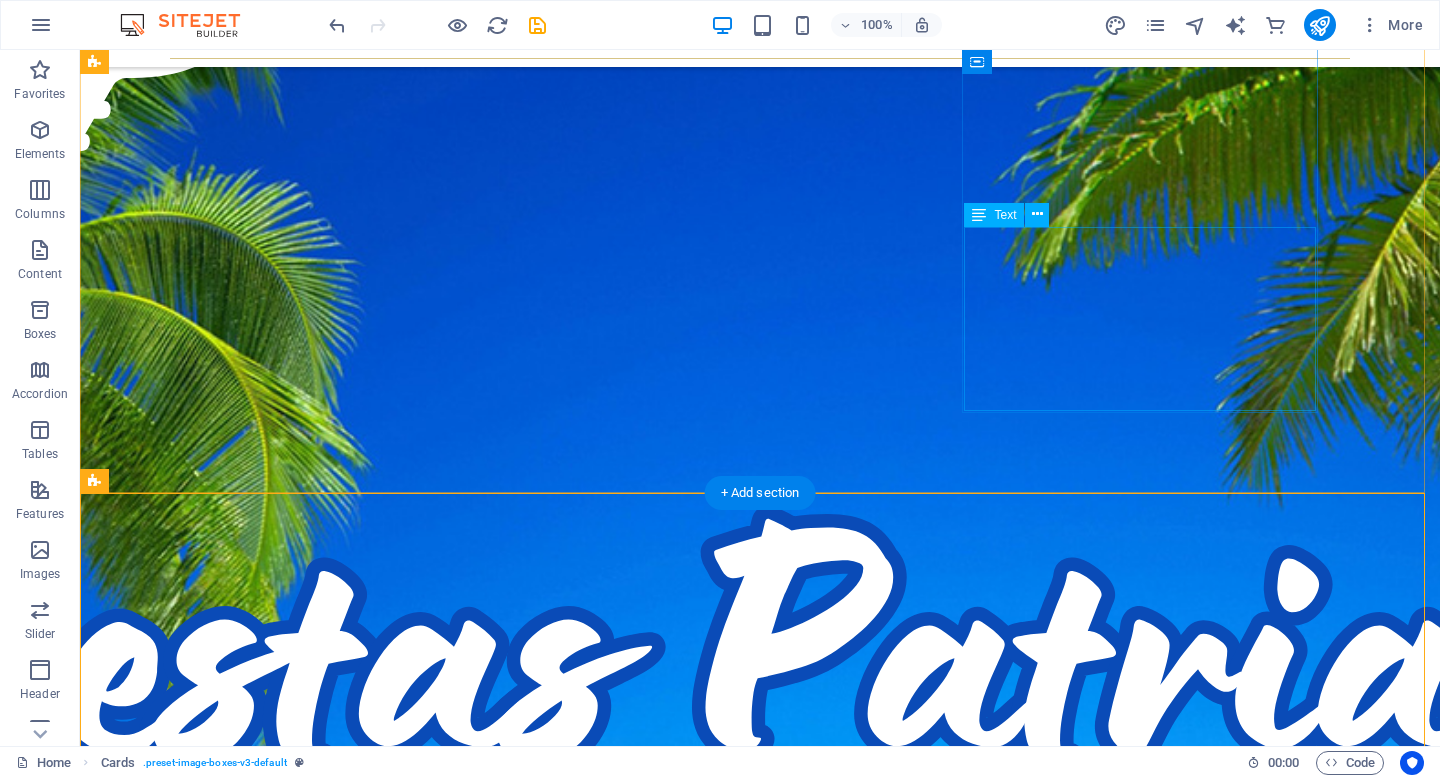 scroll, scrollTop: 772, scrollLeft: 0, axis: vertical 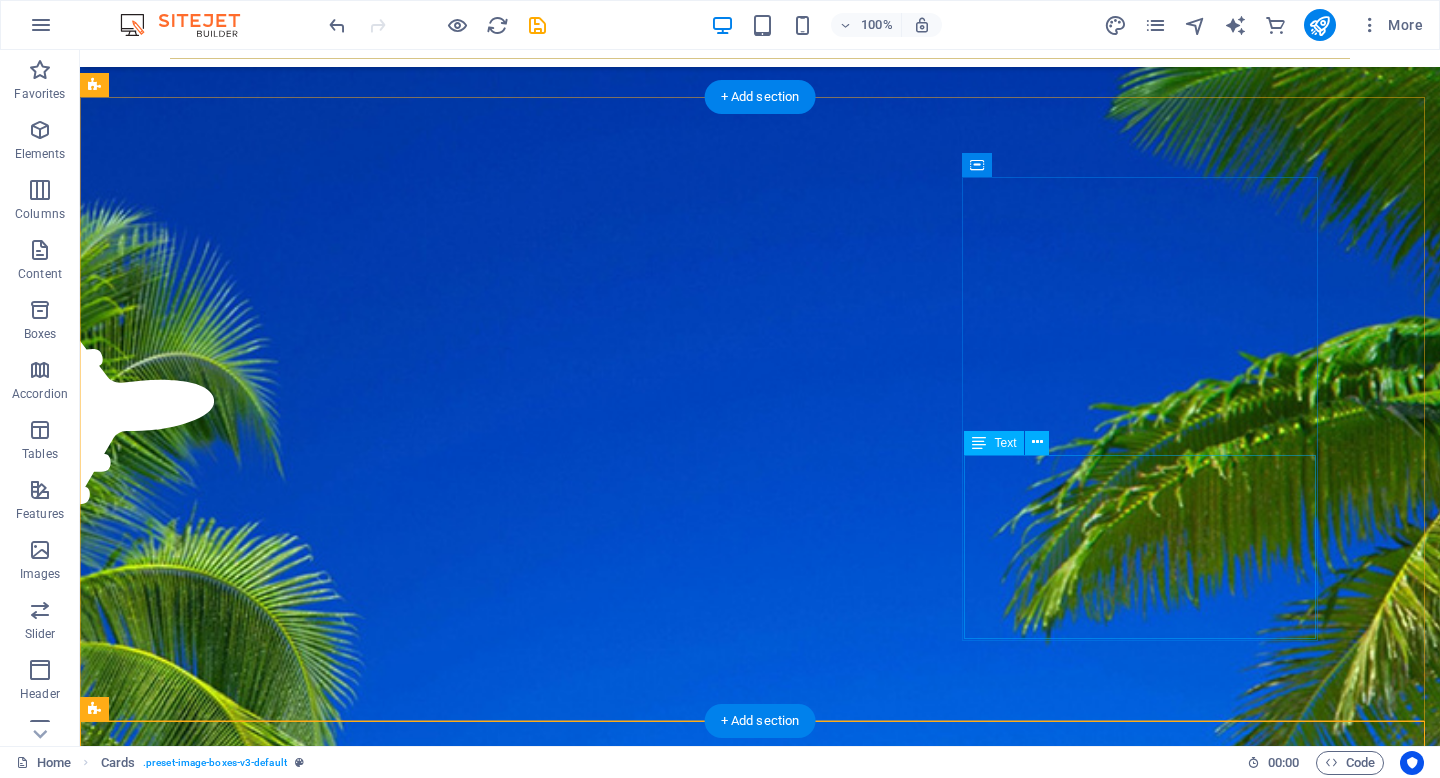 click on "VIVE LA EXPLOSIÓN DE COLORES QUE ES LA INDIA – PROGRAMA “HOLI” 27 FEBRERO 2026 VISITAS: [CITY] I [CITY] I [CITY] I [CITY] I [CITY] I [CITY] precio Desde: USD 5549 p/P" at bounding box center (282, 6079) 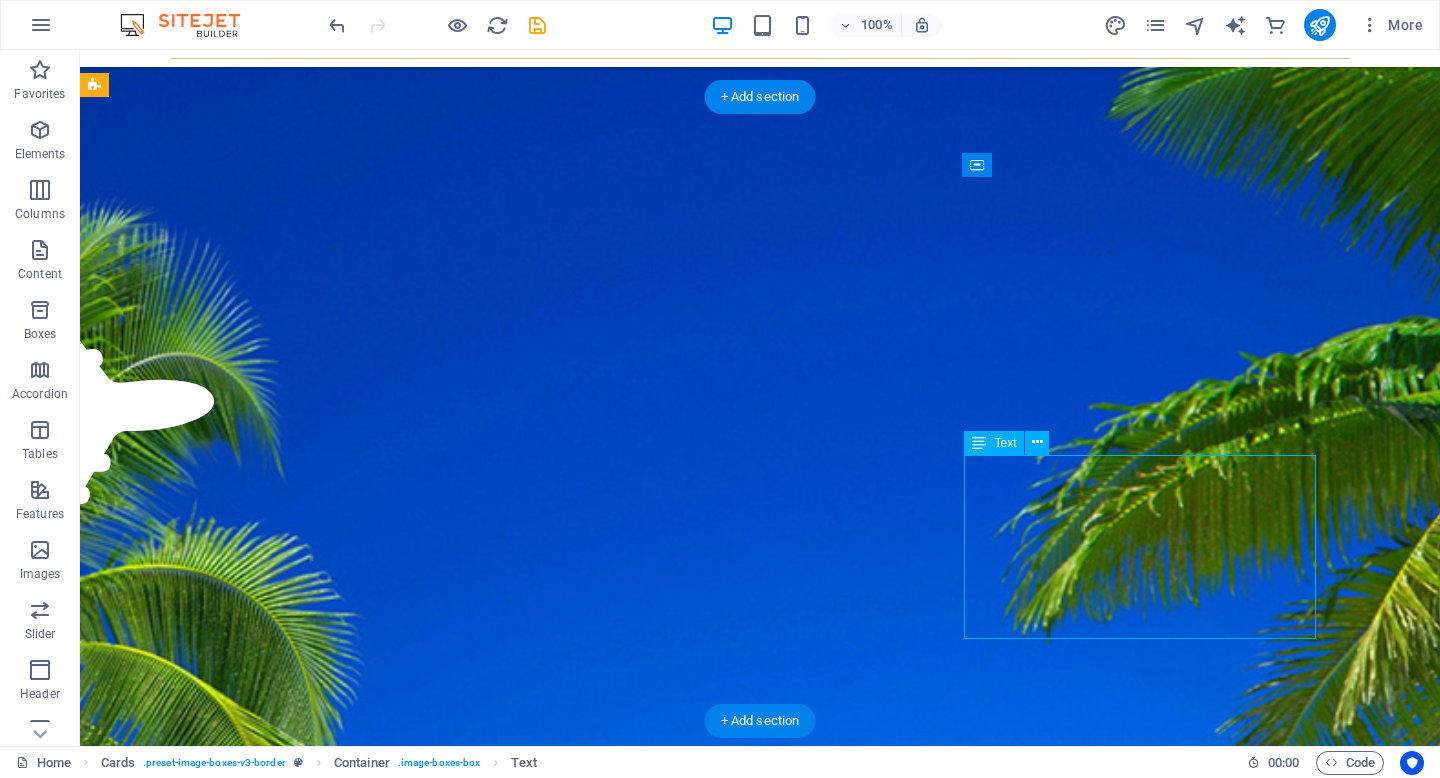 click on "VIVE LA EXPLOSIÓN DE COLORES QUE ES LA INDIA – PROGRAMA “HOLI” 27 FEBRERO 2026 VISITAS: [CITY] I [CITY] I [CITY] I [CITY] I [CITY] I [CITY] precio Desde: USD 5549 p/P" at bounding box center (282, 6079) 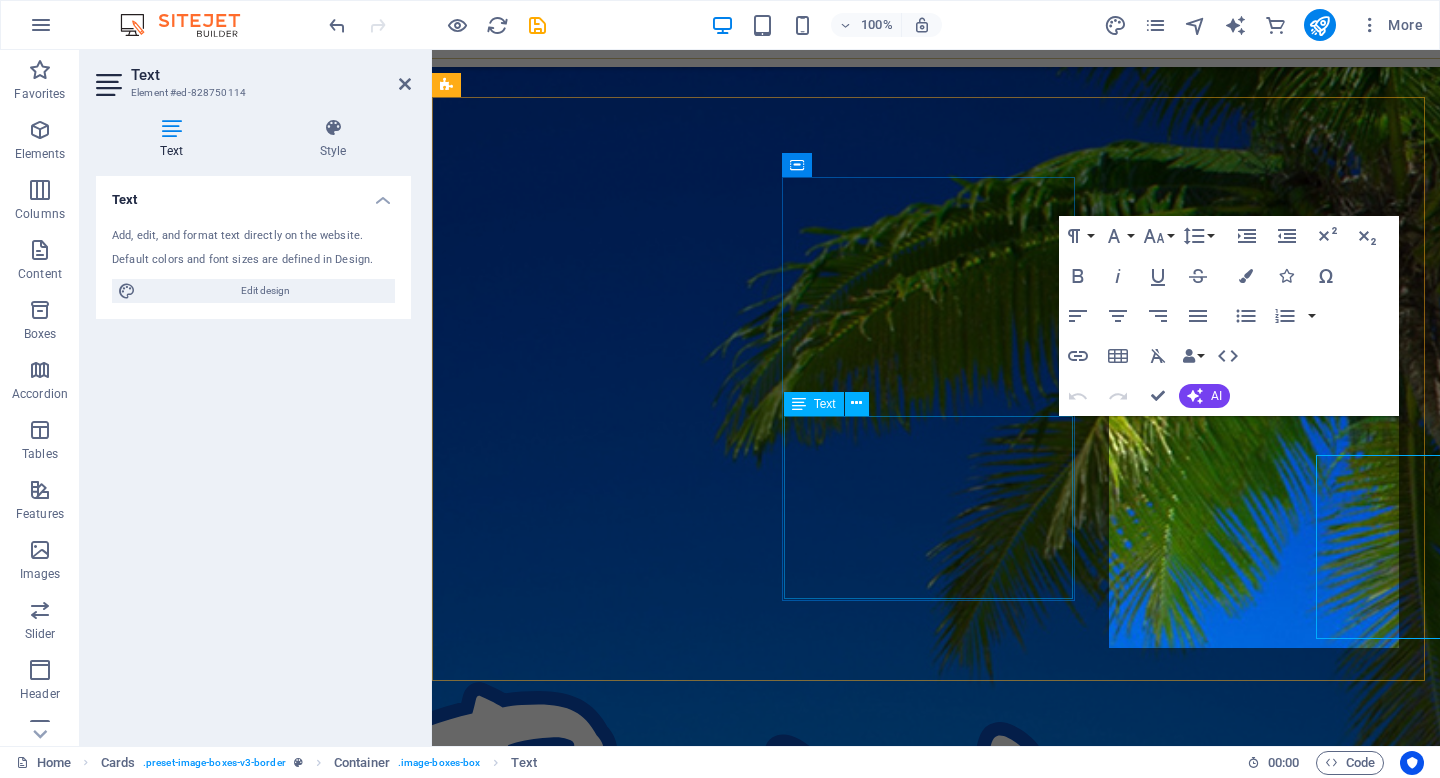 scroll, scrollTop: 596, scrollLeft: 0, axis: vertical 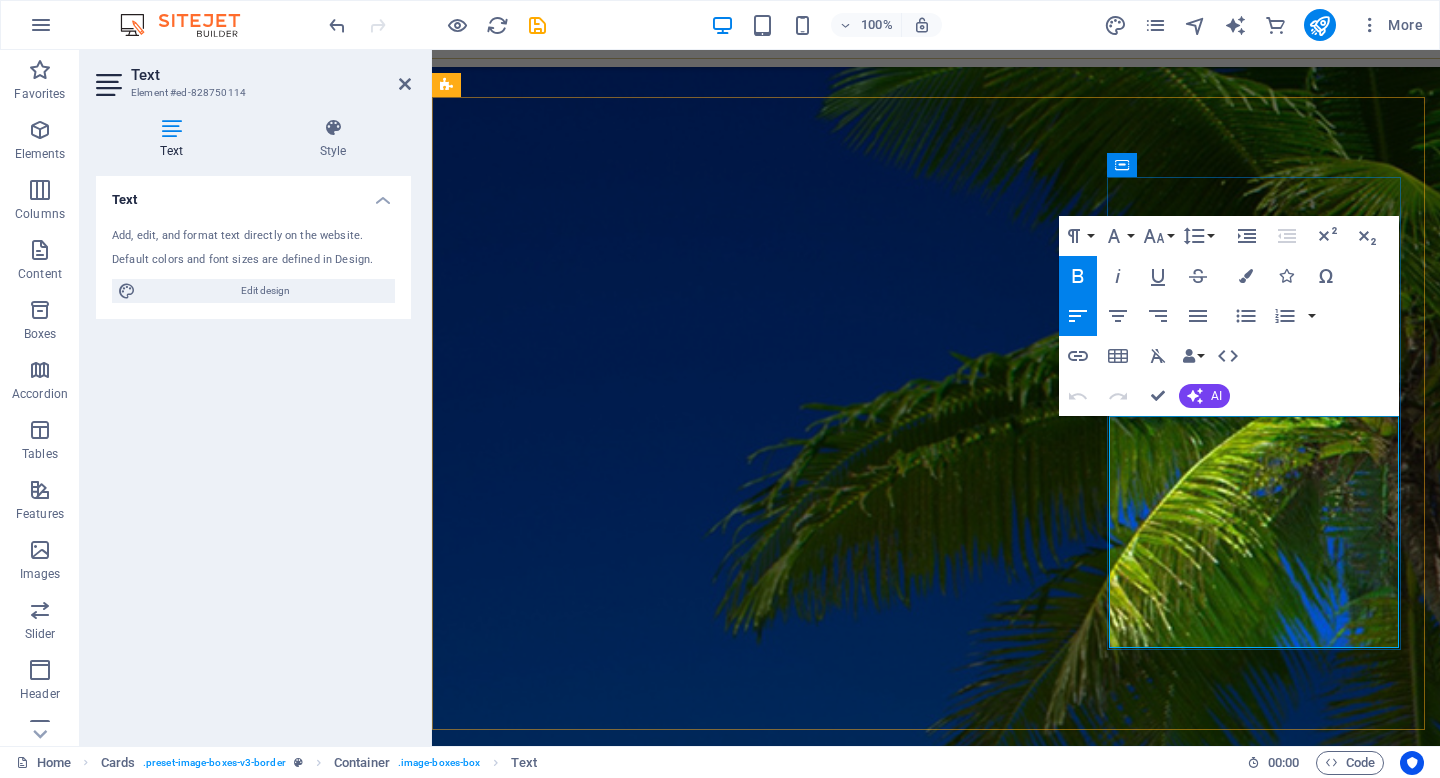 drag, startPoint x: 1130, startPoint y: 429, endPoint x: 1384, endPoint y: 602, distance: 307.31906 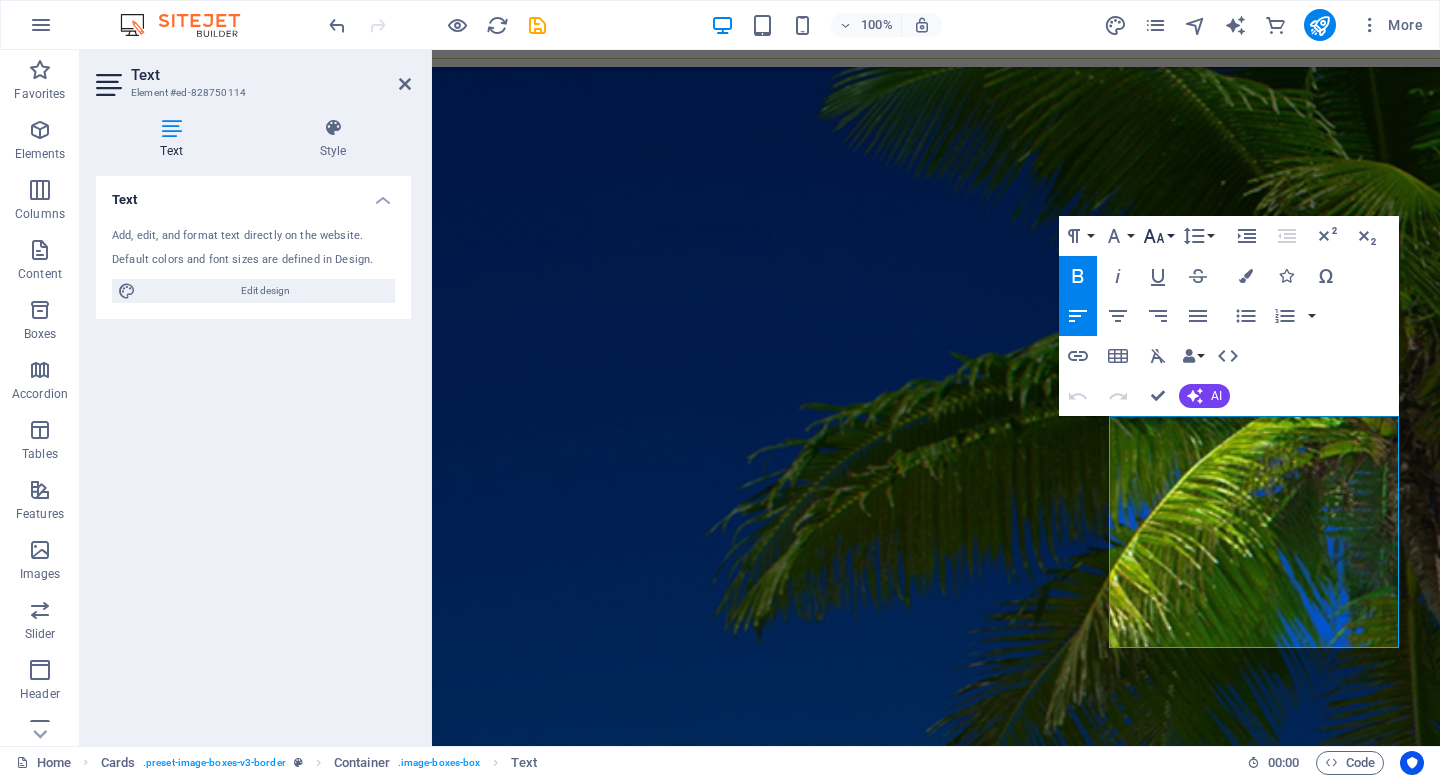 click 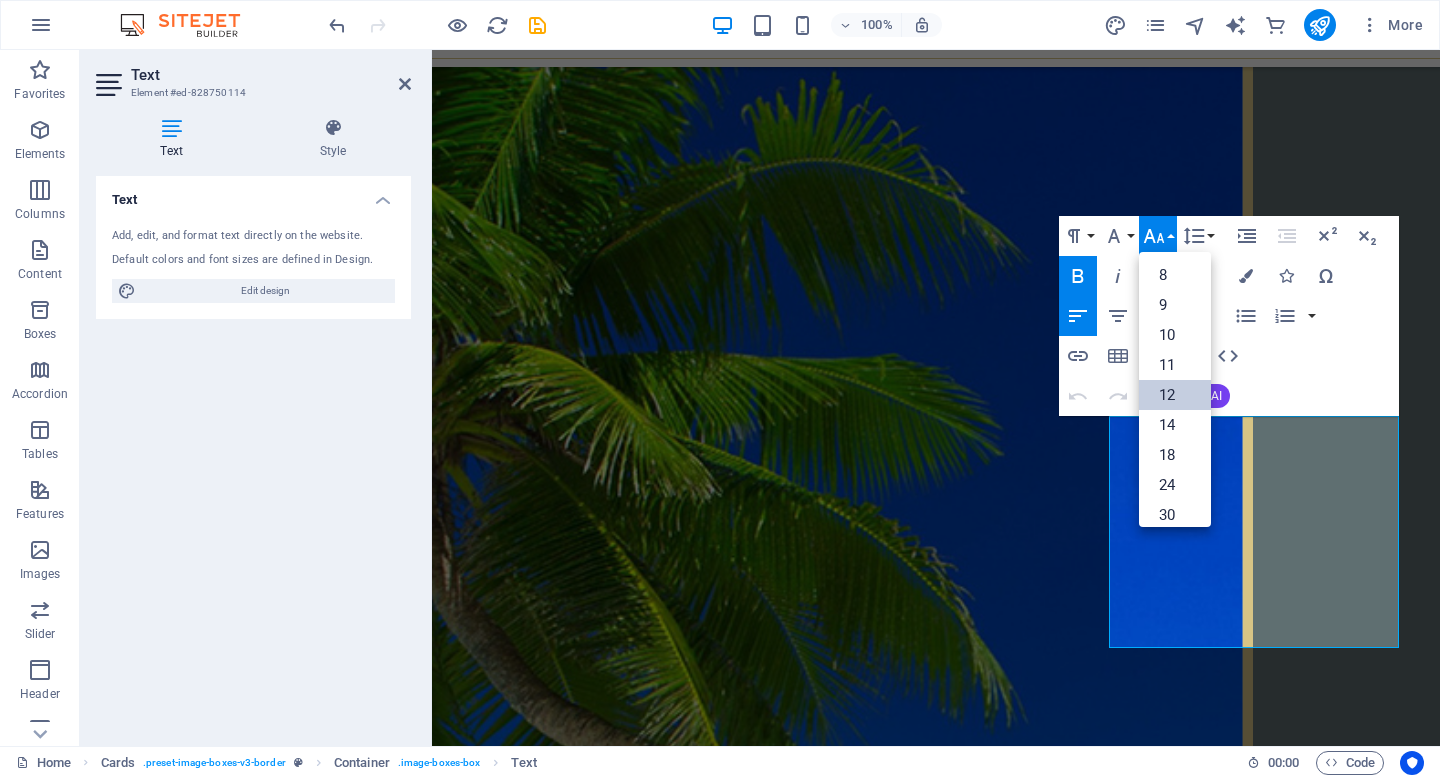 click on "12" at bounding box center [1175, 395] 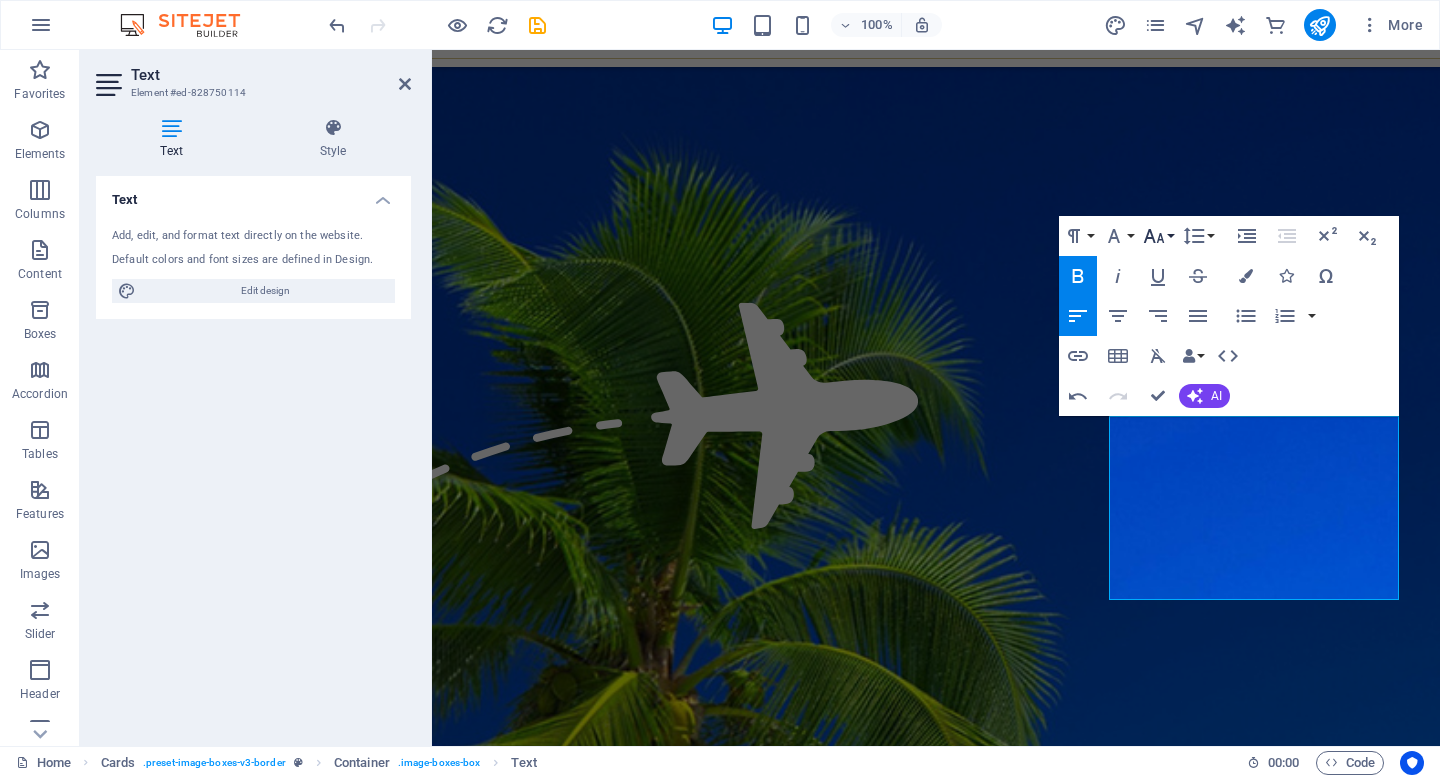 click on "Font Size" at bounding box center [1158, 236] 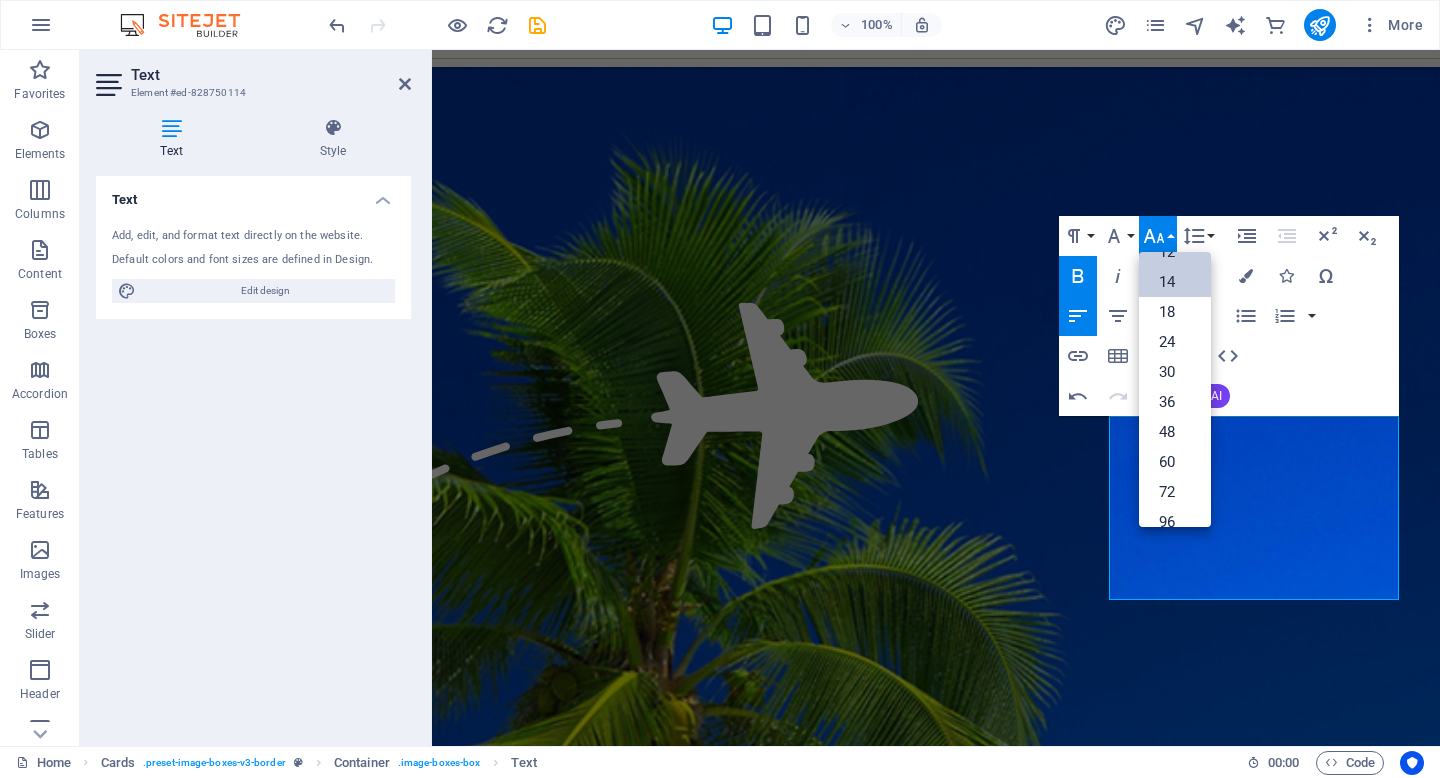 click on "14" at bounding box center [1175, 282] 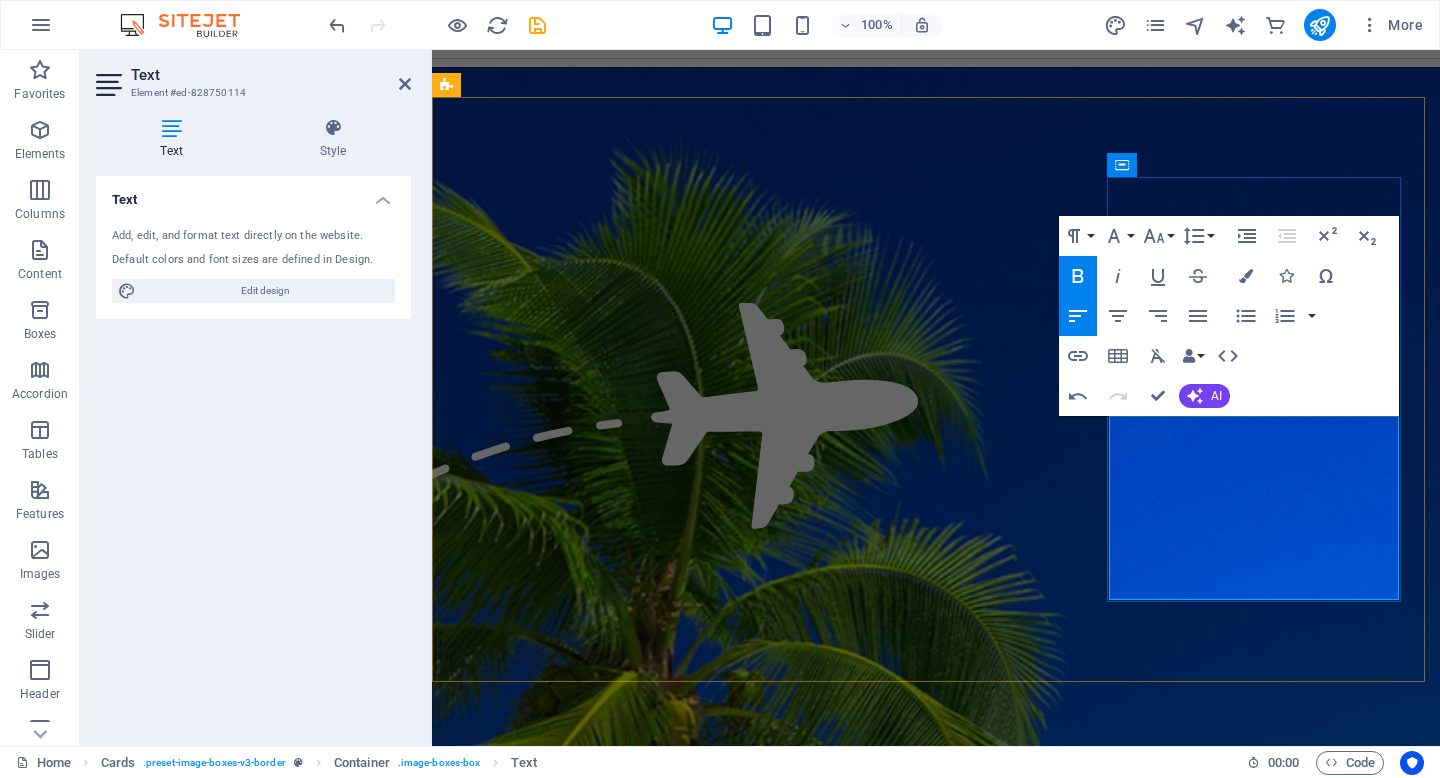 click on "VIVE LA EXPLOSIÓN DE COLORES QUE ES LA INDIA – PROGRAMA “HOLI” 27 FEBRERO 2026 VISITAS: [CITY] I [CITY] I [CITY] I [CITY] I [CITY] I [CITY] precio Desde: USD 5549 p/P" at bounding box center [605, 5796] 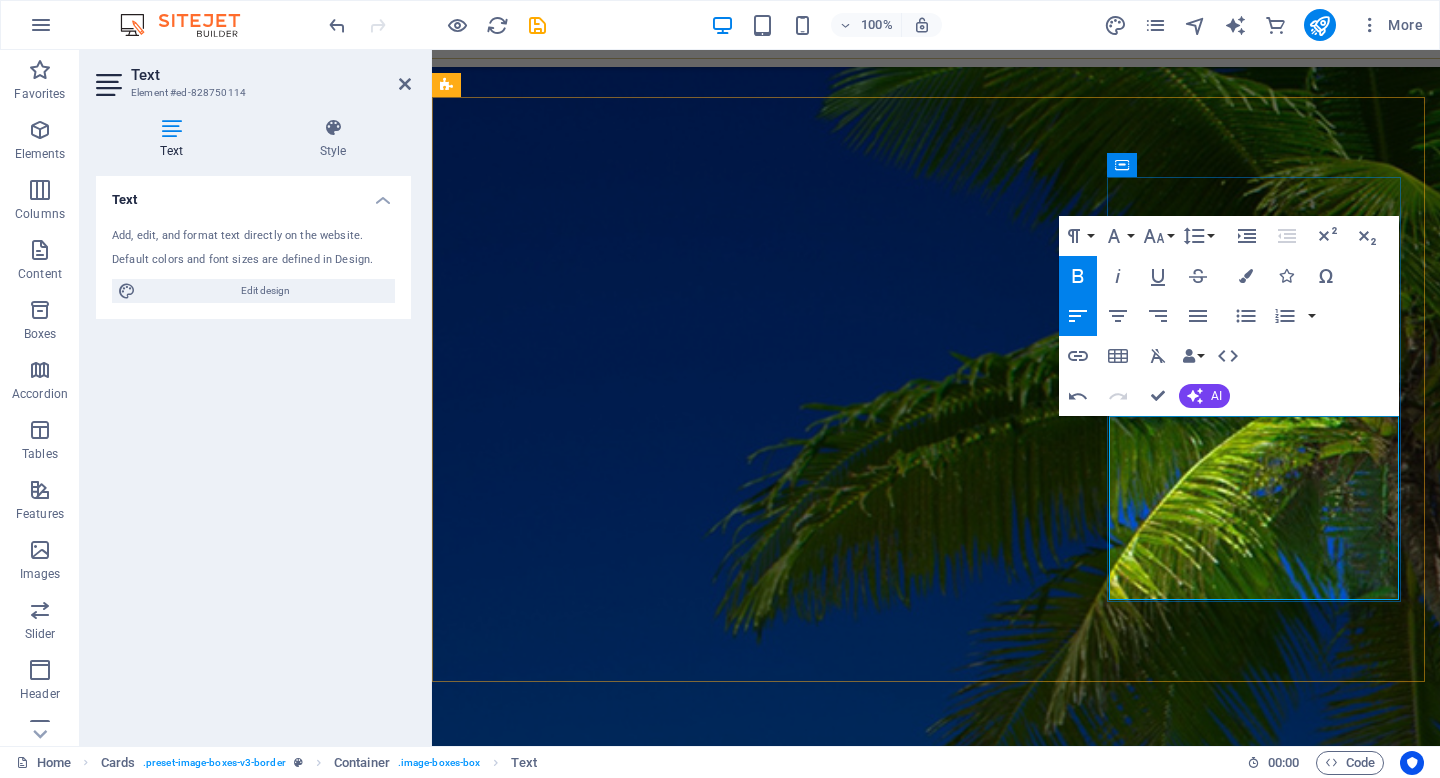 click on "VISITAS: [CITY] I [CITY] I [CITY] I [CITY] I [CITY] I [CITY]" at bounding box center [589, 5800] 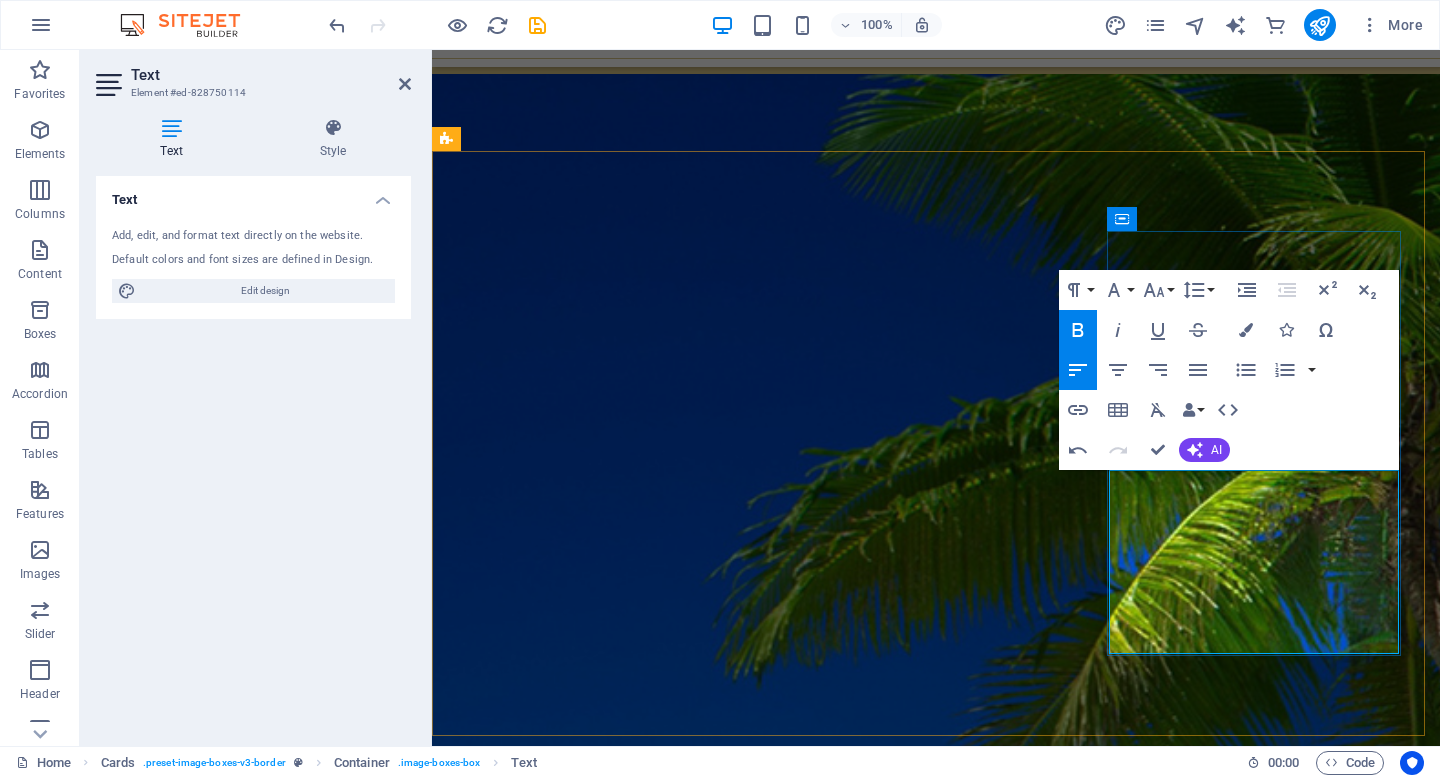 scroll, scrollTop: 524, scrollLeft: 0, axis: vertical 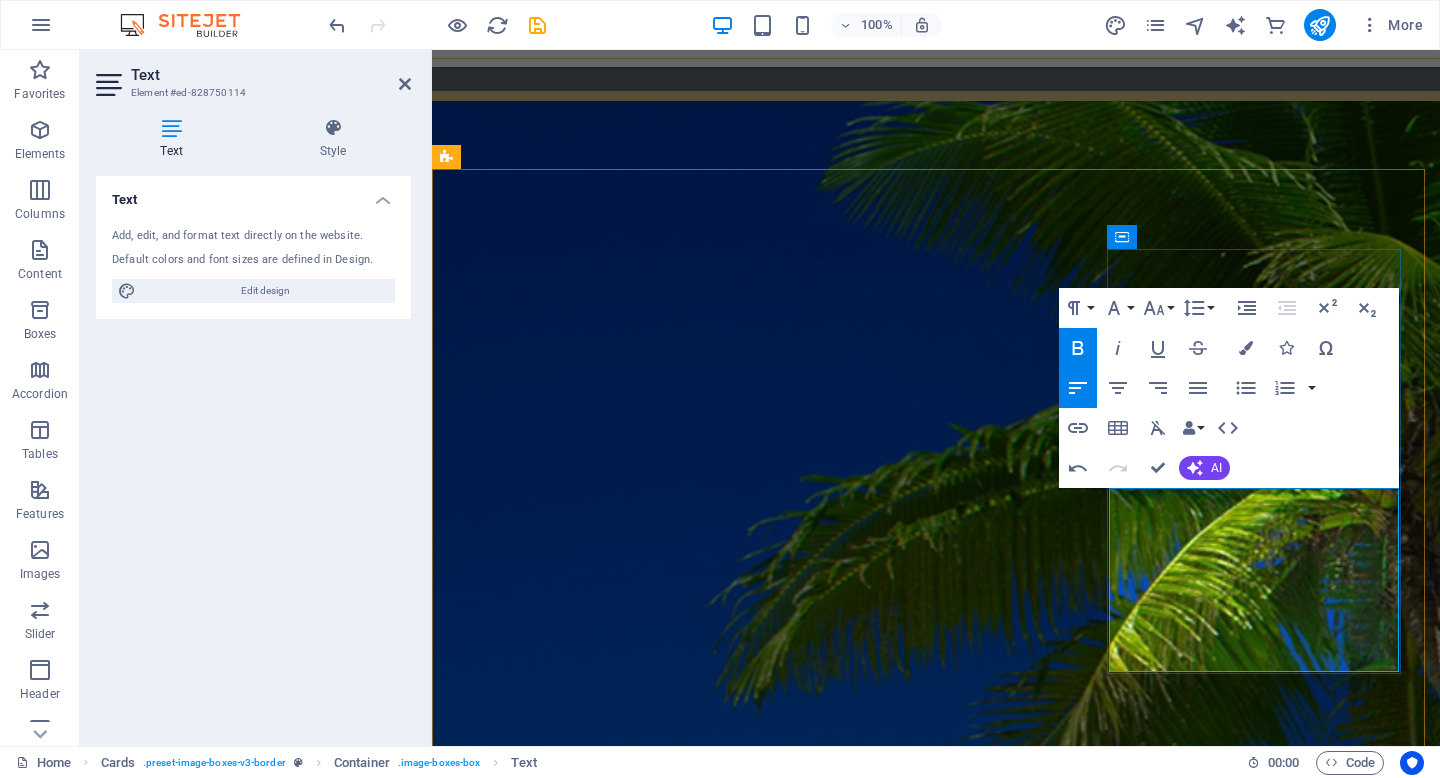 drag, startPoint x: 1354, startPoint y: 622, endPoint x: 1120, endPoint y: 465, distance: 281.78894 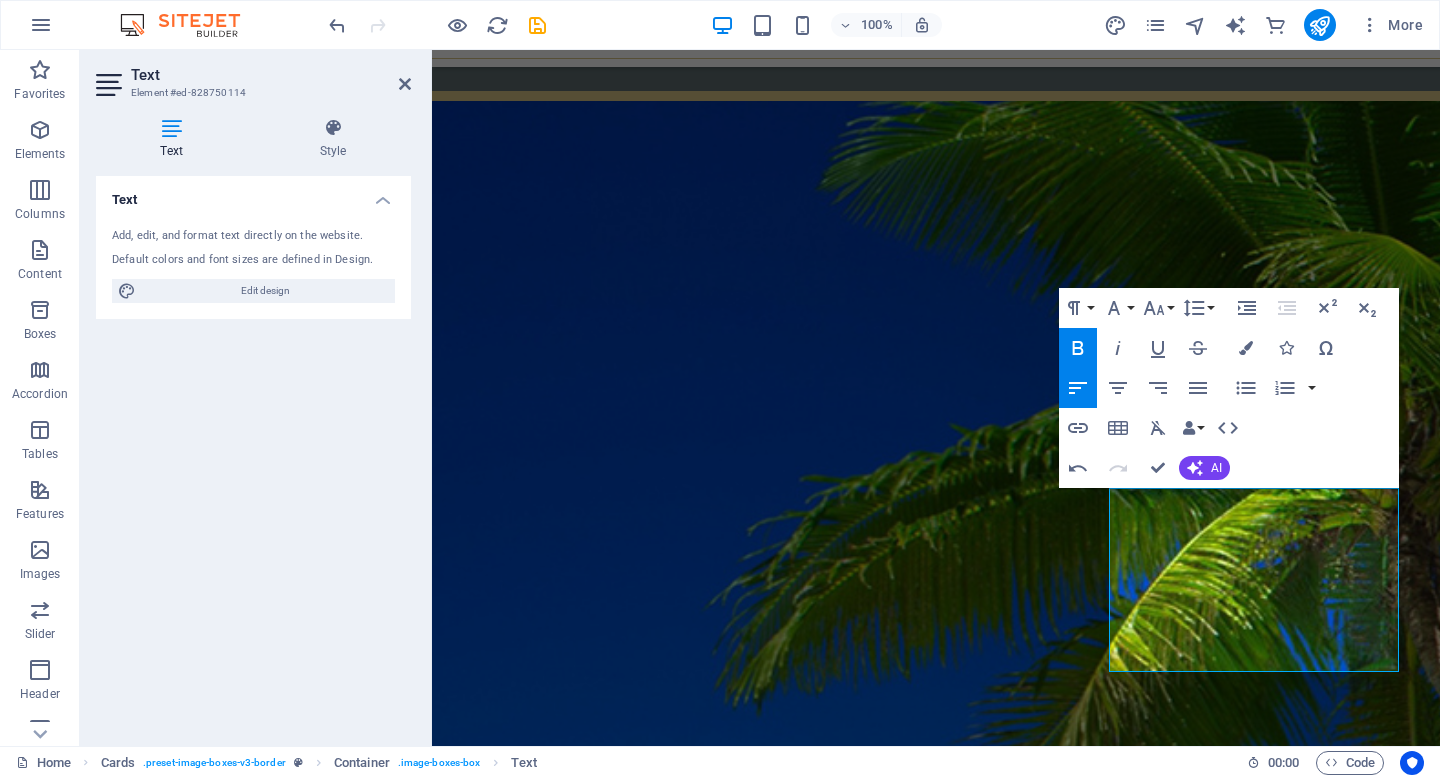 click 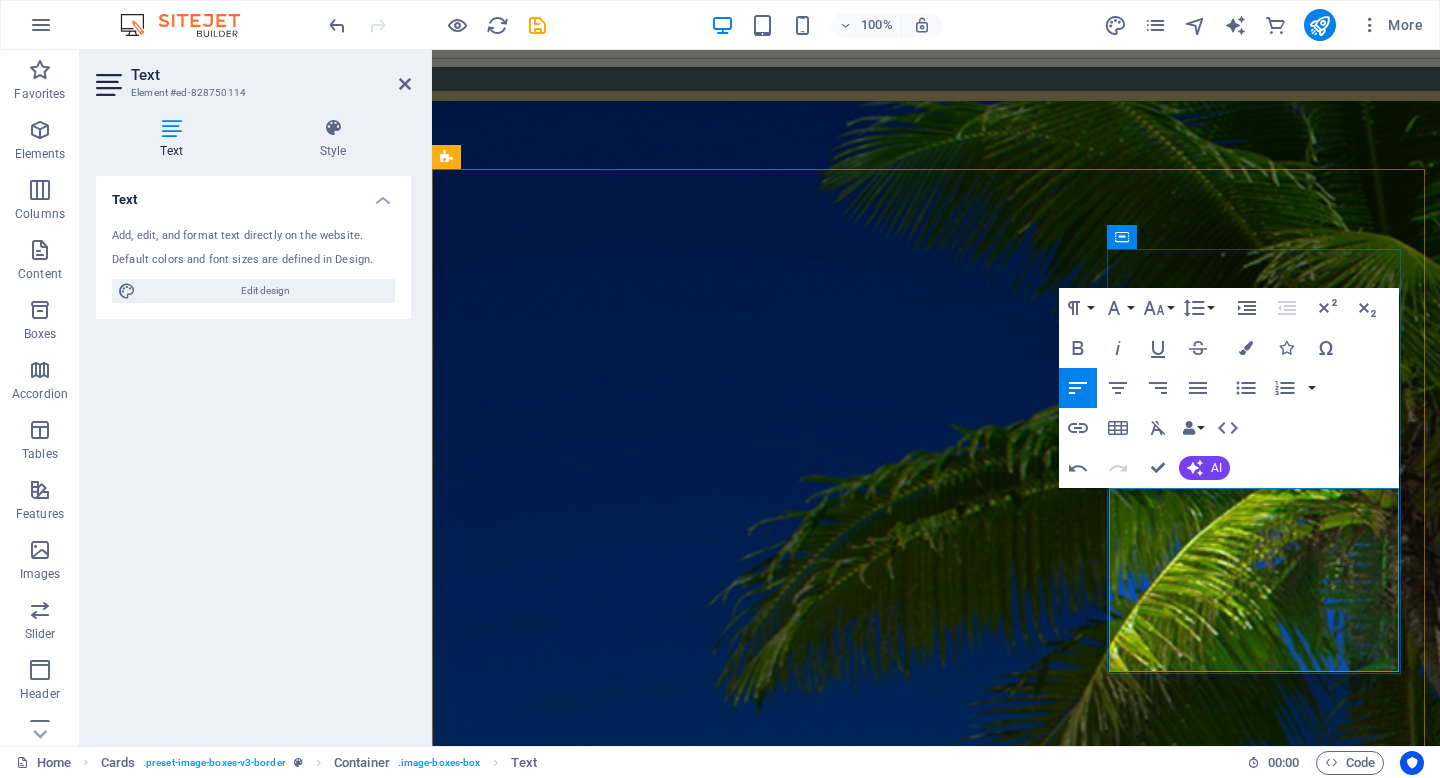 click on "precio Desde: USD 5549 p/P" at bounding box center [605, 5908] 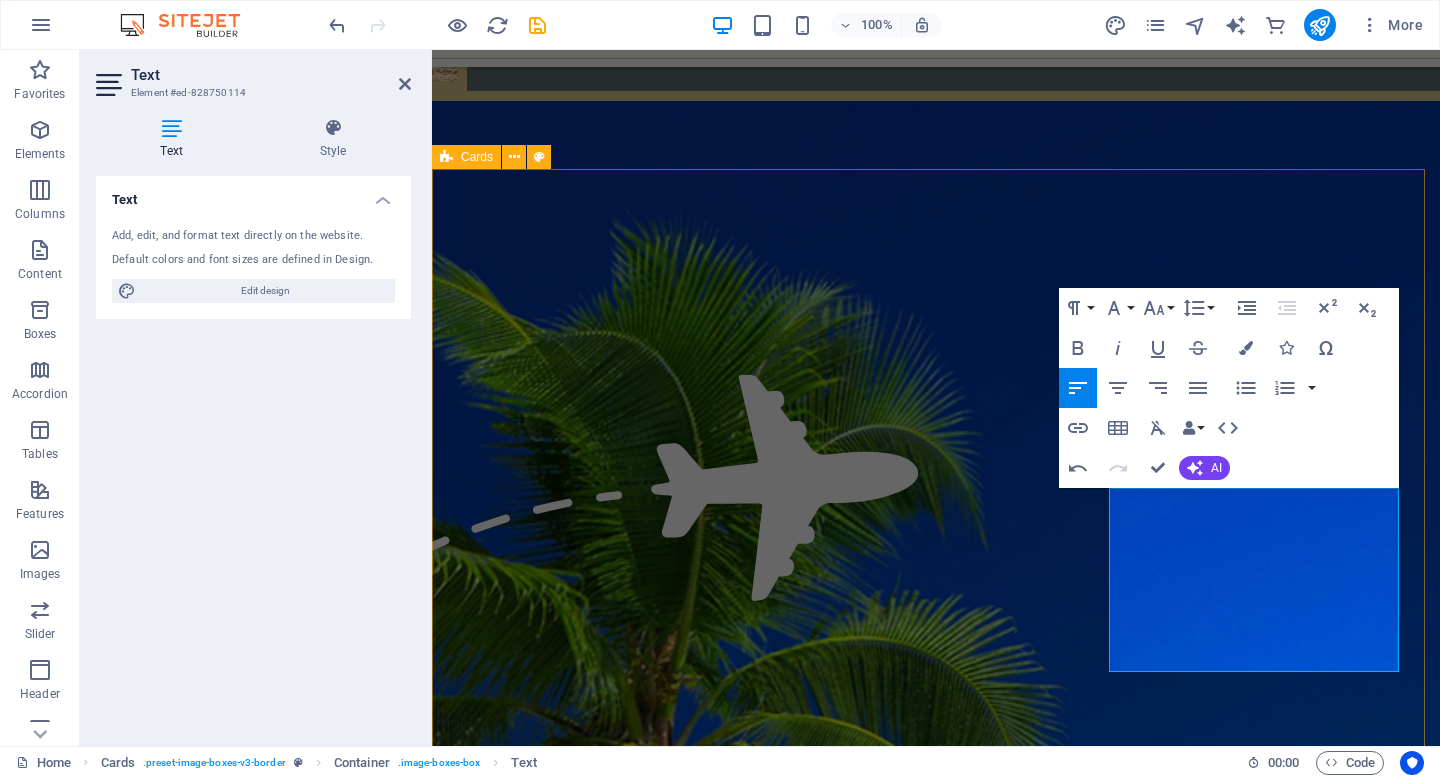click on "Buzios FIESTAS PATRIAS CUPOS CONFIRMADOS ¡ULTIMOS CUPOS! 8 días / 7 noches Precio Desde: USD 1126 p/p [CITY] FIESTAS PATRIAS CUPOS CONFIRMADOS ¡ULTIMOS CUPOS! 8 días / 7 noches Precio Desde: USD 1040 p/p India en Colores VIVE LA EXPLOSIÓN DE COLORES QUE ES LA INDIA – PROGRAMA “HOLI” 27 FEBRERO 2026 VISITAS: [CITY] I [CITY] I [CITY] I [CITY] I [CITY] I [CITY] precio Desde: USD 5549 p/P" at bounding box center (936, 5305) 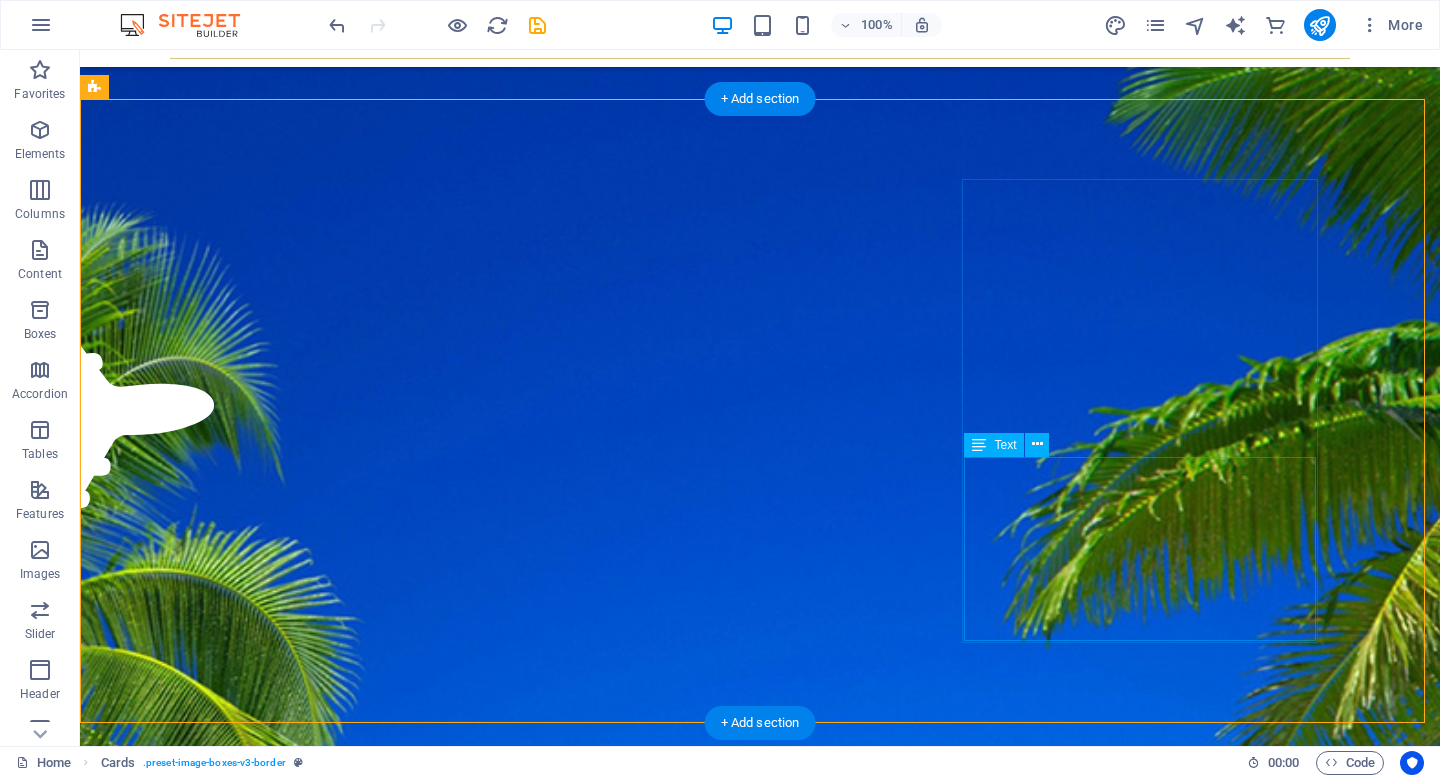 scroll, scrollTop: 770, scrollLeft: 0, axis: vertical 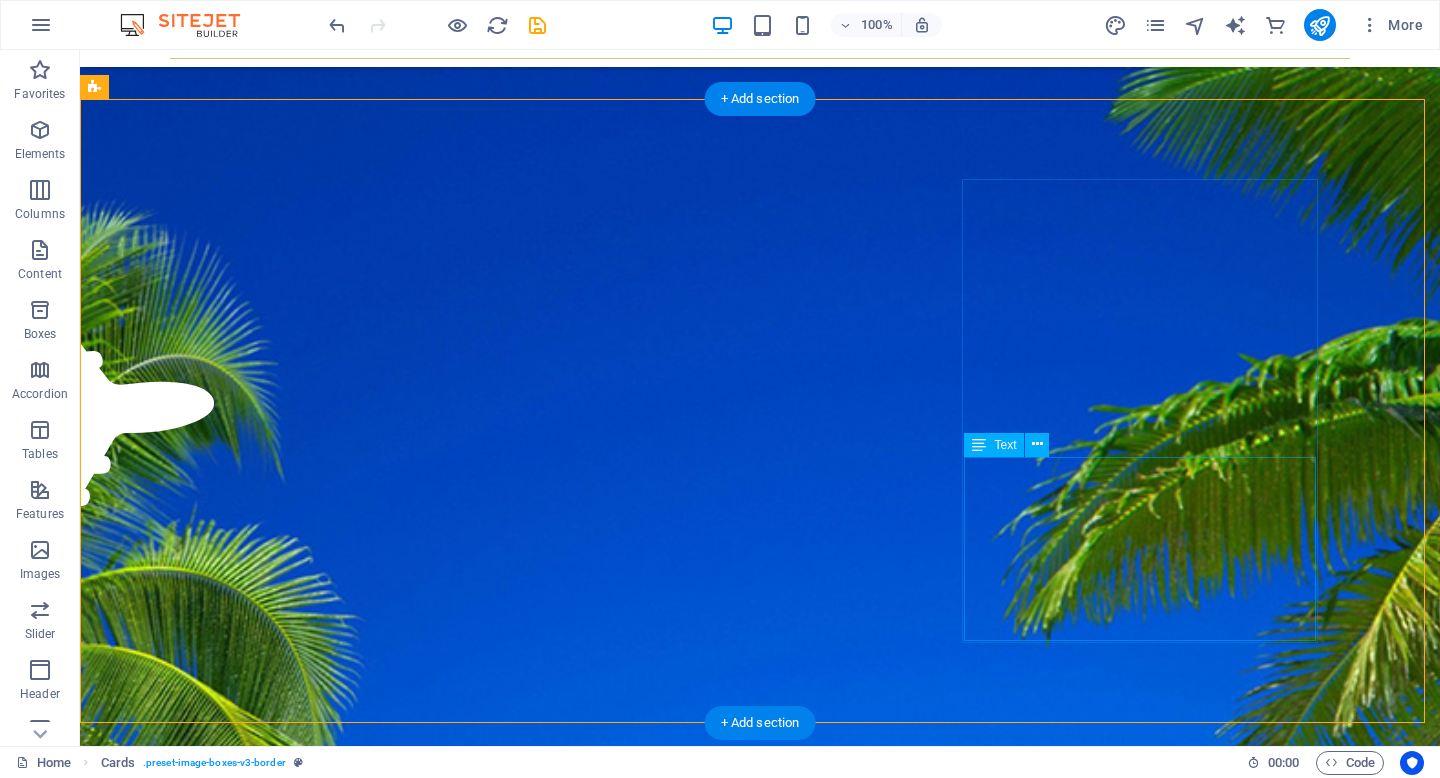 click on "VIVE LA EXPLOSIÓN DE COLORES QUE ES LA INDIA – PROGRAMA “HOLI” 27 FEBRERO 2026 VISITAS: [CITY] I [CITY] I [CITY] I [CITY] I [CITY] I [CITY] precio Desde: USD 5549 p/P" at bounding box center [282, 6081] 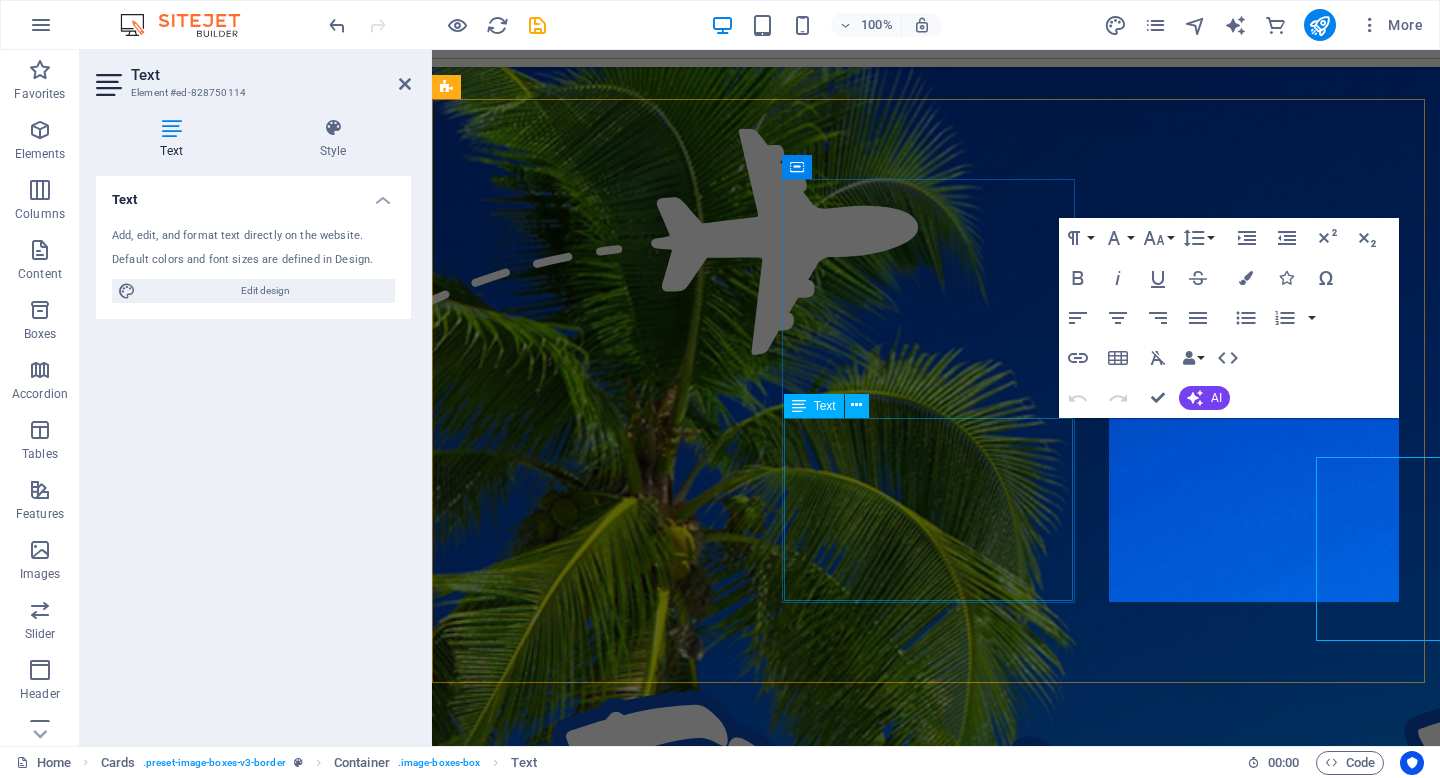 scroll, scrollTop: 594, scrollLeft: 0, axis: vertical 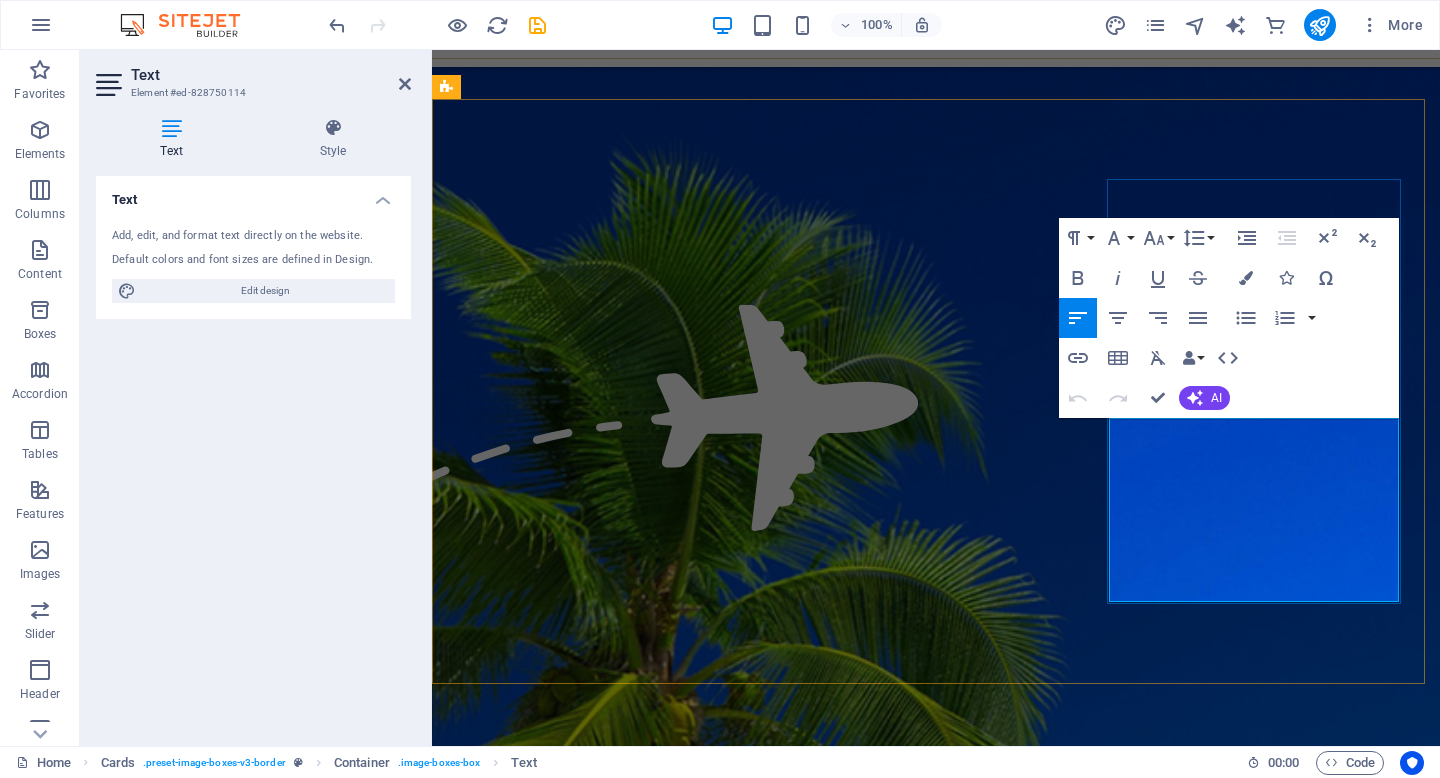 click on "VIVE LA EXPLOSIÓN DE COLORES QUE ES LA INDIA – PROGRAMA “HOLI” 27 FEBRERO 2026" at bounding box center [595, 5742] 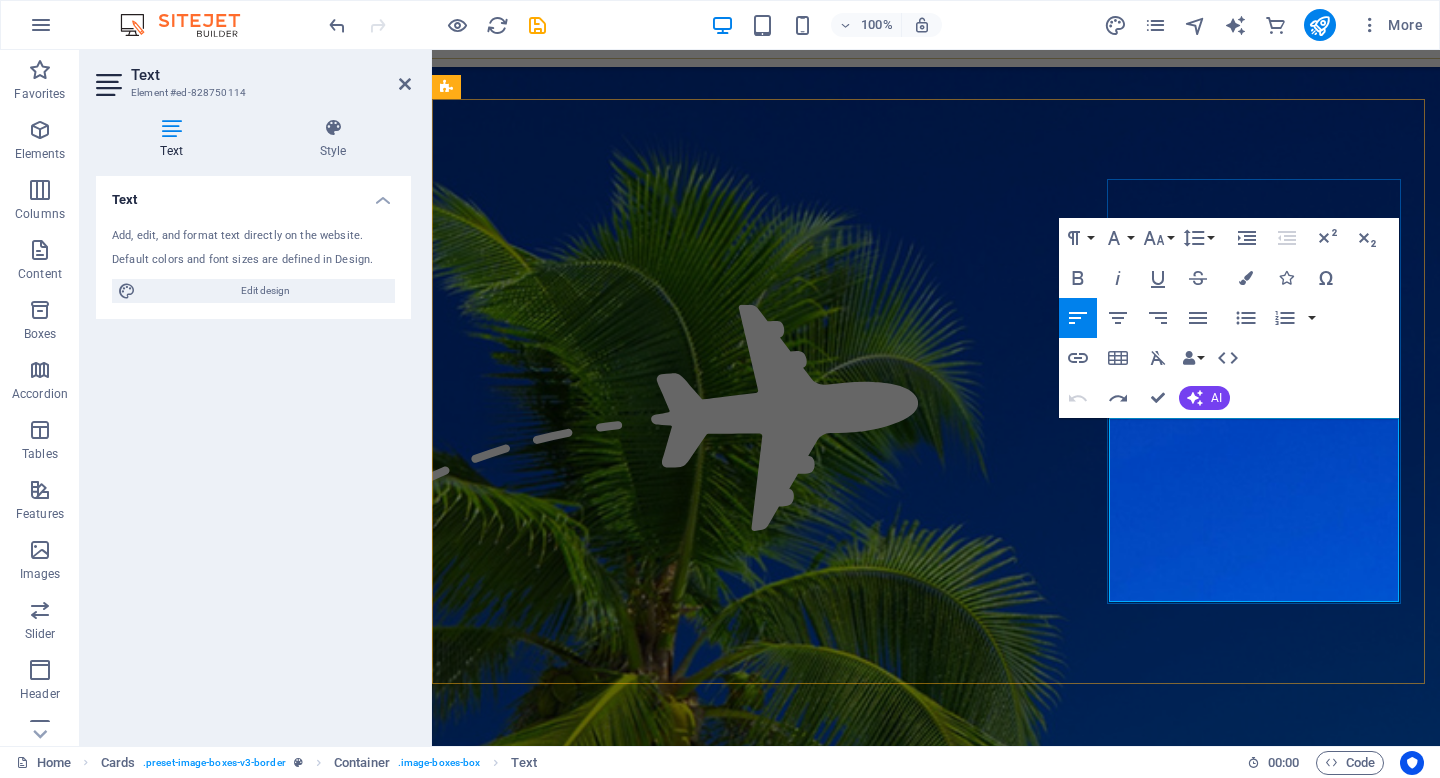 click on "VIVE LA EXPLOSIÓN DE COLORES QUE ES LA INDIA – PROGRAMA “HOLI” 27 FEBRERO 2026 VISITAS: [CITY] I [CITY] I [CITY] I [CITY] I [CITY] I [CITY] precio Desde: USD 5549 p/P" at bounding box center [605, 5798] 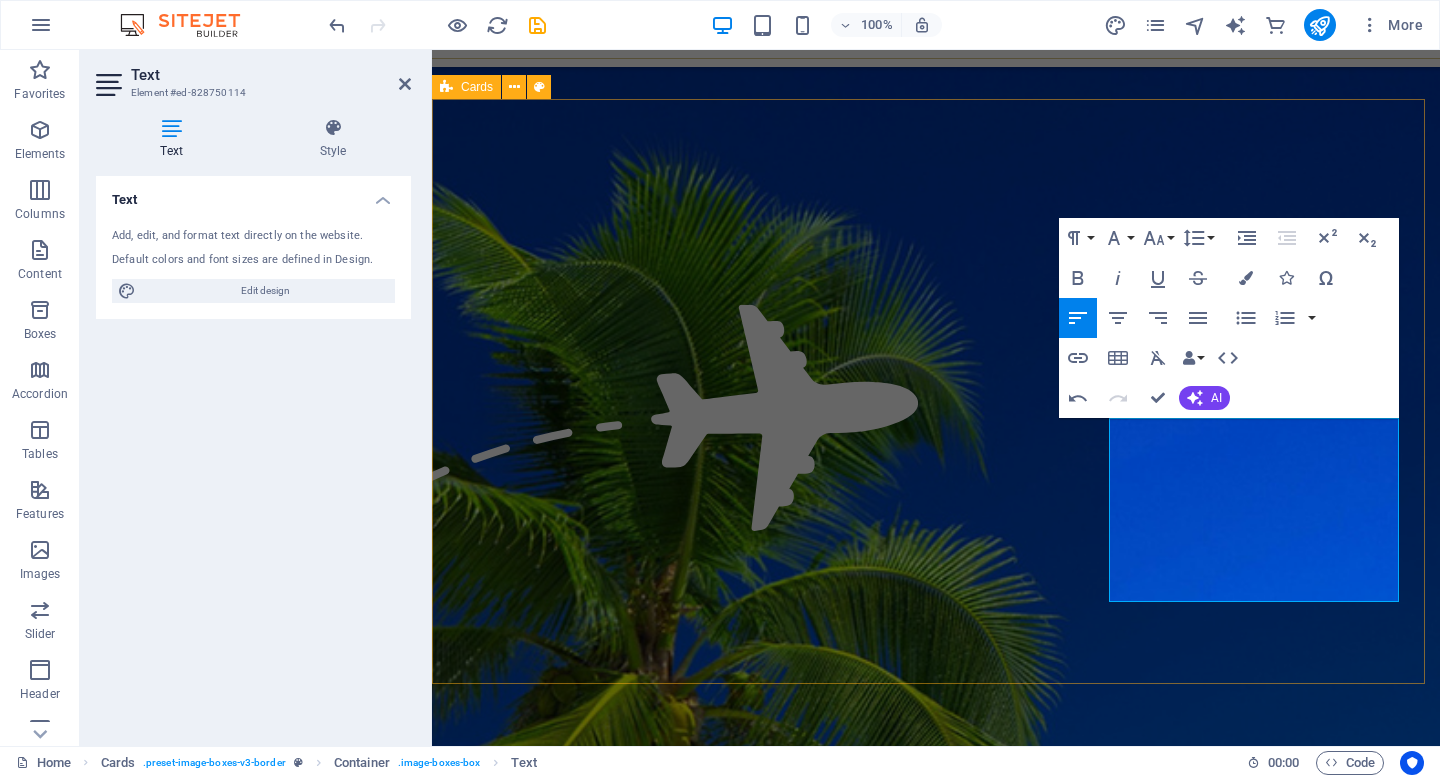 drag, startPoint x: 1318, startPoint y: 478, endPoint x: 1069, endPoint y: 477, distance: 249.00201 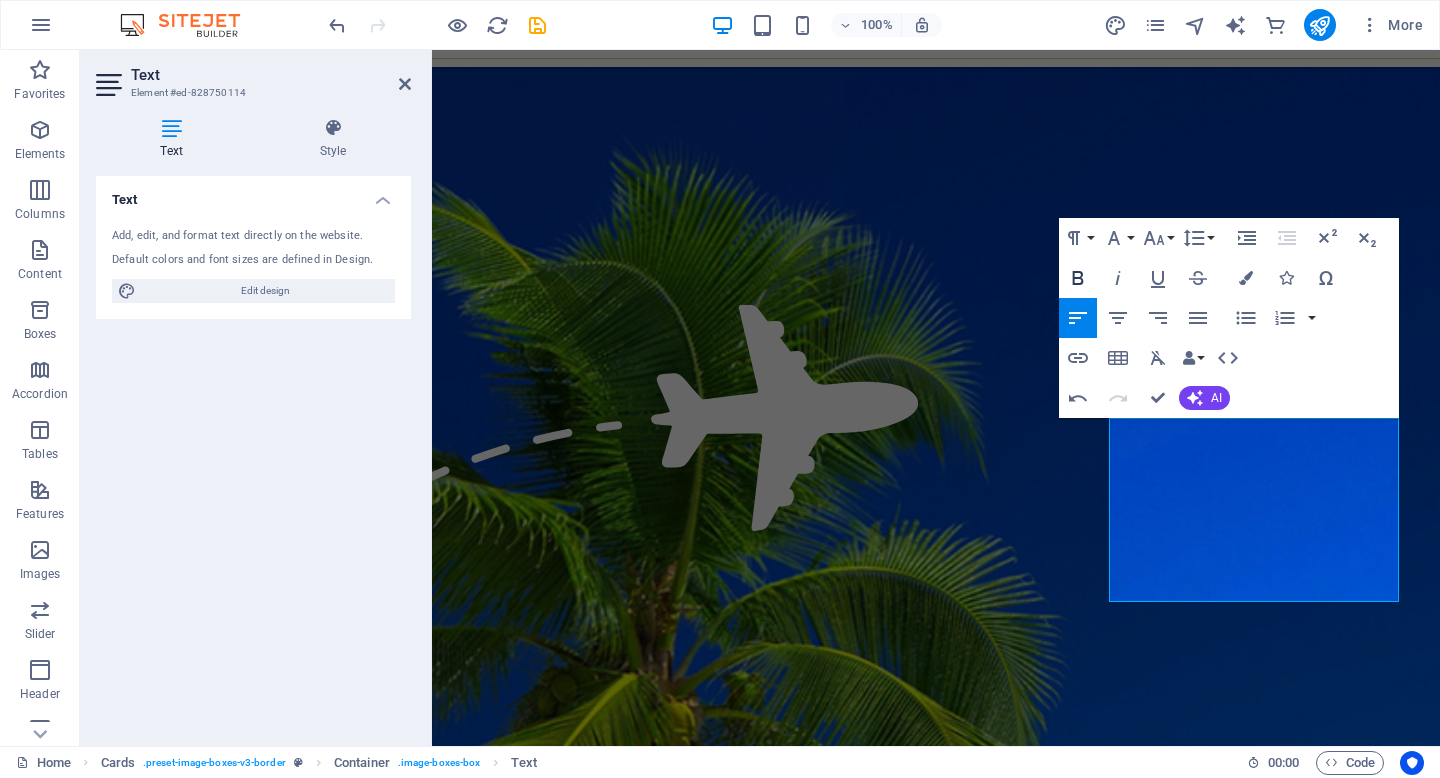 click 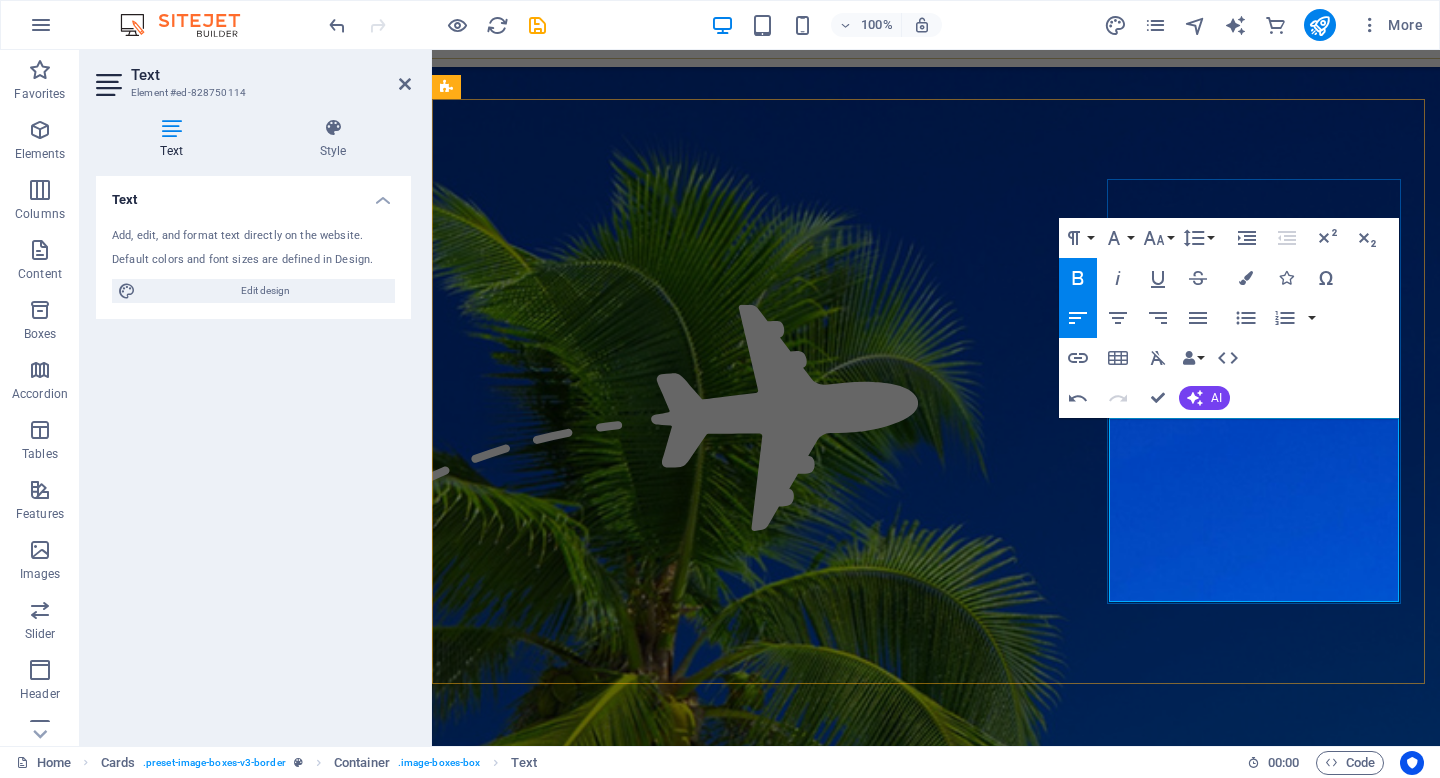click on "VISITAS: [CITY] I [CITY] I [CITY] I [CITY] I [CITY] I [CITY]" at bounding box center [604, 5802] 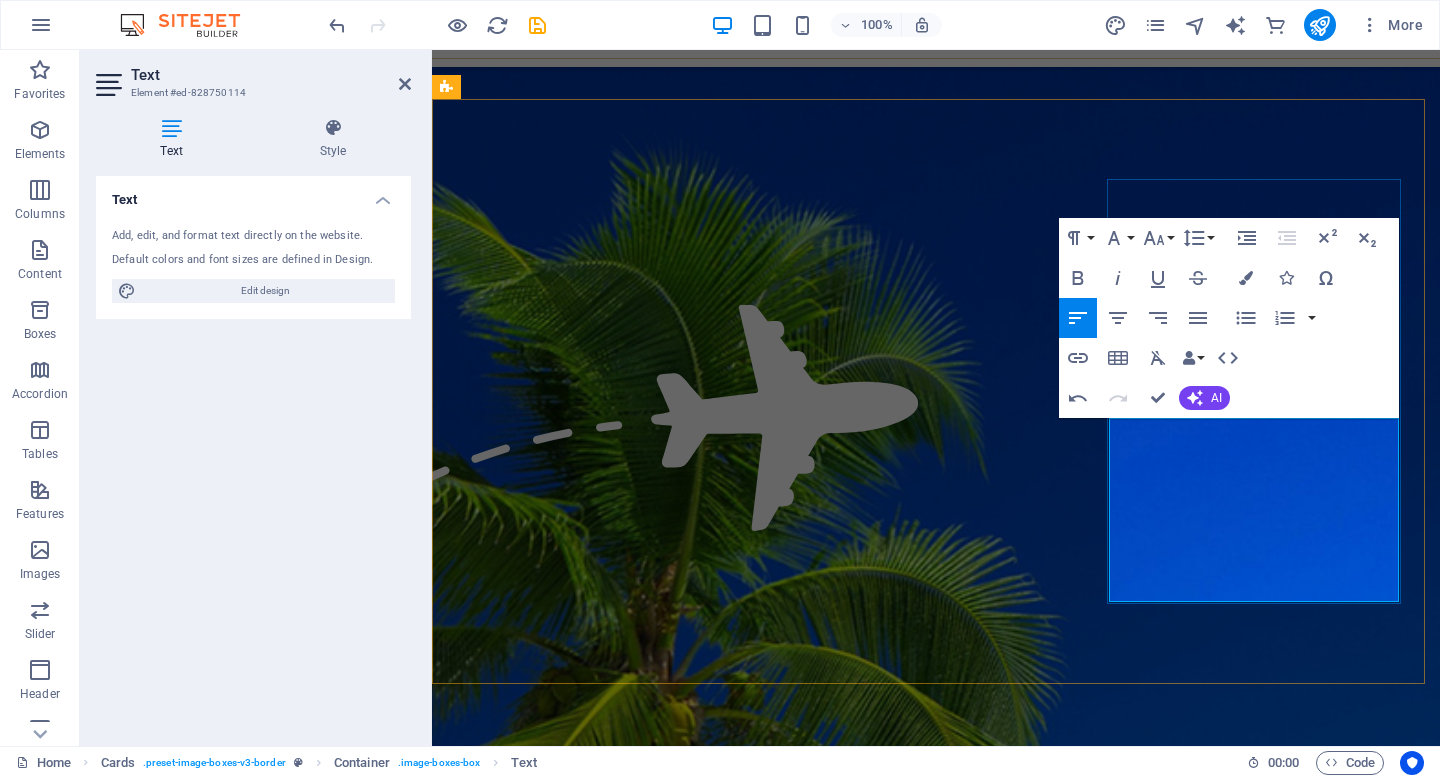 type 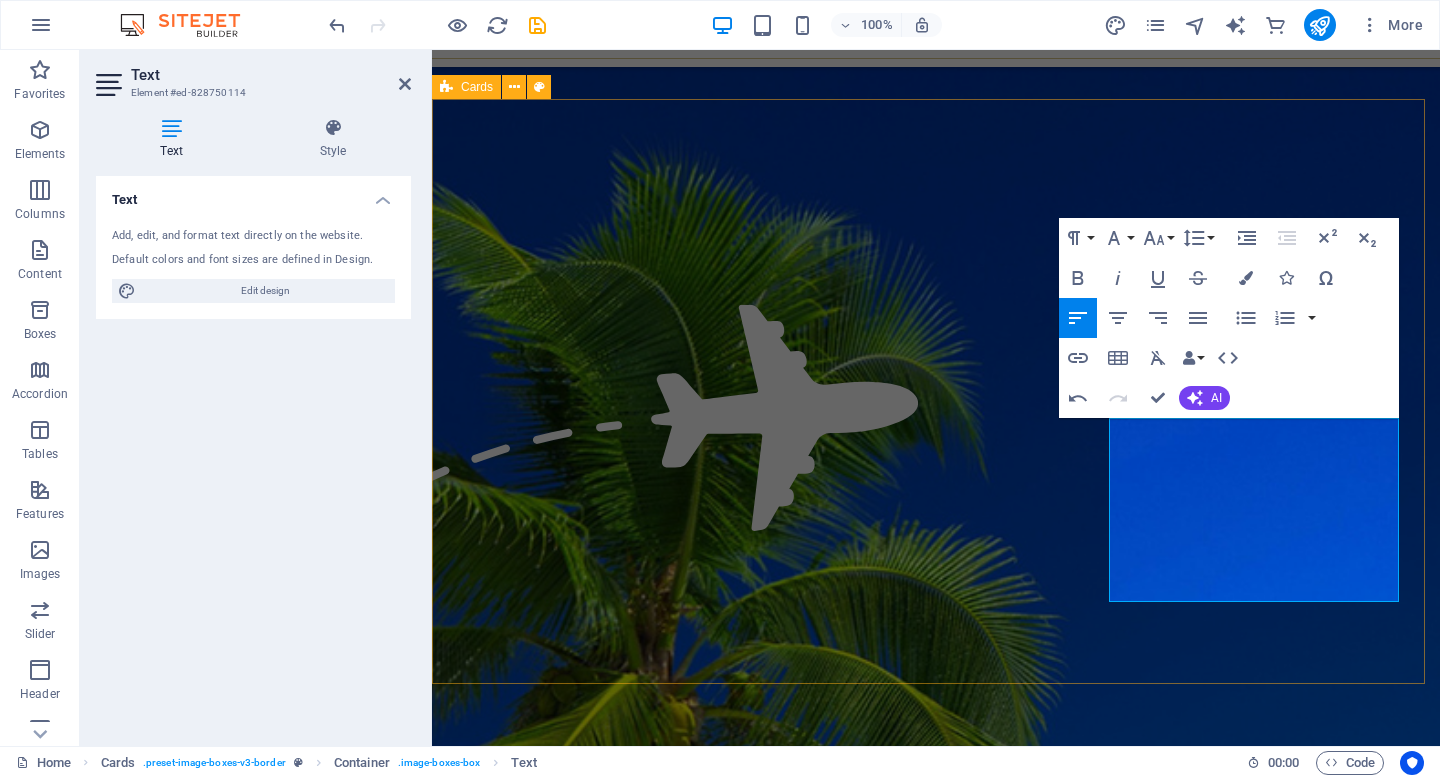 click on "Buzios FIESTAS PATRIAS CUPOS CONFIRMADOS ¡ULTIMOS CUPOS! 8 días / 7 noches Precio Desde: USD 1126 p/p [CITY] FIESTAS PATRIAS CUPOS CONFIRMADOS ¡ULTIMOS CUPOS! 8 días / 7 noches Precio Desde: USD 1040 p/p India en Colores VIVE LA EXPLOSIÓN DE COLORES QUE ES LA INDIA – PROGRAMA “HOLI” 27 FEBRERO 2026 VISITAS: [CITY] - [CITY]  - [CITY] - [CITY] - [CITY] -  [CITY] precio Desde: USD 5549 p/P" at bounding box center (936, 5235) 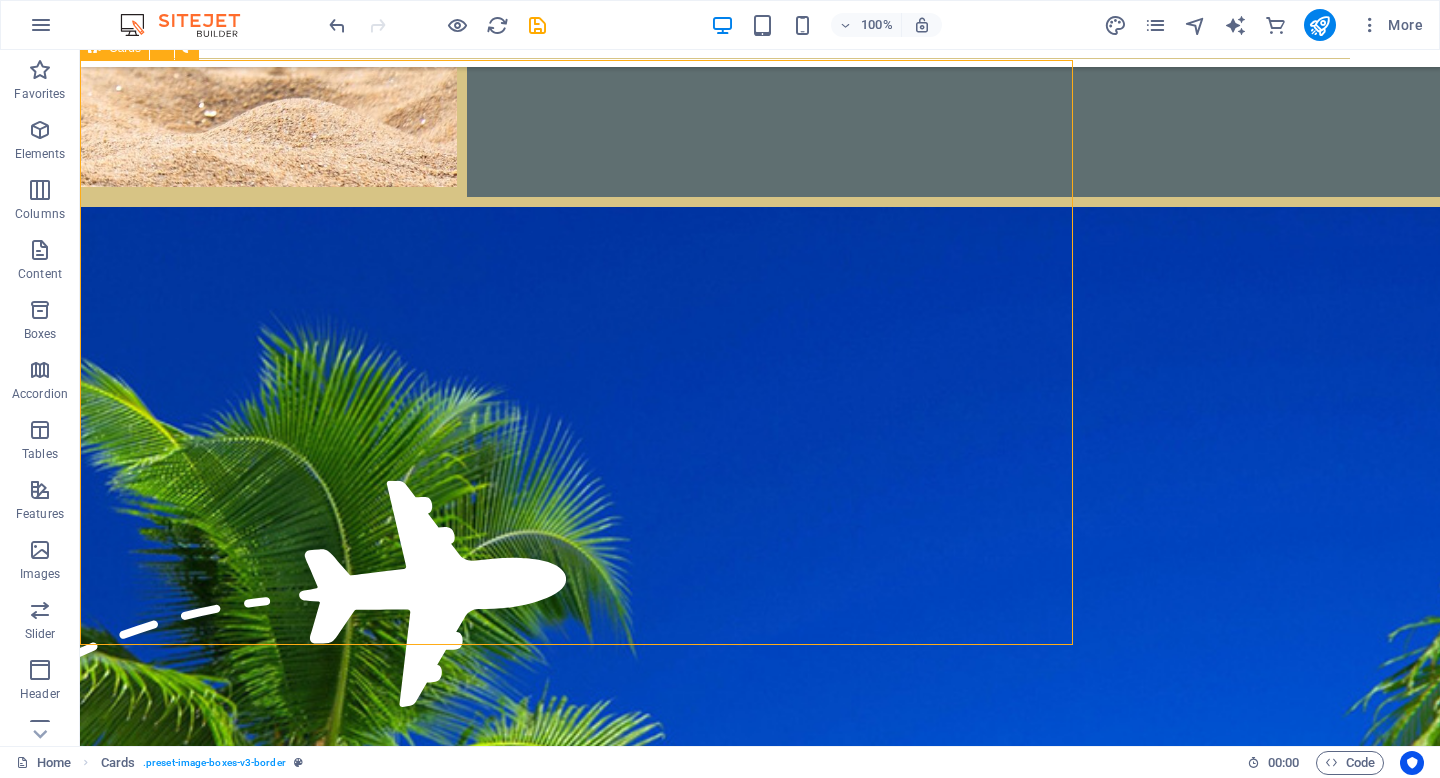 scroll, scrollTop: 809, scrollLeft: 0, axis: vertical 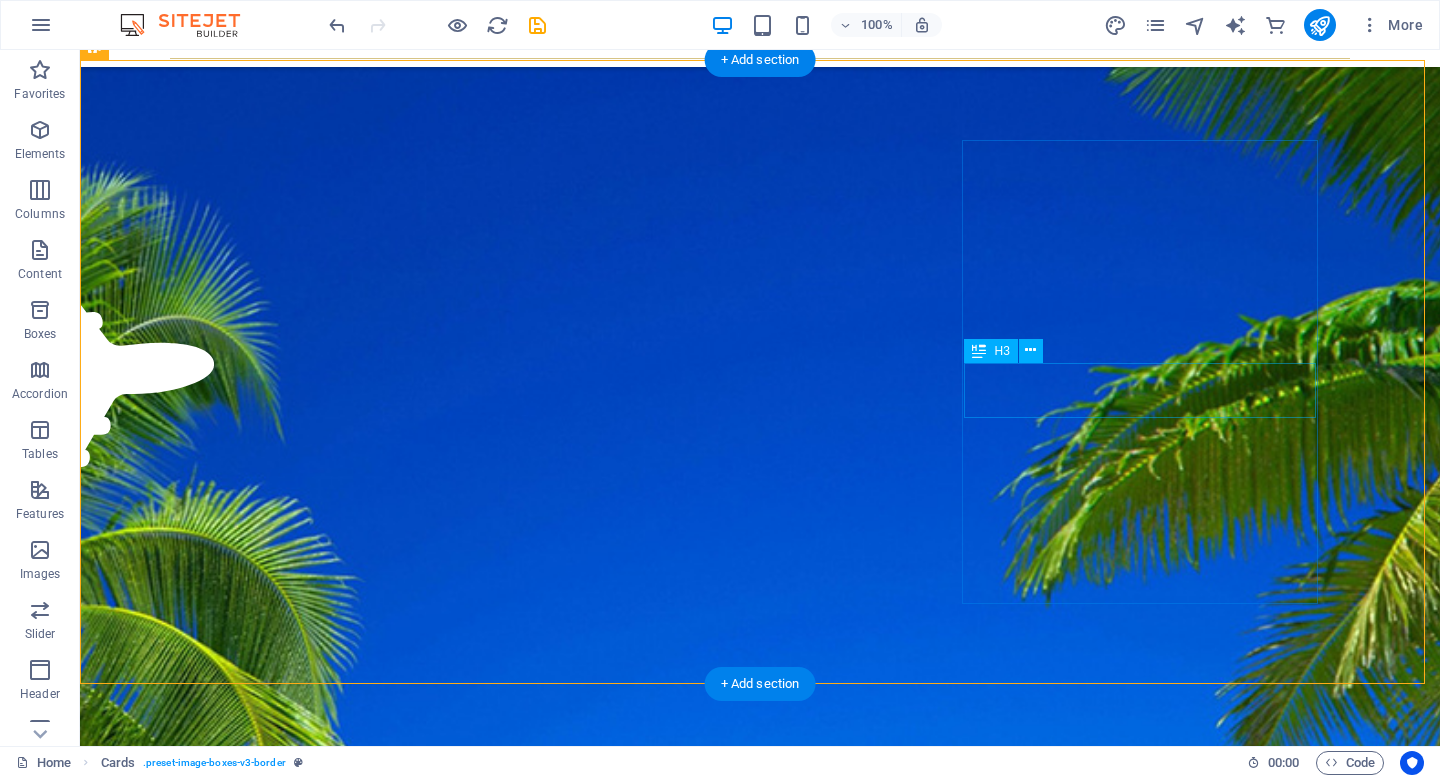 click on "India en Colores" at bounding box center (282, 5922) 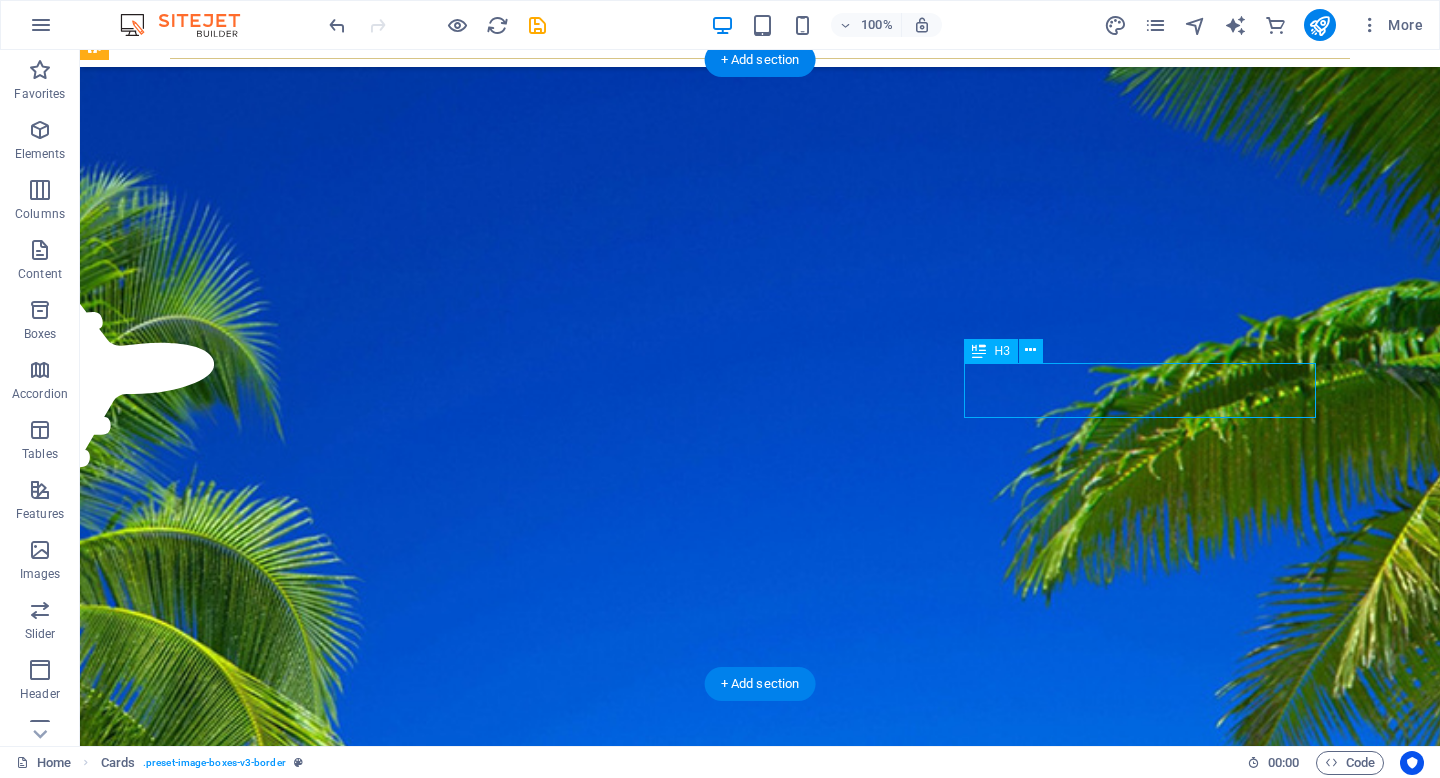 click on "India en Colores" at bounding box center (282, 5922) 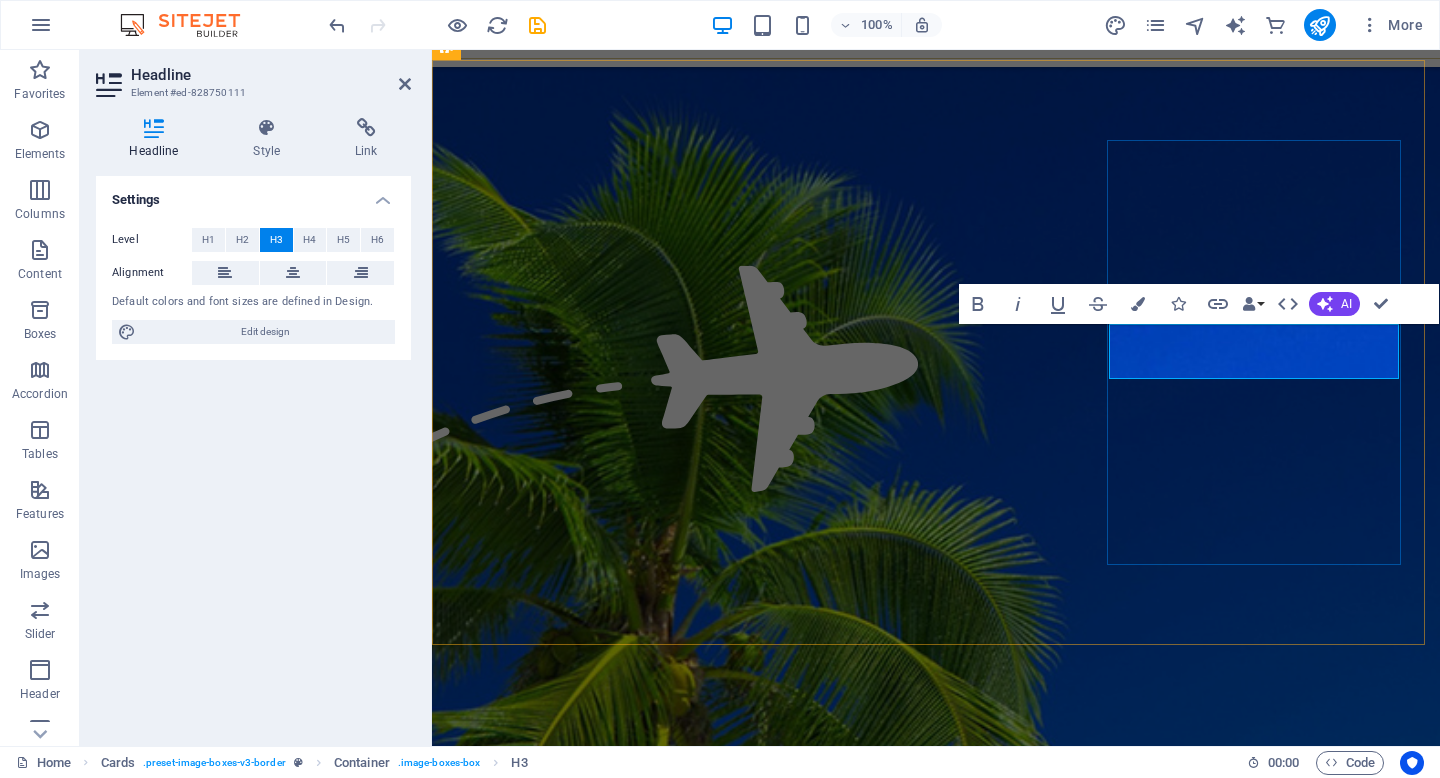 click on "India en Colores" at bounding box center (605, 5647) 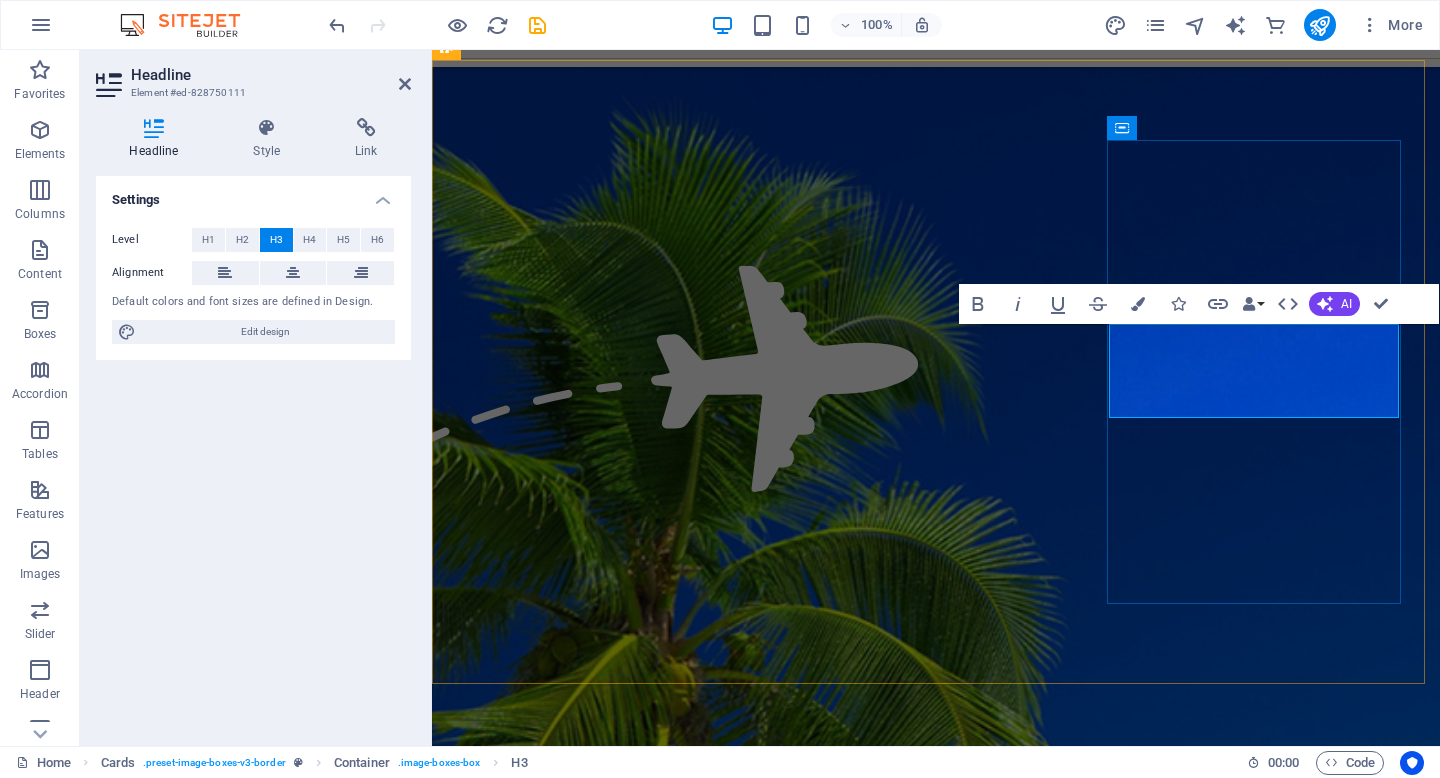 click on "India en Colores "Holi"" at bounding box center [605, 5667] 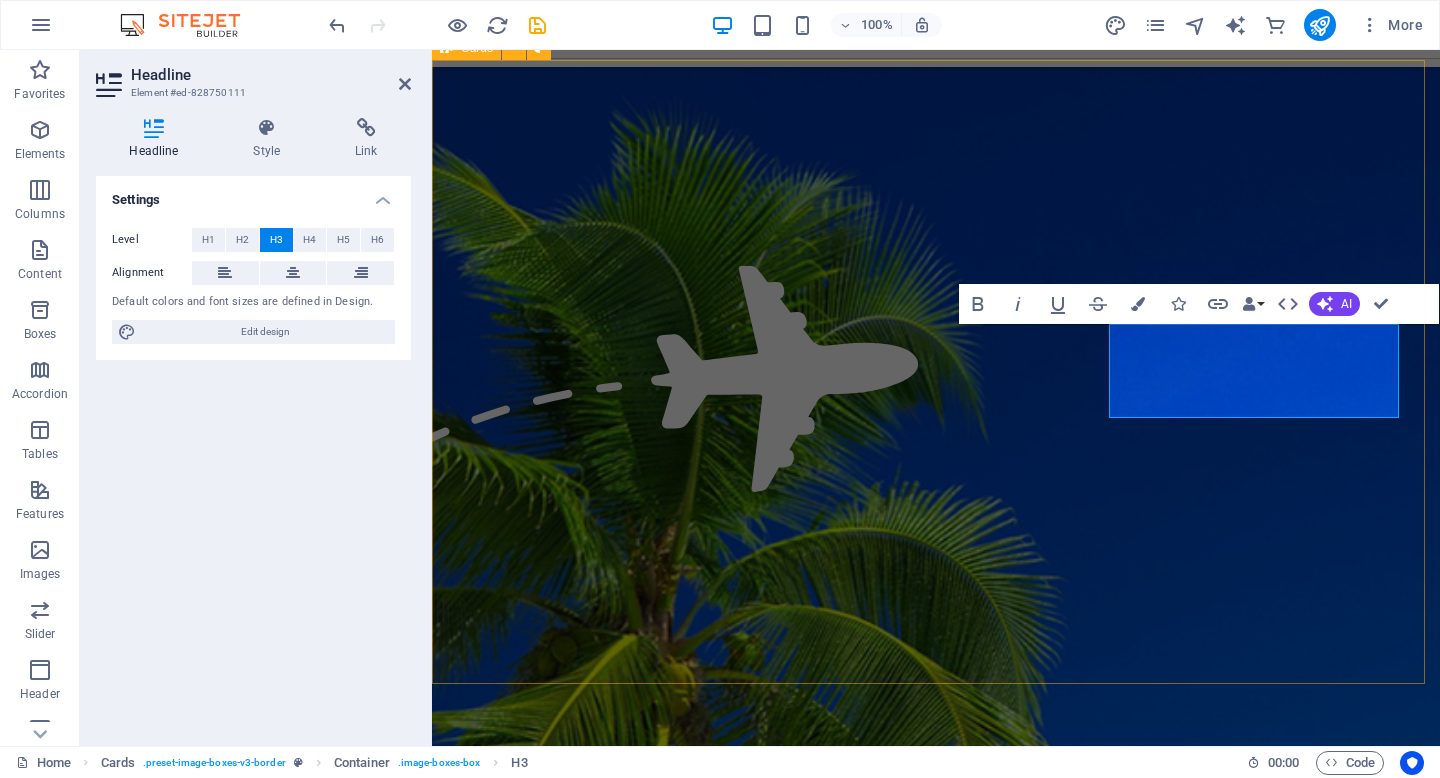 click on "Buzios FIESTAS PATRIAS CUPOS CONFIRMADOS ¡ULTIMOS CUPOS! 8 días / 7 noches Precio Desde: USD 1126 p/p [CITY] FIESTAS PATRIAS CUPOS CONFIRMADOS ¡ULTIMOS CUPOS! 8 días / 7 noches Precio Desde: USD 1040 p/p India en Colores "Holi" VIVE LA EXPLOSIÓN DE COLORES QUE ES LA INDIA – PROGRAMA “HOLI” 27 FEBRERO 2026 VISITAS: [CITY] - [CITY]  - [CITY] - [CITY] - [CITY] - [CITY] precio Desde: USD 5549 p/P" at bounding box center (936, 5216) 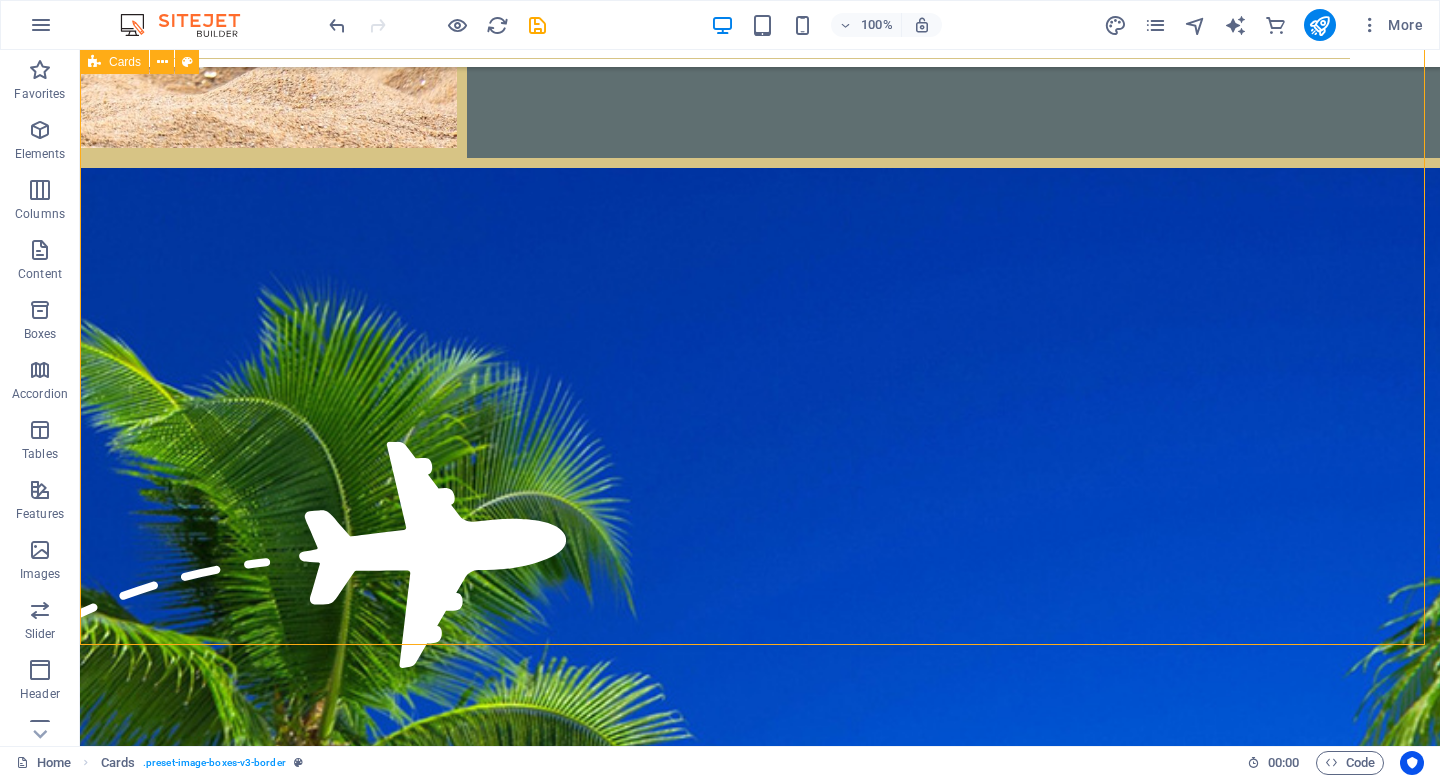 scroll, scrollTop: 848, scrollLeft: 0, axis: vertical 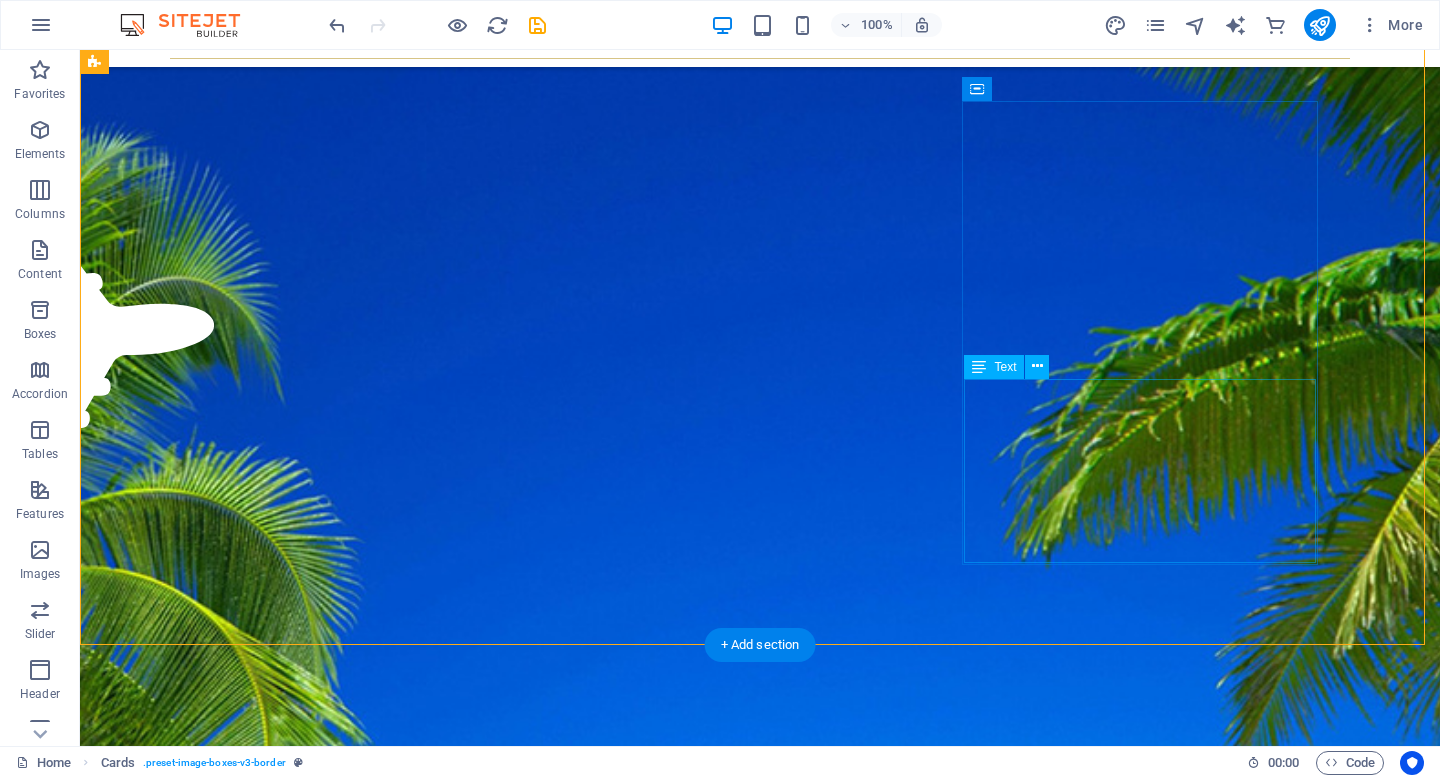 click on "VIVE LA EXPLOSIÓN DE COLORES QUE ES LA INDIA – PROGRAMA “HOLI” 27 FEBRERO 2026 VISITAS: [CITY] - [CITY]  - [CITY] - [CITY] - [CITY] - [CITY] precio Desde: USD 5549 p/P" at bounding box center [282, 6003] 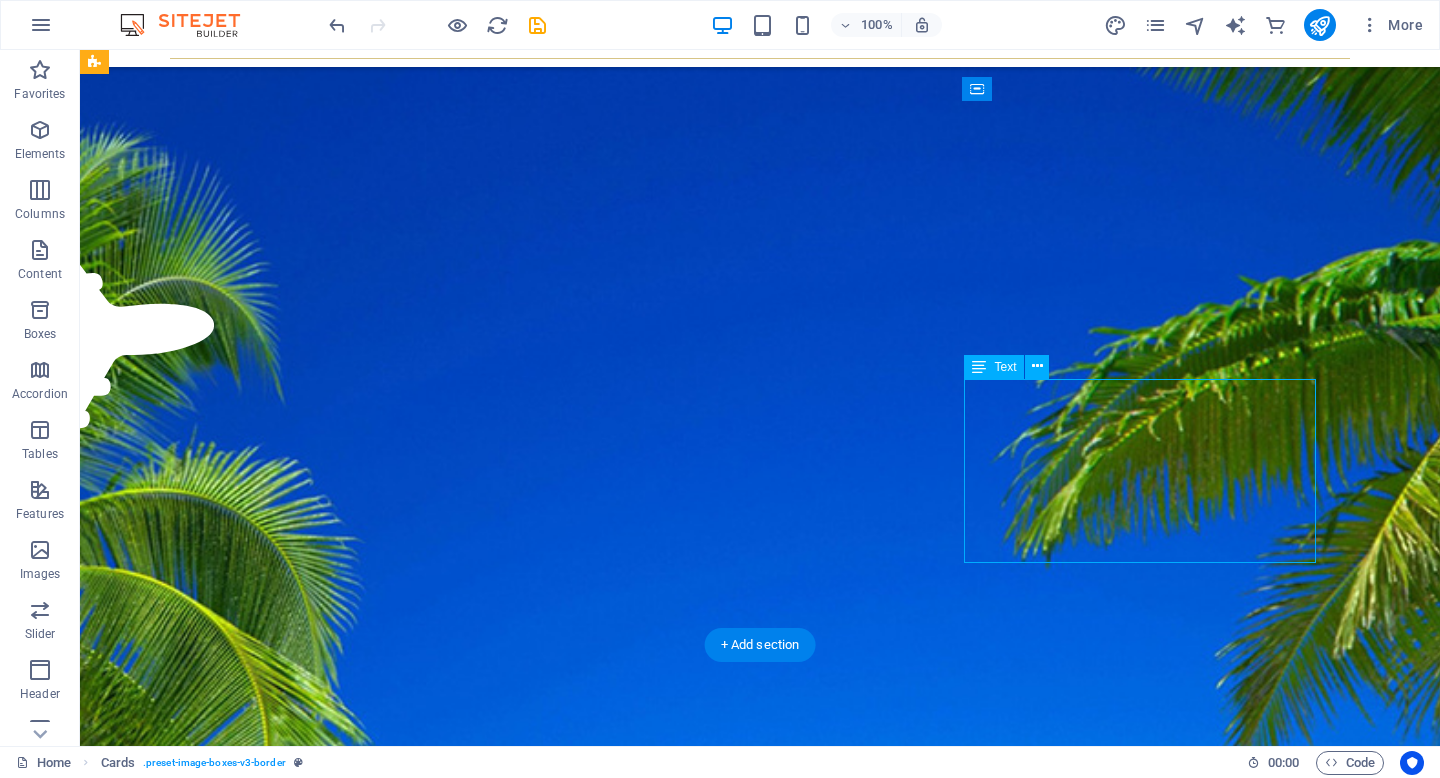 click on "VIVE LA EXPLOSIÓN DE COLORES QUE ES LA INDIA – PROGRAMA “HOLI” 27 FEBRERO 2026 VISITAS: [CITY] - [CITY]  - [CITY] - [CITY] - [CITY] - [CITY] precio Desde: USD 5549 p/P" at bounding box center [282, 6003] 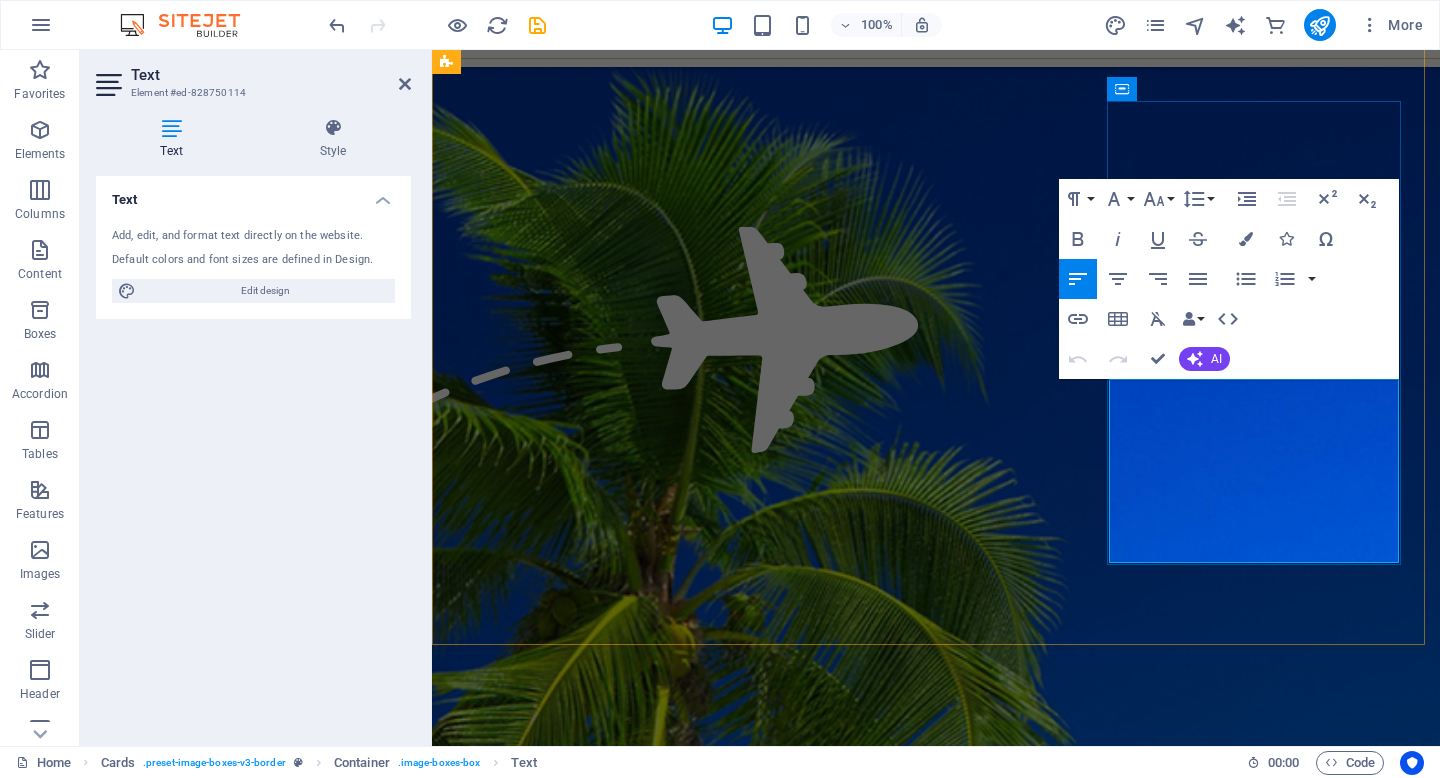 drag, startPoint x: 1246, startPoint y: 416, endPoint x: 1355, endPoint y: 415, distance: 109.004585 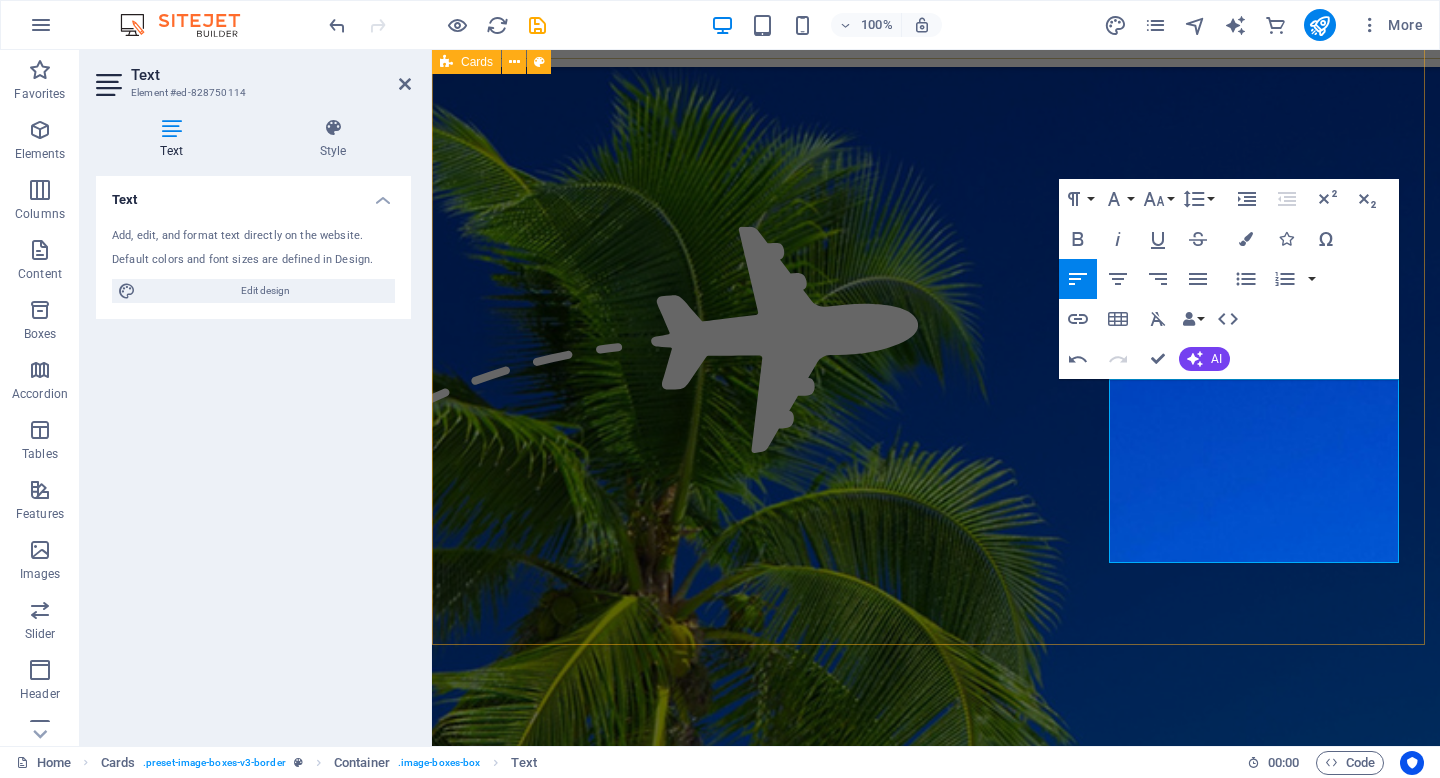 click on "Buzios FIESTAS PATRIAS CUPOS CONFIRMADOS ¡ULTIMOS CUPOS! 8 días / 7 noches Precio Desde: USD 1126 p/p [CITY] FIESTAS PATRIAS CUPOS CONFIRMADOS ¡ULTIMOS CUPOS! 8 días / 7 noches Precio Desde: USD 1040 p/p India en Colores "Holi" VIVE LA EXPLOSIÓN DE COLORES QUE ES LA INDIA “HOLI” 27 FEBRERO 2026 VISITAS: [CITY] - [CITY]  - [CITY] - [CITY] - [CITY] - [CITY] precio Desde: USD 5549 p/P" at bounding box center [936, 5177] 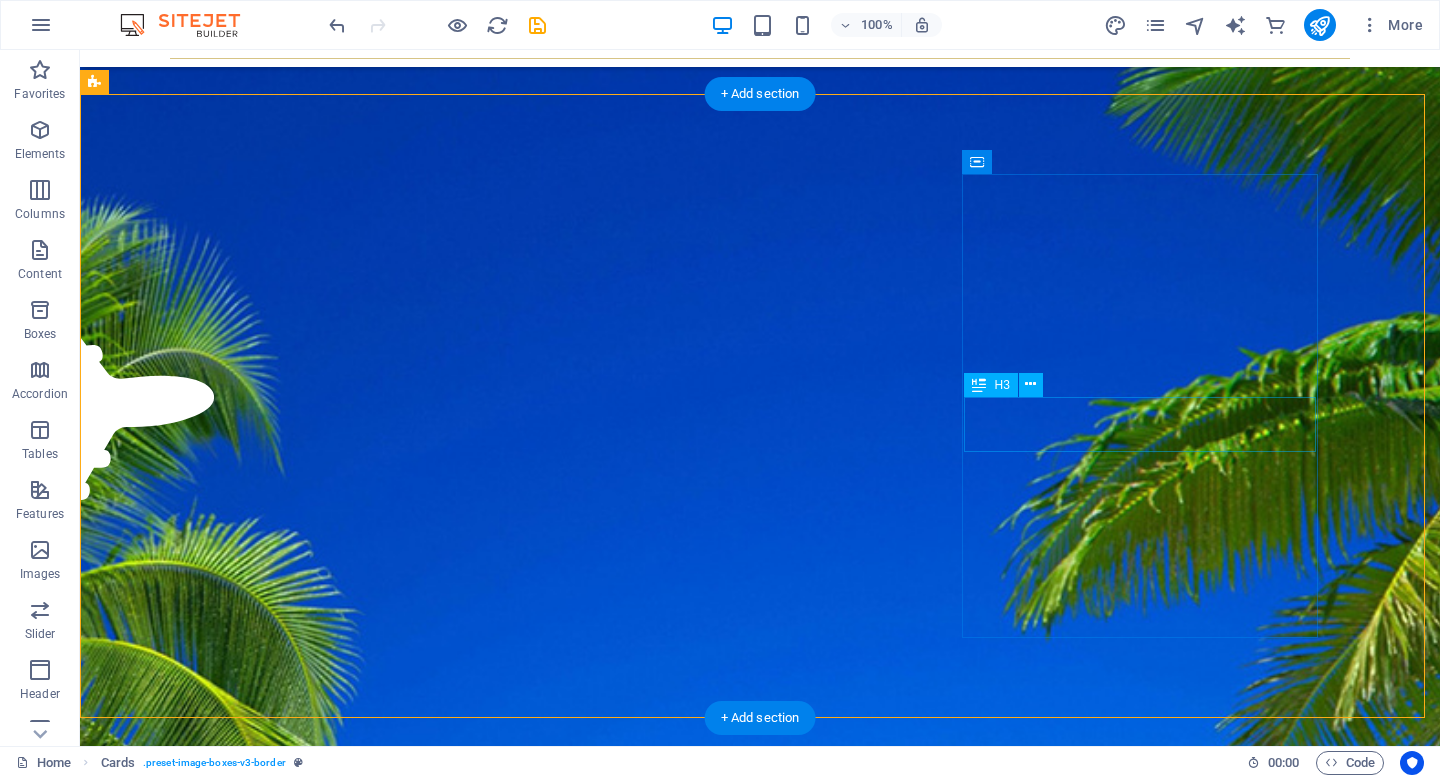 scroll, scrollTop: 774, scrollLeft: 0, axis: vertical 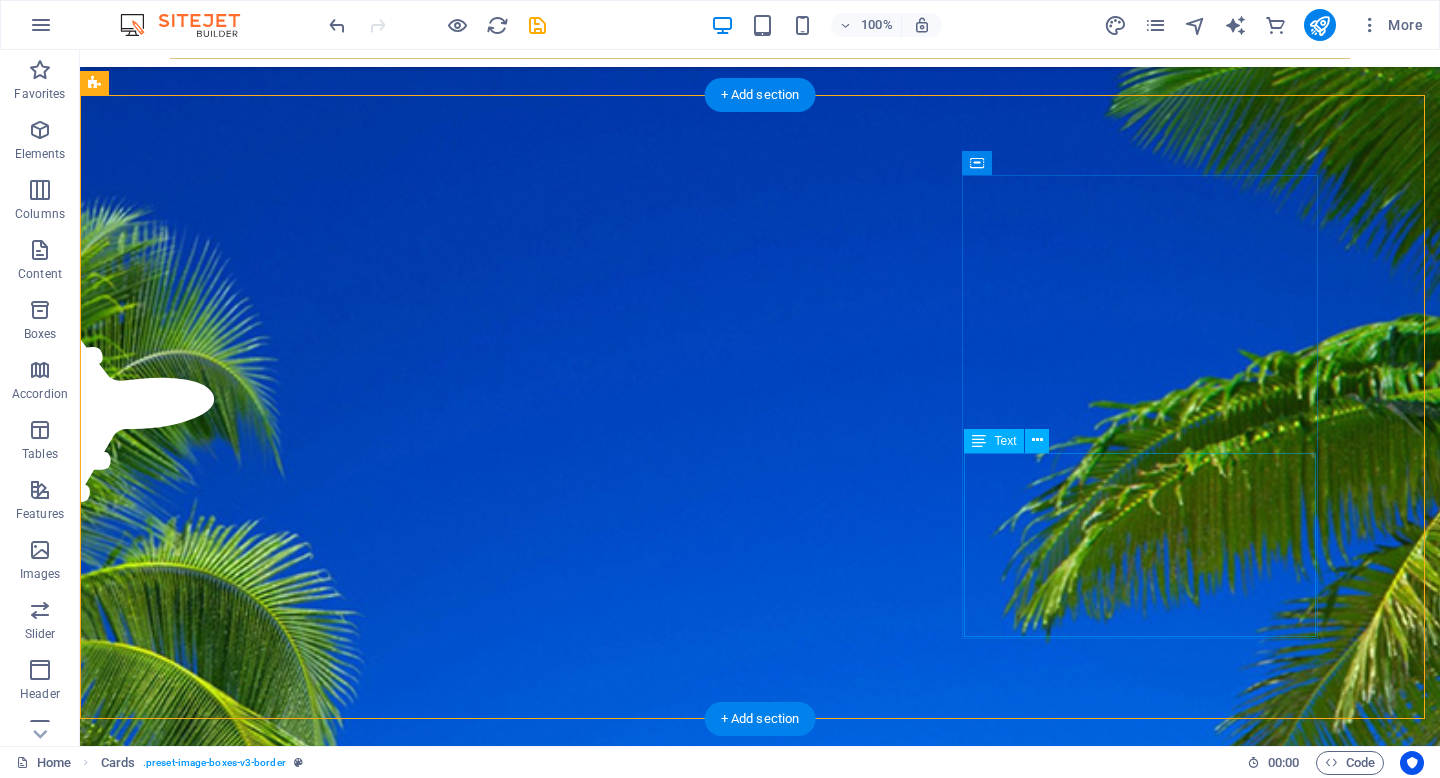 click on "VIVE LA EXPLOSIÓN DE COLORES QUE ES LA INDIA “HOLI” 27 FEBRERO 2026 VISITAS: [CITY] - [CITY]  - [CITY] - [CITY] - [CITY] - [CITY] precio Desde: USD 5549 p/P" at bounding box center (282, 6077) 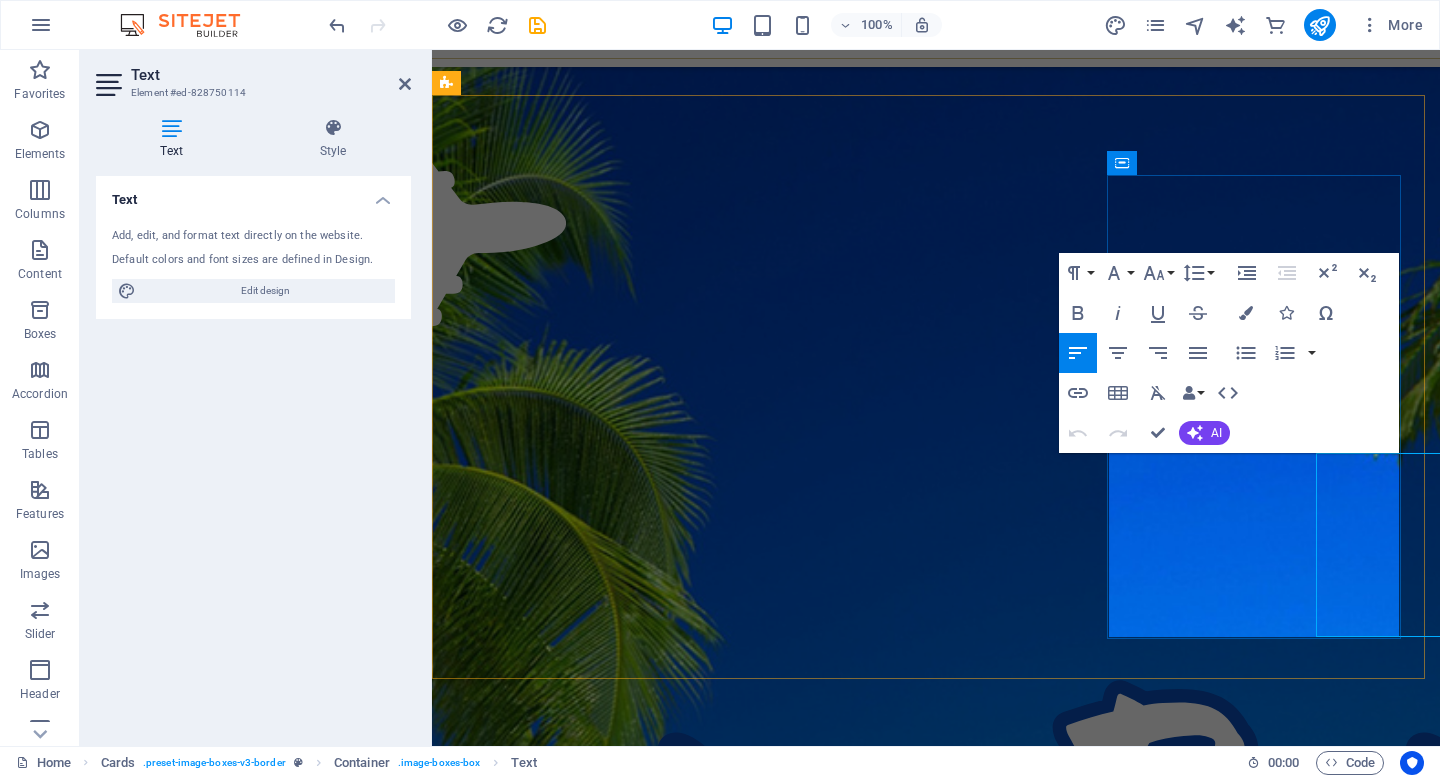 scroll, scrollTop: 598, scrollLeft: 0, axis: vertical 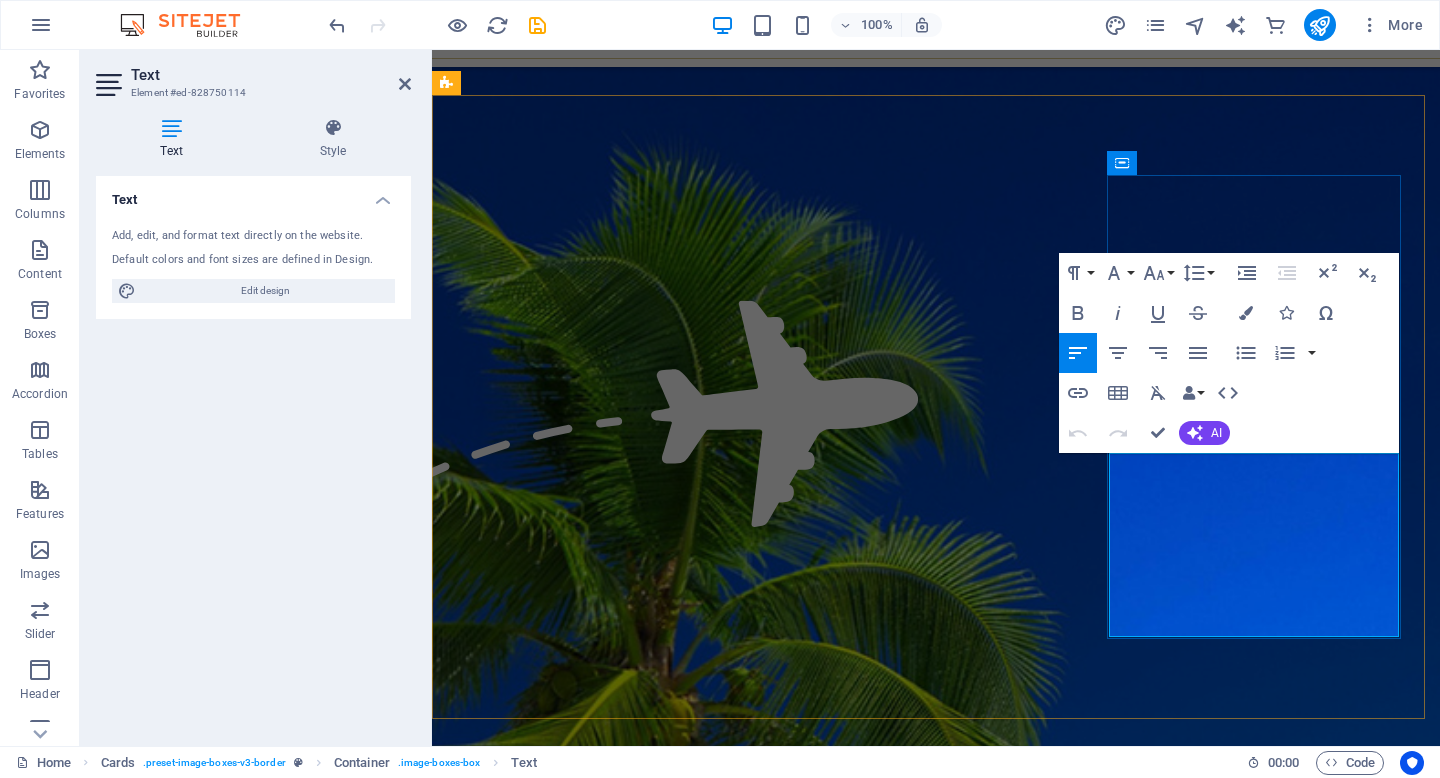 drag, startPoint x: 1256, startPoint y: 491, endPoint x: 1119, endPoint y: 491, distance: 137 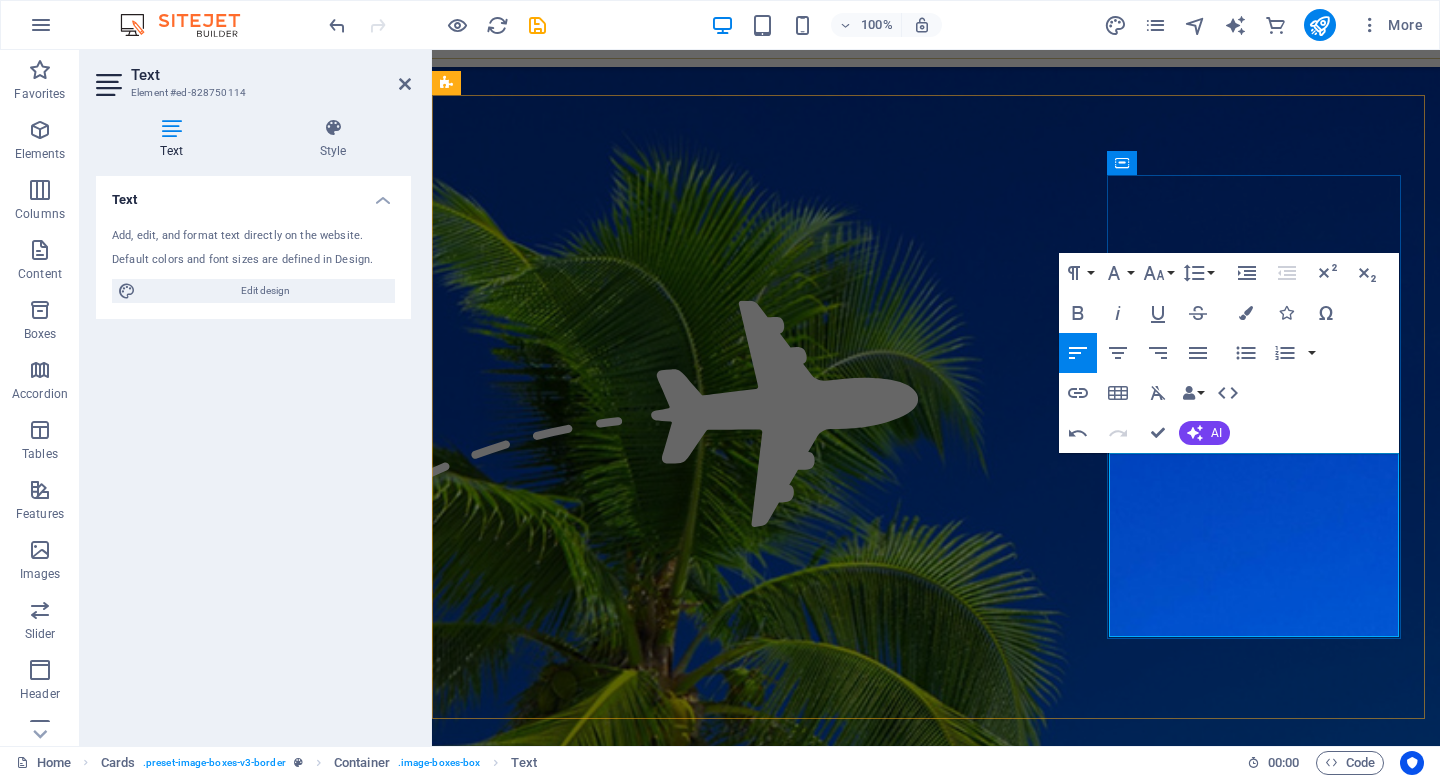 click on "VIVE LA EXPLOSIÓN DE COLORES EN LA INDIA CON “HOLI” 27 FEBRERO 2026 VISITAS: [CITY] - [CITY]  - [CITY] - [CITY] - [CITY] - [CITY] precio Desde: USD 5549 p/P" at bounding box center [605, 5833] 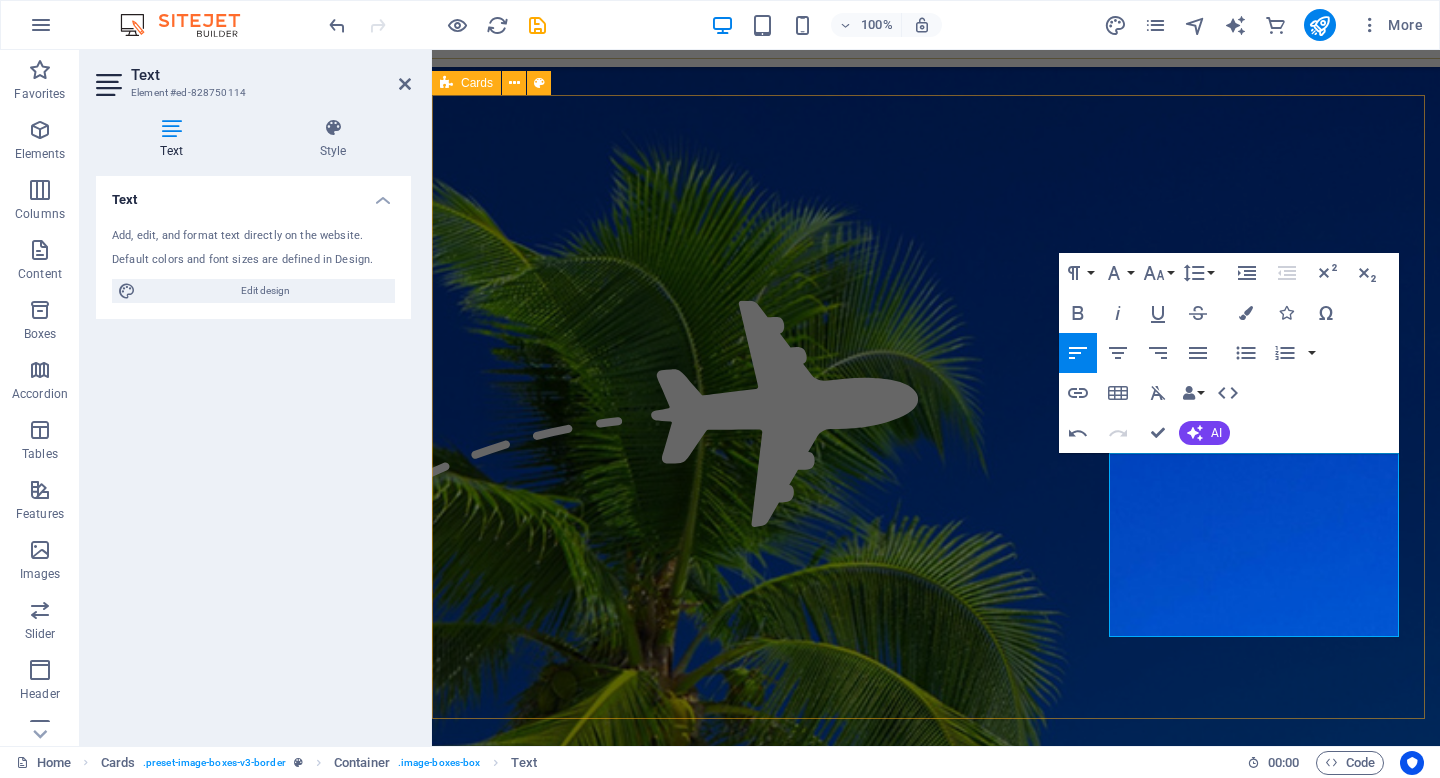 drag, startPoint x: 1130, startPoint y: 538, endPoint x: 1400, endPoint y: 575, distance: 272.5234 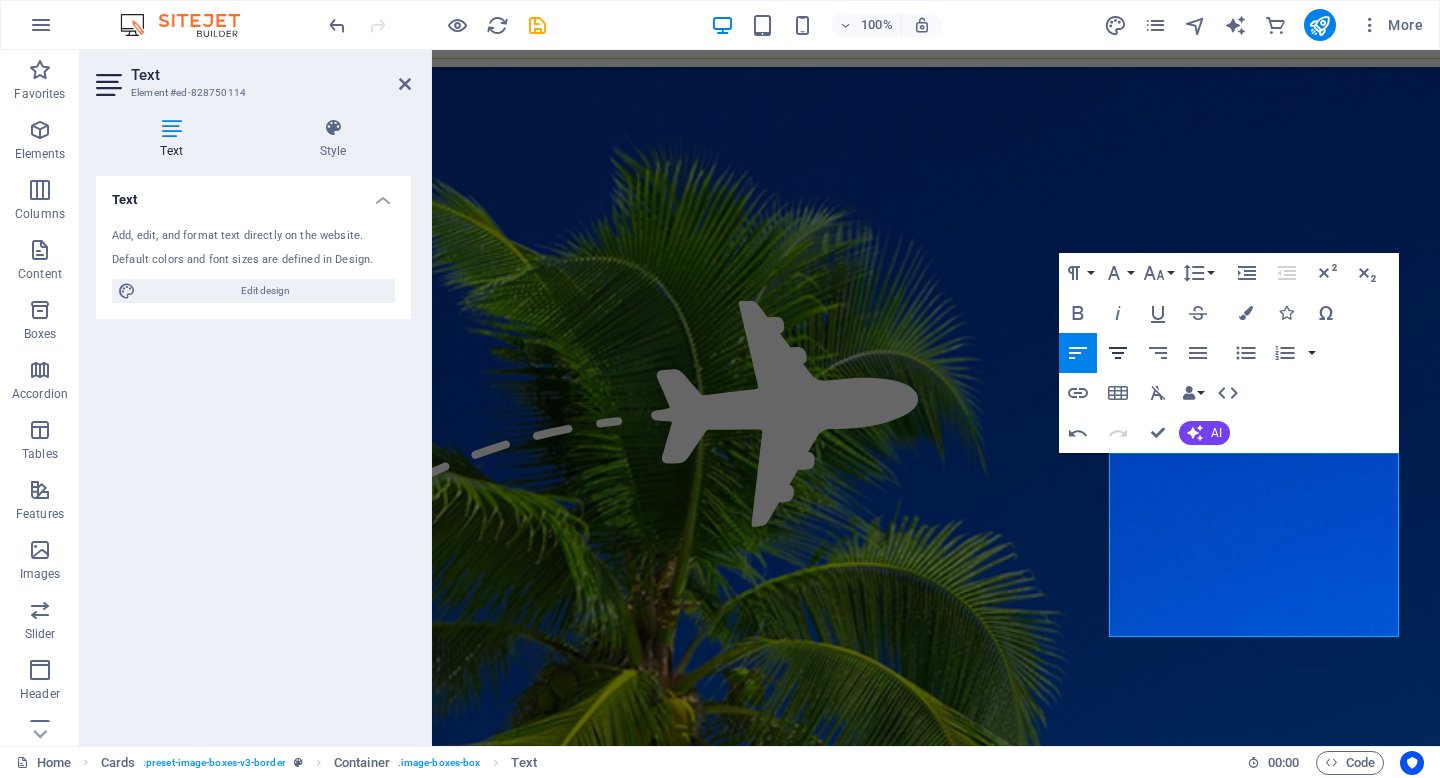 click 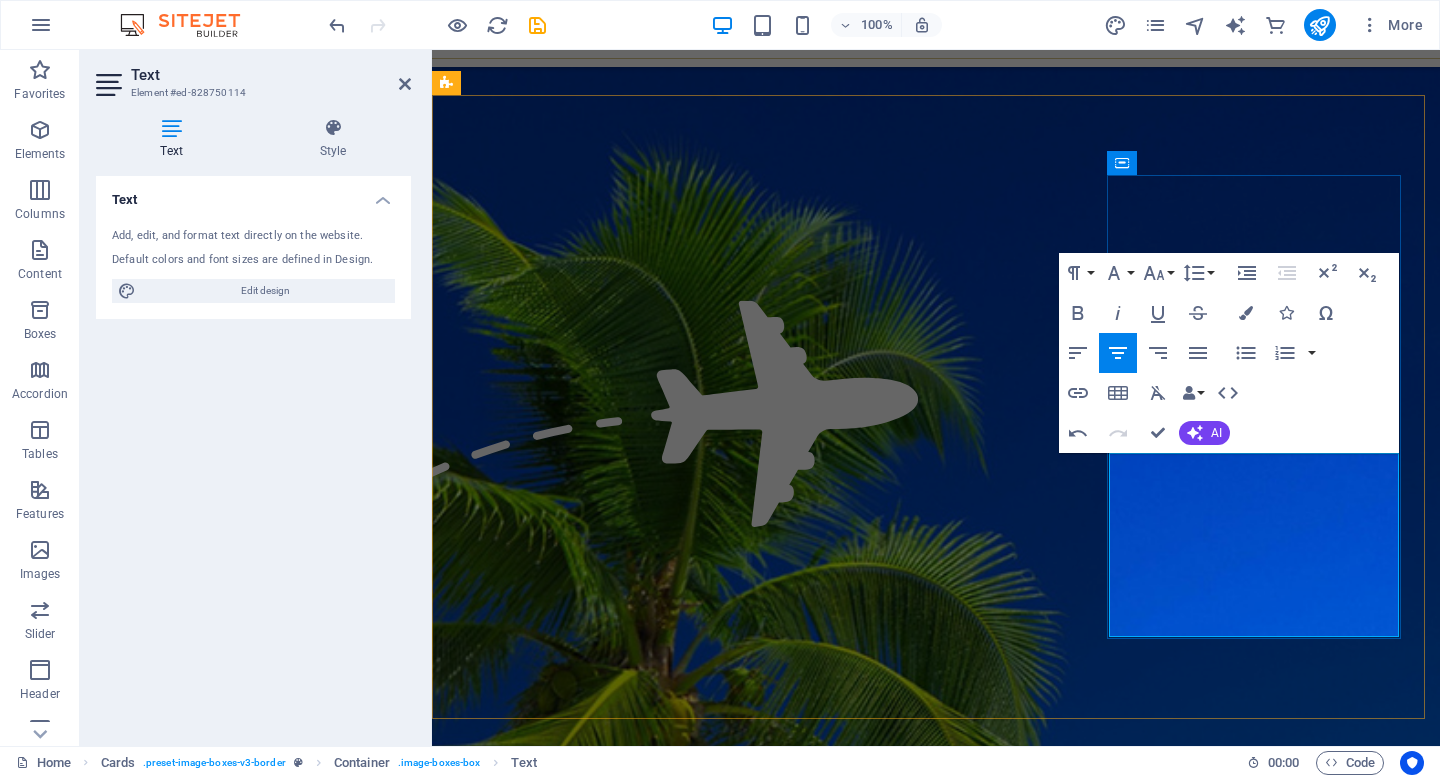 click on "“HOLI” 27 FEBRERO 2026" at bounding box center [571, 5789] 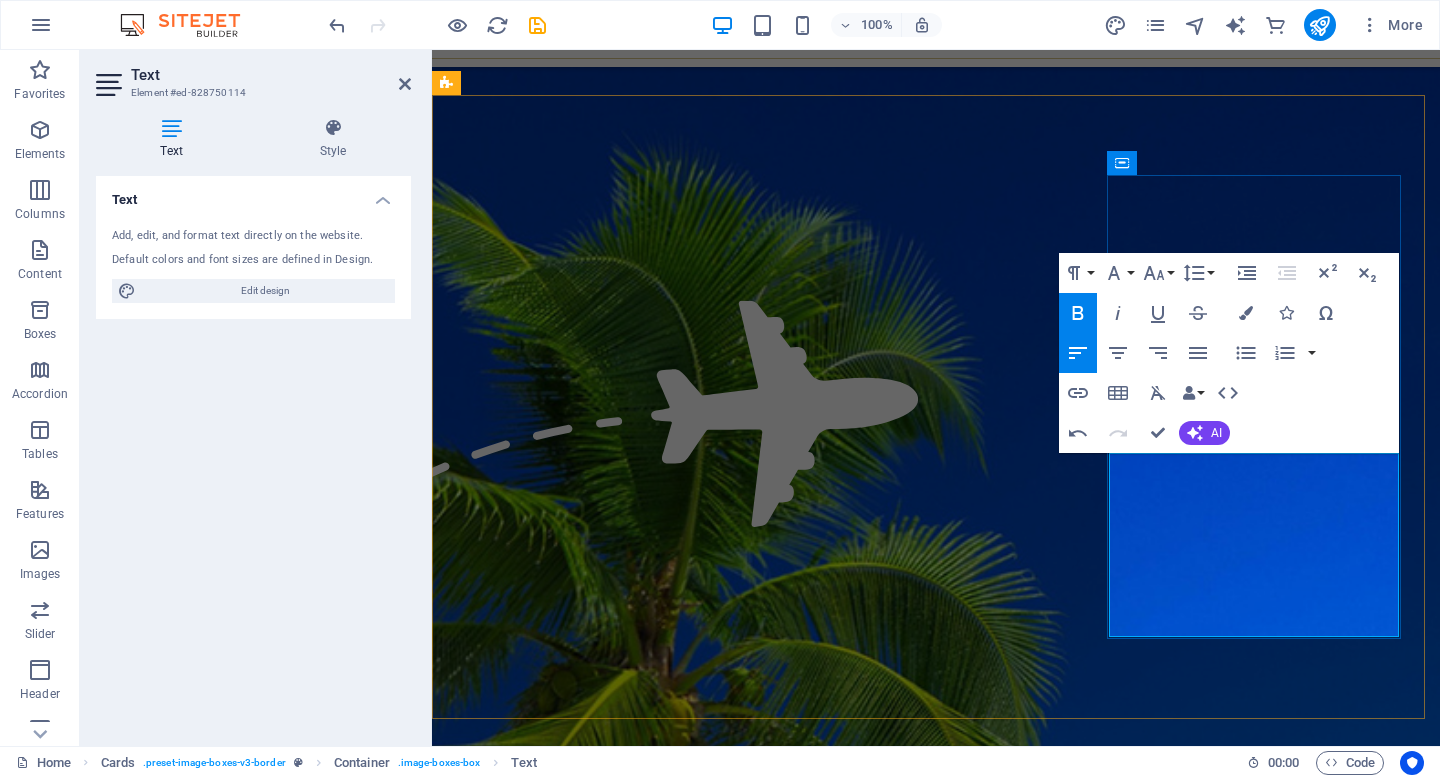 click on "“HOLI” 27 FEBRERO 2026" at bounding box center [571, 5789] 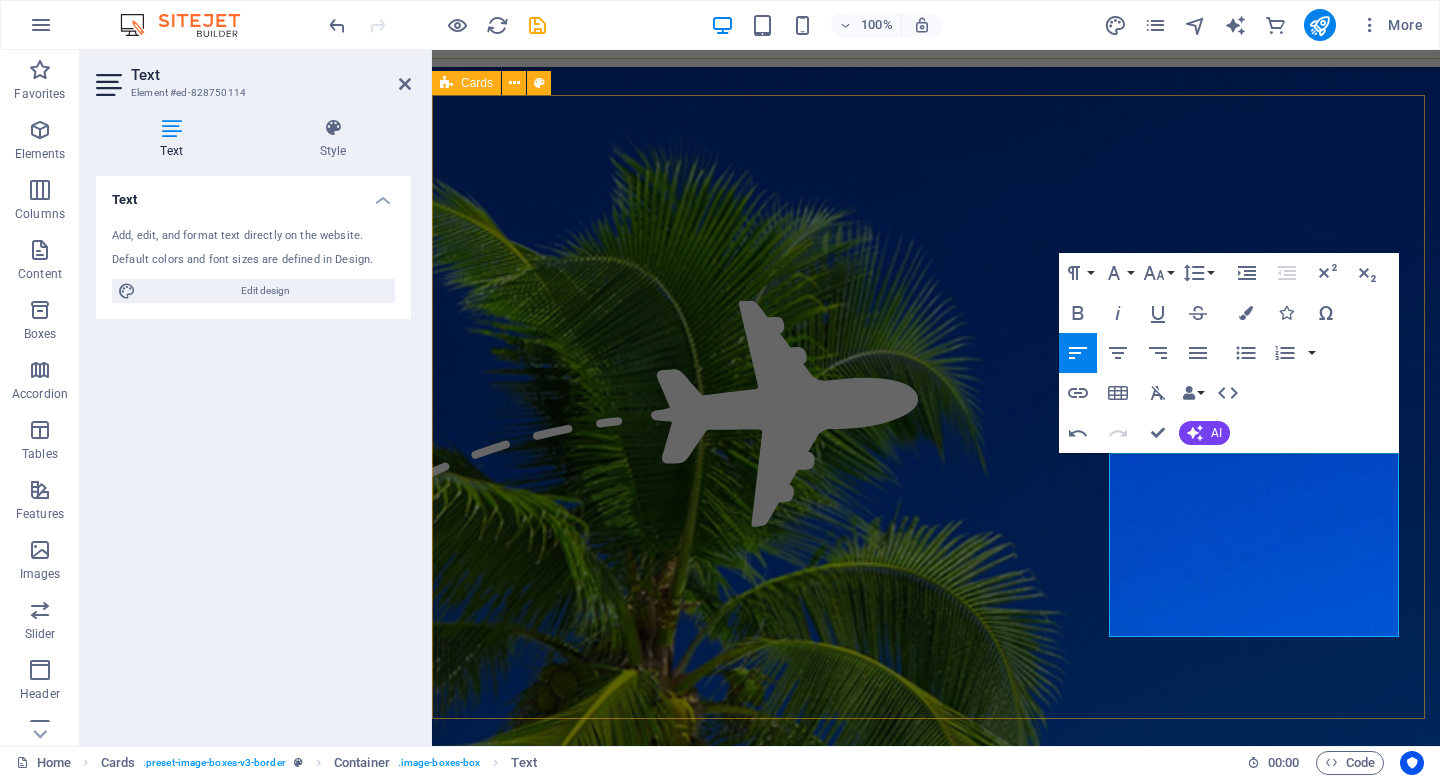 click on "Buzios FIESTAS PATRIAS CUPOS CONFIRMADOS ¡ULTIMOS CUPOS! 8 días / 7 noches Precio Desde: USD 1126 p/p [CITY] FIESTAS PATRIAS CUPOS CONFIRMADOS ¡ULTIMOS CUPOS! 8 días / 7 noches Precio Desde: USD 1040 p/p India en Colores "Holi" VIVE LA EXPLOSIÓN DE COLORES EN LA INDIA CON  “HOLI” 27 FEBRERO 2026 VISITAS: [CITY] - [CITY]  - [CITY] - [CITY] - [CITY] - [CITY] precio Desde: USD 5549 p/P" at bounding box center (936, 5251) 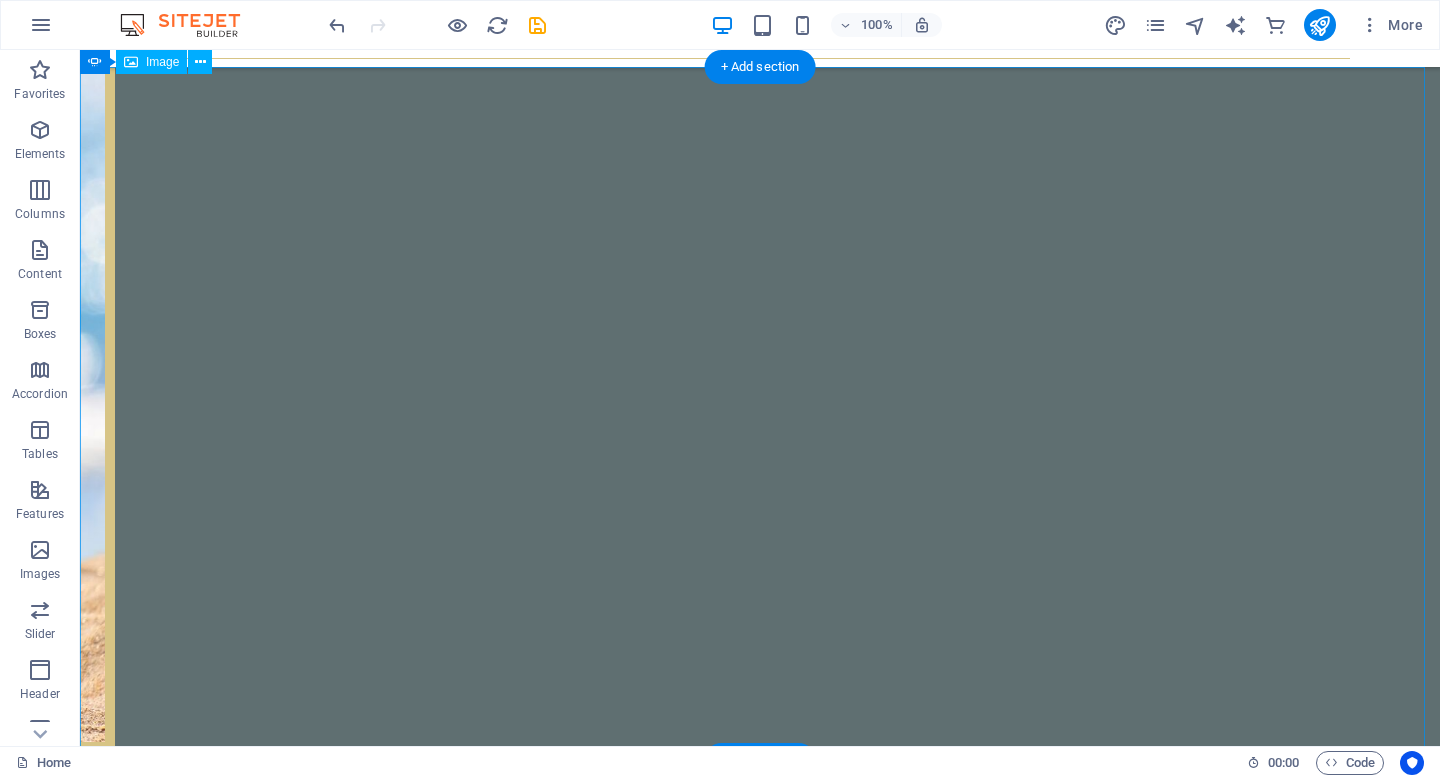 scroll, scrollTop: 0, scrollLeft: 0, axis: both 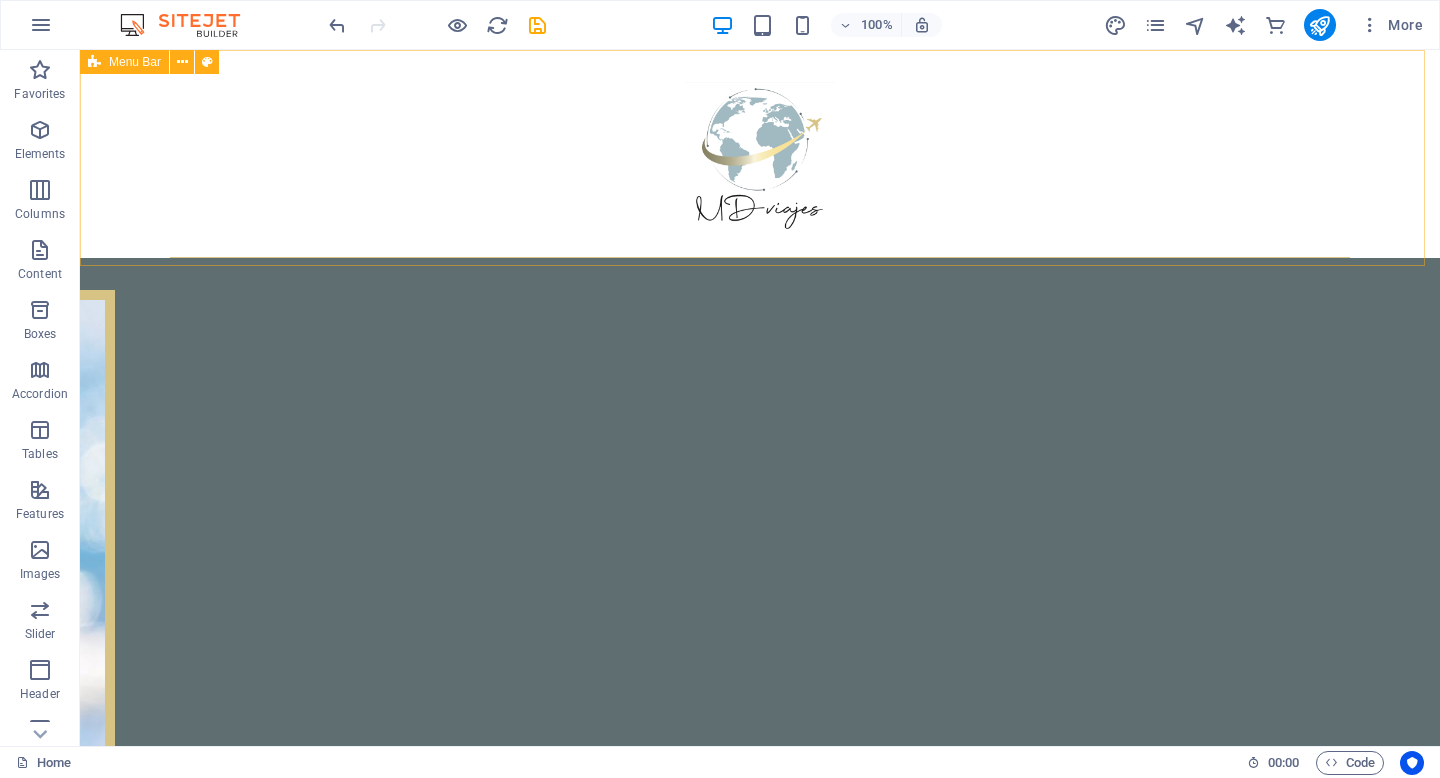 click on "Menu Bar" at bounding box center [135, 62] 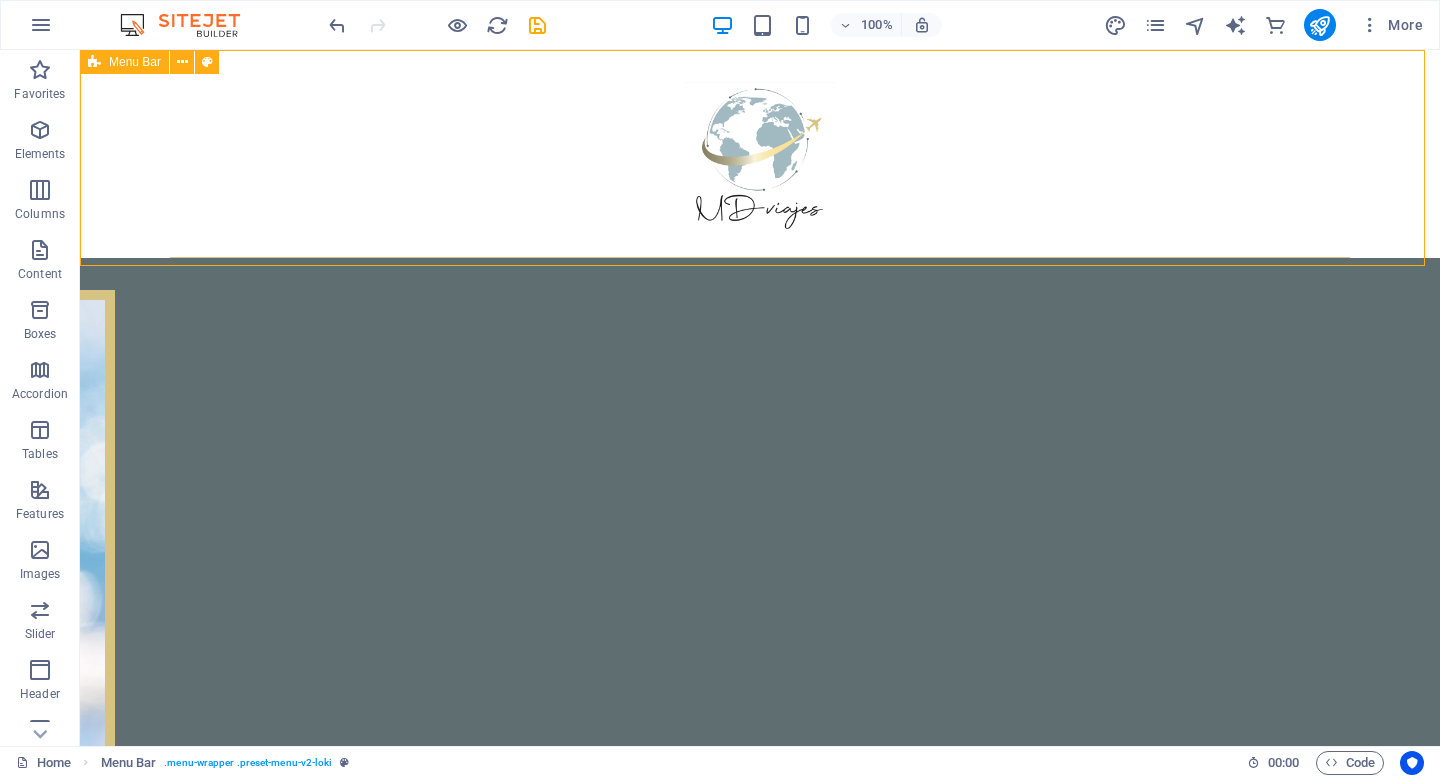 click on "Menu Bar" at bounding box center (135, 62) 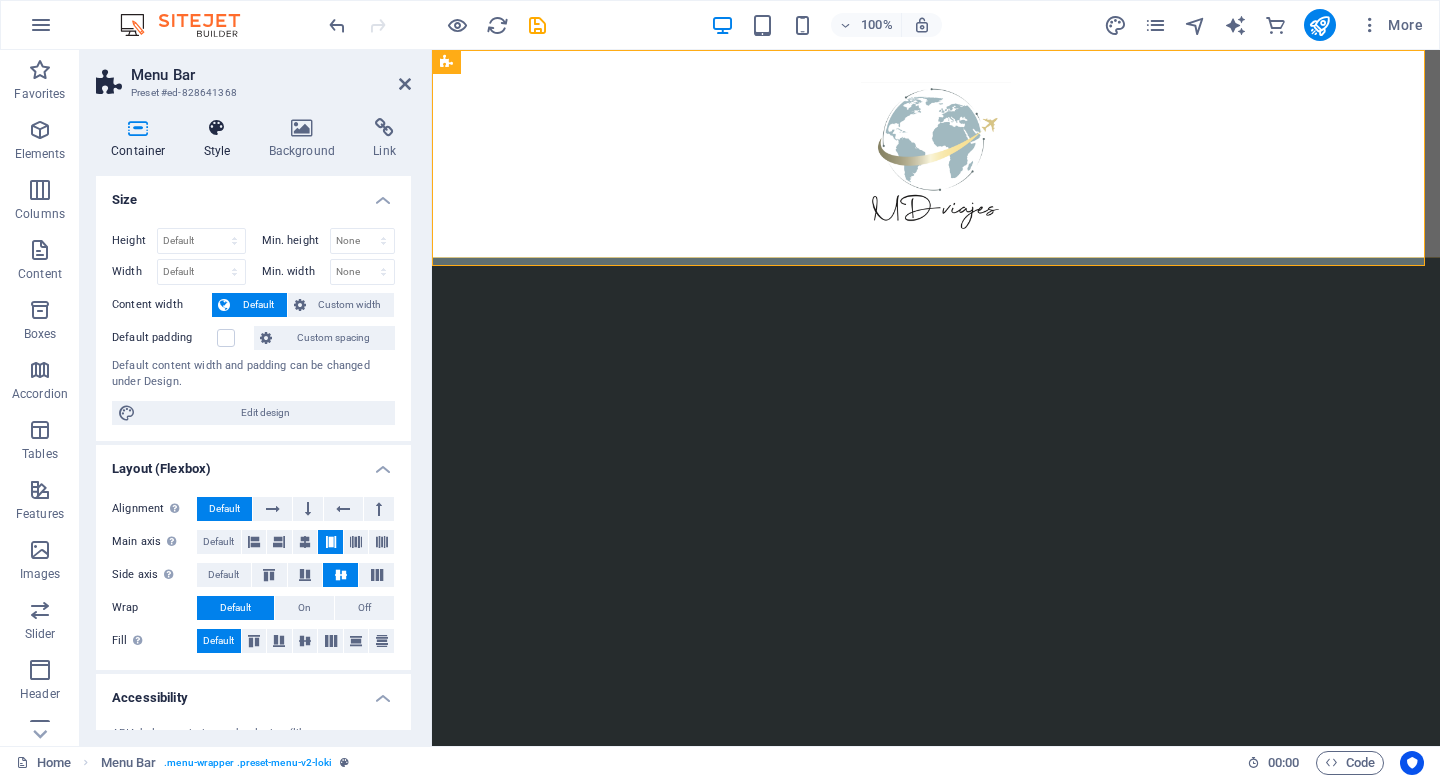 click at bounding box center [217, 128] 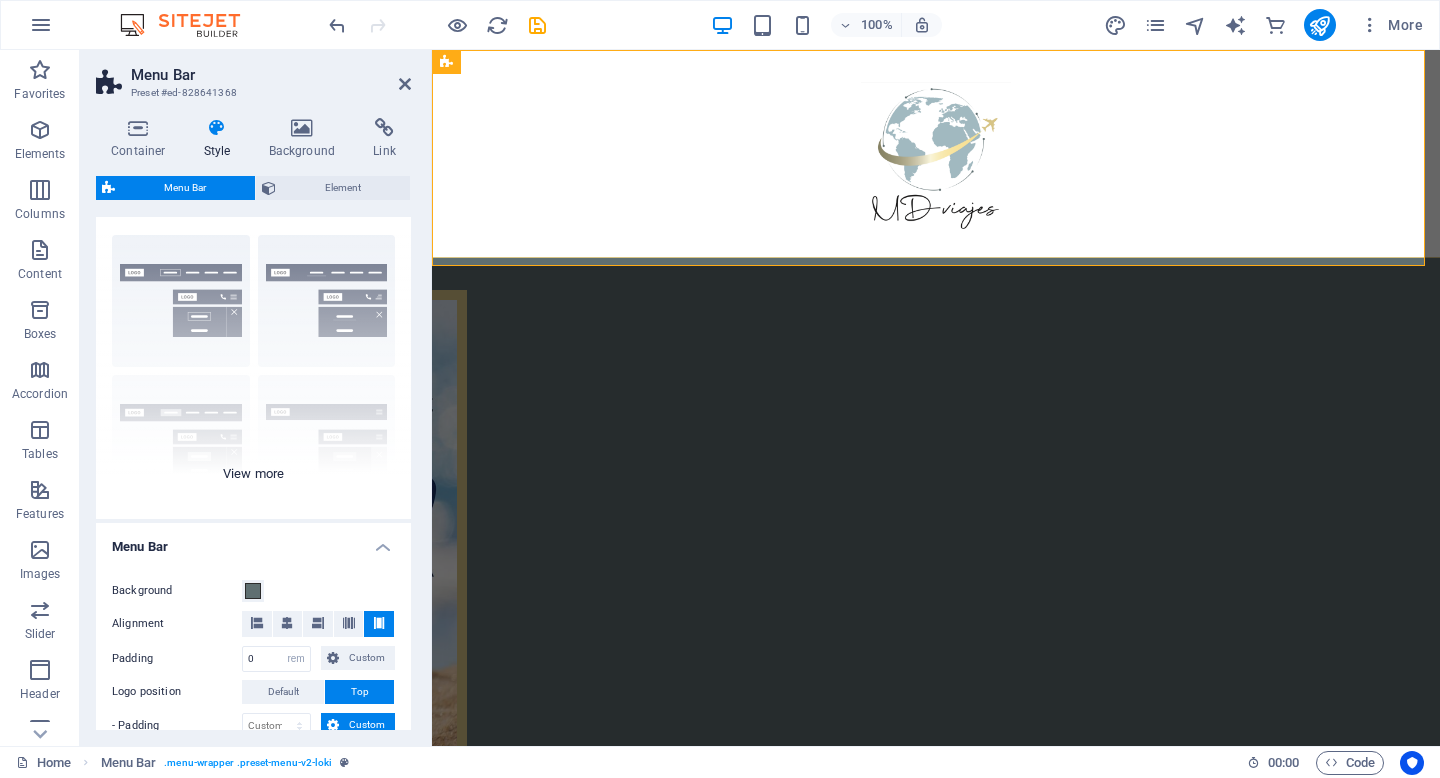 scroll, scrollTop: 43, scrollLeft: 0, axis: vertical 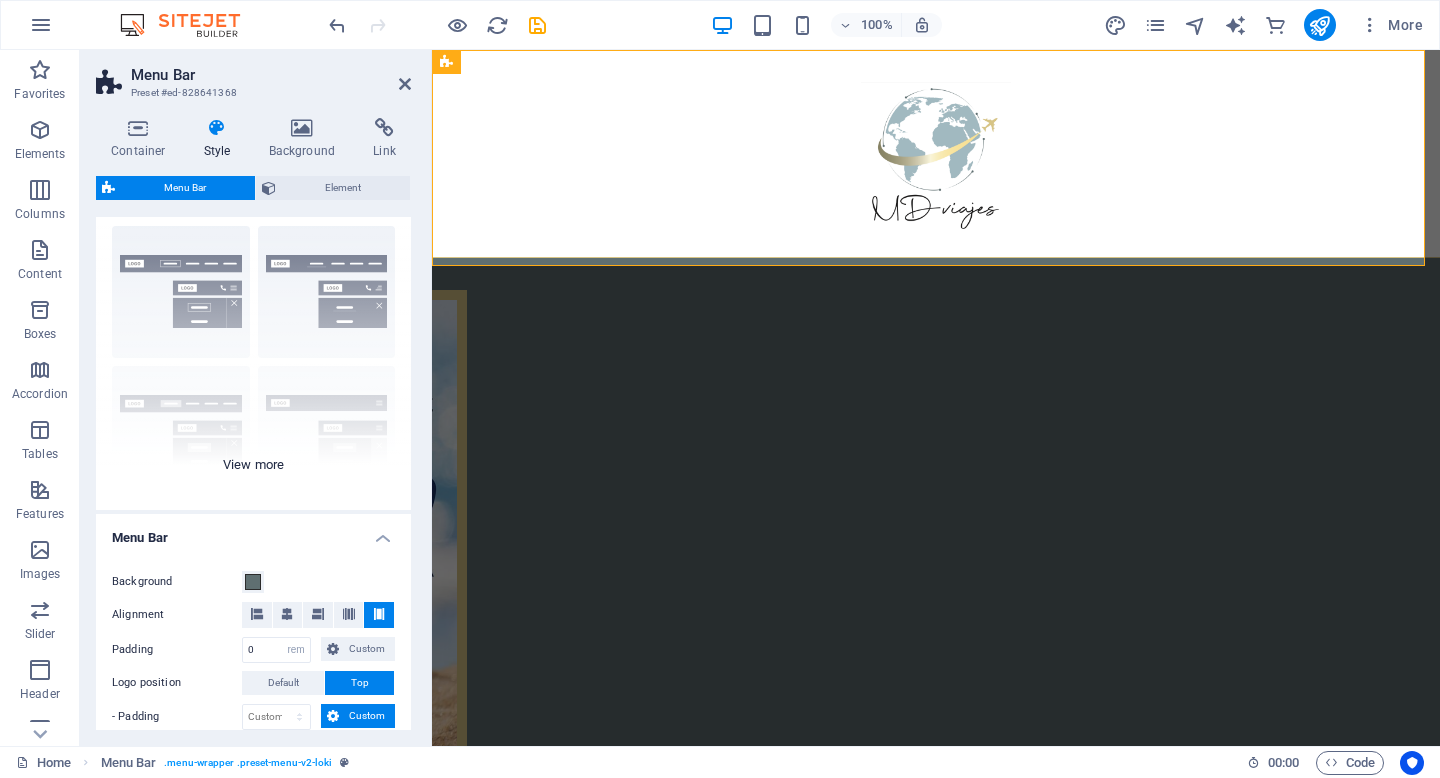 click on "Border Centered Default Fixed Loki Trigger Wide XXL" at bounding box center [253, 360] 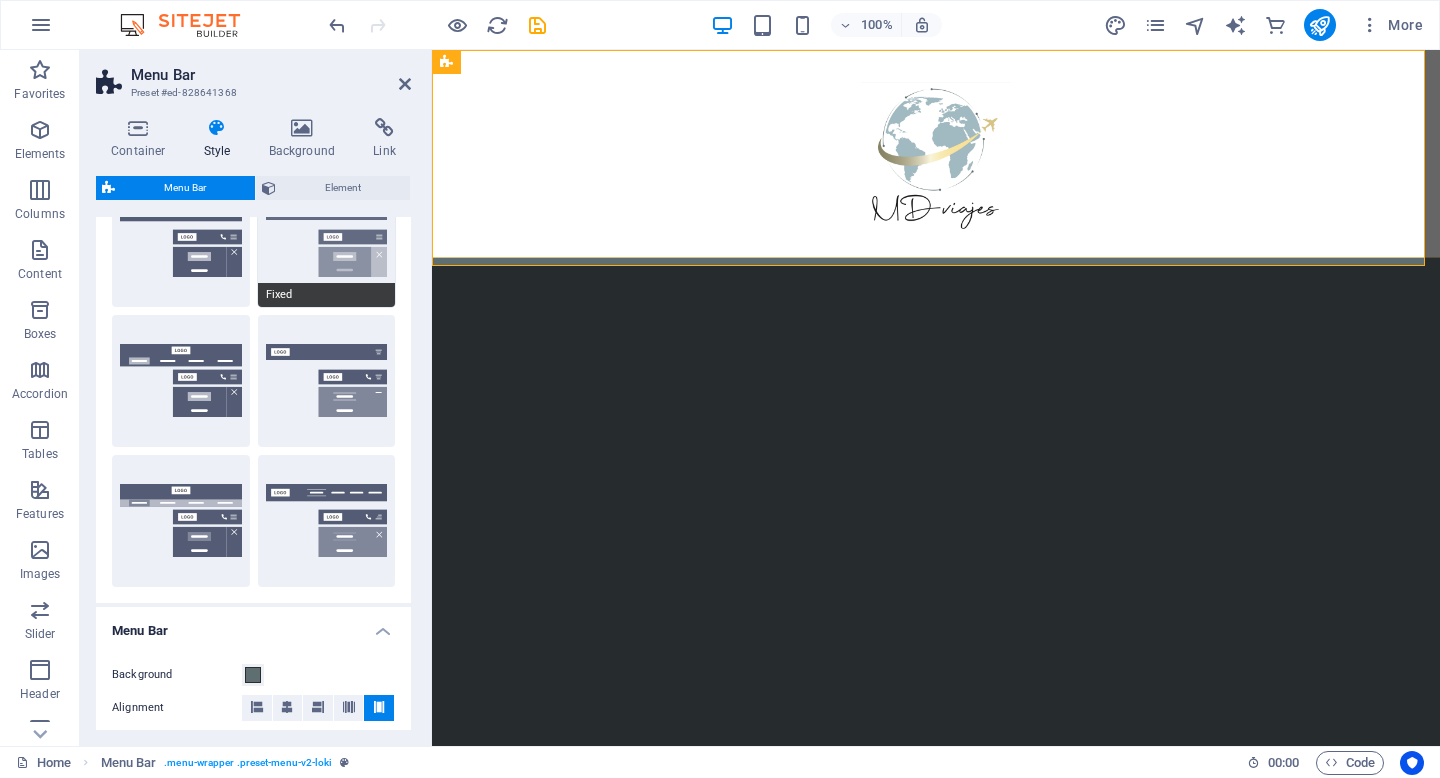 scroll, scrollTop: 238, scrollLeft: 0, axis: vertical 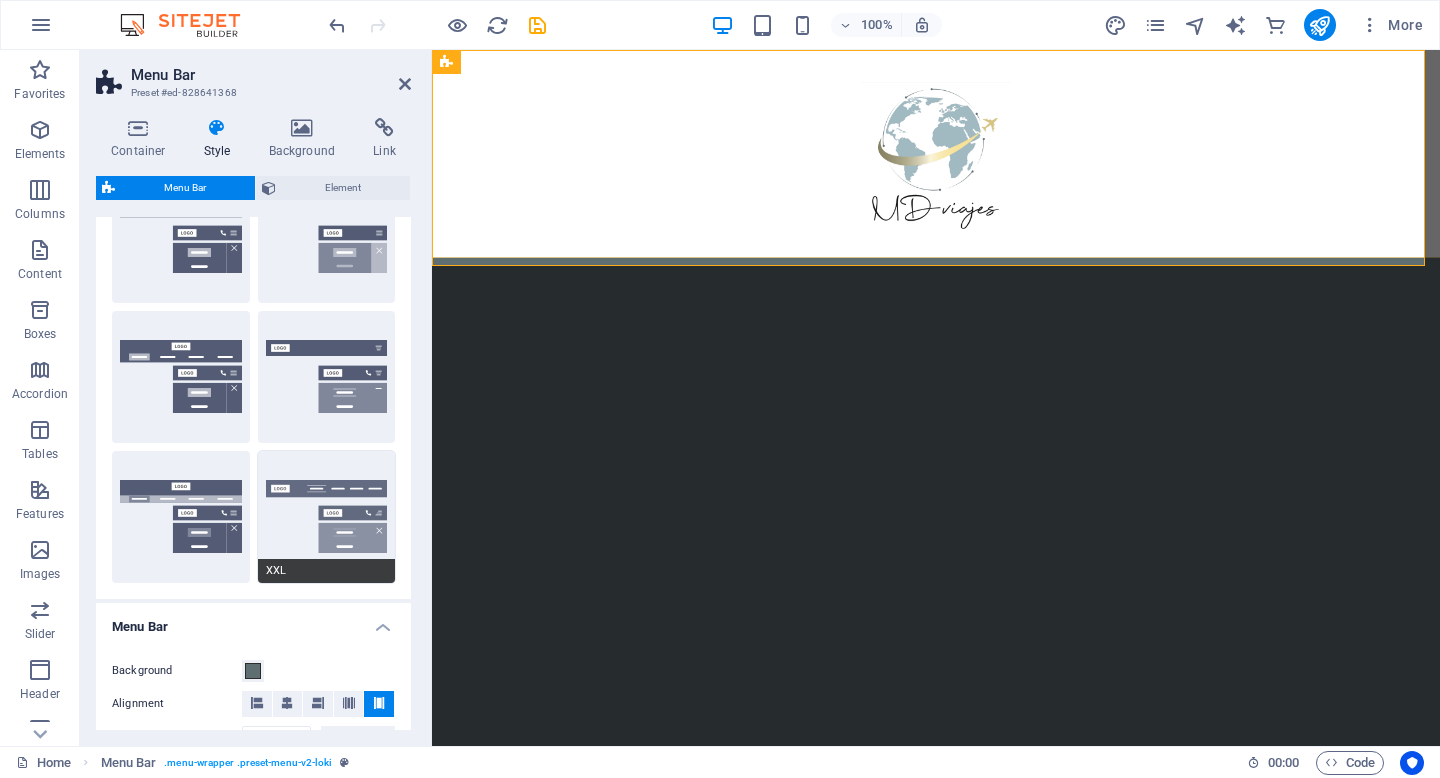click on "XXL" at bounding box center (327, 517) 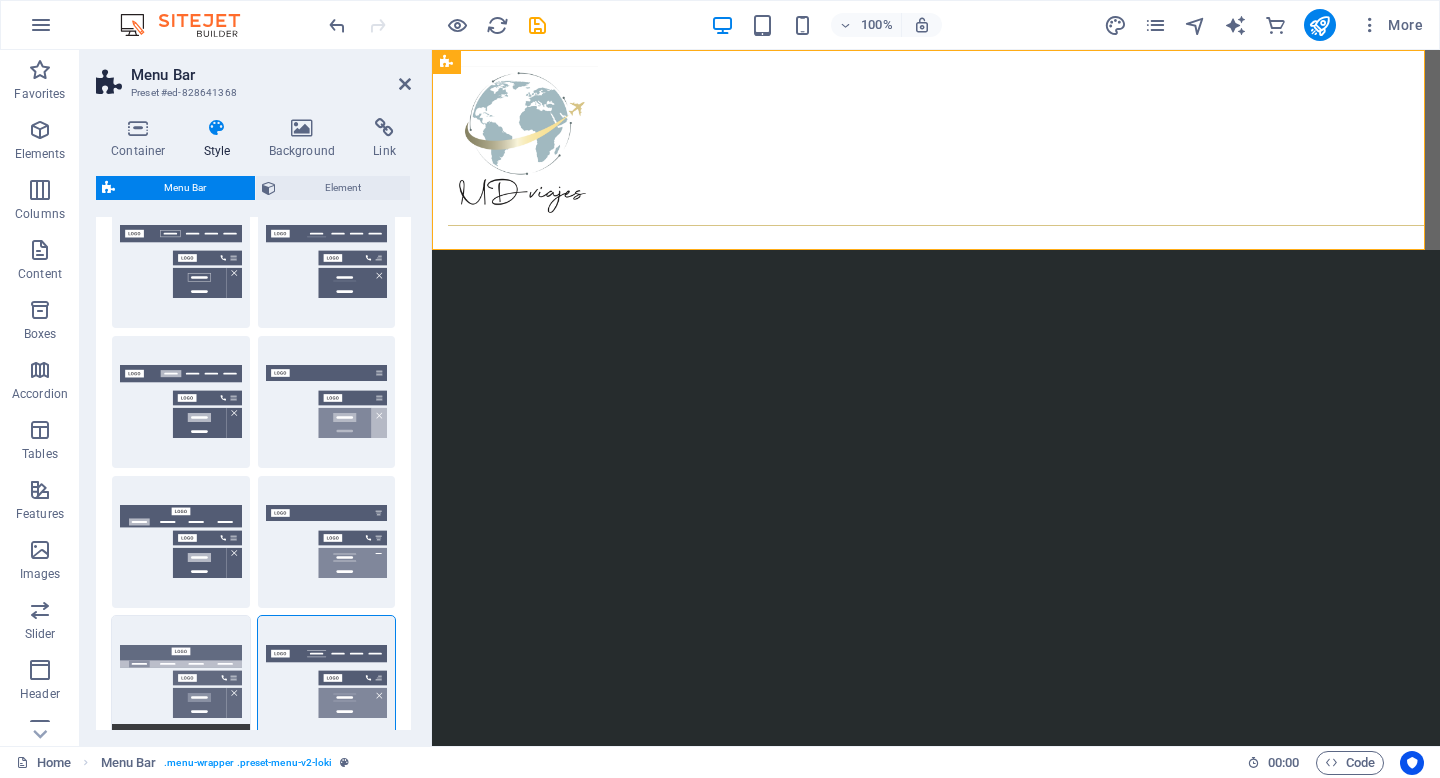 scroll, scrollTop: 72, scrollLeft: 0, axis: vertical 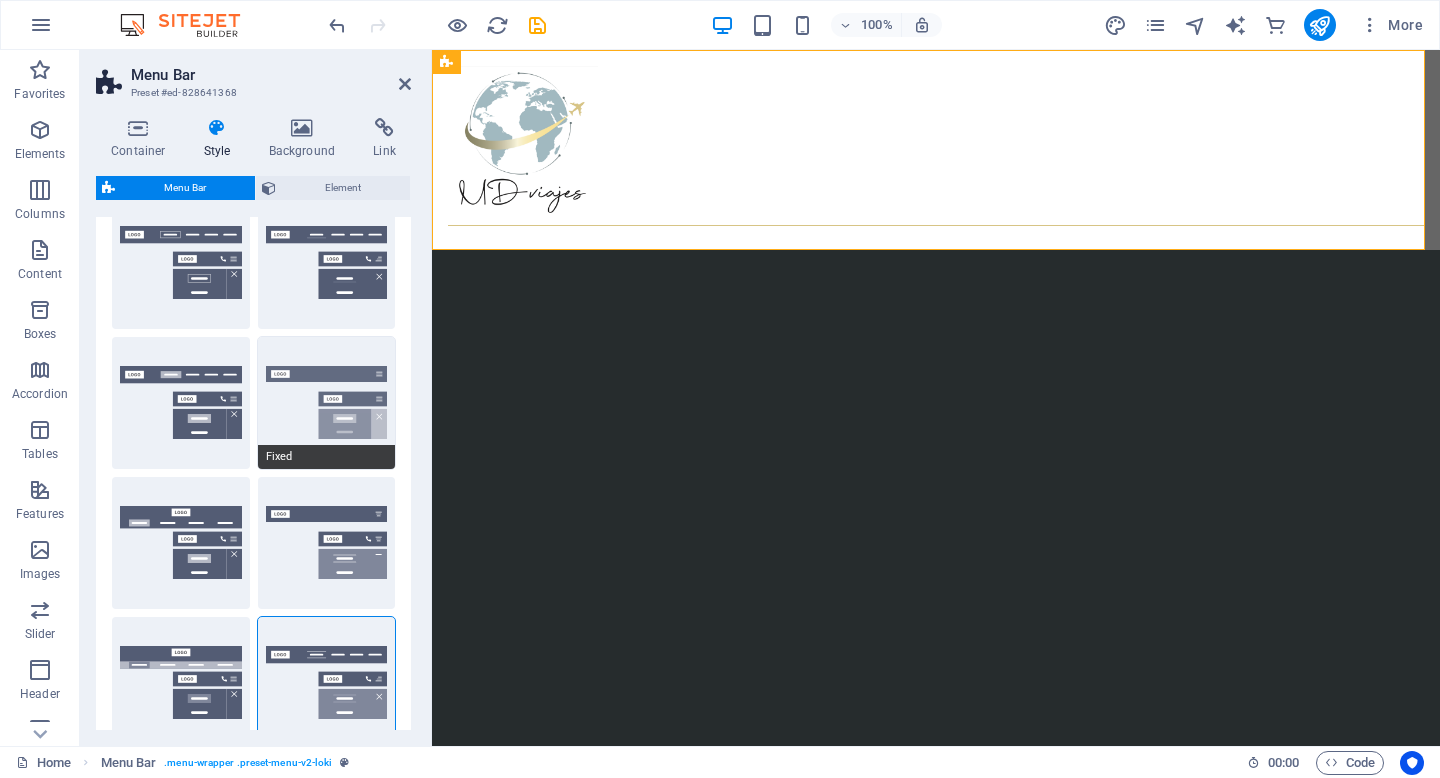 click on "Fixed" at bounding box center [327, 403] 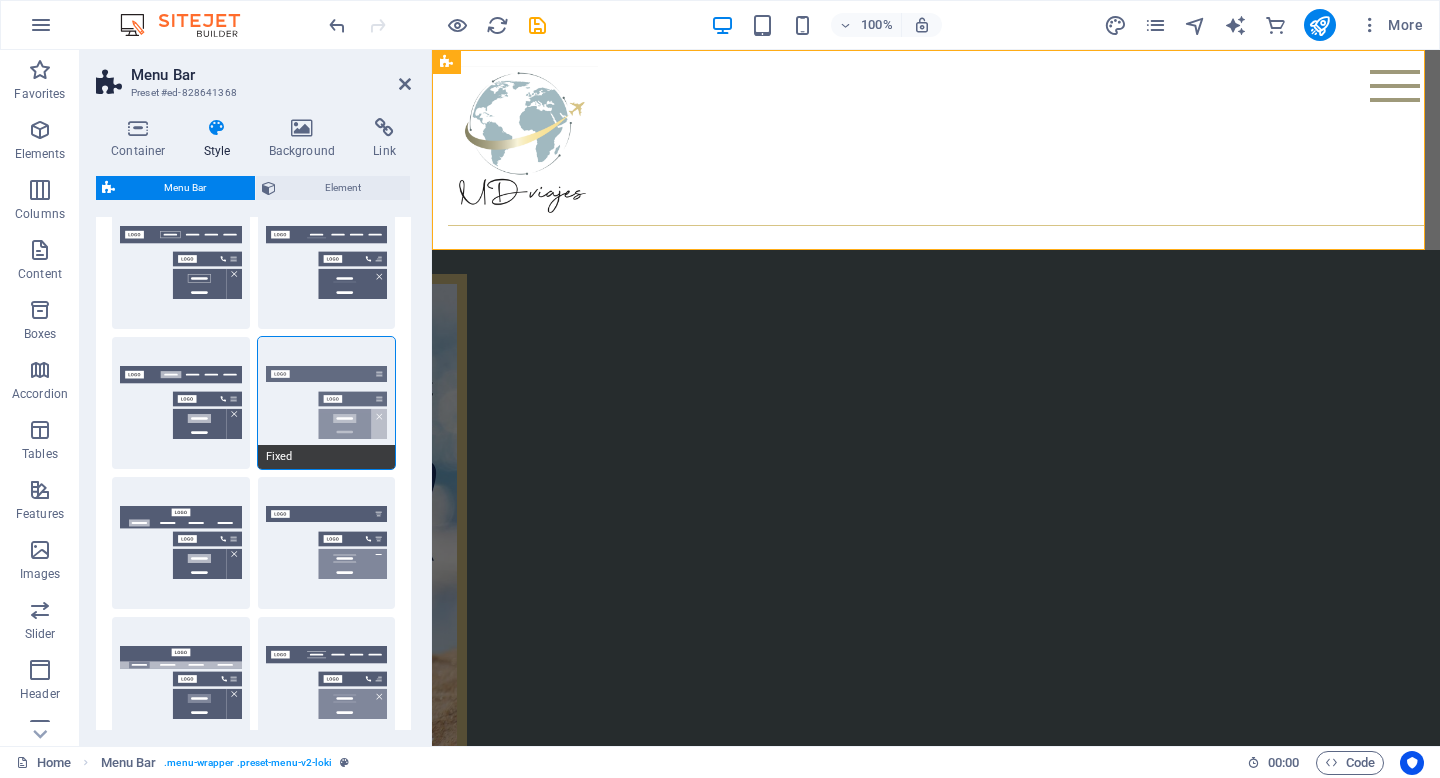 scroll, scrollTop: 0, scrollLeft: 0, axis: both 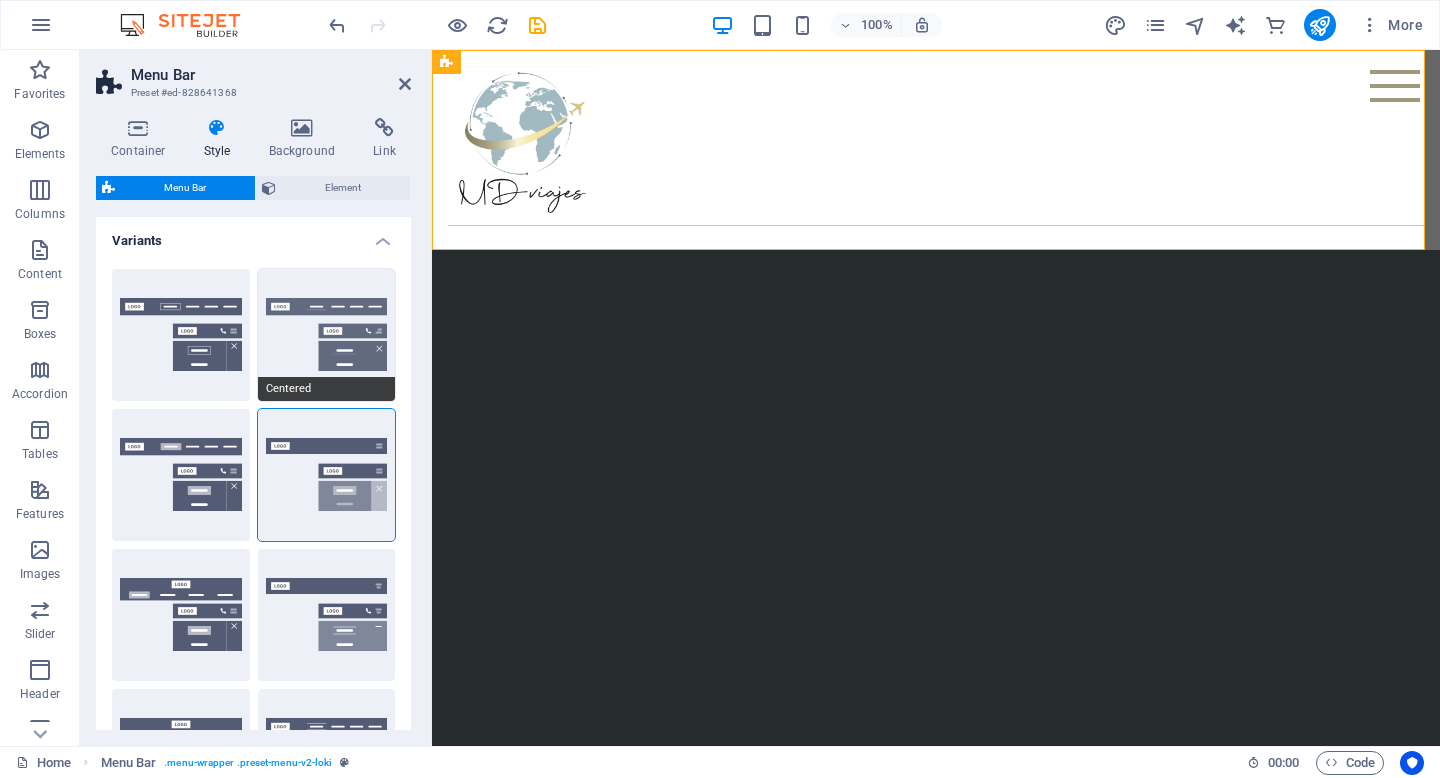 click on "Centered" at bounding box center (327, 335) 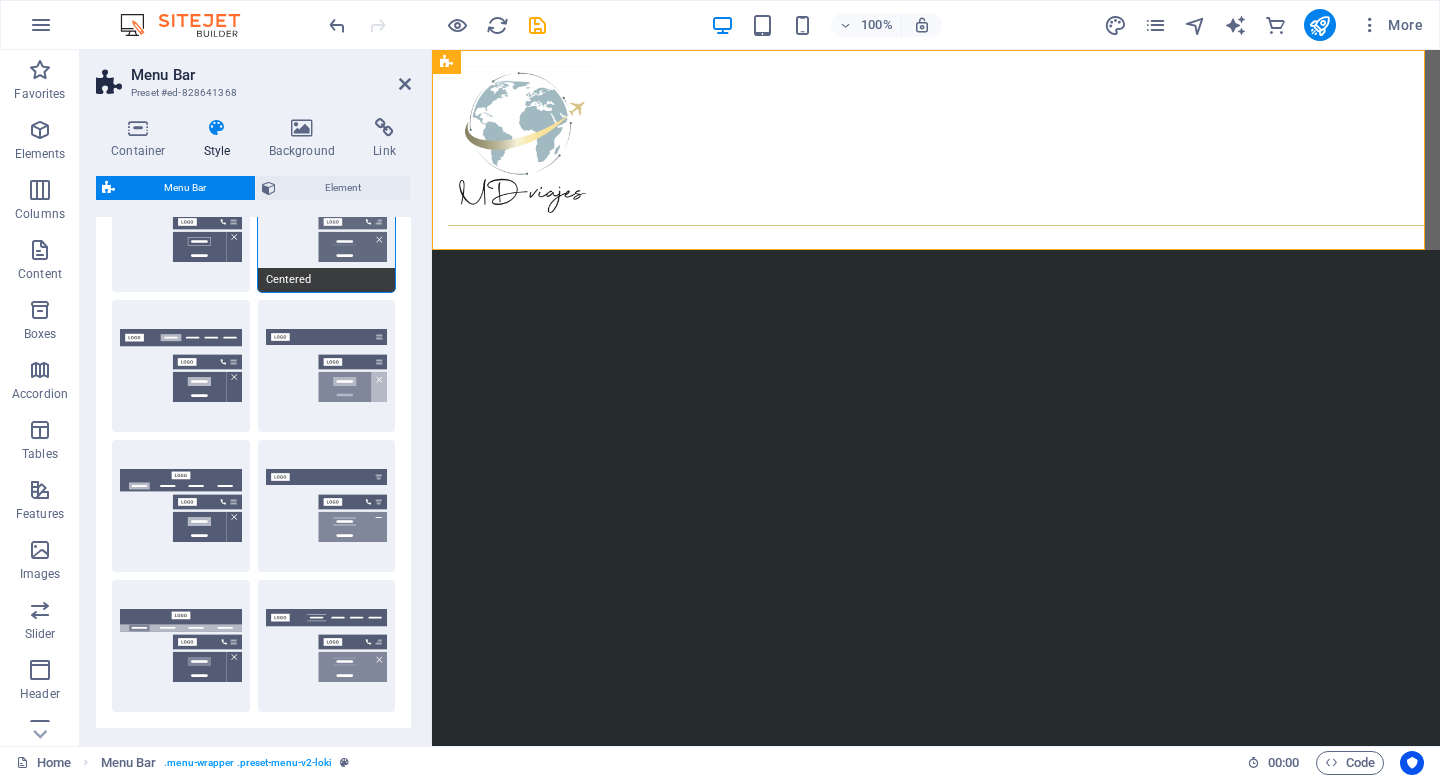 scroll, scrollTop: 123, scrollLeft: 0, axis: vertical 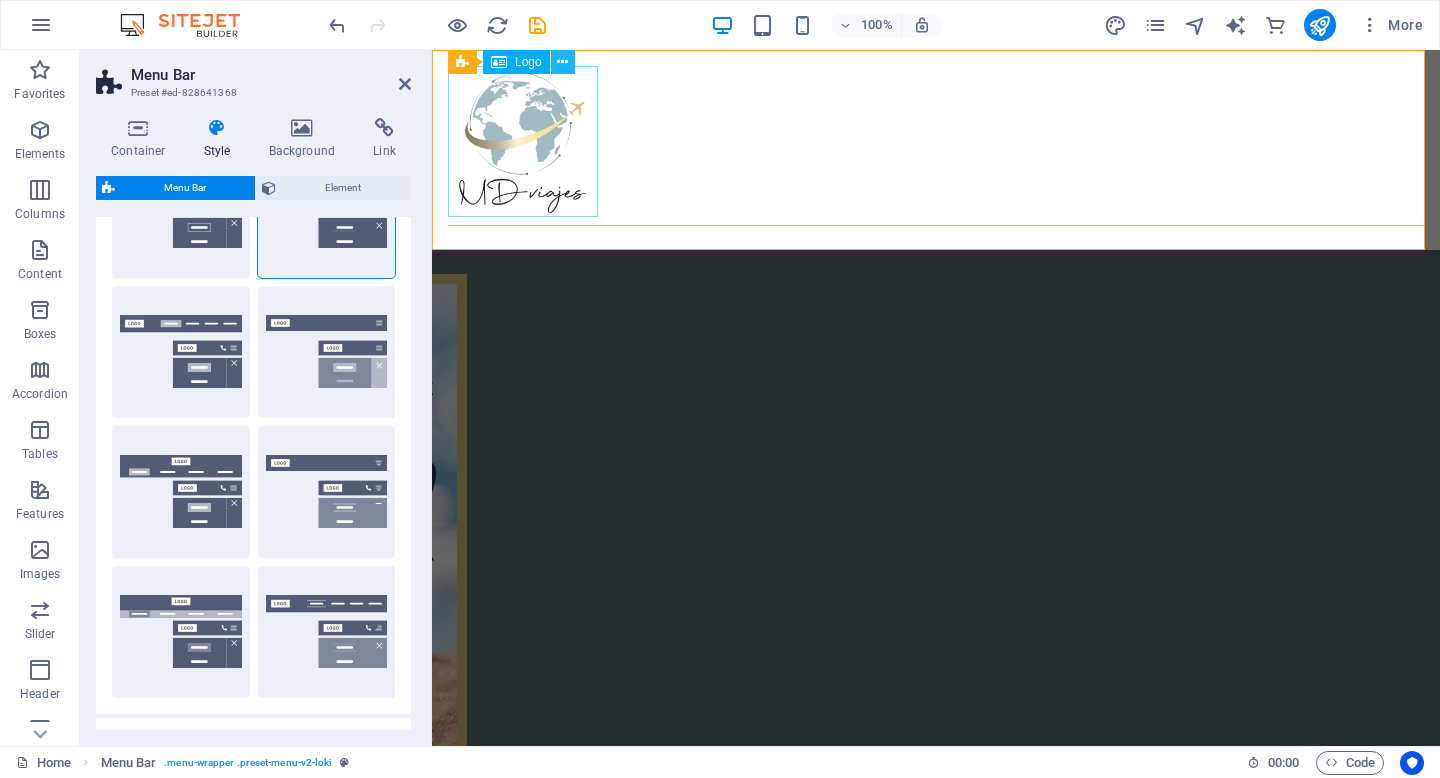 click at bounding box center (562, 62) 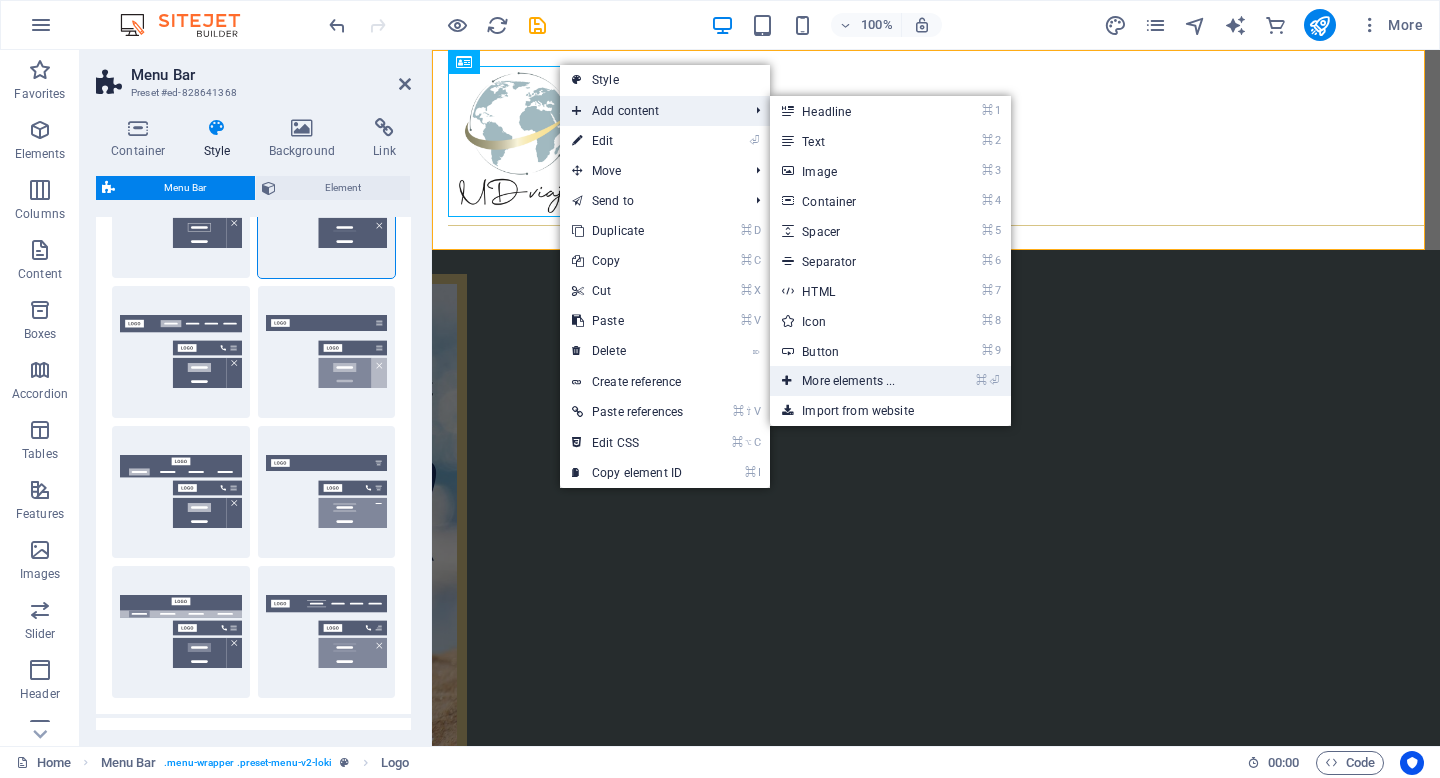 click on "⌘ ⏎  More elements ..." at bounding box center [852, 381] 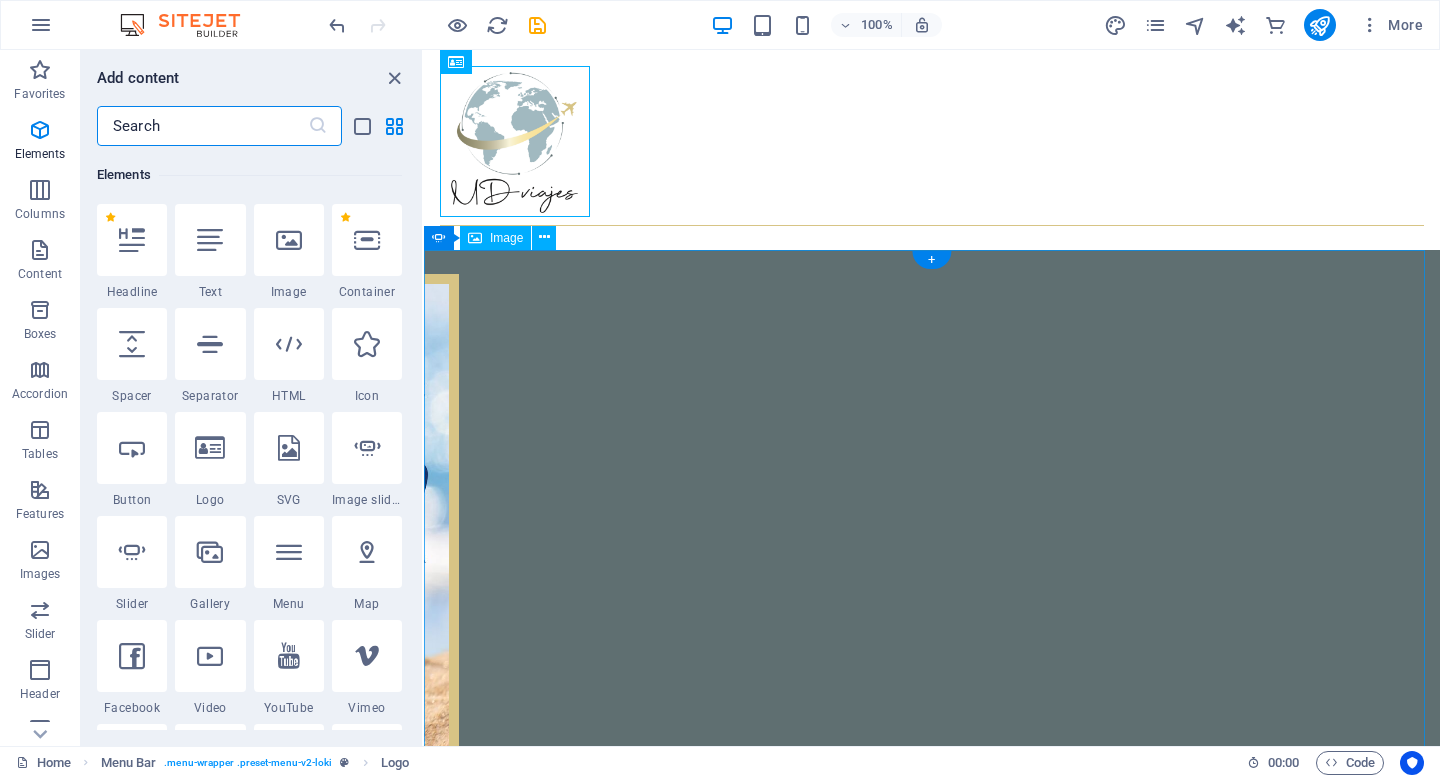 scroll, scrollTop: 213, scrollLeft: 0, axis: vertical 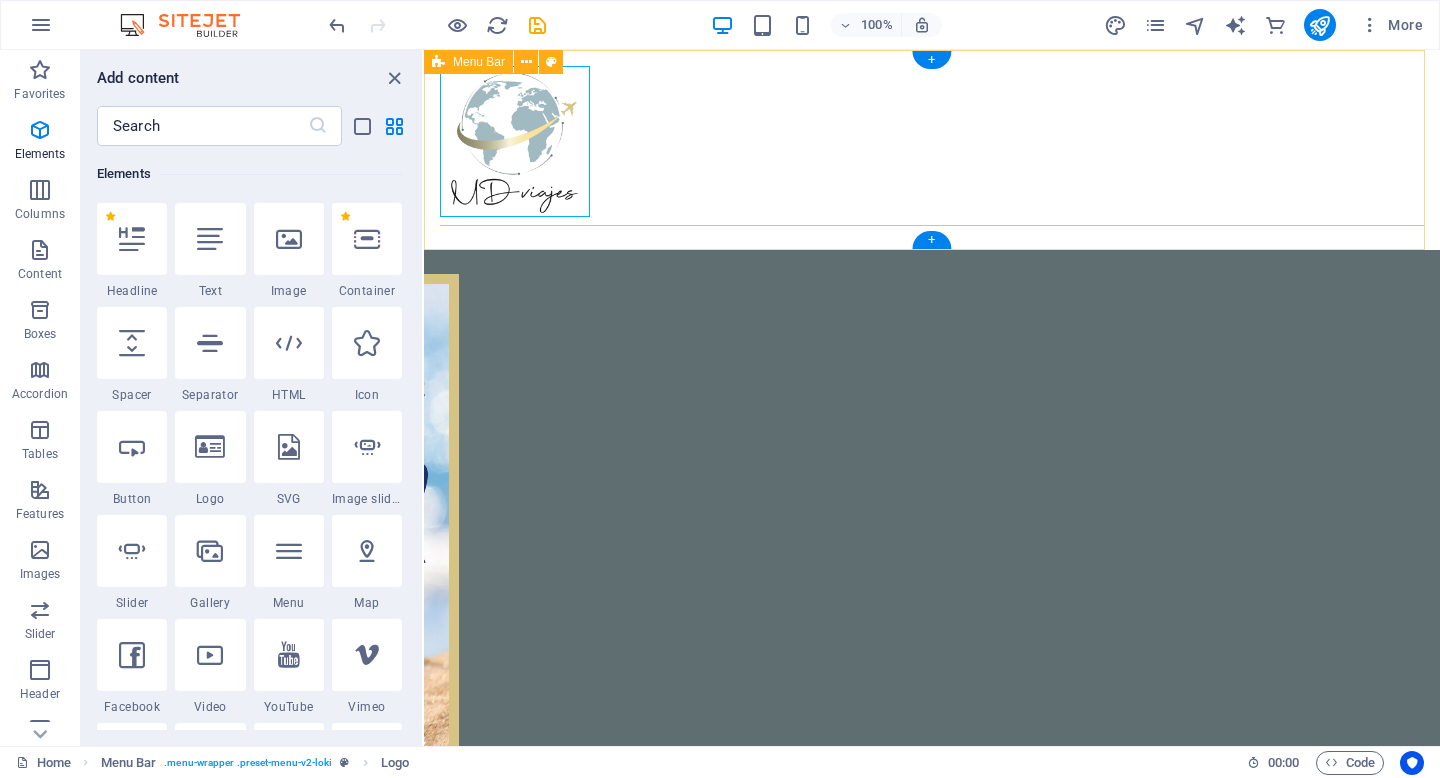 click on "Menu" at bounding box center (932, 150) 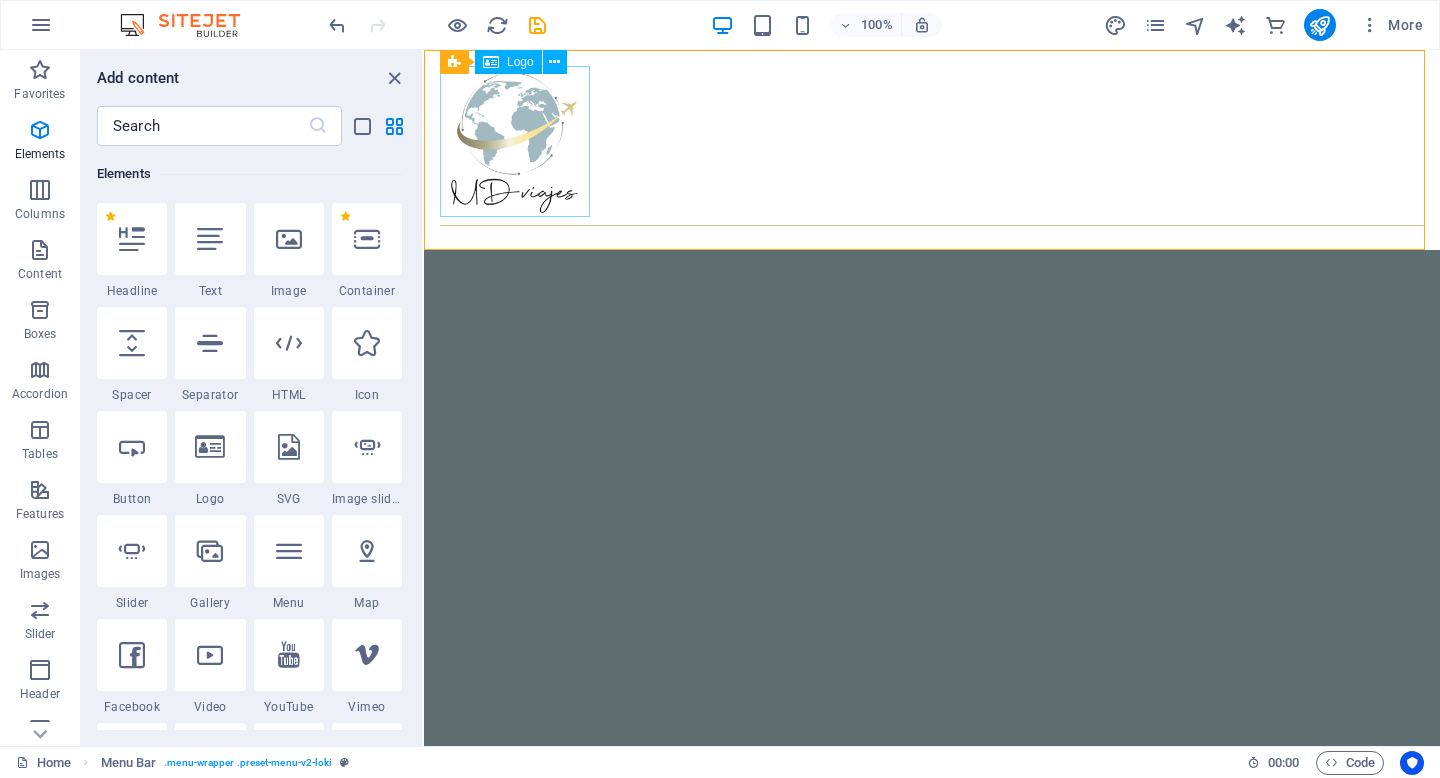 click on "Logo" at bounding box center (520, 62) 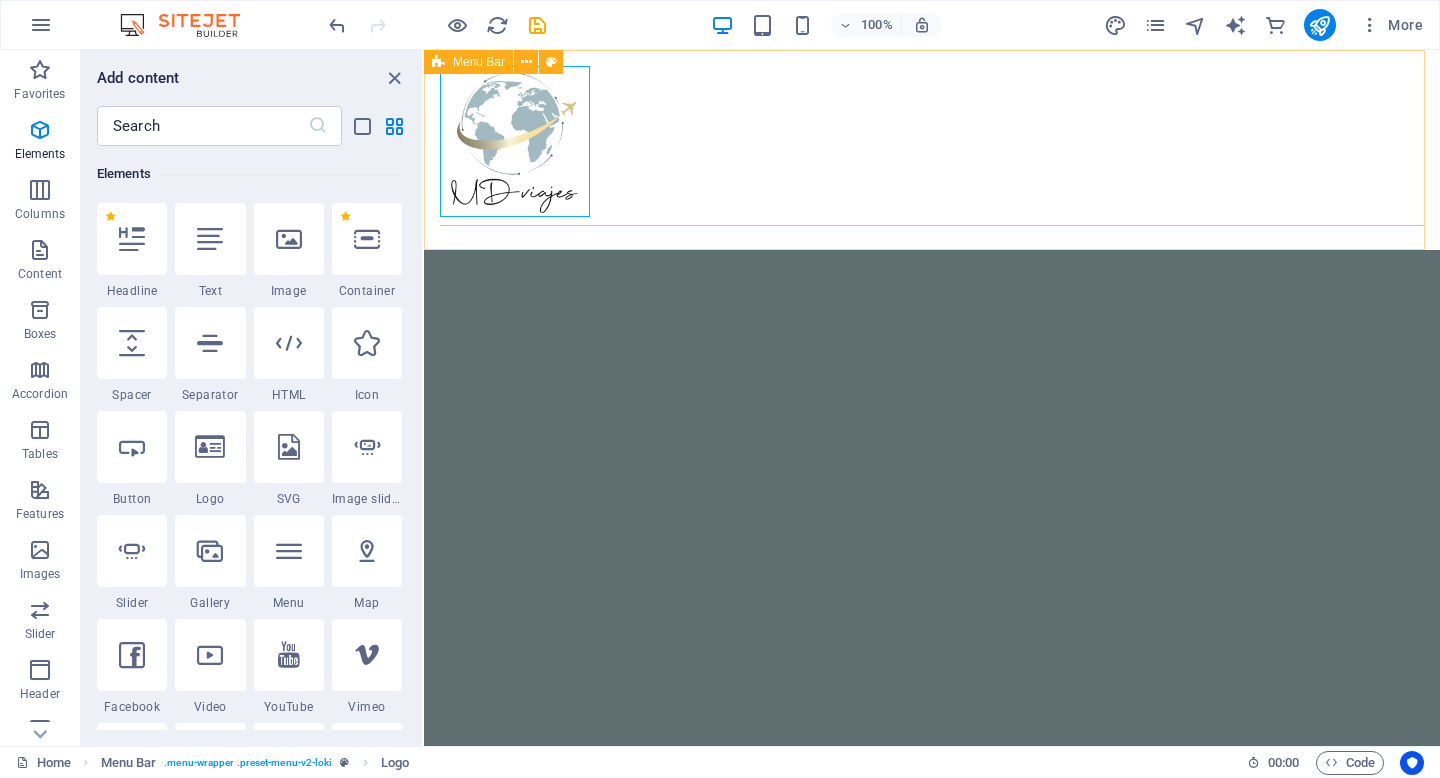 click on "Menu Bar" at bounding box center (468, 62) 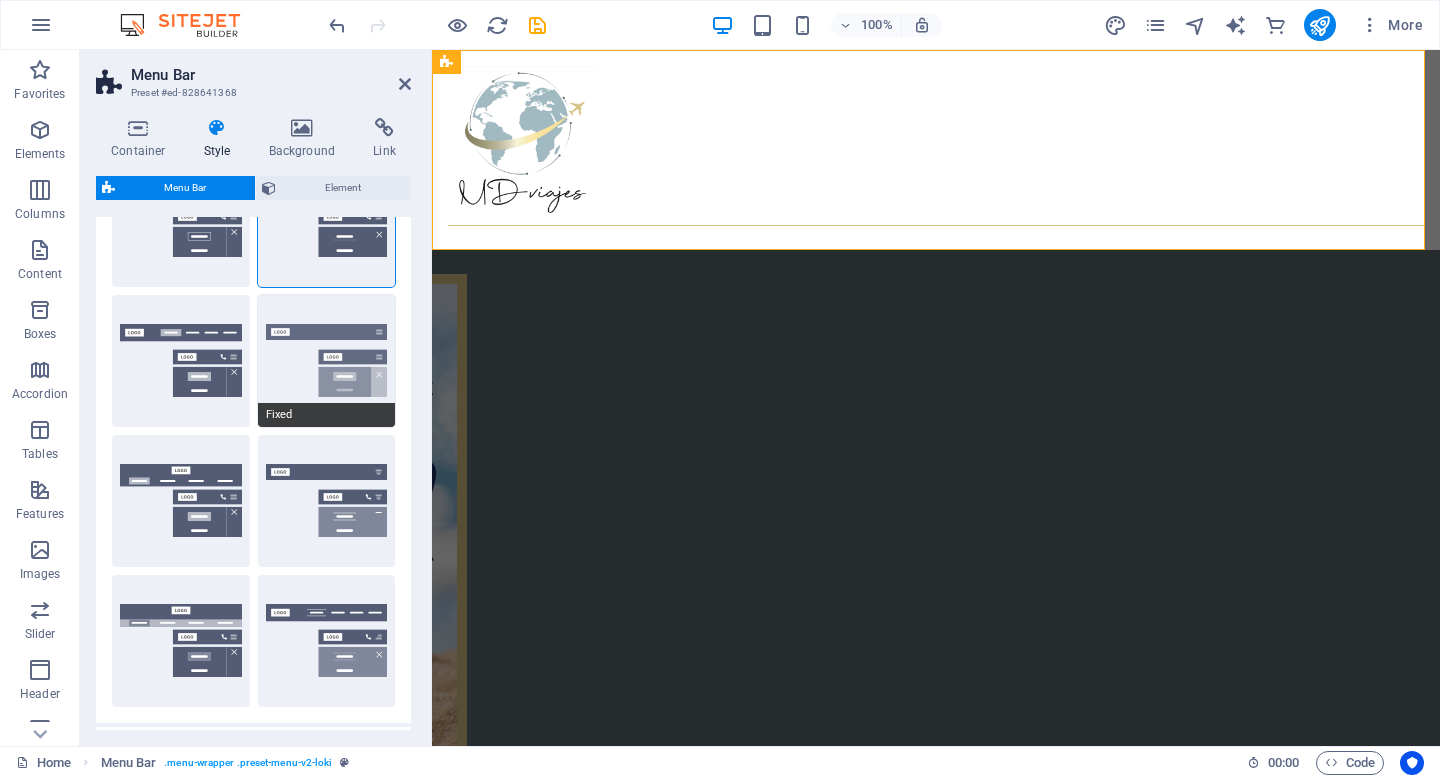 scroll, scrollTop: 116, scrollLeft: 0, axis: vertical 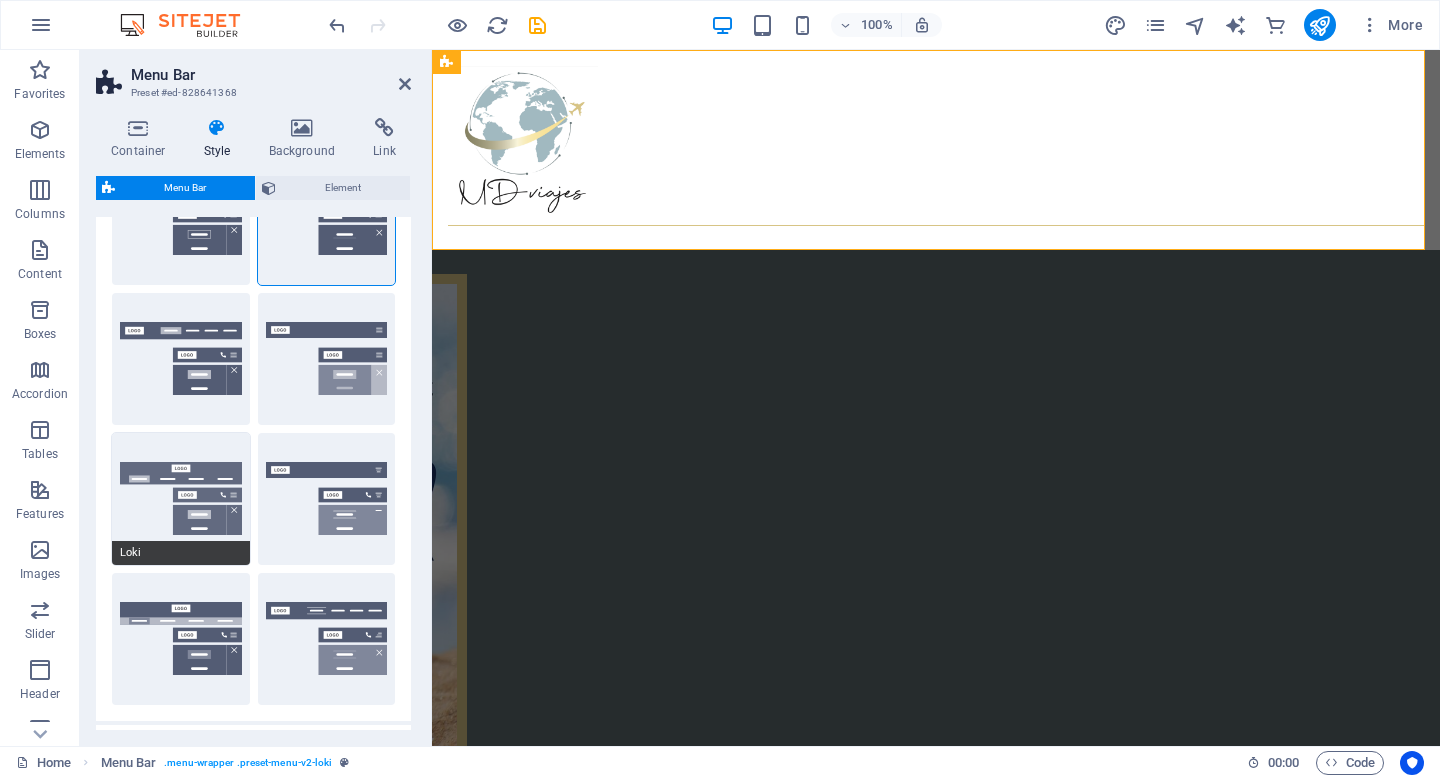 click on "Loki" at bounding box center (181, 499) 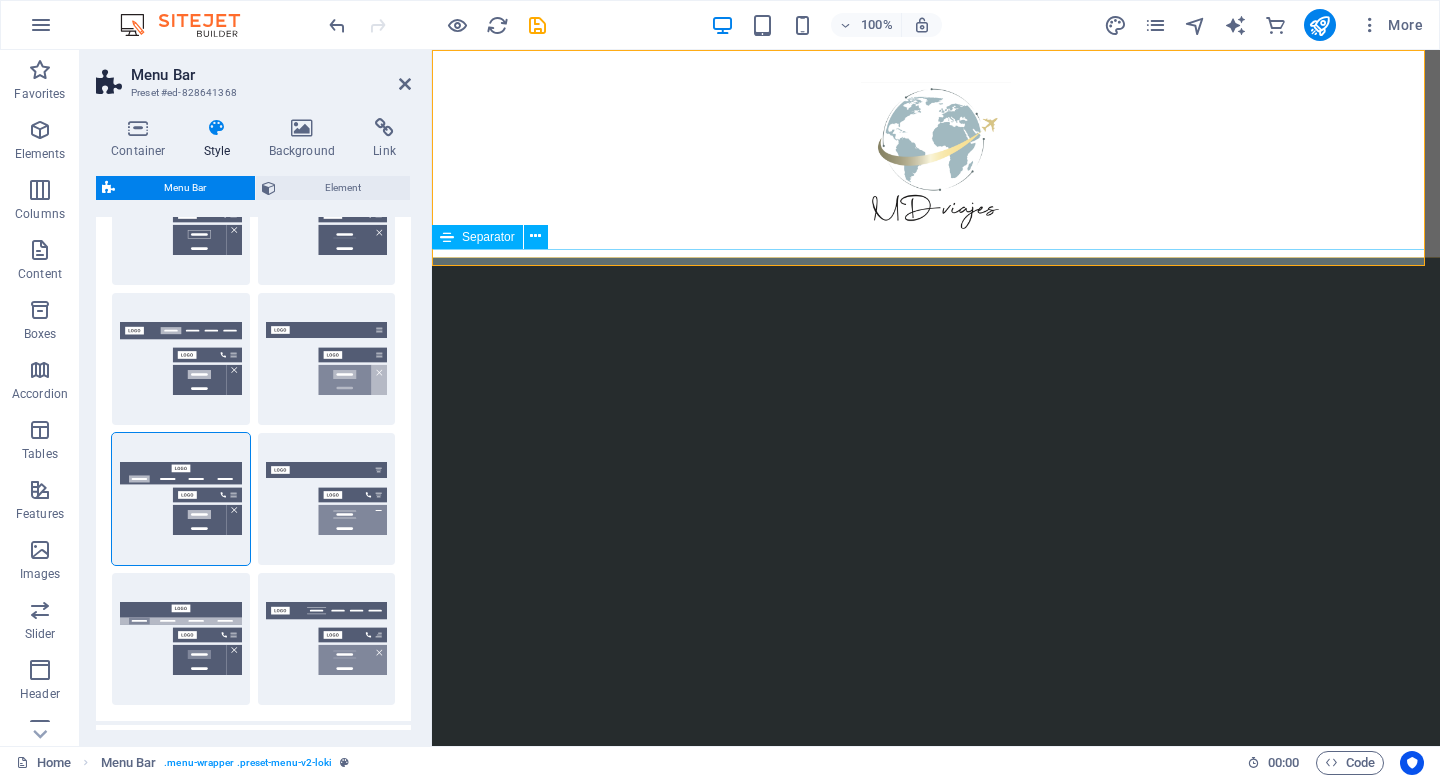 click on "Separator" at bounding box center [488, 237] 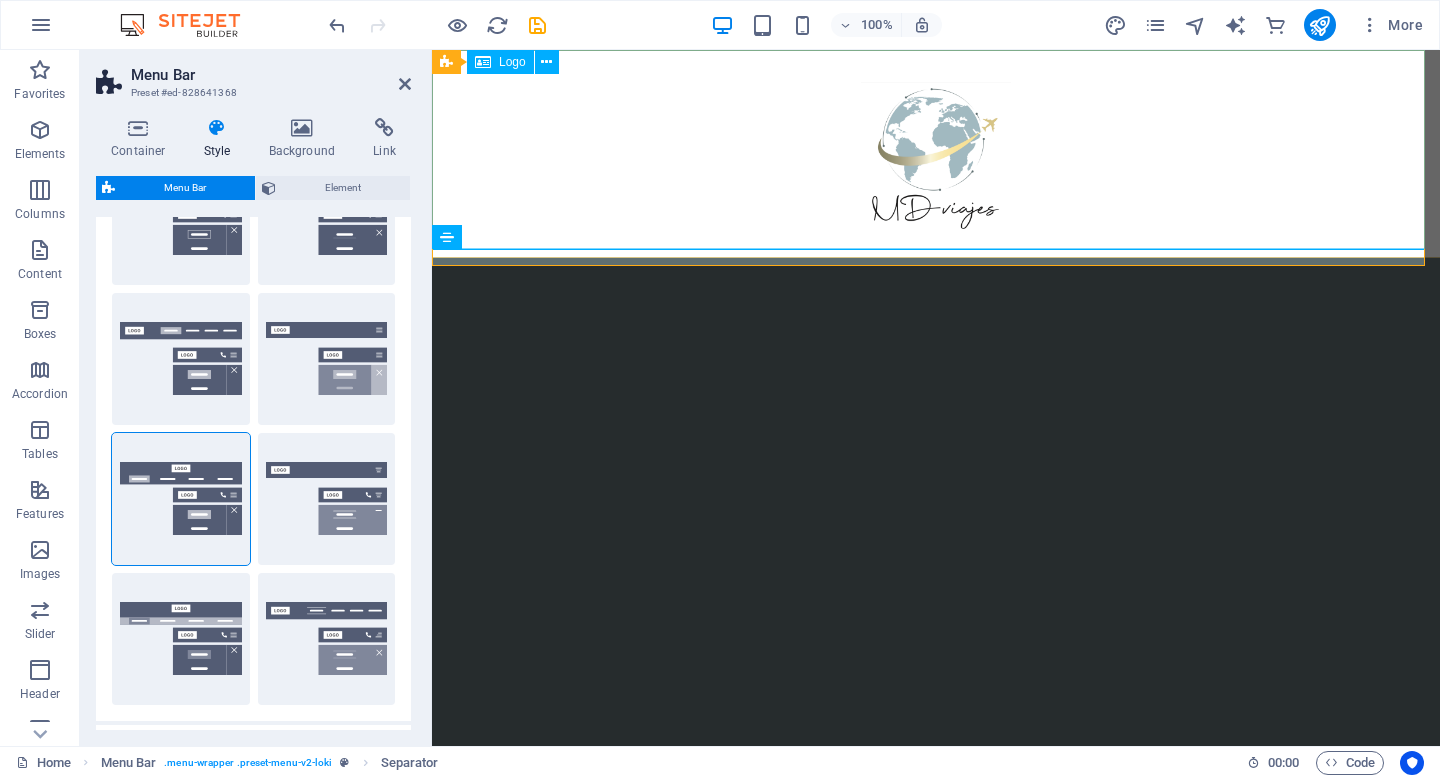 click at bounding box center (936, 149) 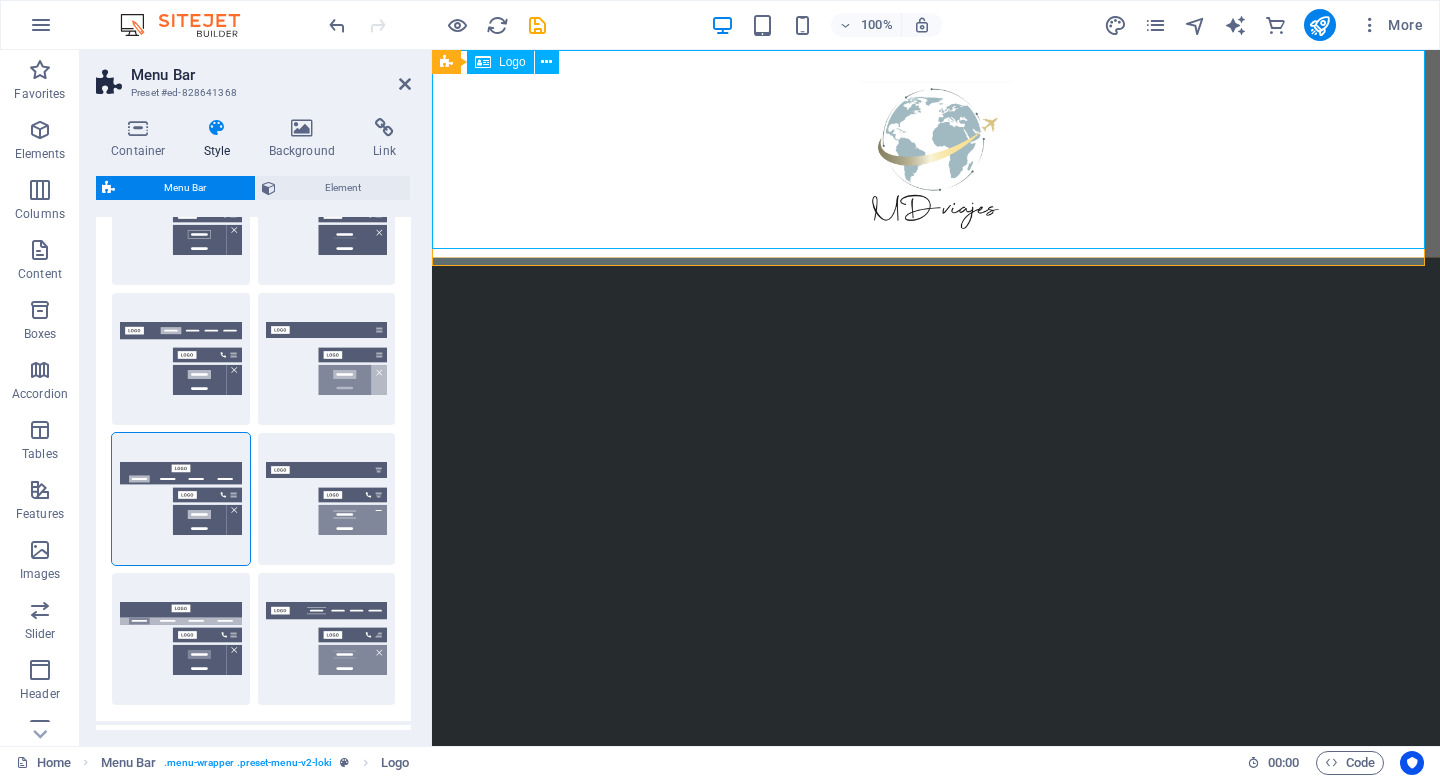 click at bounding box center (936, 149) 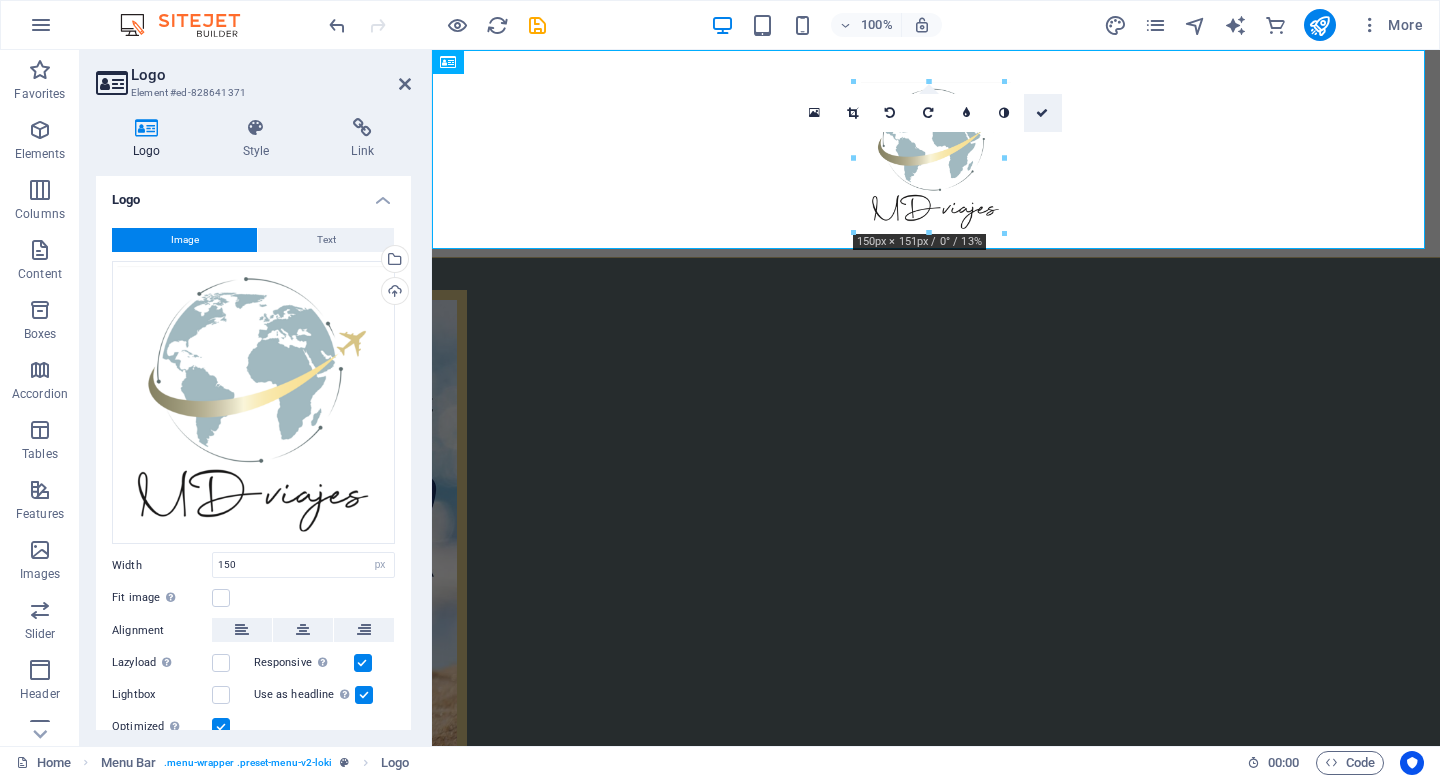 click at bounding box center (1042, 113) 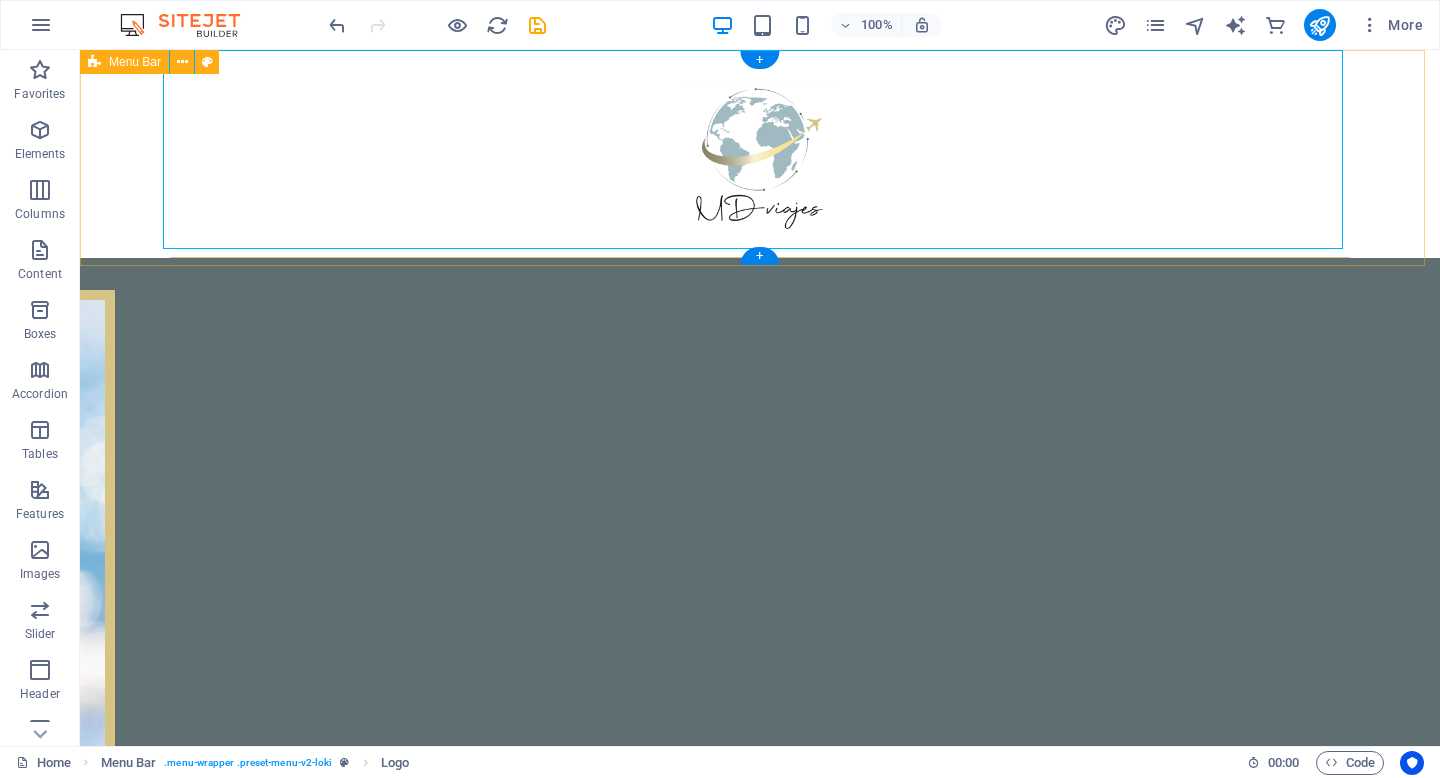 click on "Menu" at bounding box center (760, 154) 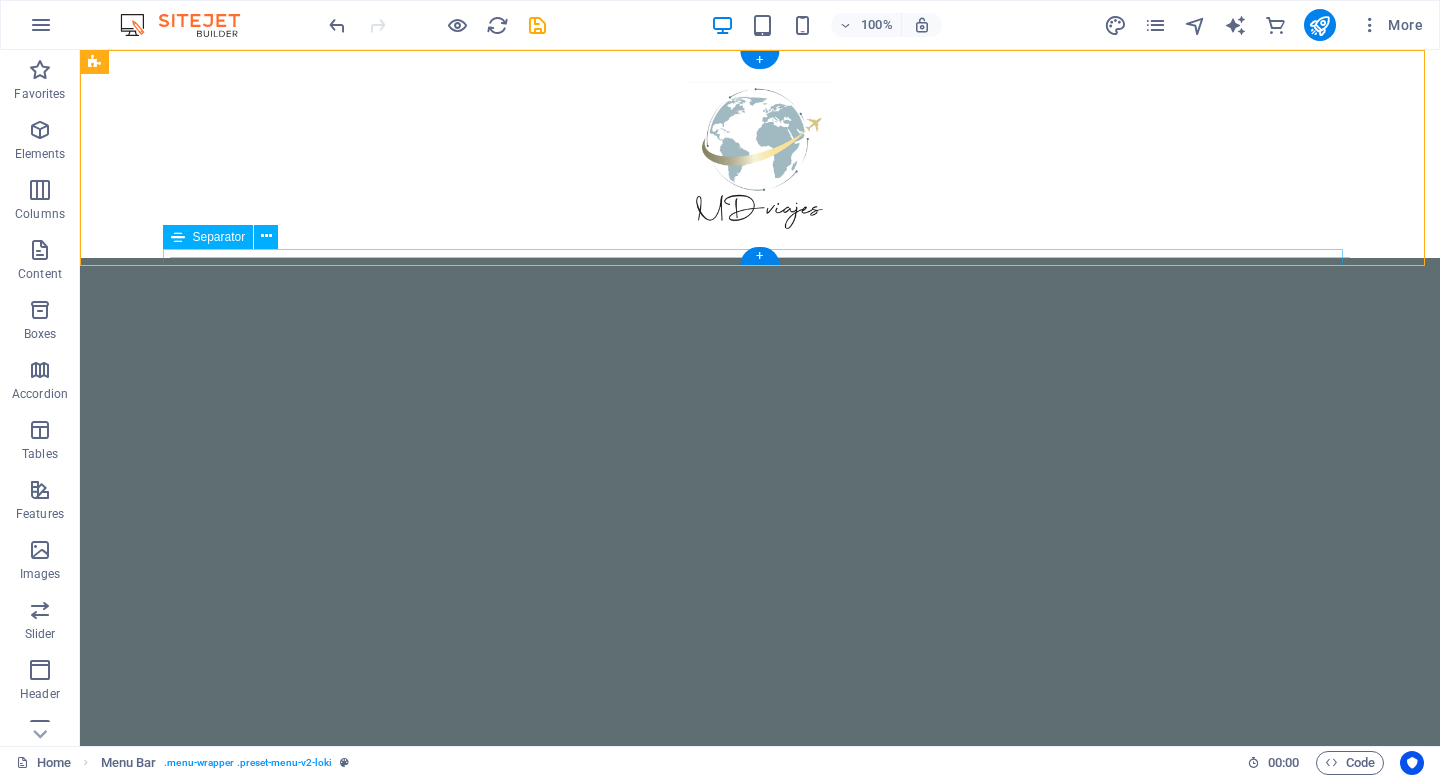 click at bounding box center [760, 257] 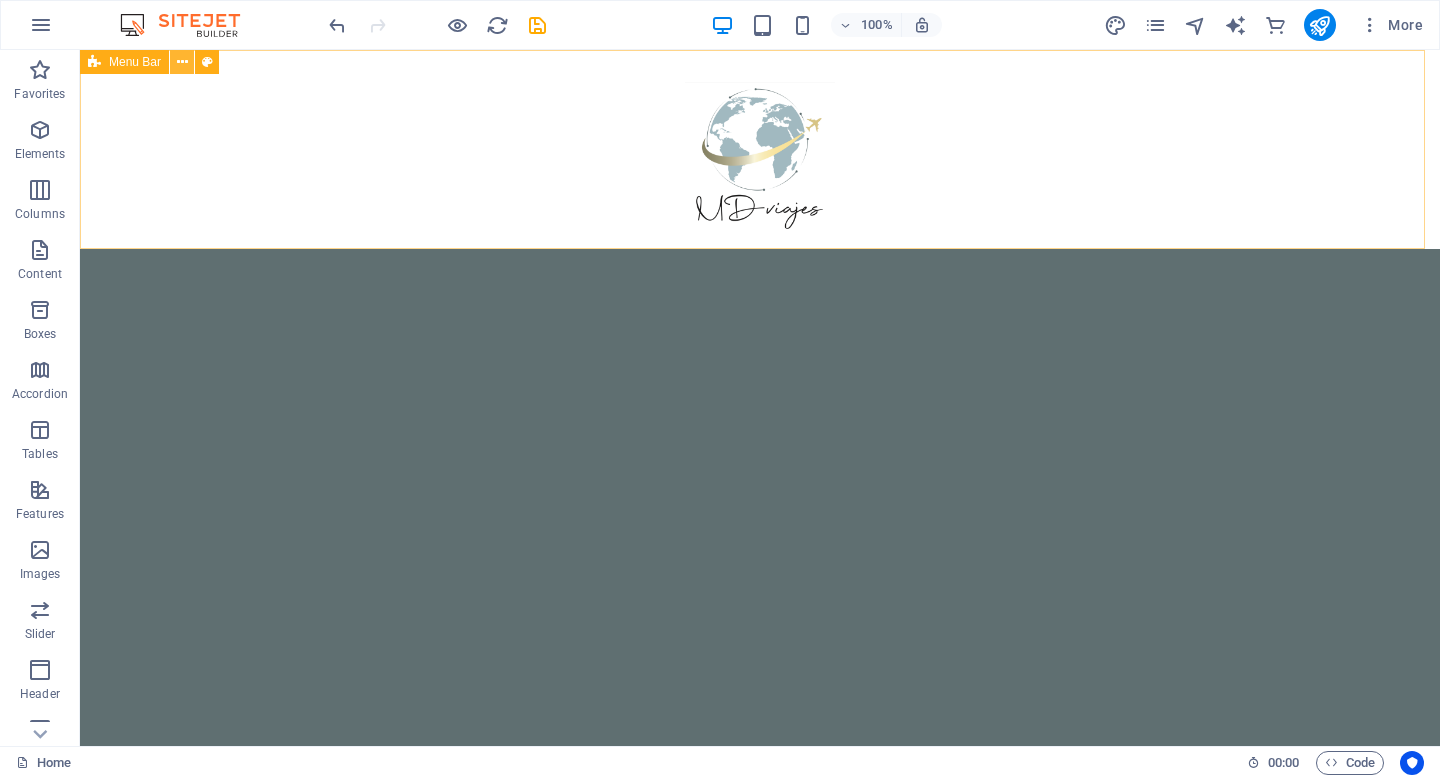 click at bounding box center [182, 62] 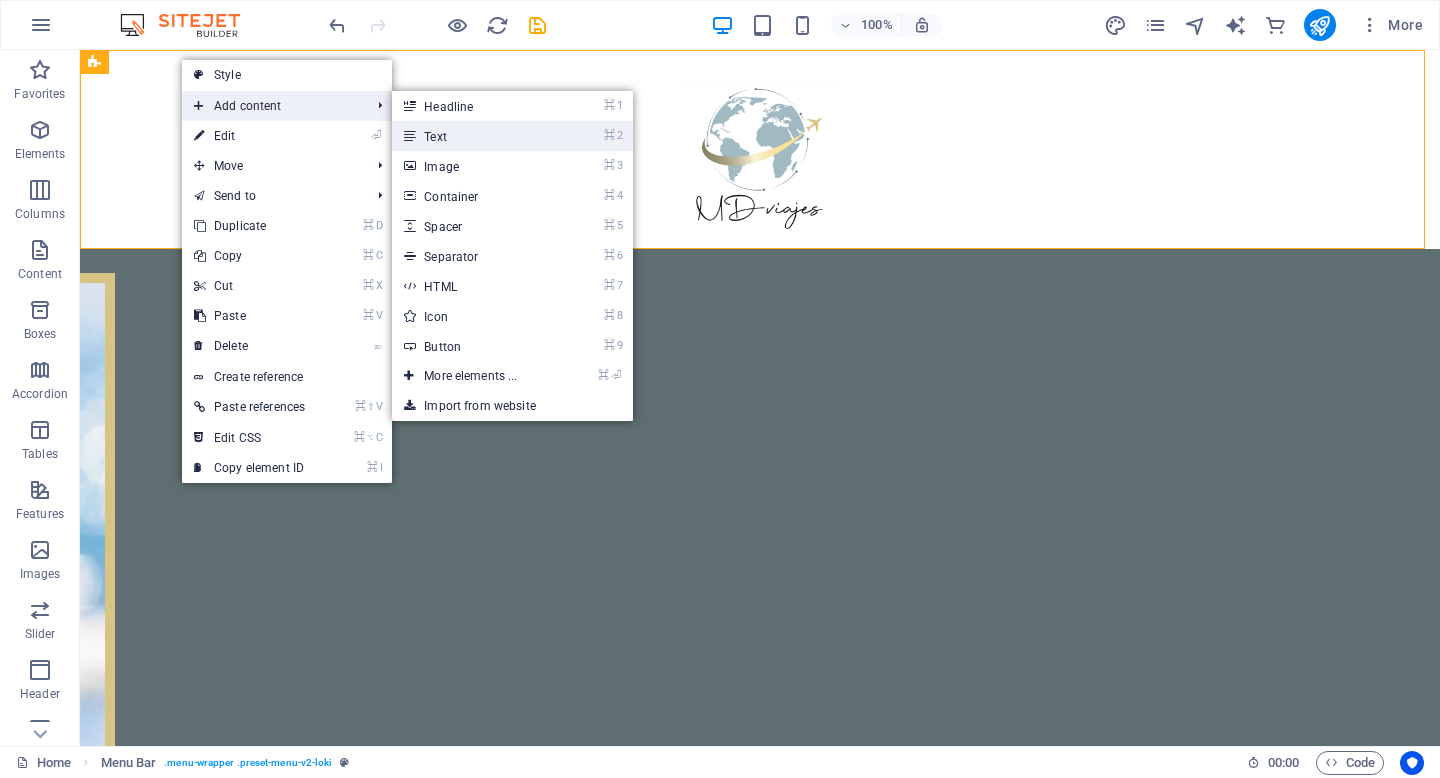 click on "⌘ 2  Text" at bounding box center [474, 136] 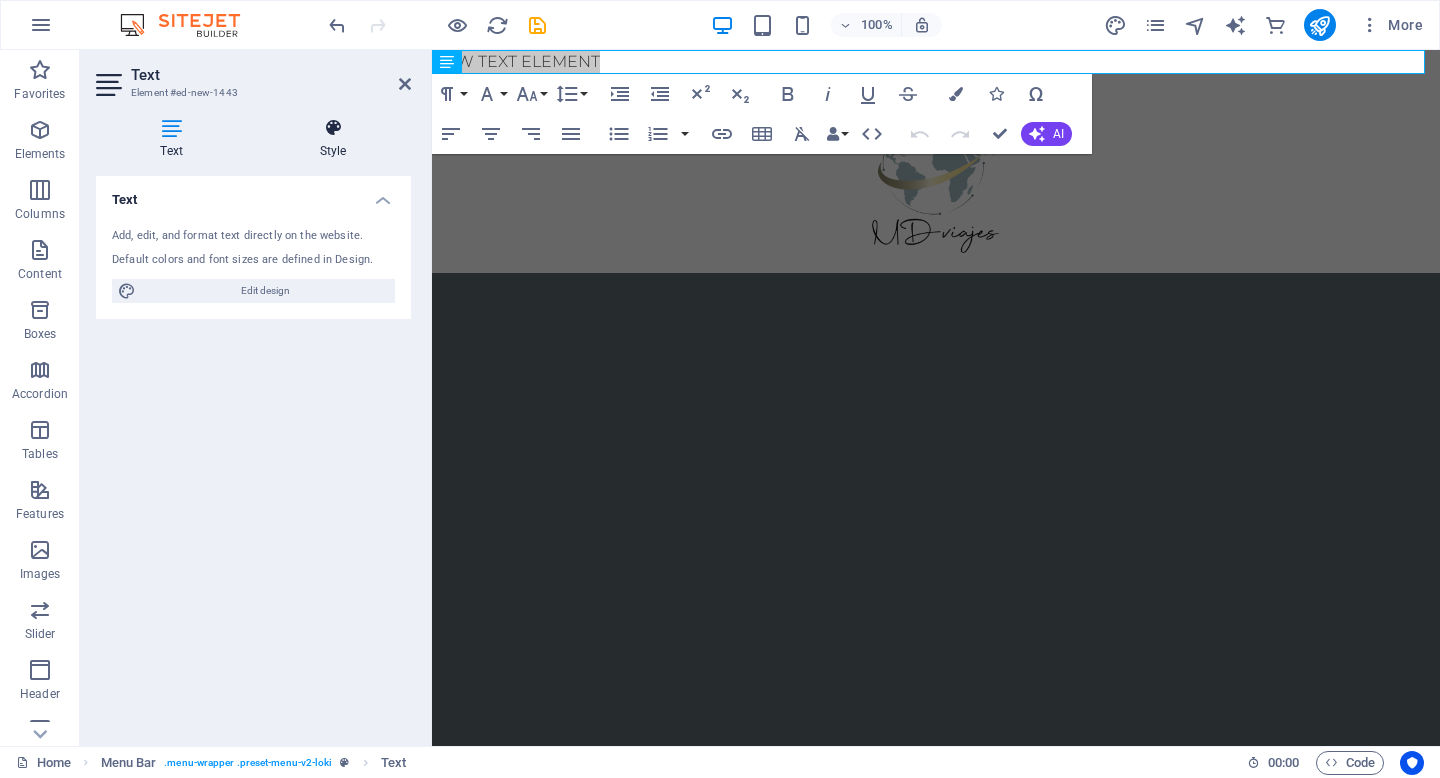click at bounding box center [333, 128] 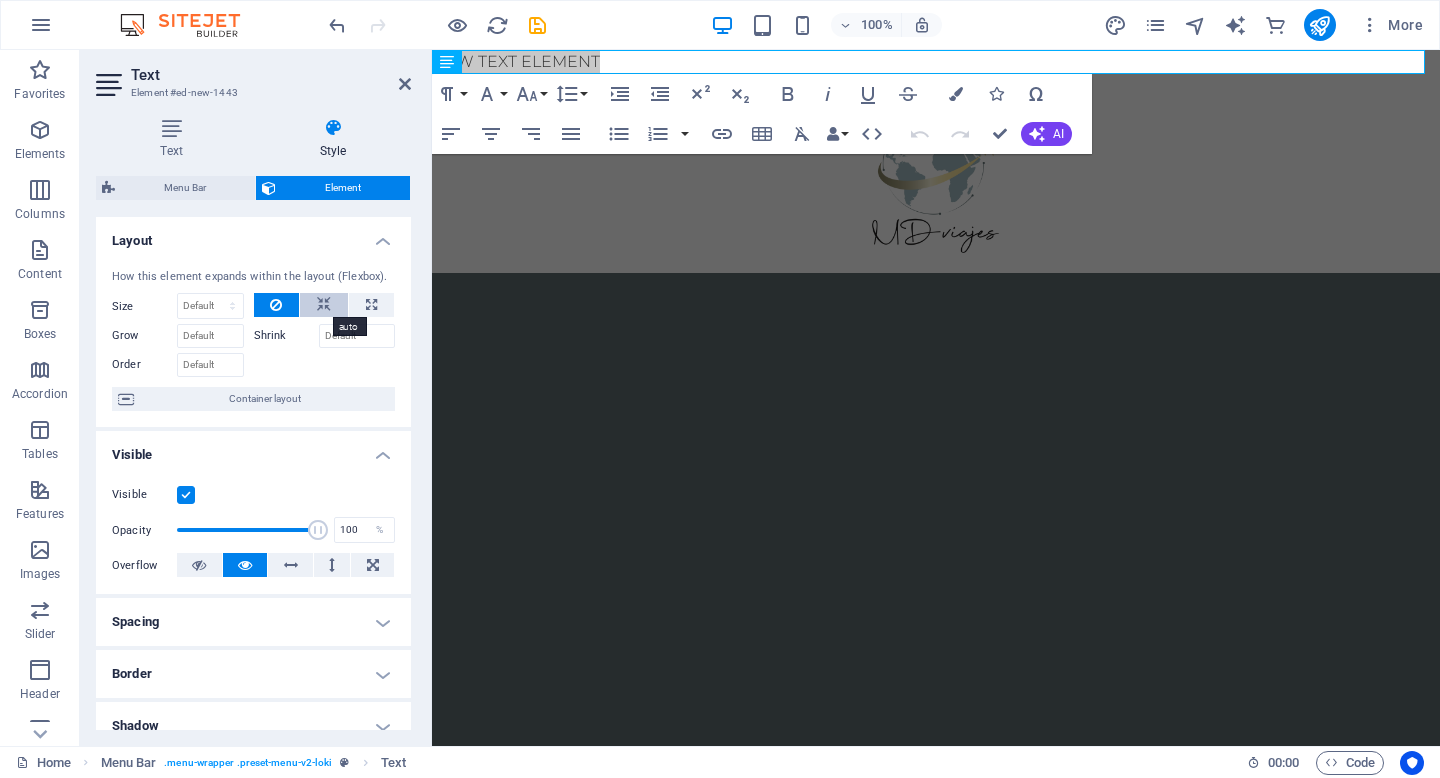 click at bounding box center (324, 305) 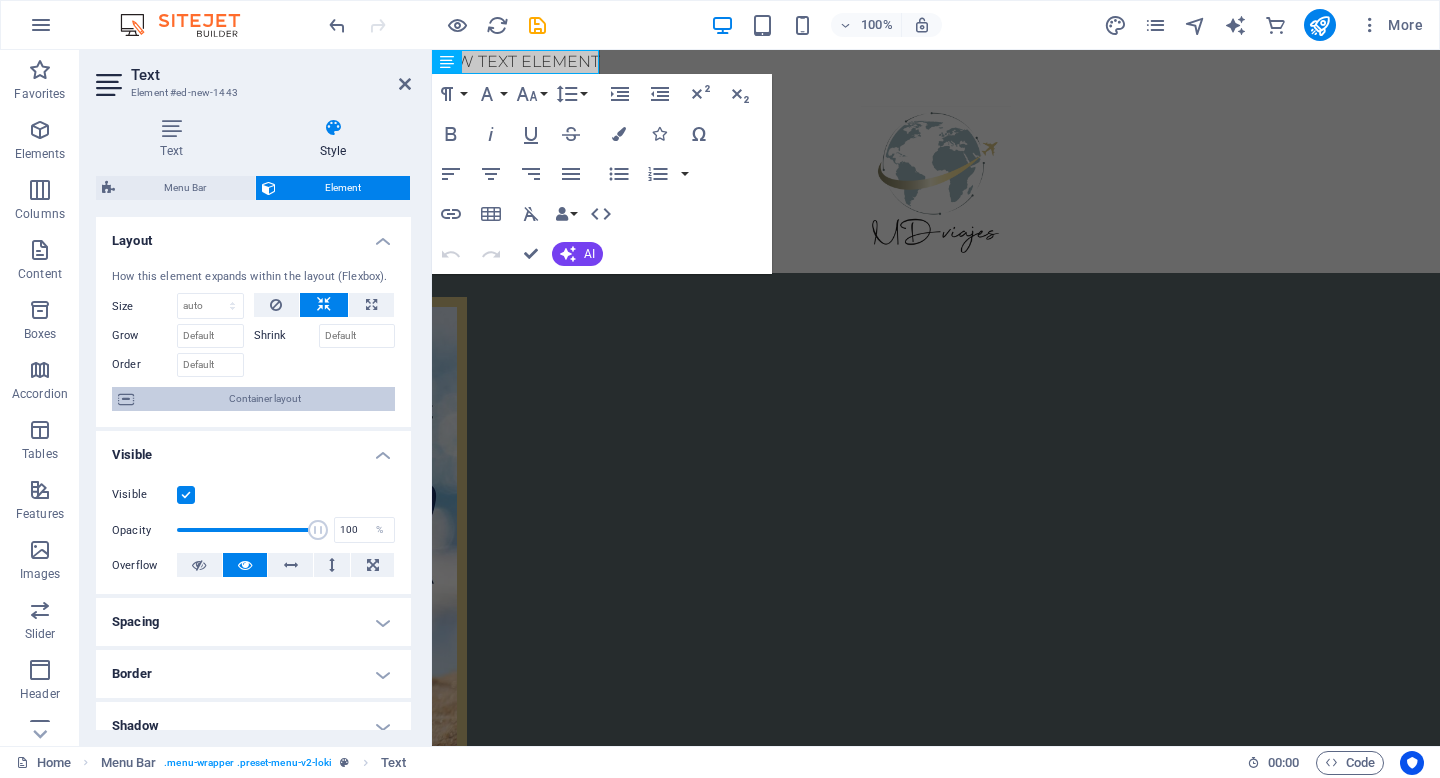 click on "Container layout" at bounding box center [264, 399] 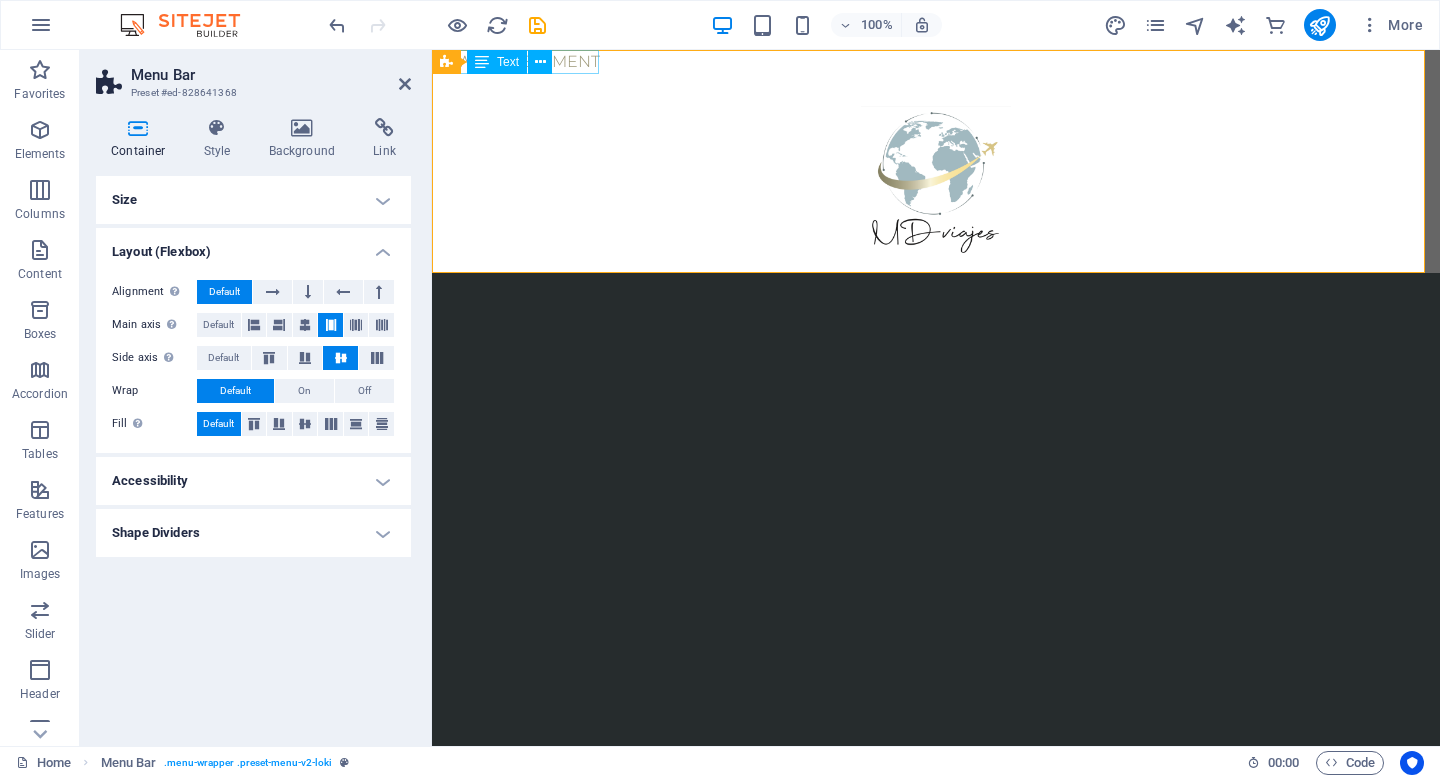 click on "New text element" at bounding box center (936, 62) 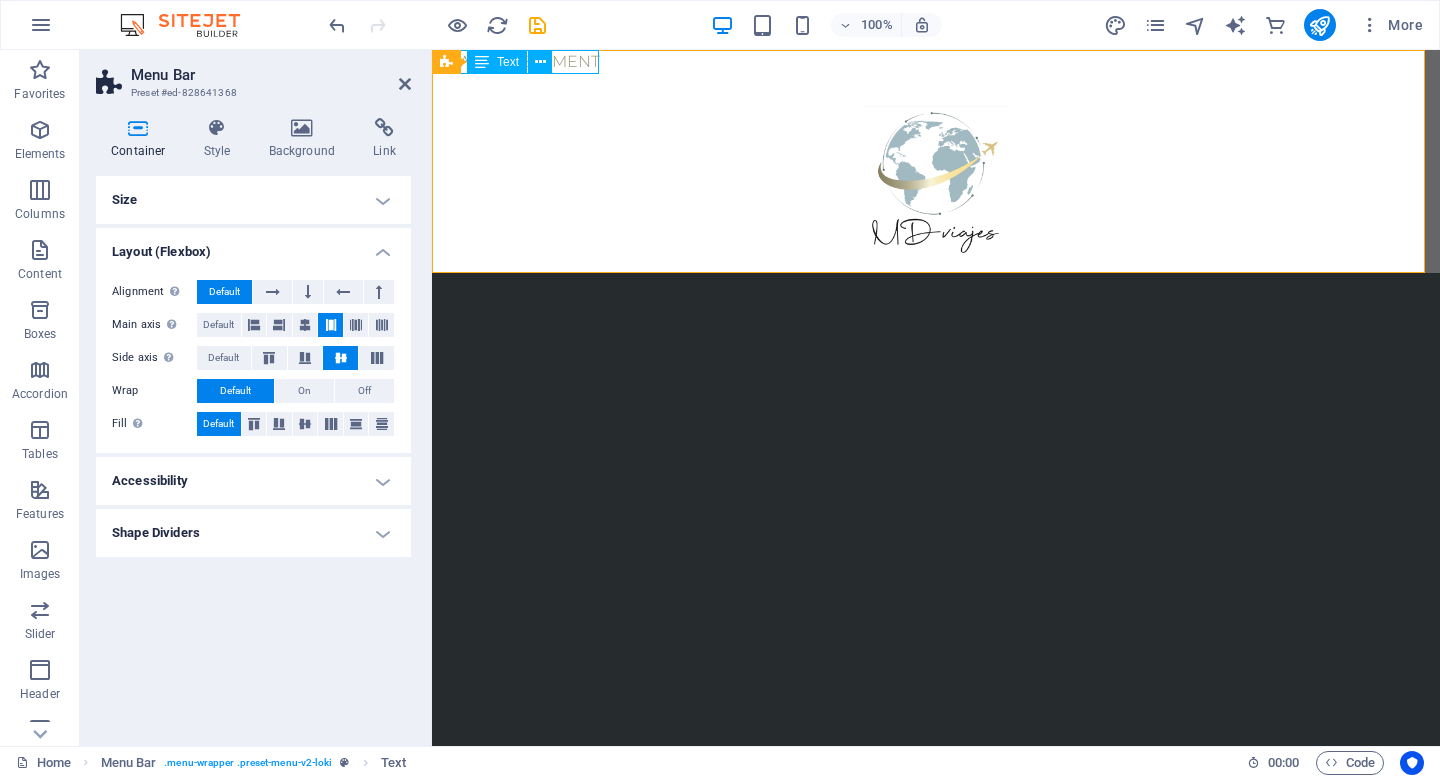 click on "New text element" at bounding box center [936, 62] 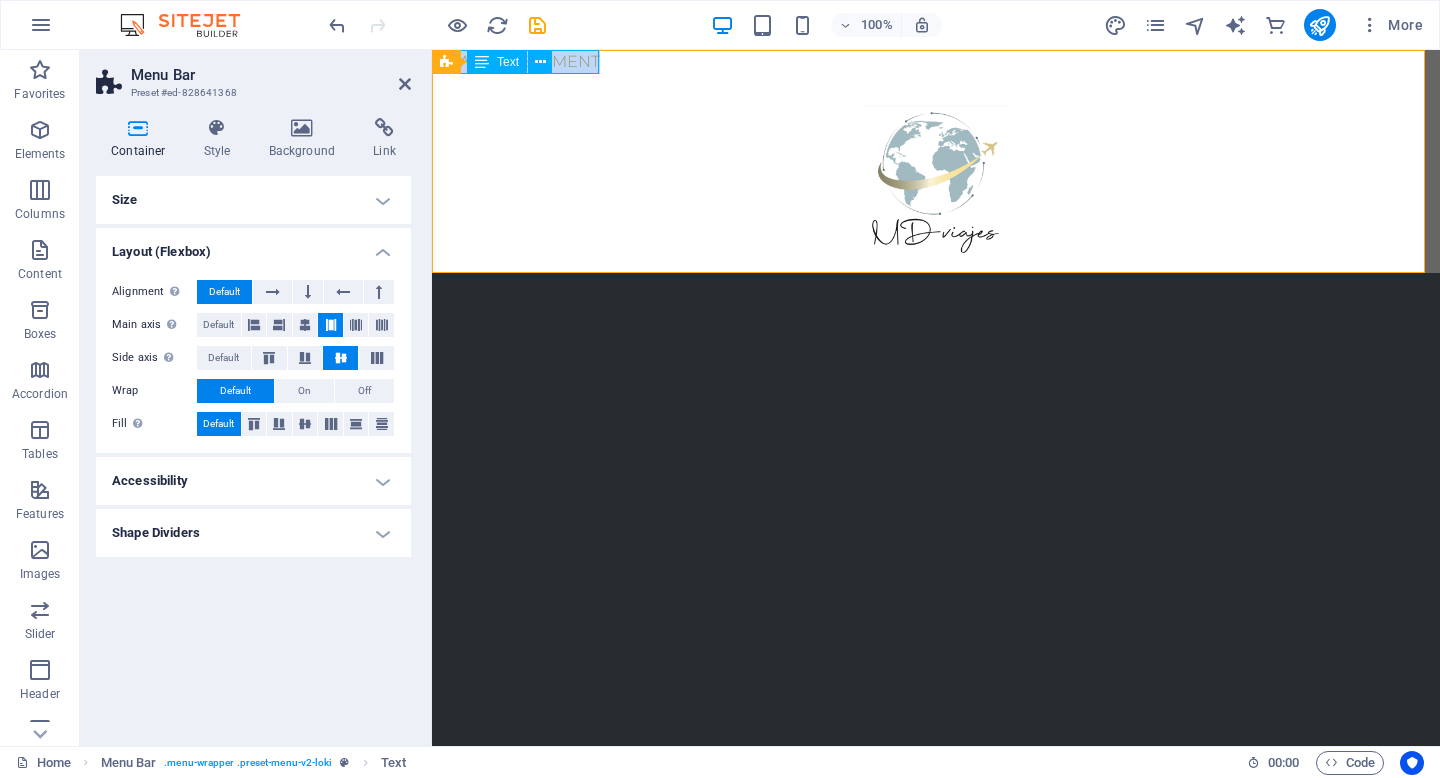 click on "New text element Menu" at bounding box center (936, 161) 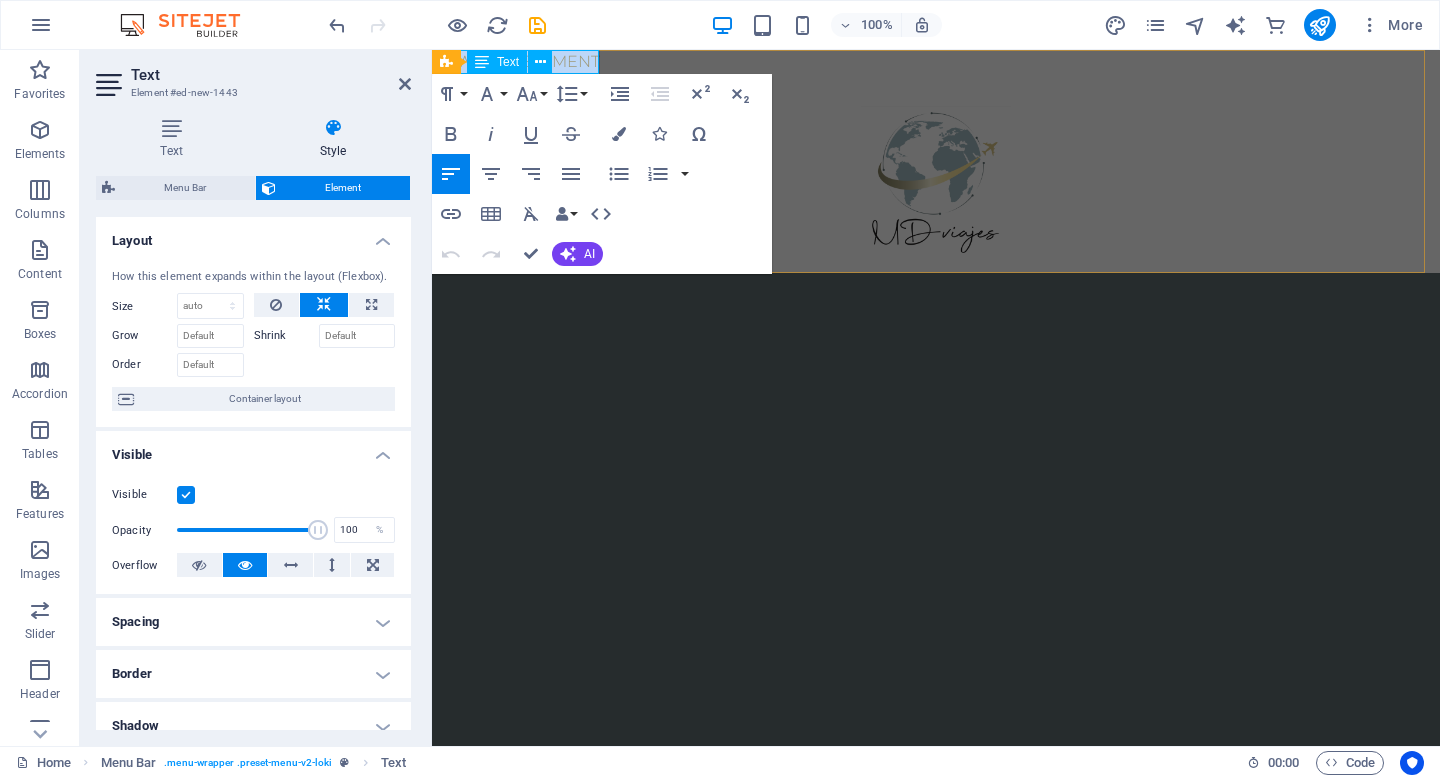 type 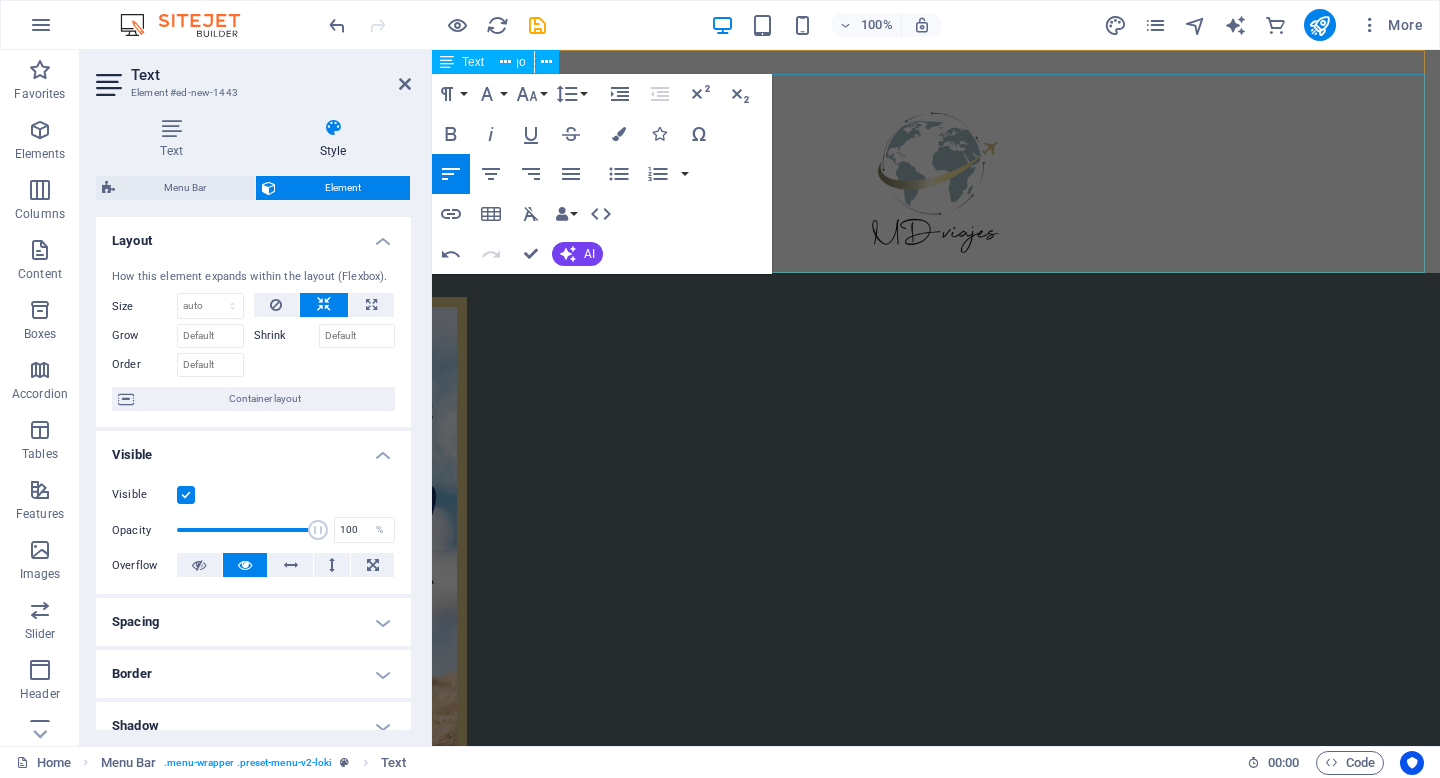 click at bounding box center (936, 173) 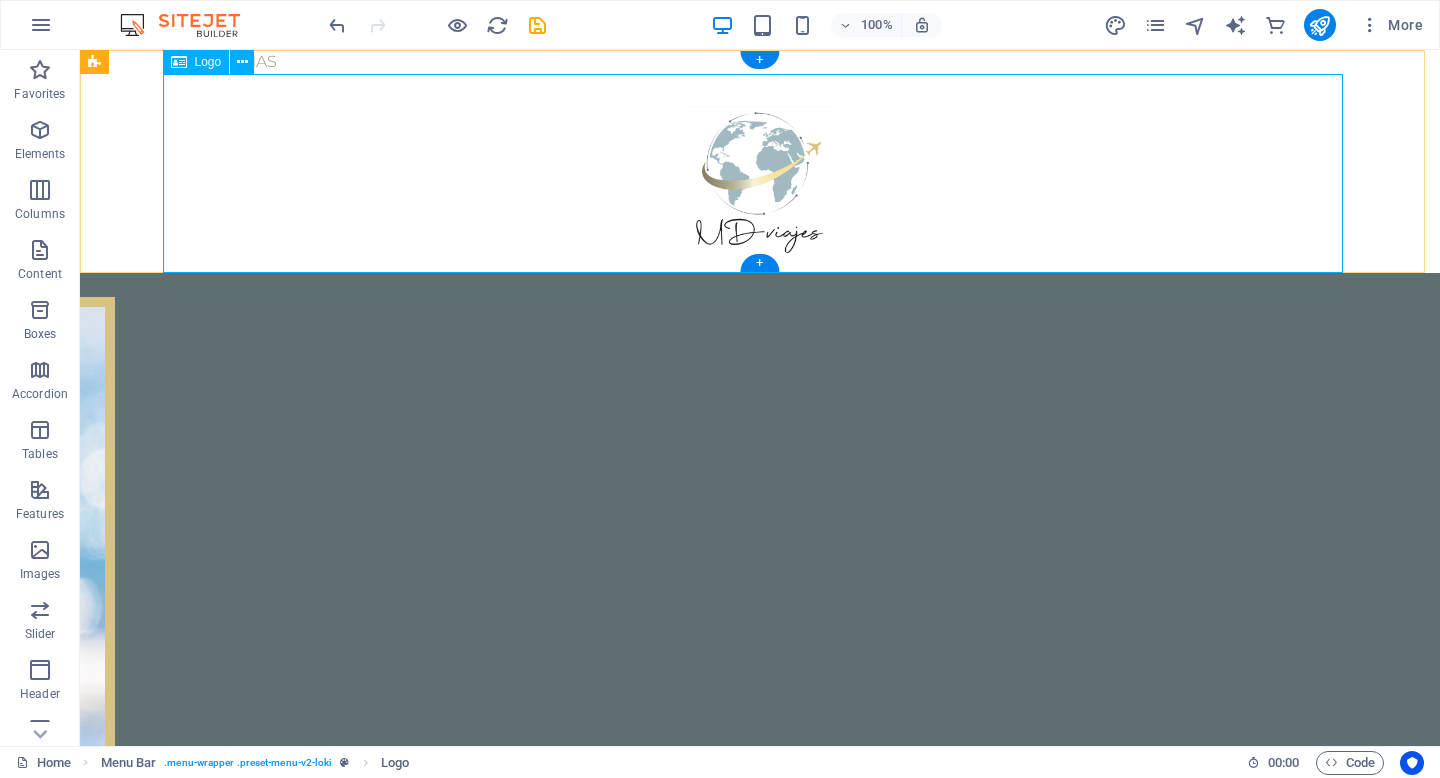 drag, startPoint x: 339, startPoint y: 109, endPoint x: 201, endPoint y: 201, distance: 165.85536 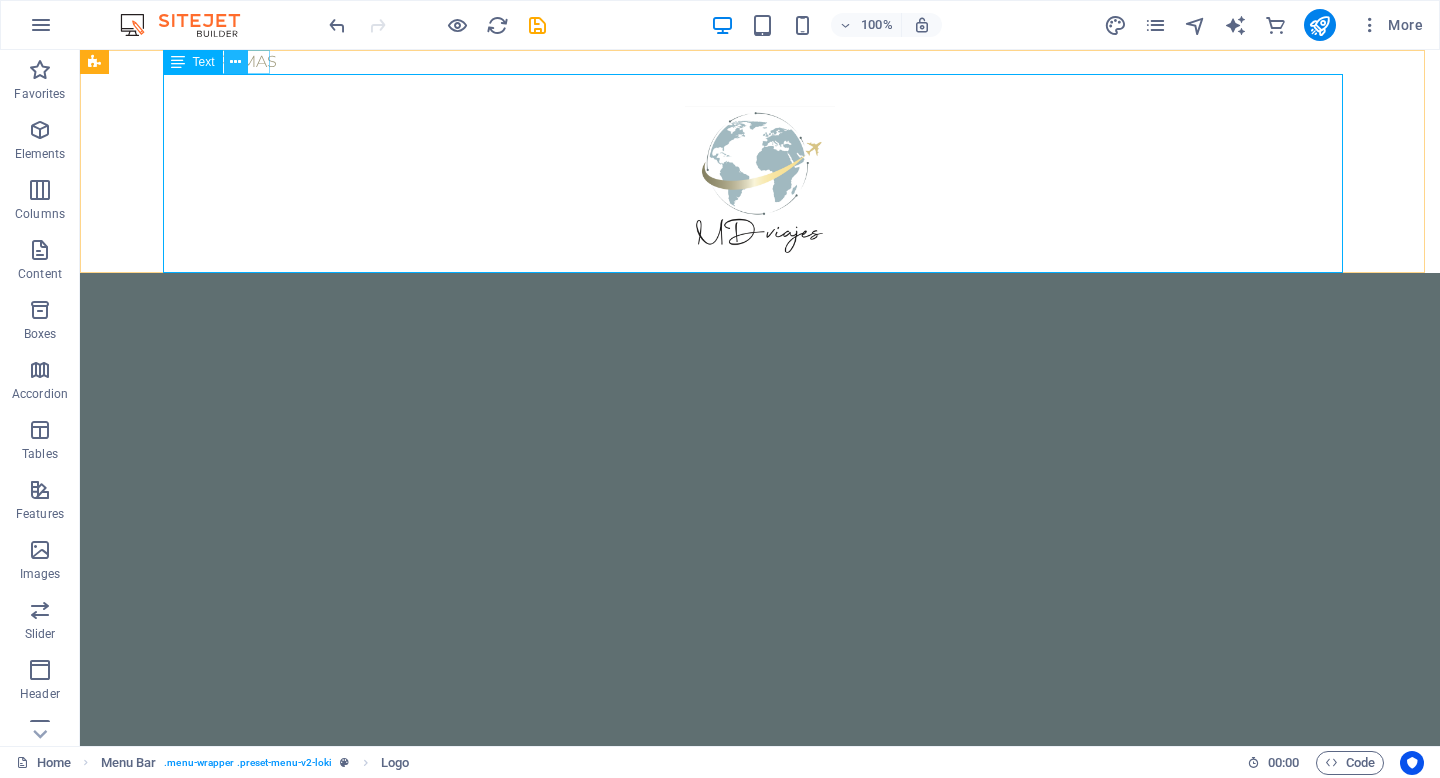 click at bounding box center [235, 62] 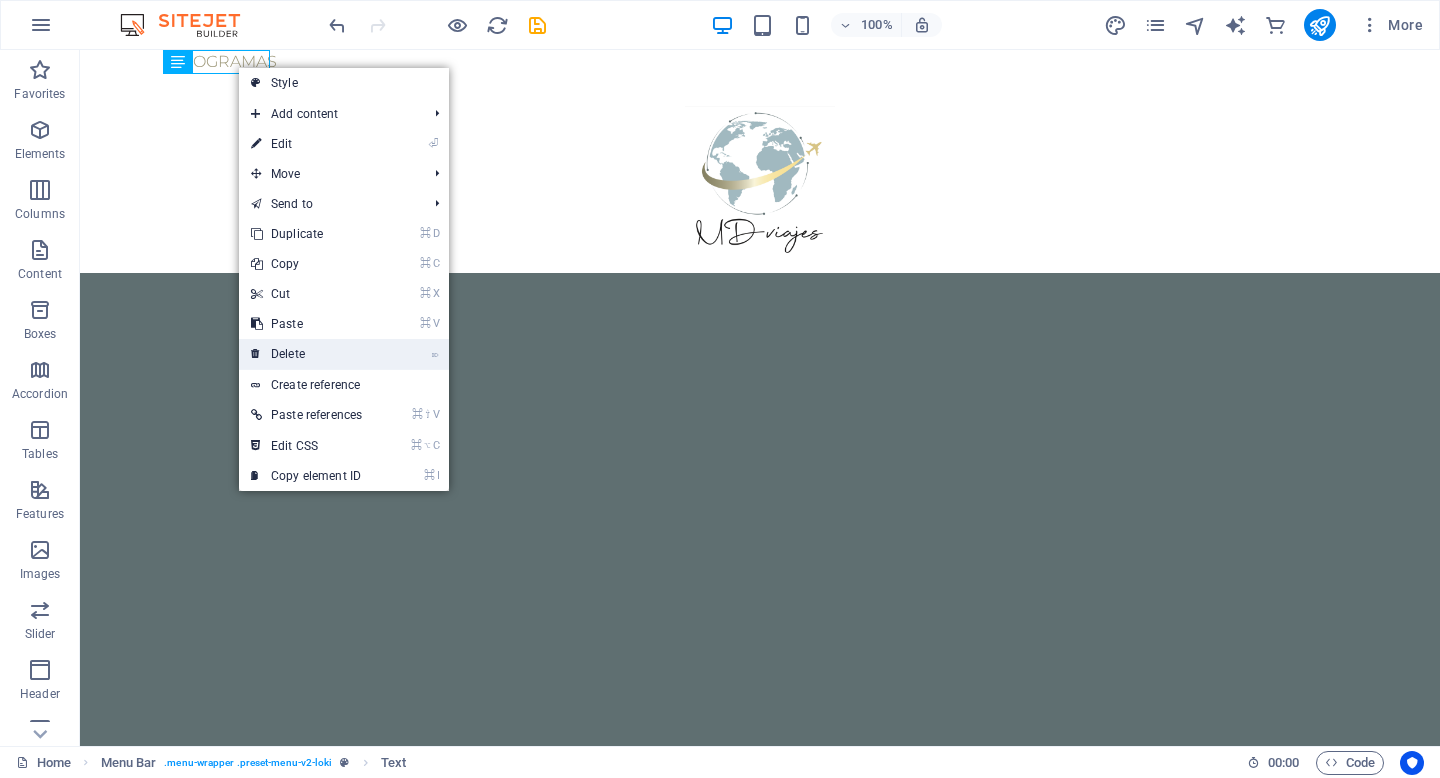 click on "⌦  Delete" at bounding box center (306, 354) 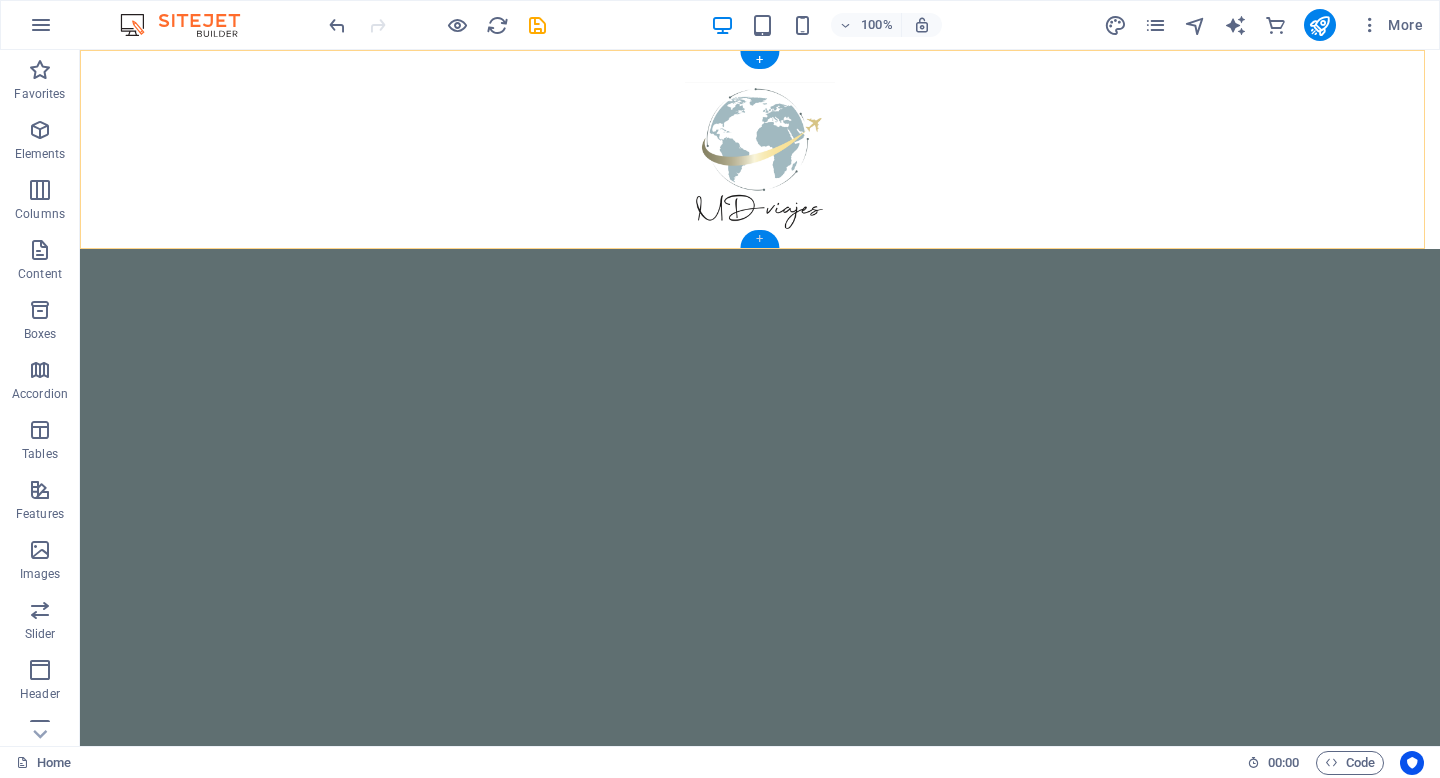 click on "+" at bounding box center (759, 239) 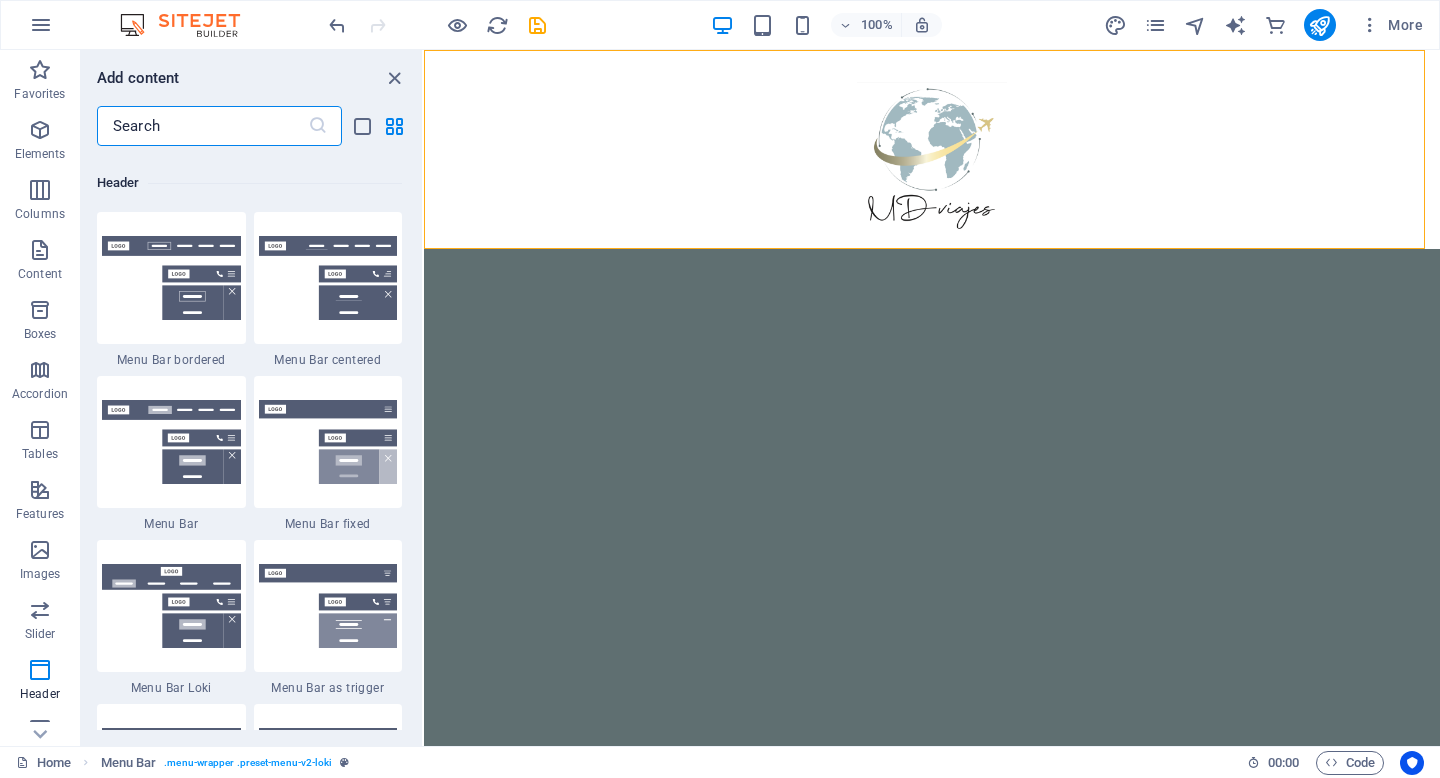 scroll, scrollTop: 12034, scrollLeft: 0, axis: vertical 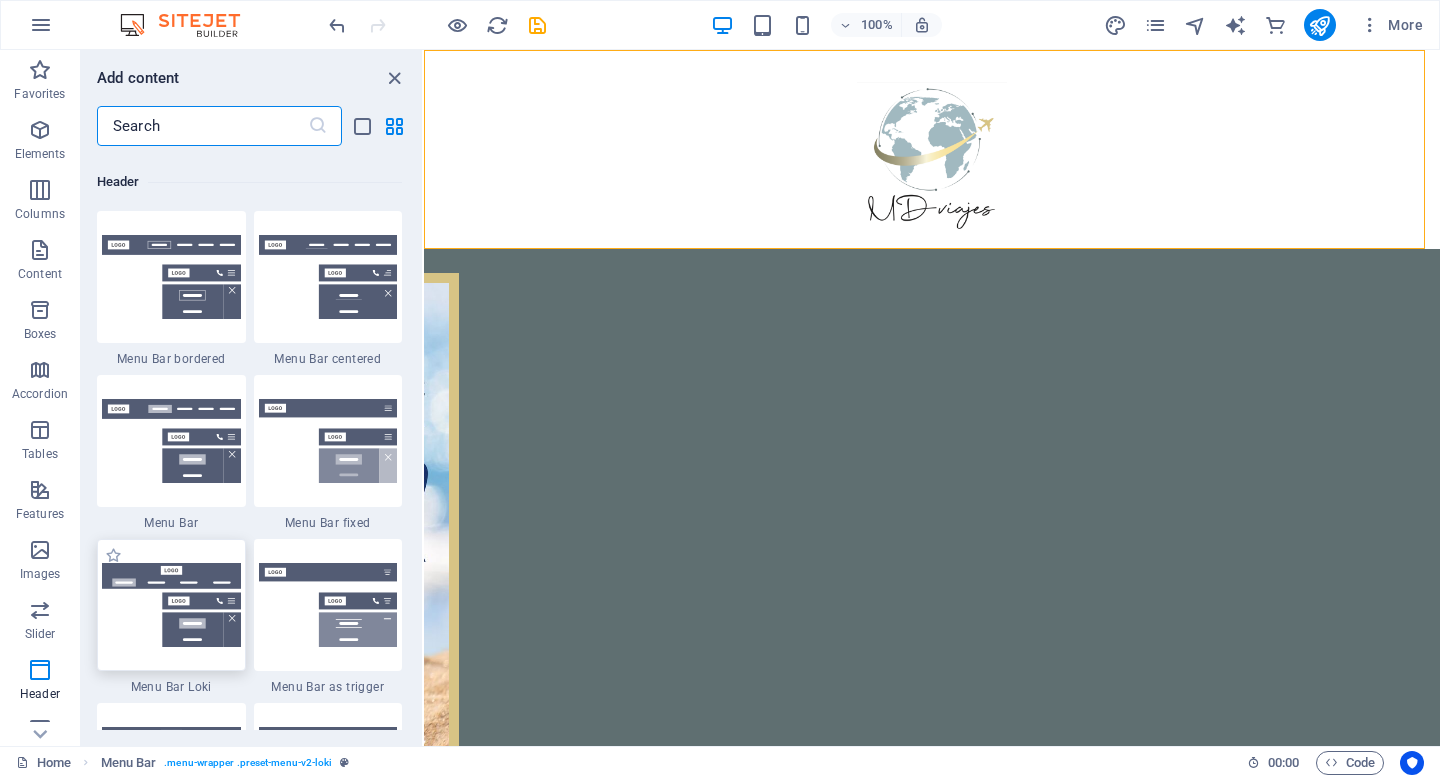 click at bounding box center (171, 605) 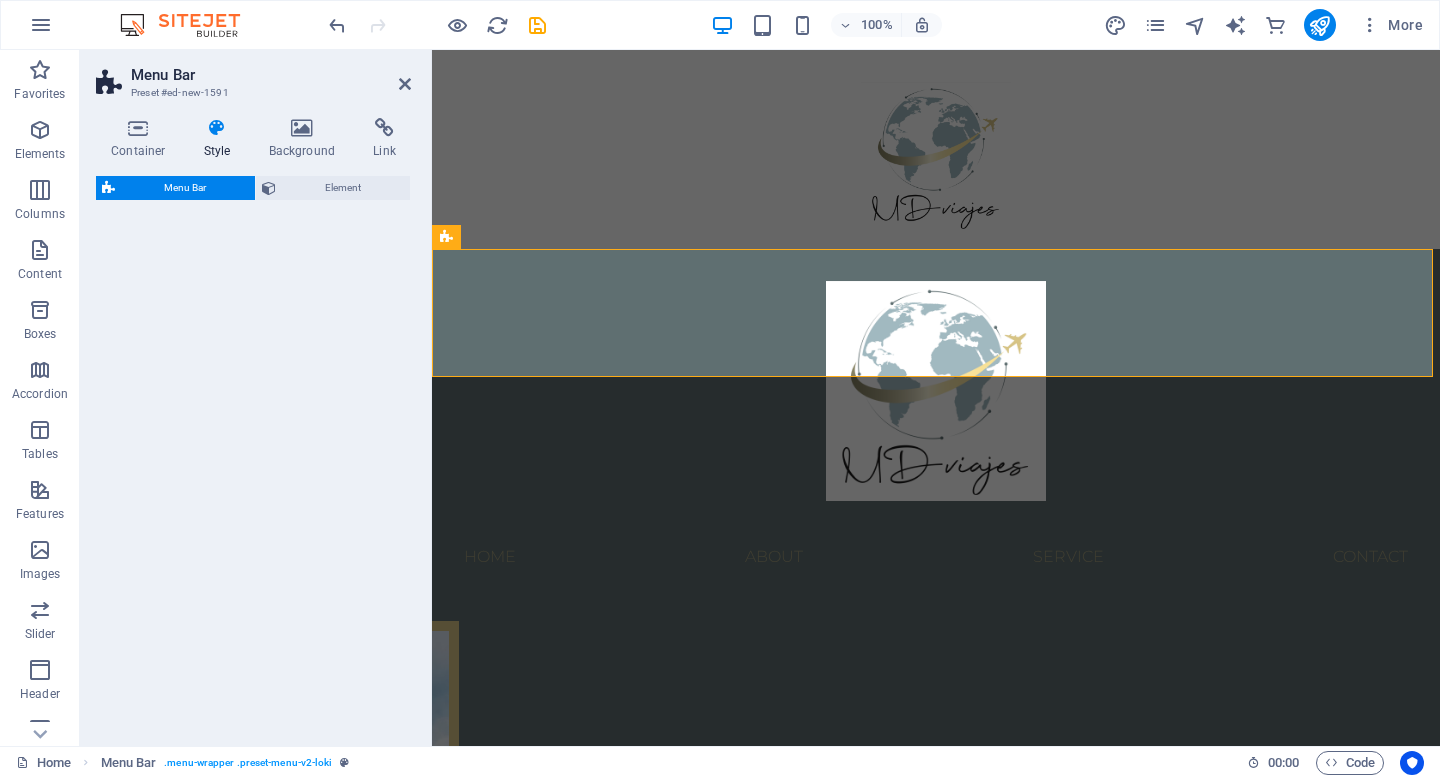 select on "rem" 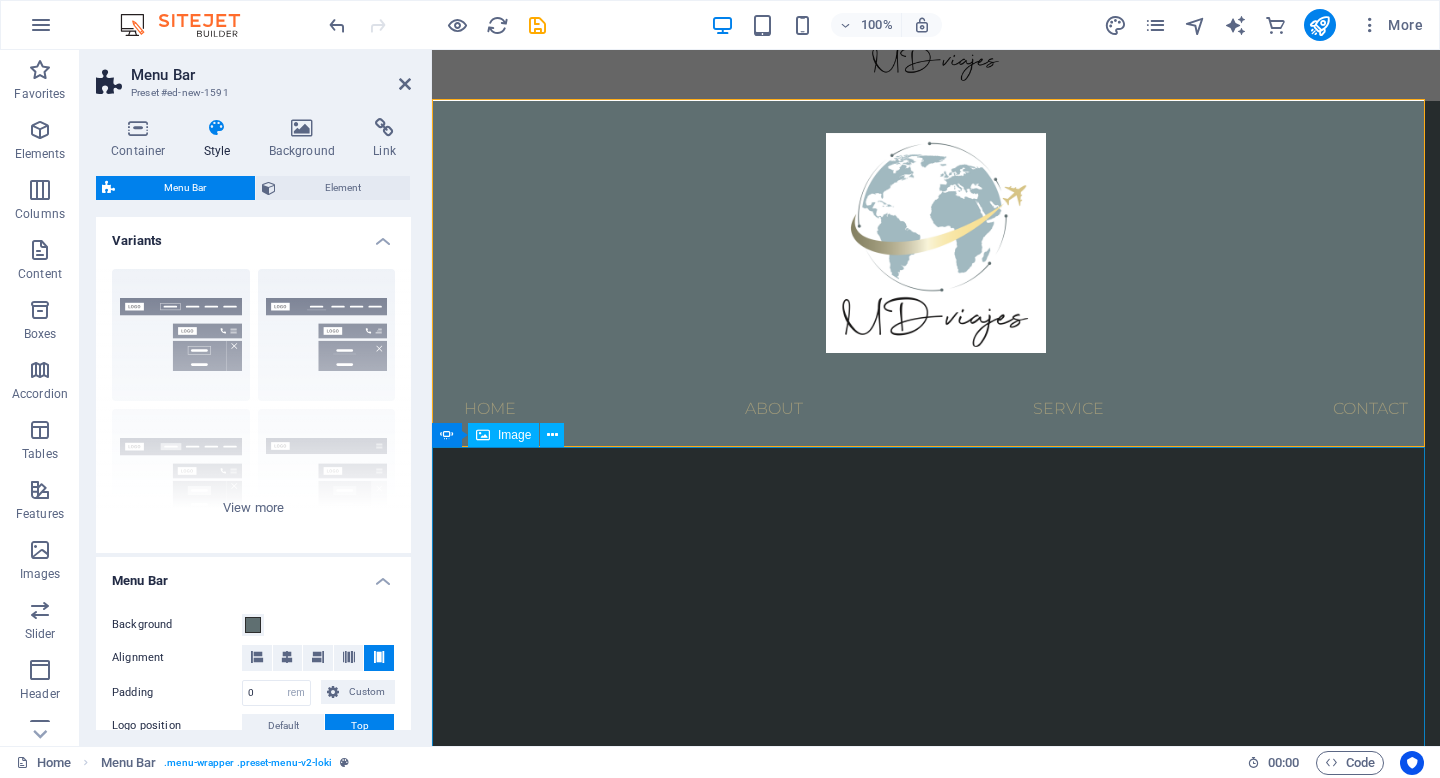 scroll, scrollTop: 150, scrollLeft: 0, axis: vertical 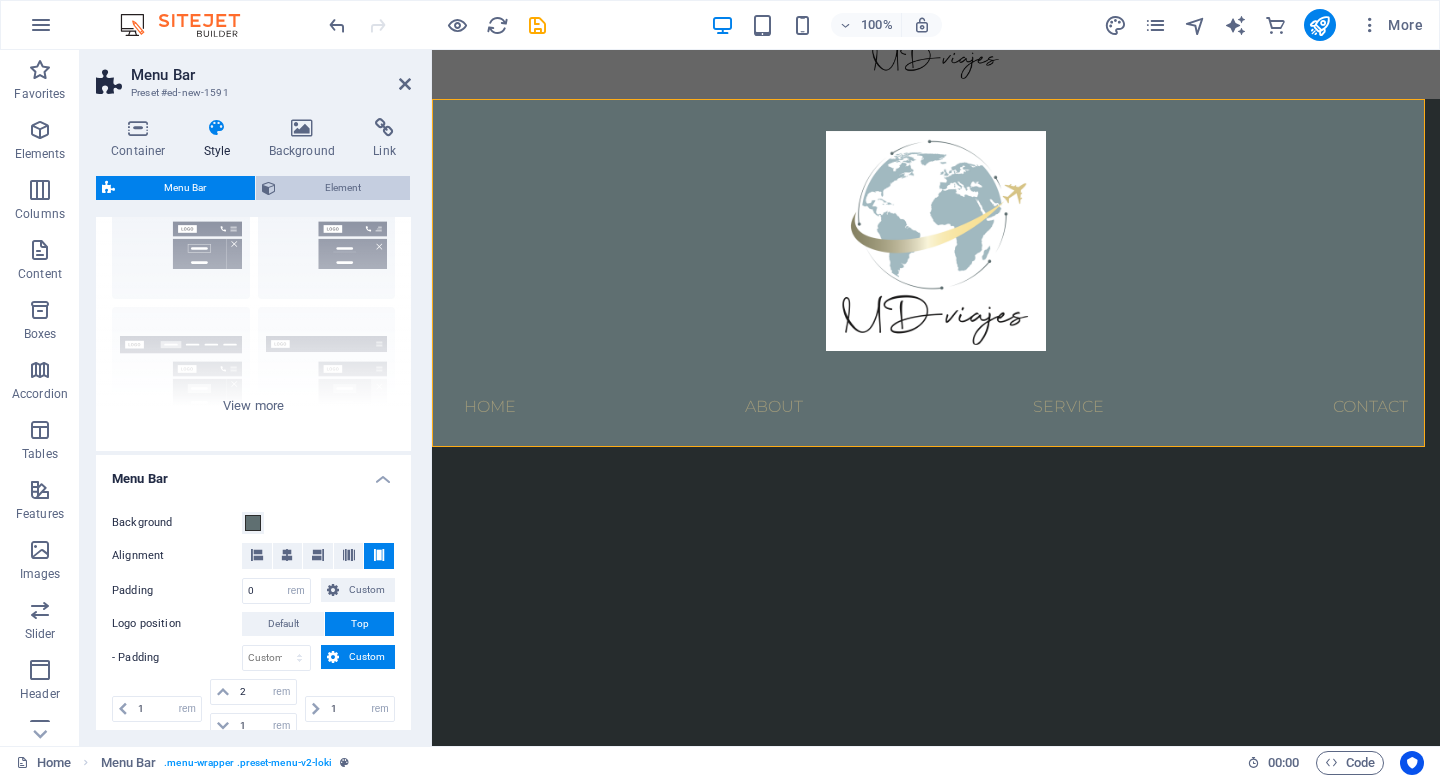 click on "Element" at bounding box center (343, 188) 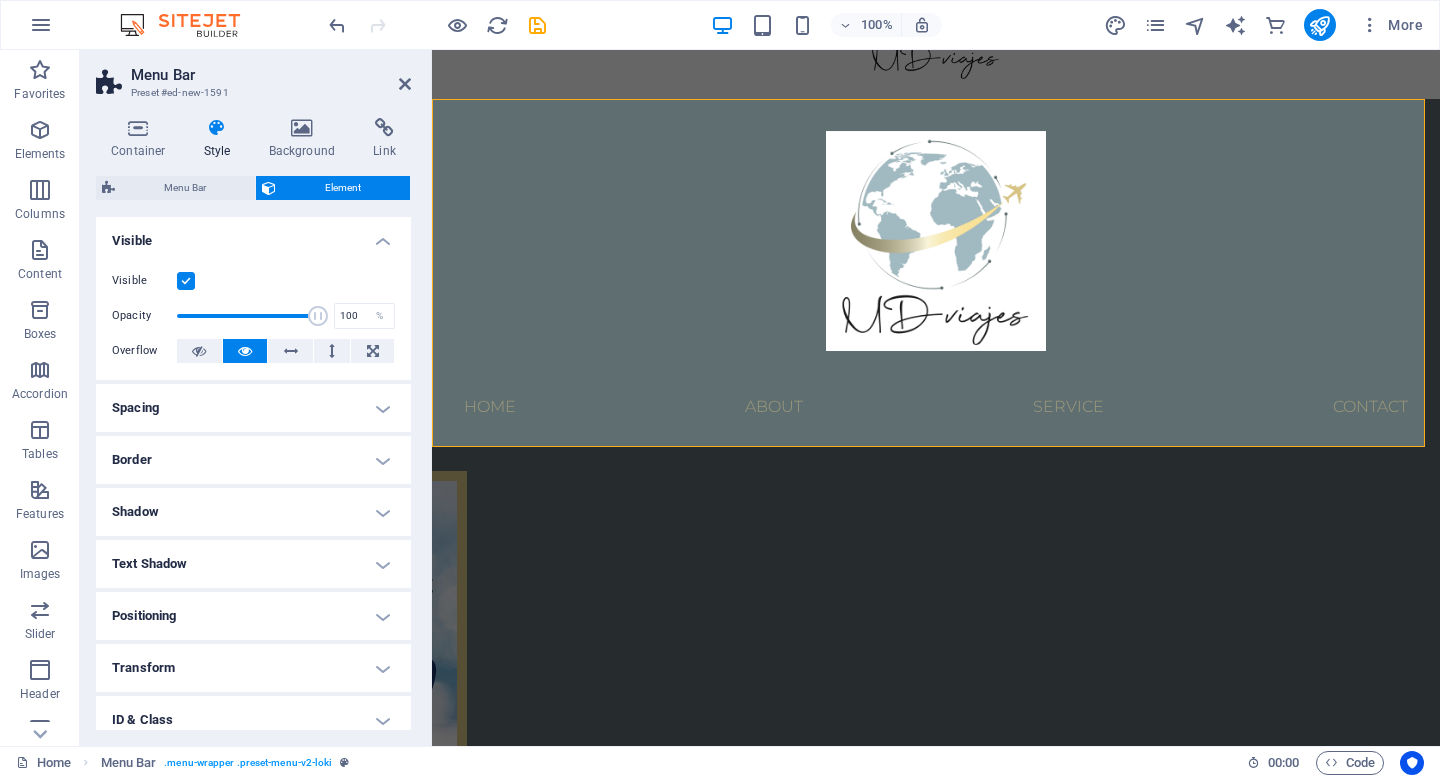 click on "Spacing" at bounding box center [253, 408] 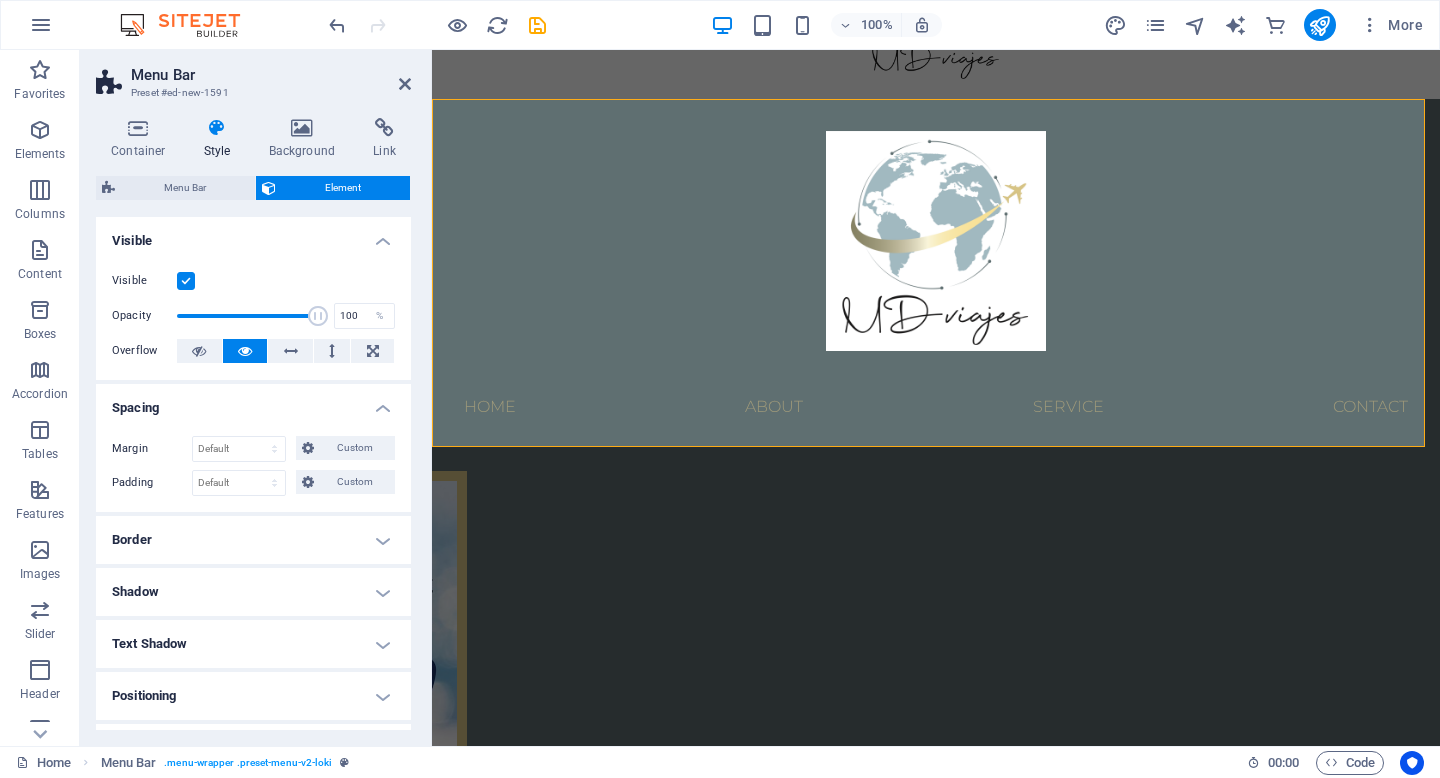 click on "Border" at bounding box center (253, 540) 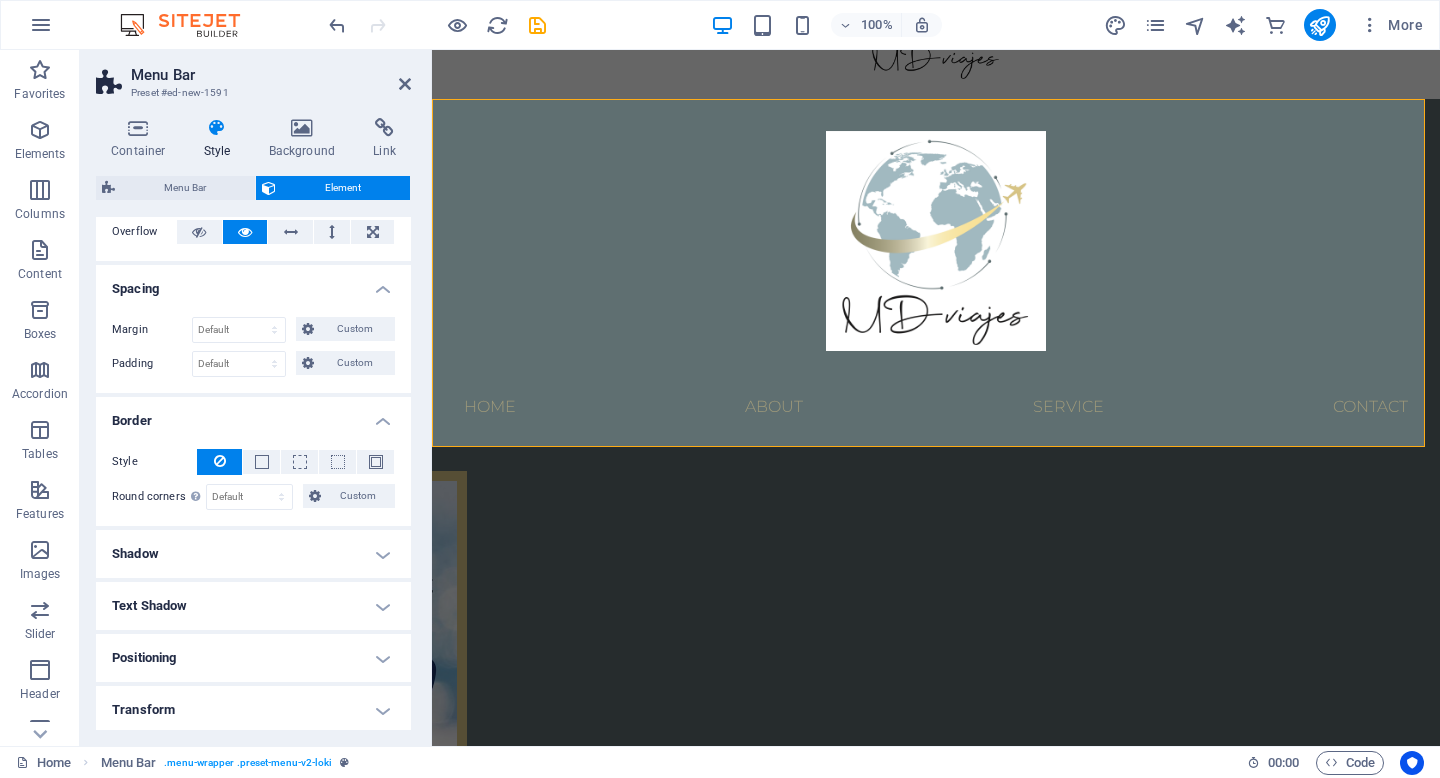 scroll, scrollTop: 120, scrollLeft: 0, axis: vertical 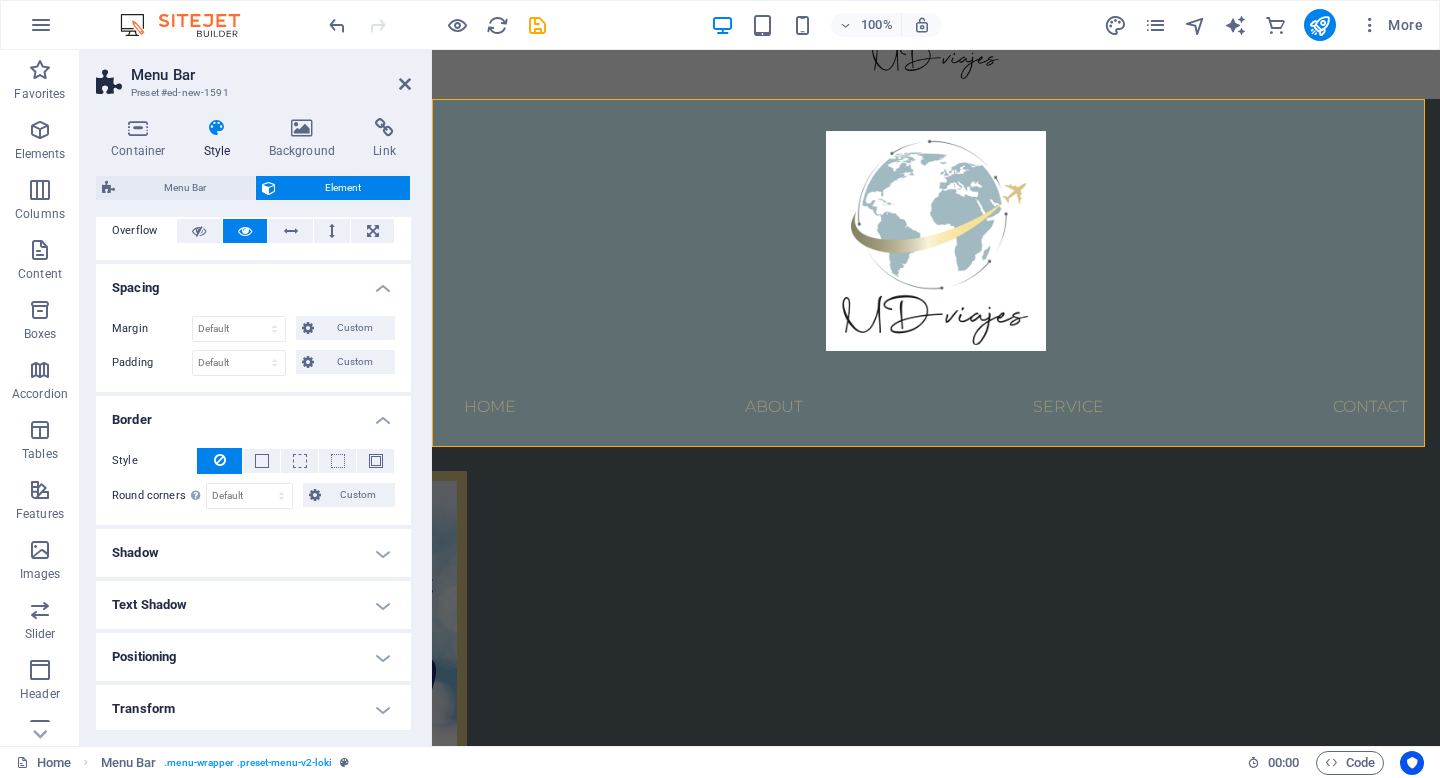 click on "Shadow" at bounding box center (253, 553) 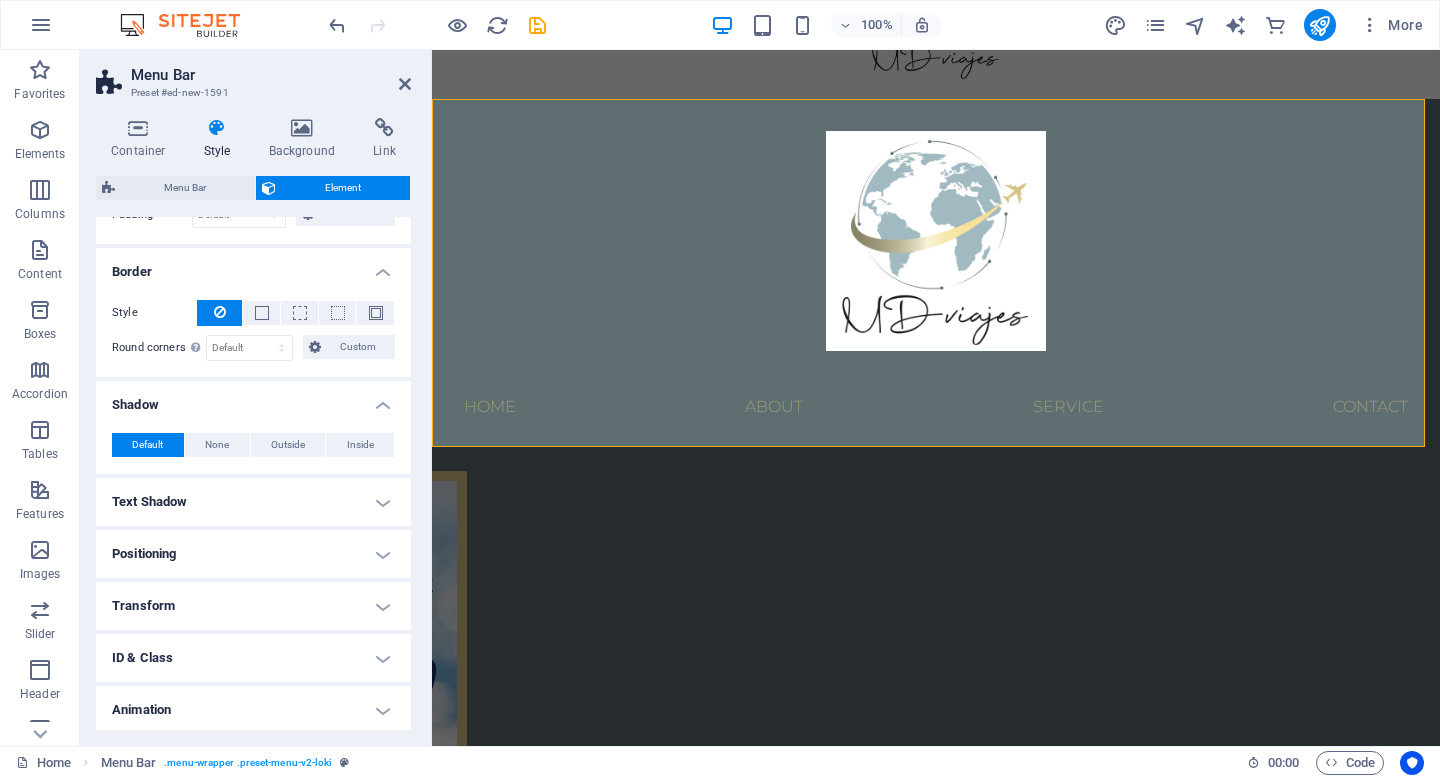 scroll, scrollTop: 270, scrollLeft: 0, axis: vertical 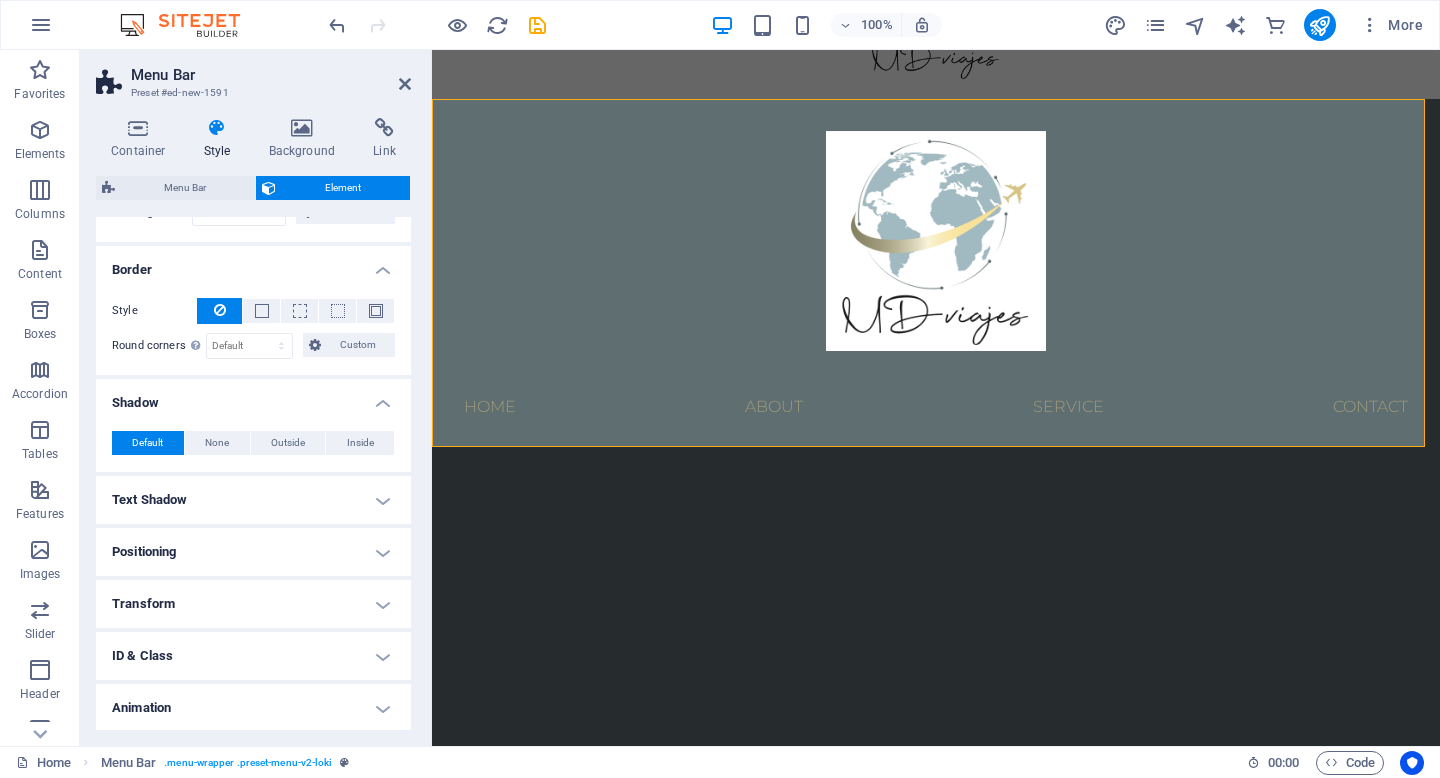 click on "Text Shadow" at bounding box center [253, 500] 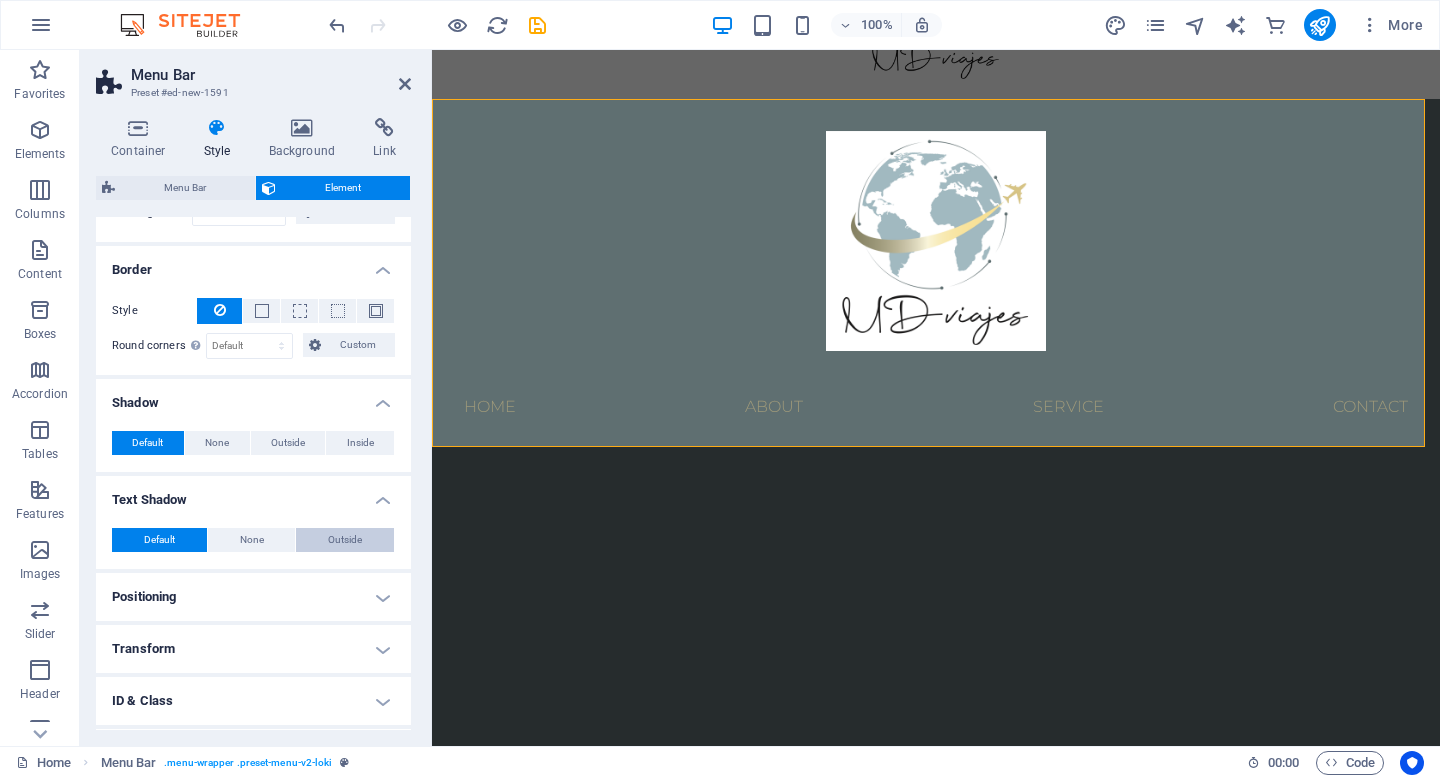click on "Outside" at bounding box center (345, 540) 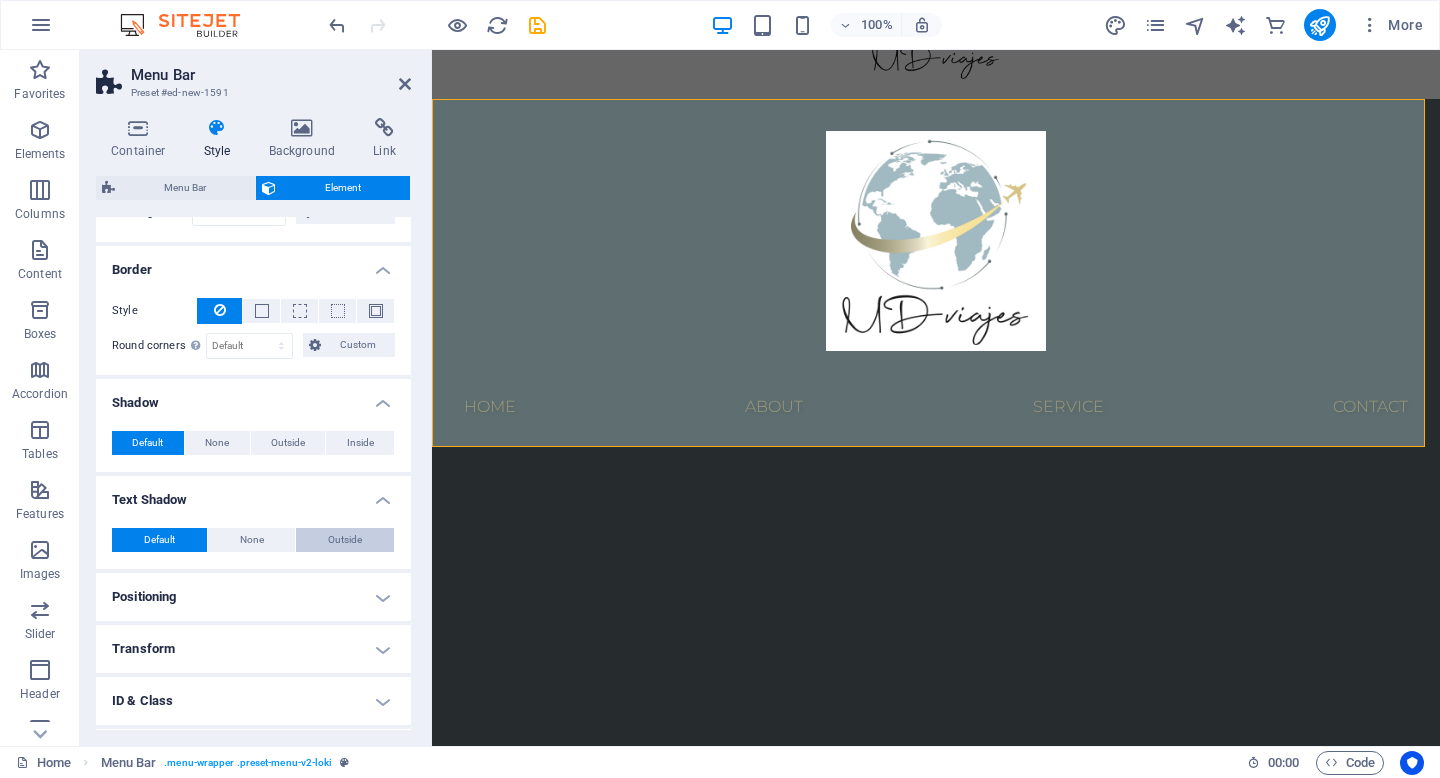 type on "2" 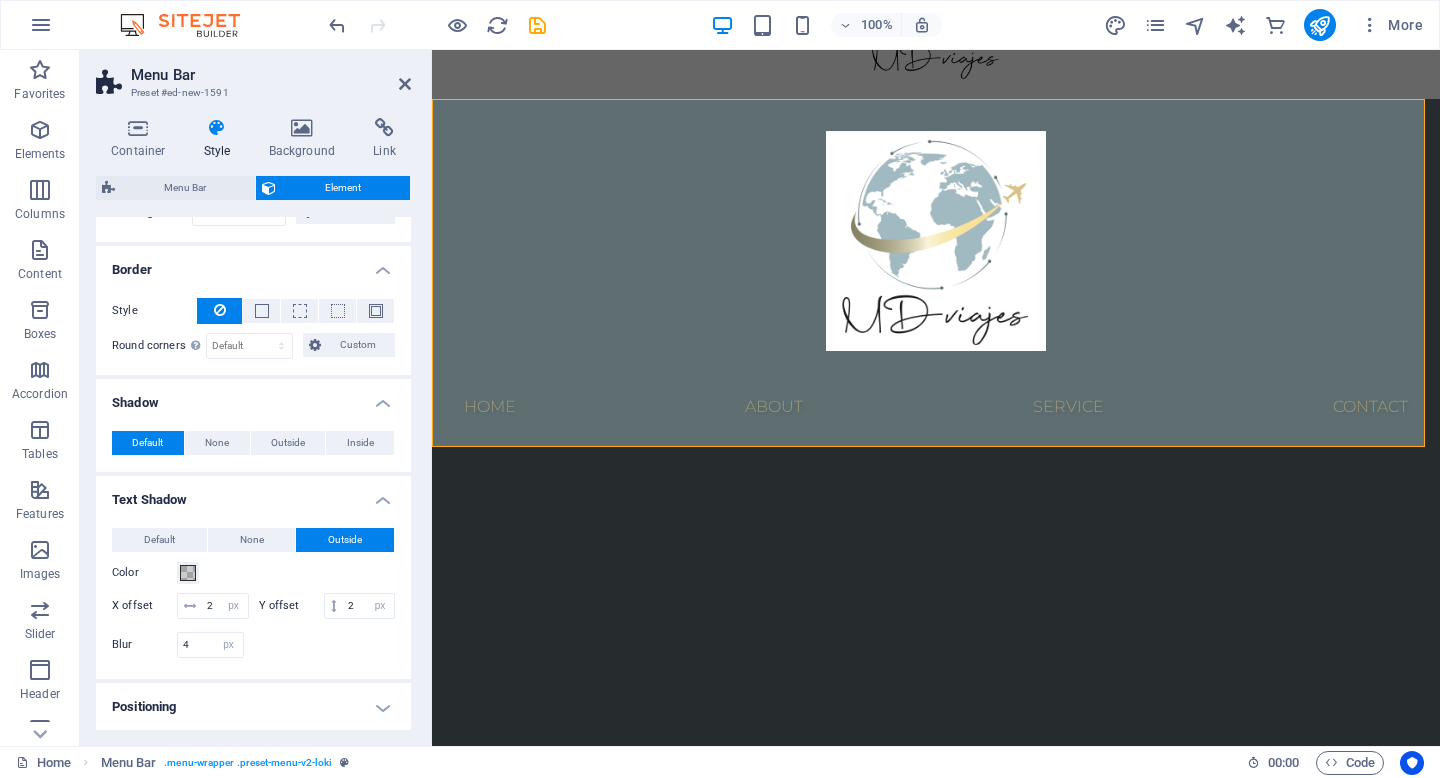 click on "Outside" at bounding box center [345, 540] 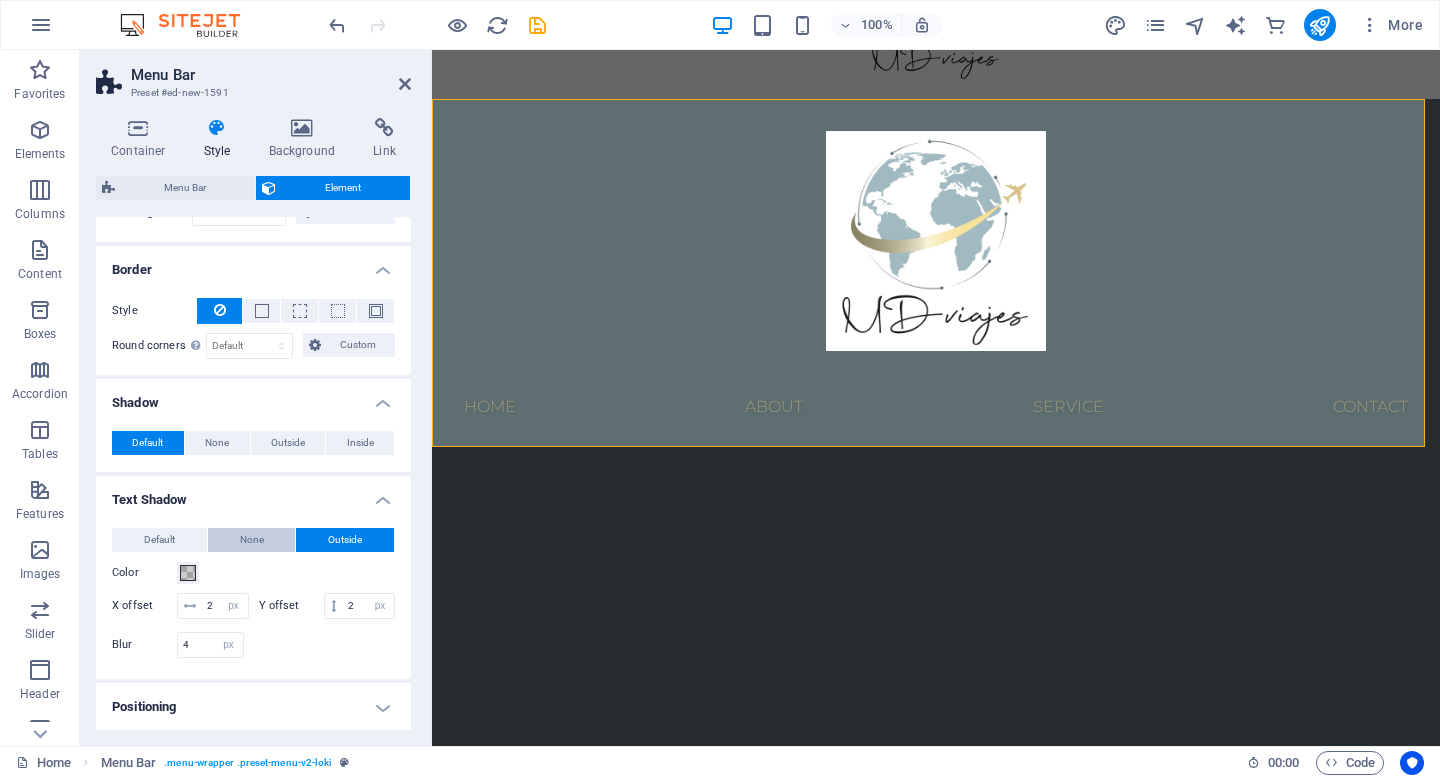 click on "None" at bounding box center (252, 540) 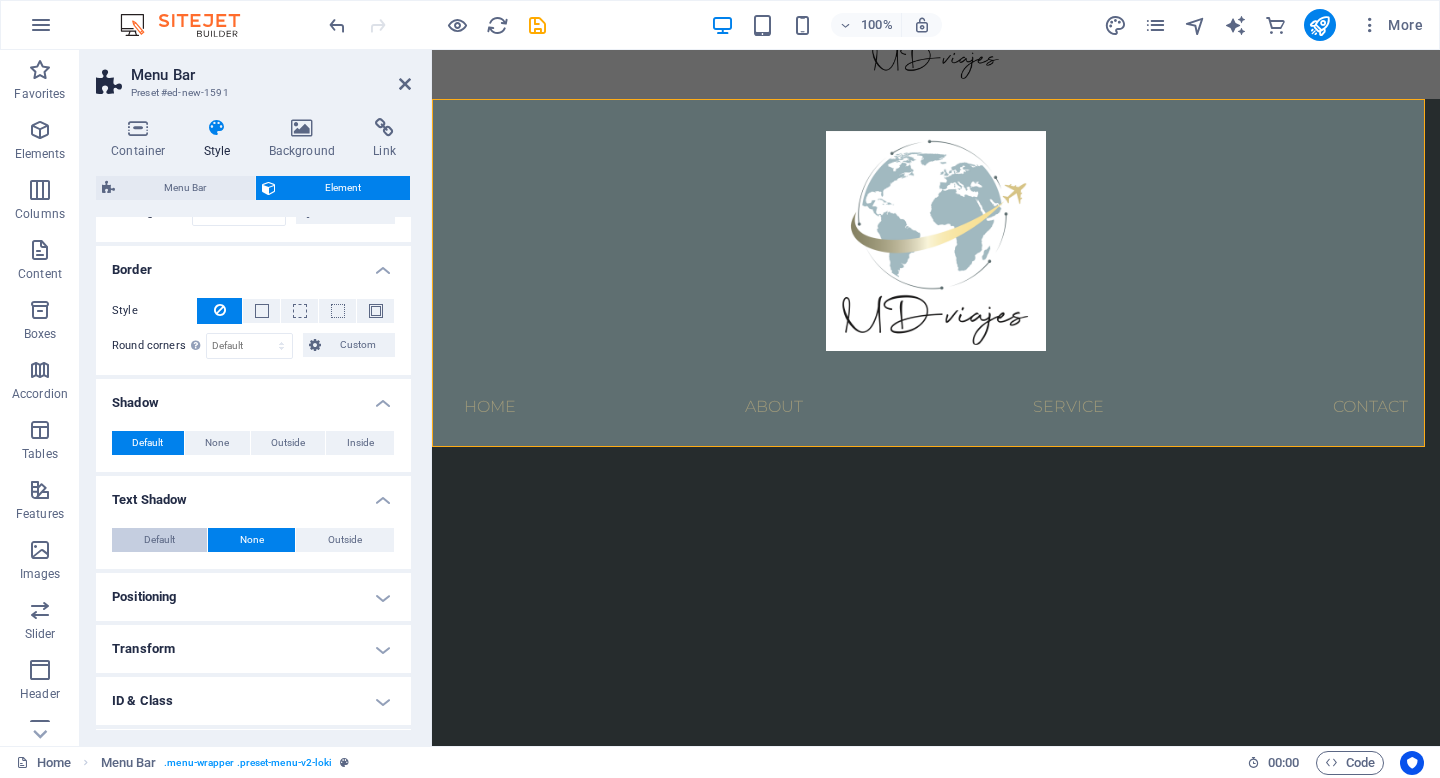 click on "Default" at bounding box center (159, 540) 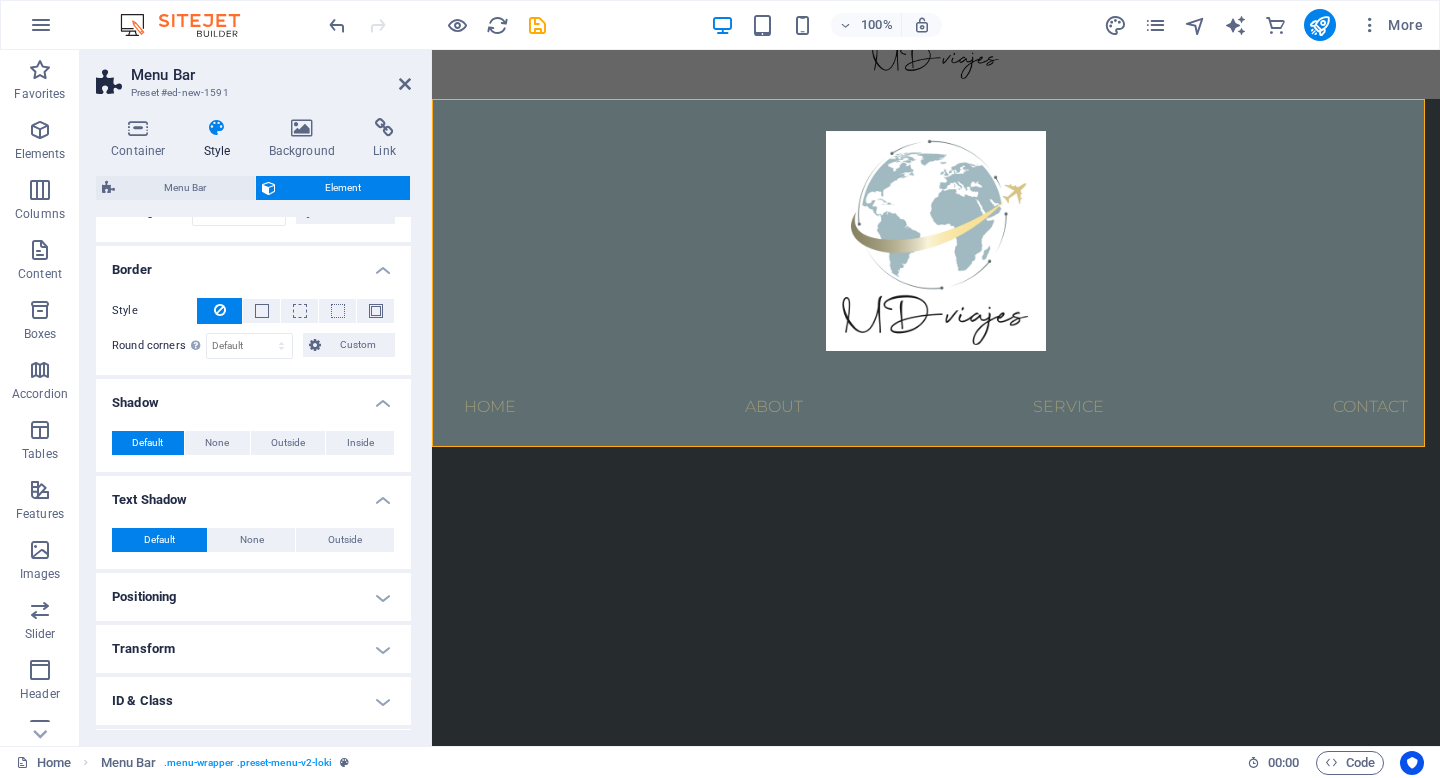 click on "Positioning" at bounding box center (253, 597) 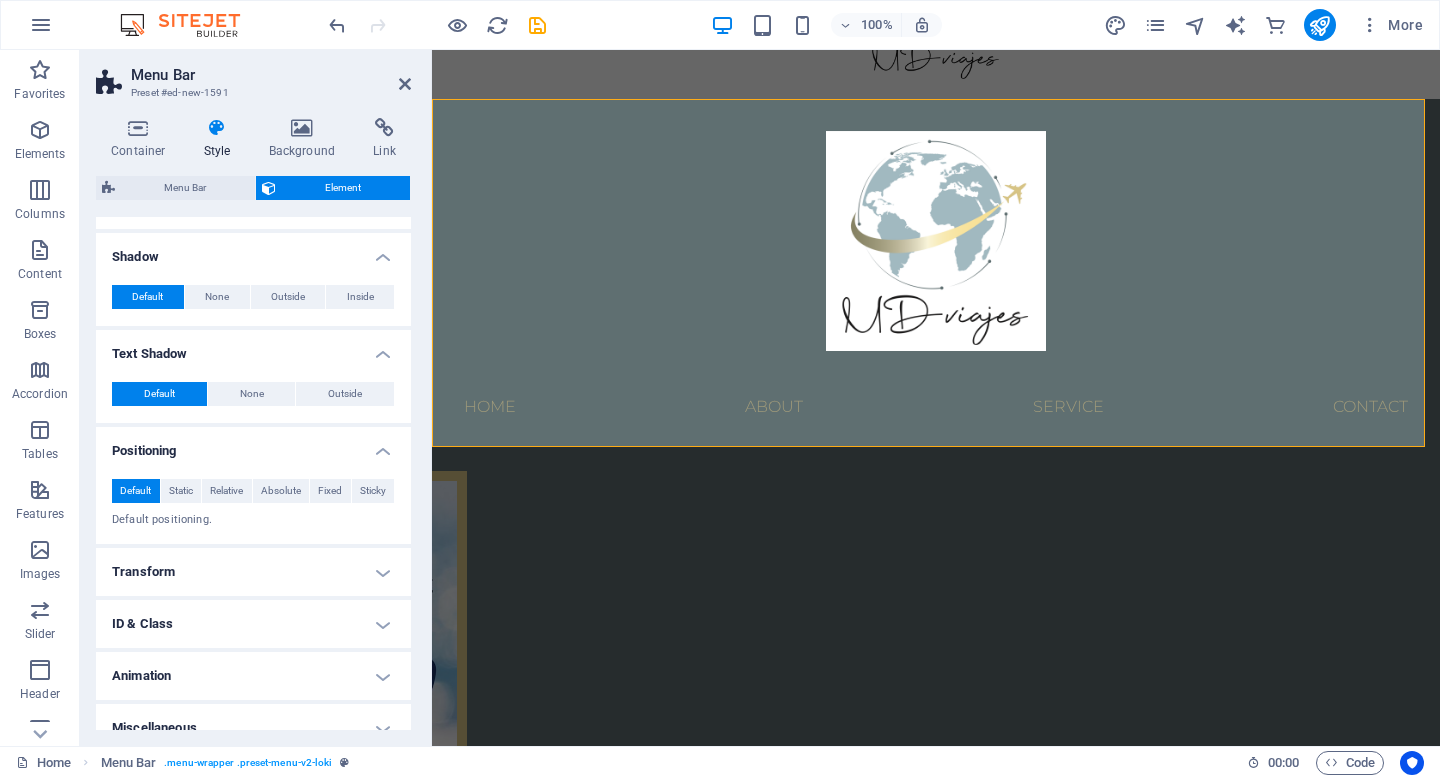 scroll, scrollTop: 437, scrollLeft: 0, axis: vertical 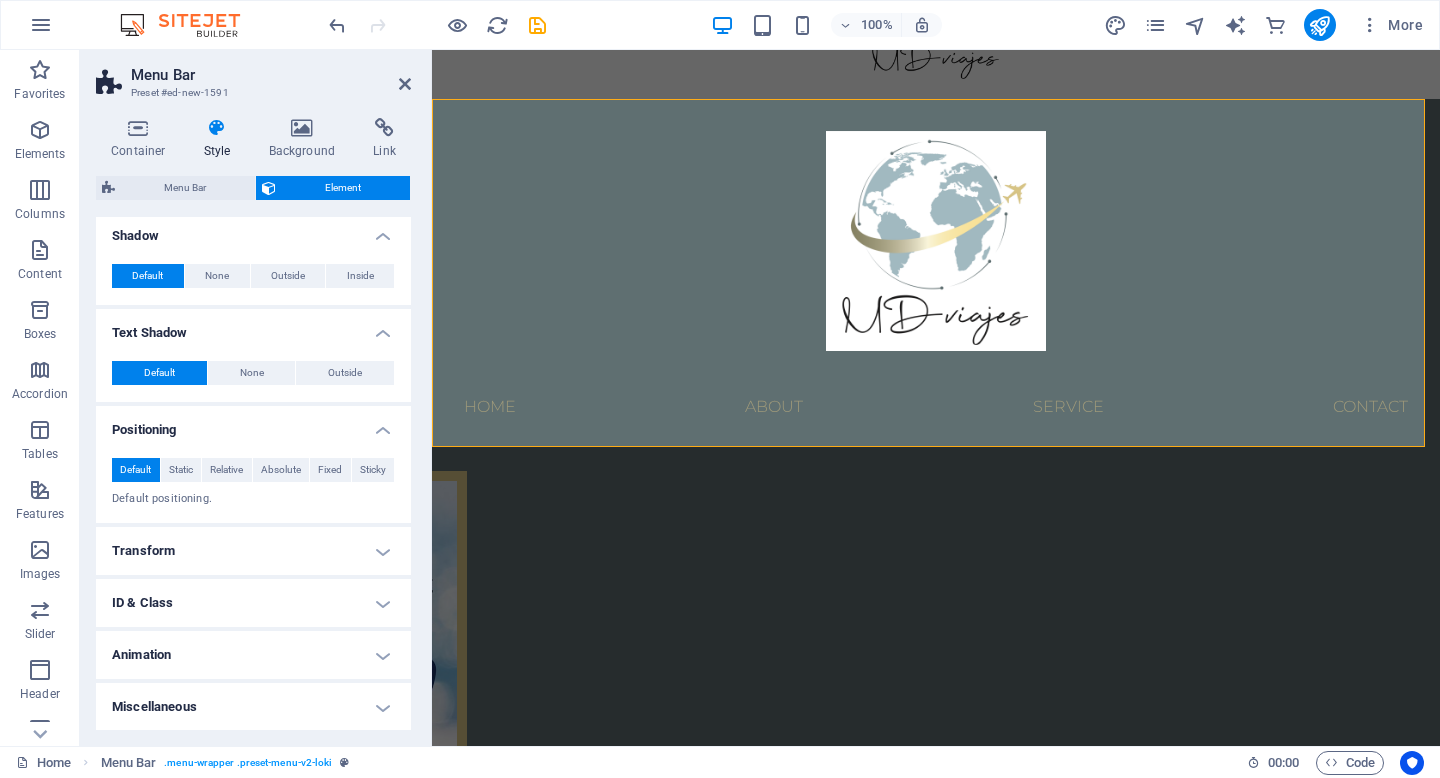 click on "Transform" at bounding box center [253, 551] 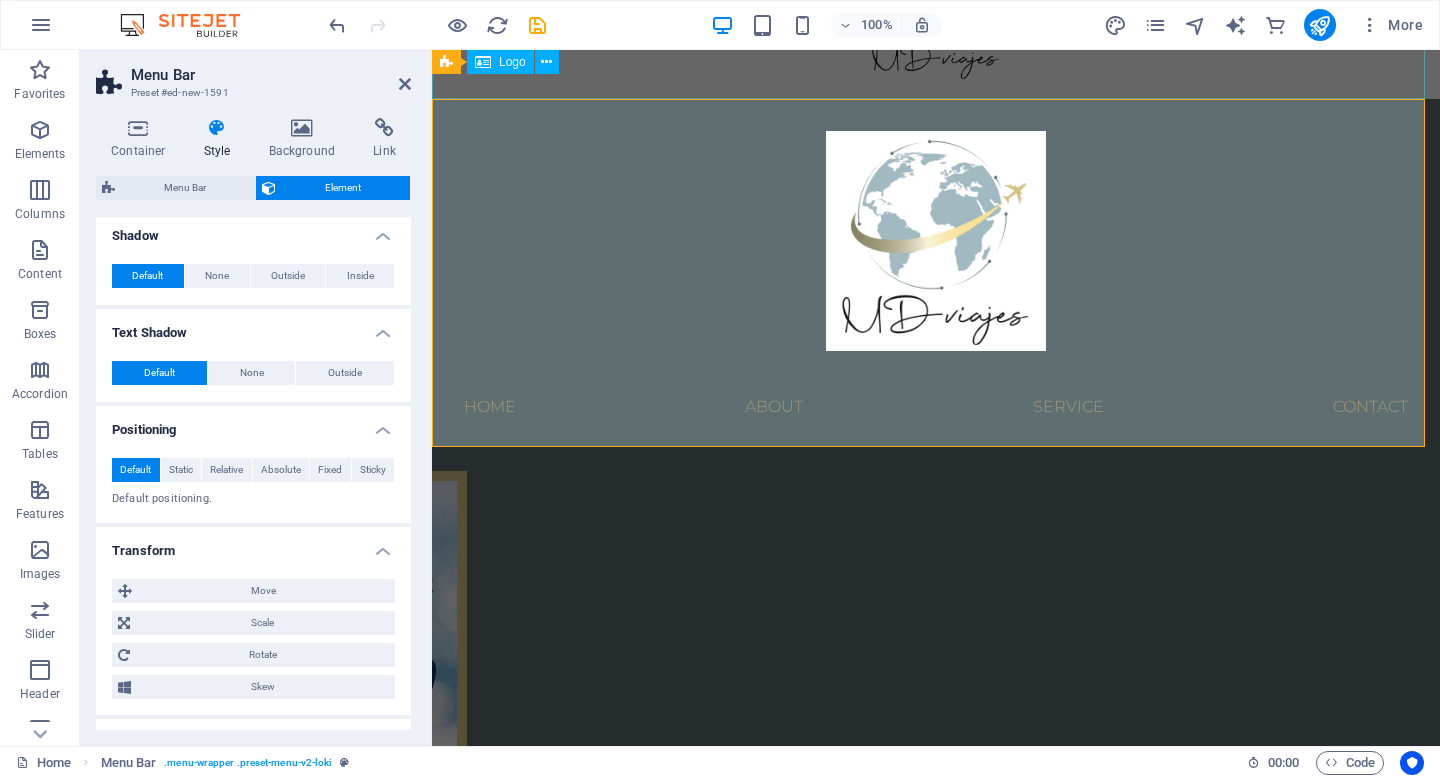 click at bounding box center [936, -1] 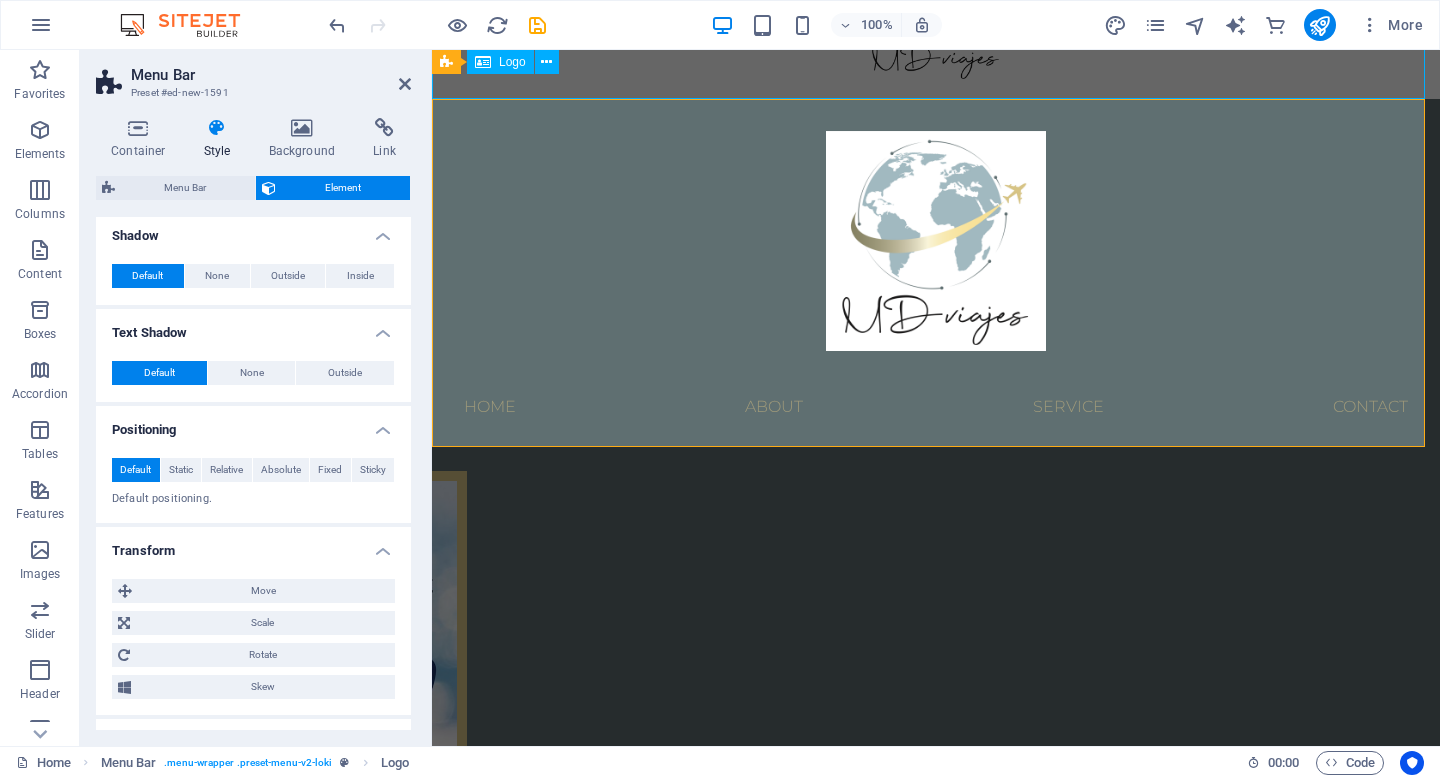 click at bounding box center [936, -1] 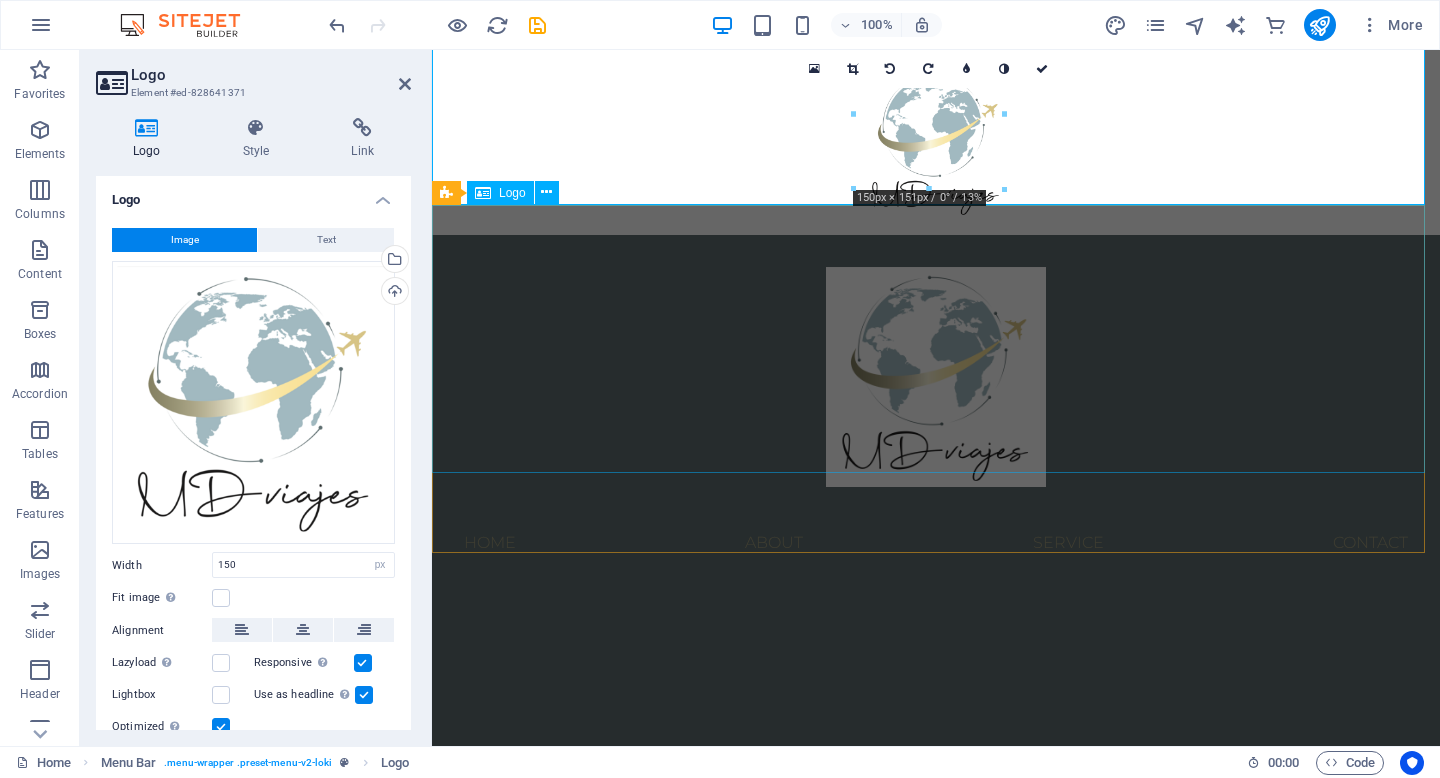 scroll, scrollTop: 0, scrollLeft: 0, axis: both 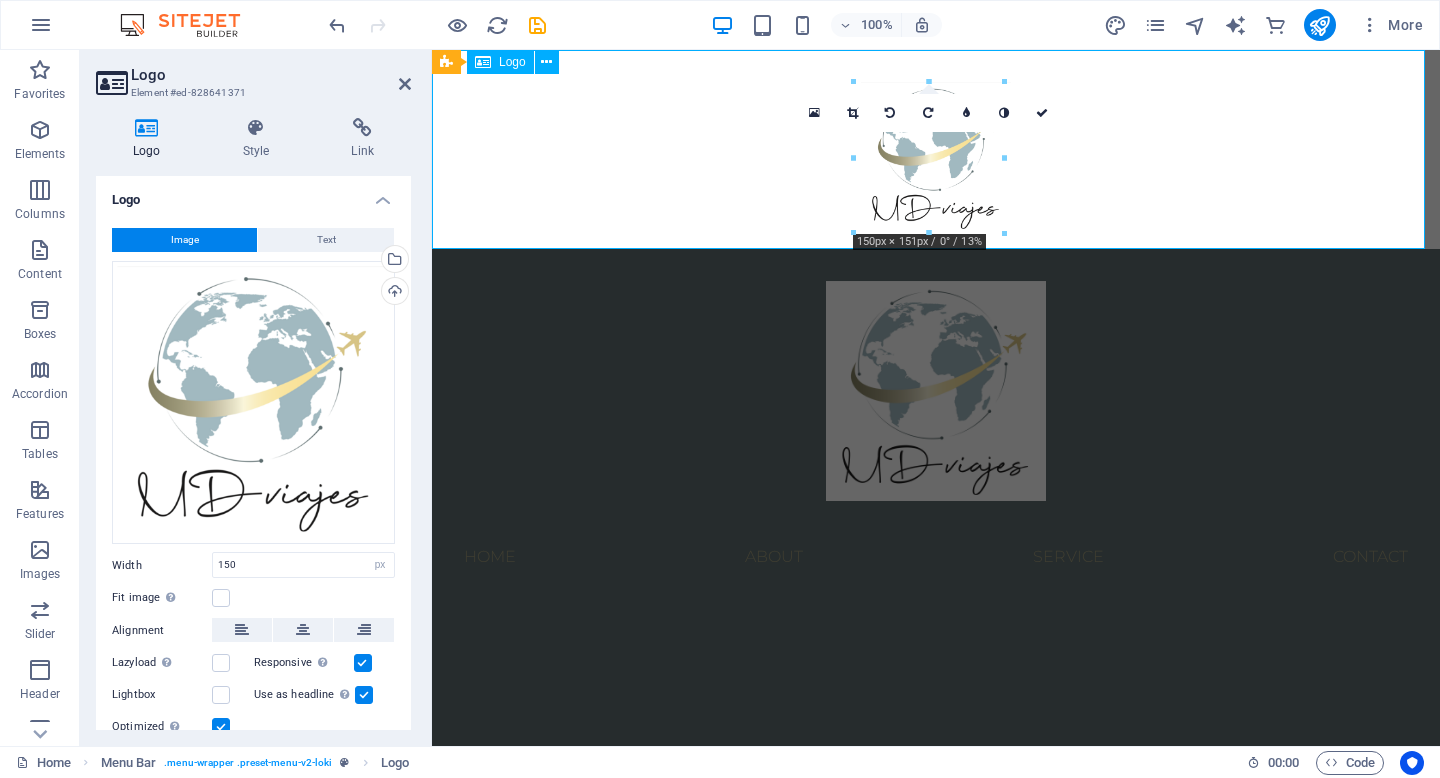 click at bounding box center [936, 149] 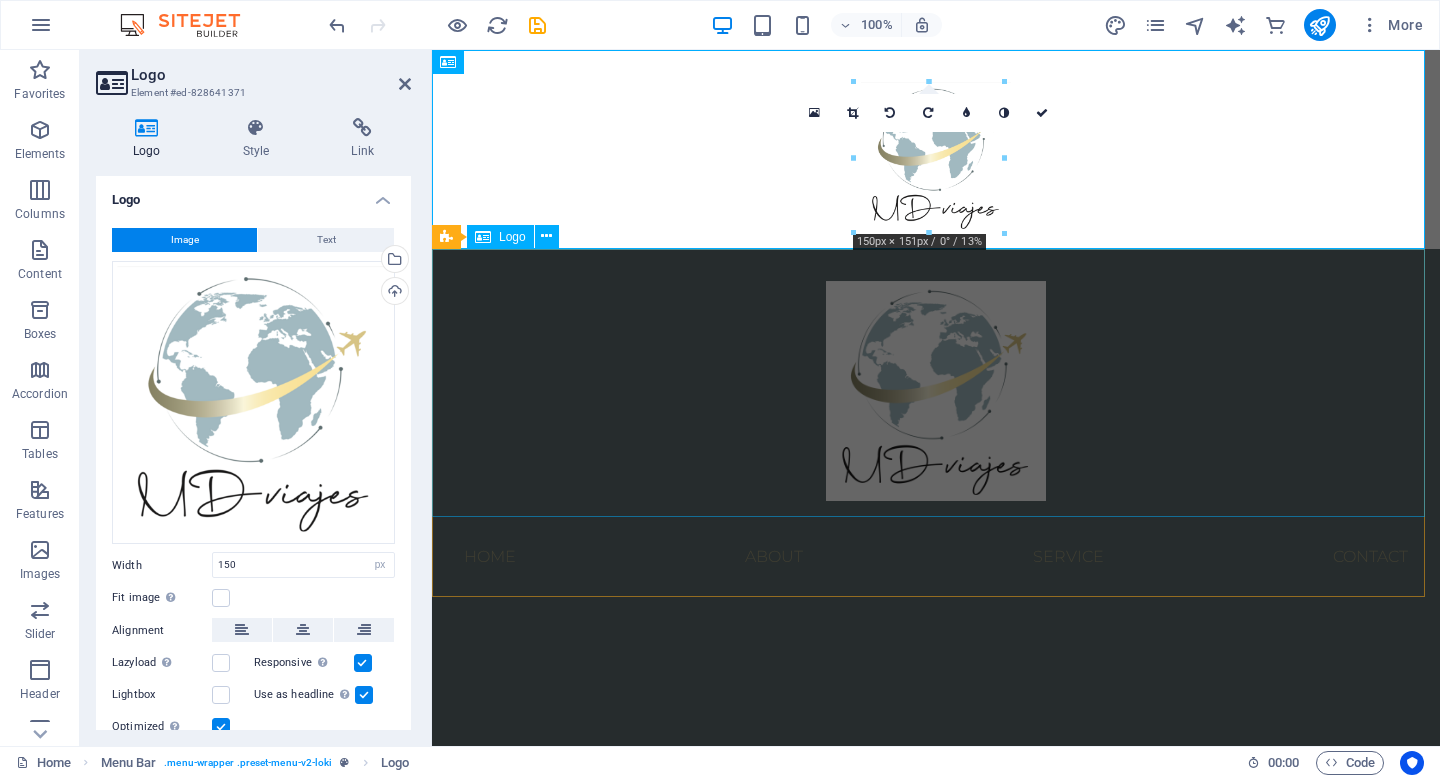 click at bounding box center (936, 383) 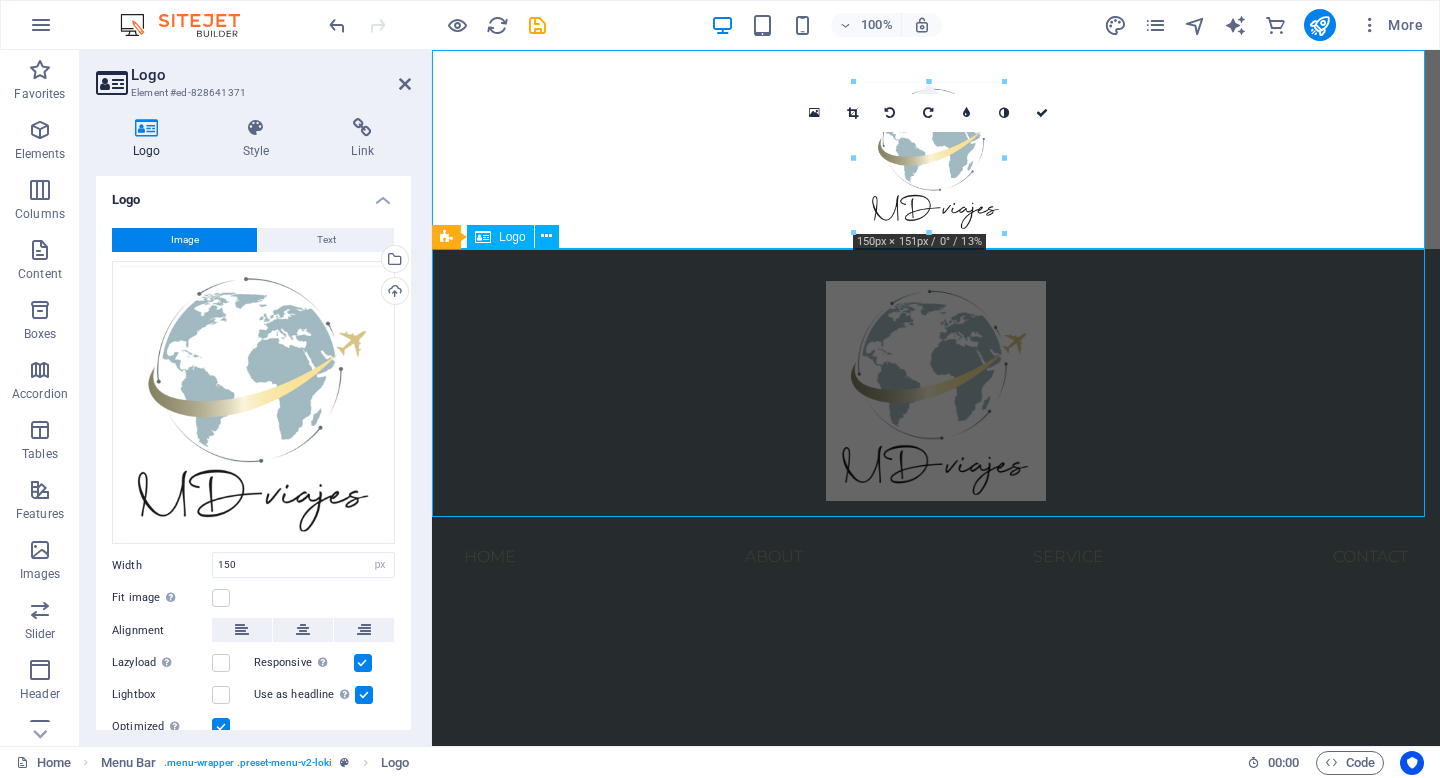 click at bounding box center [936, 383] 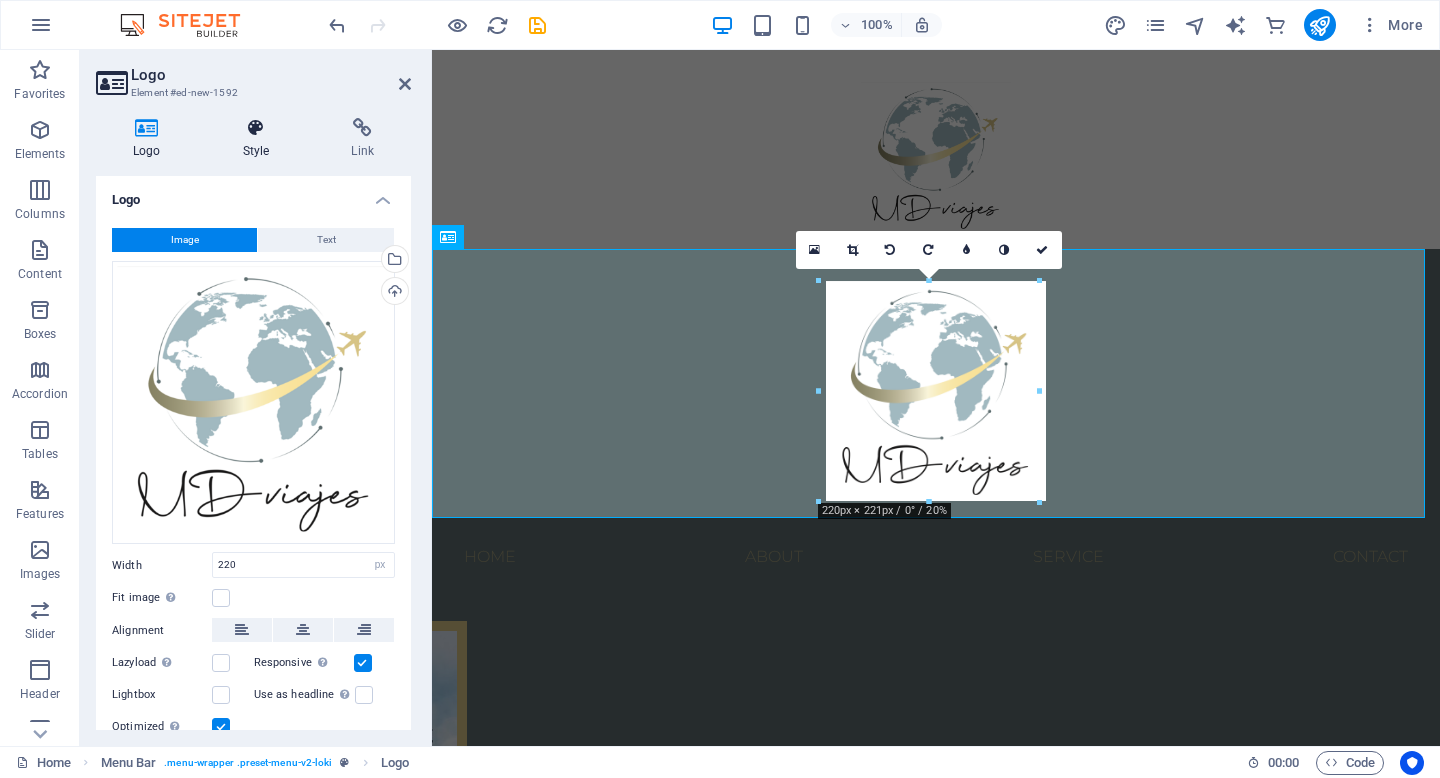 click at bounding box center (256, 128) 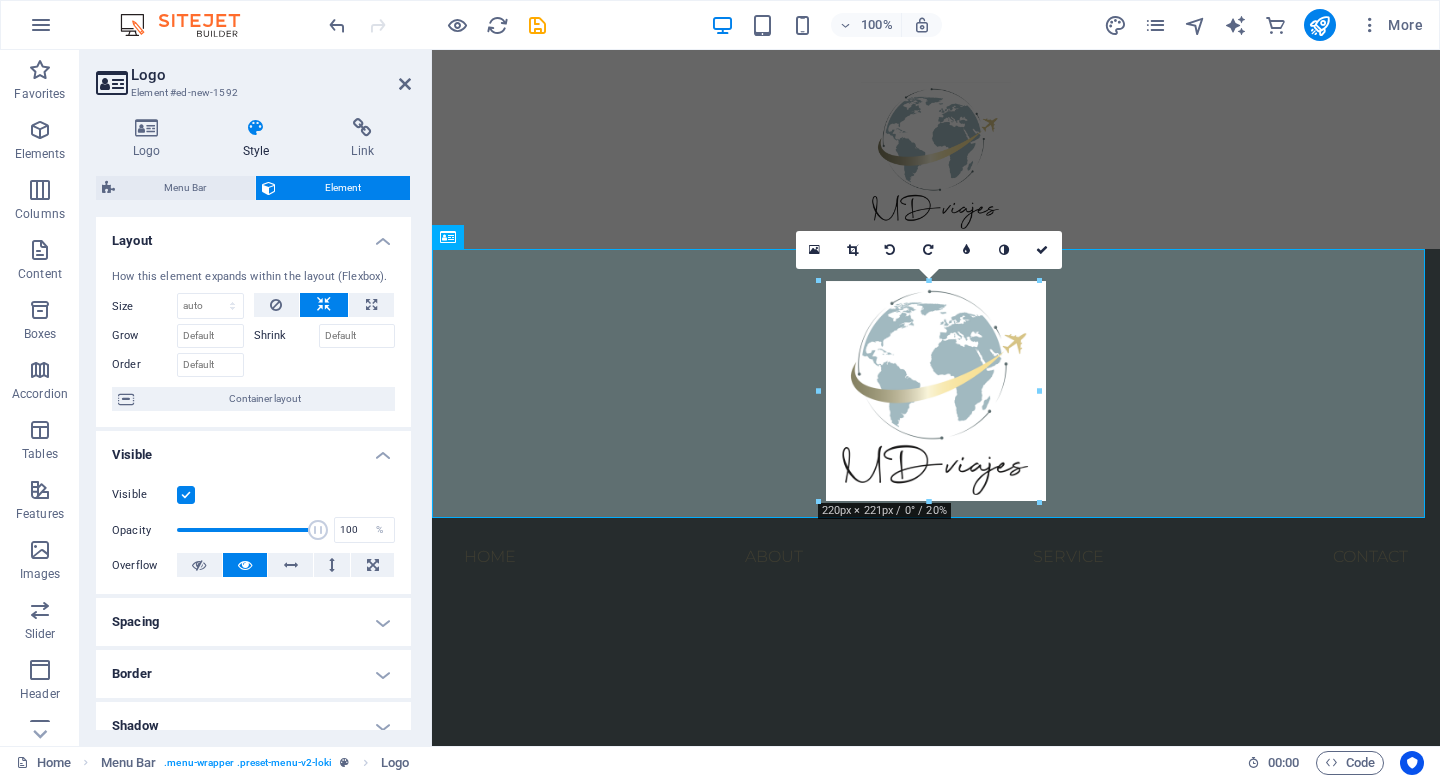 click at bounding box center [186, 495] 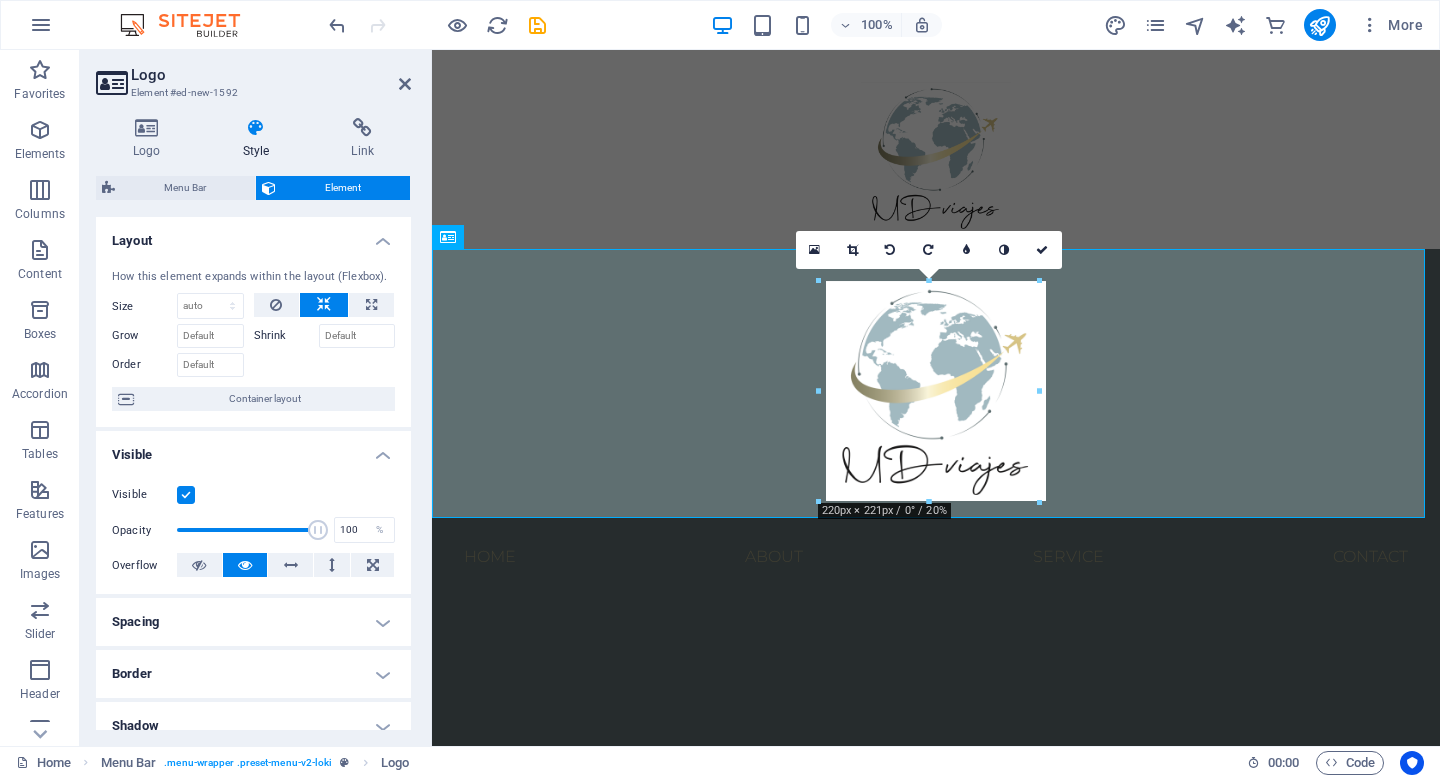 click on "Visible" at bounding box center [0, 0] 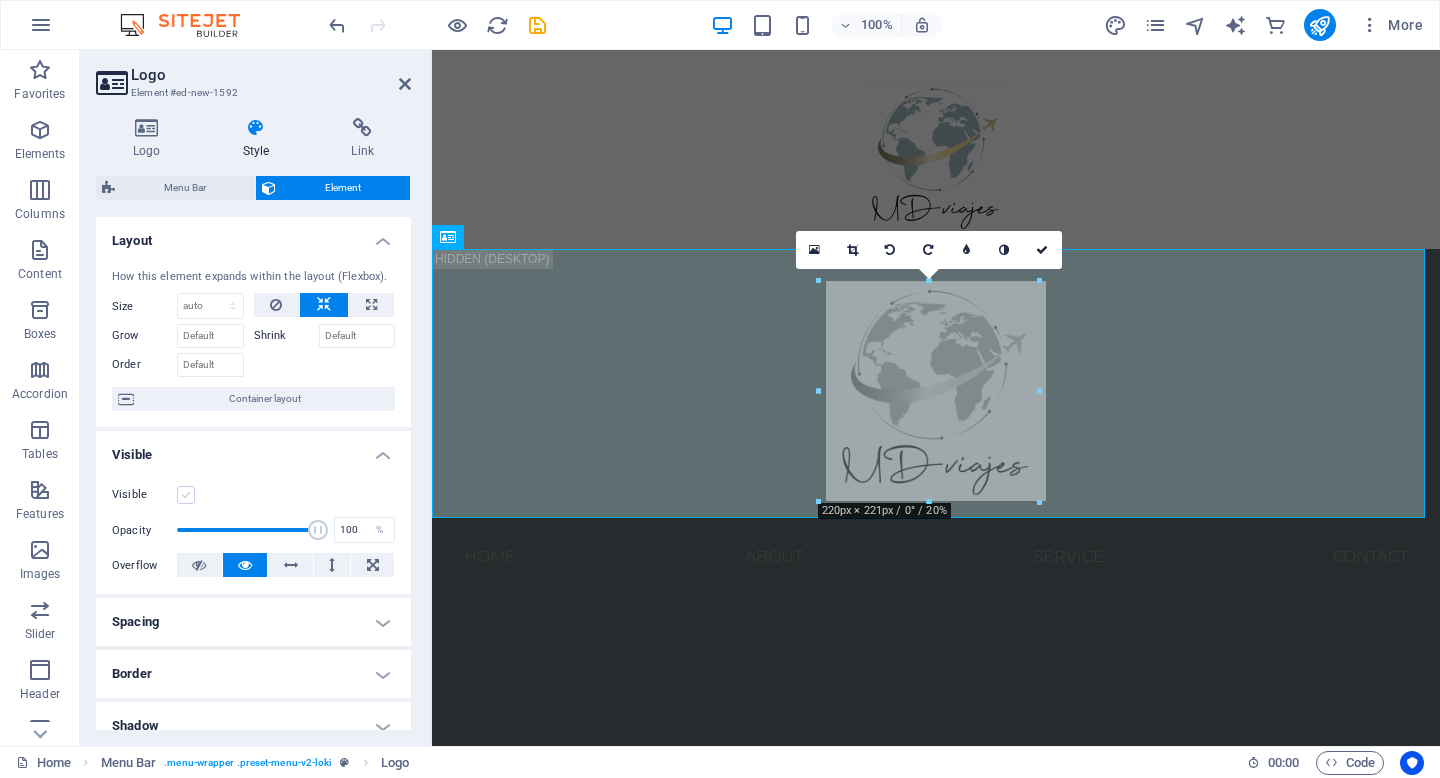 click at bounding box center (186, 495) 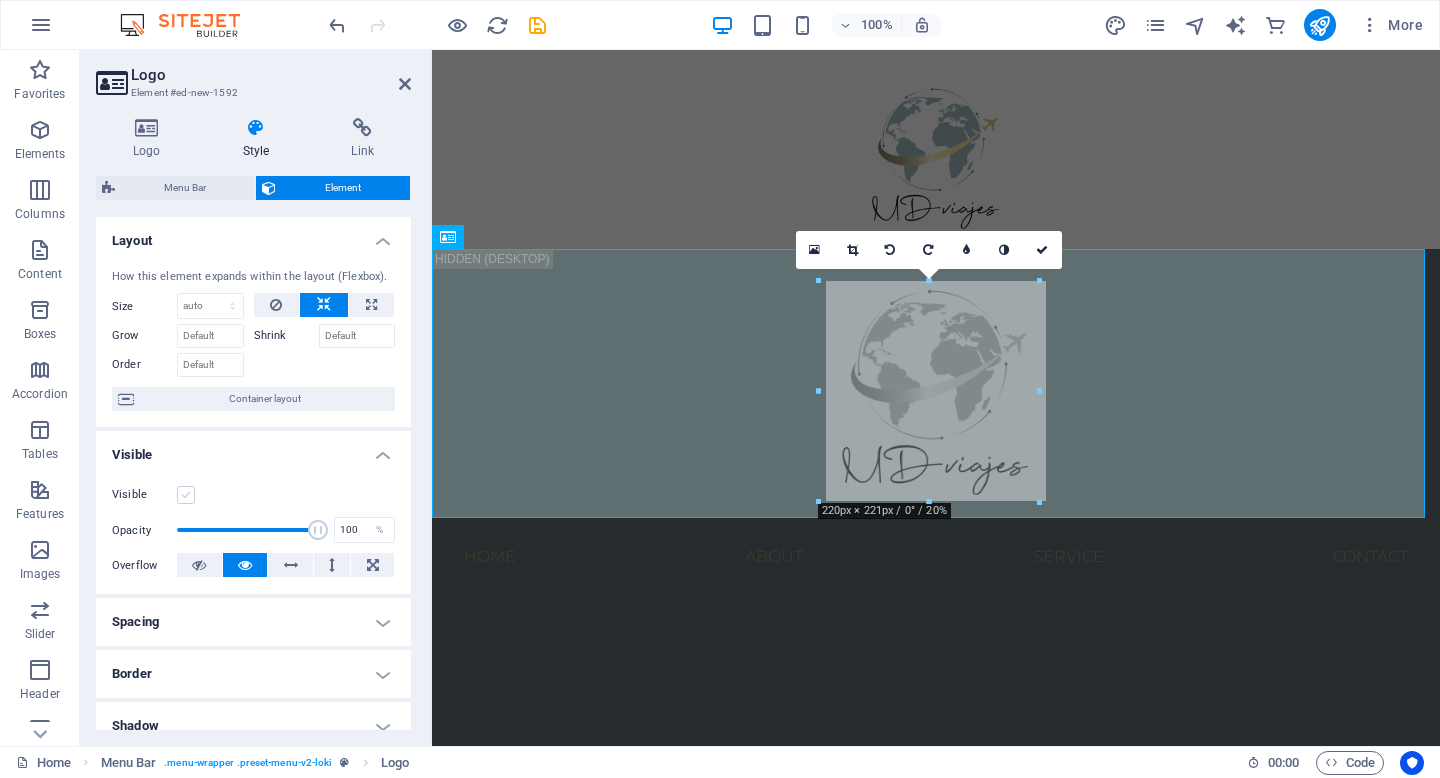 click on "Visible" at bounding box center (0, 0) 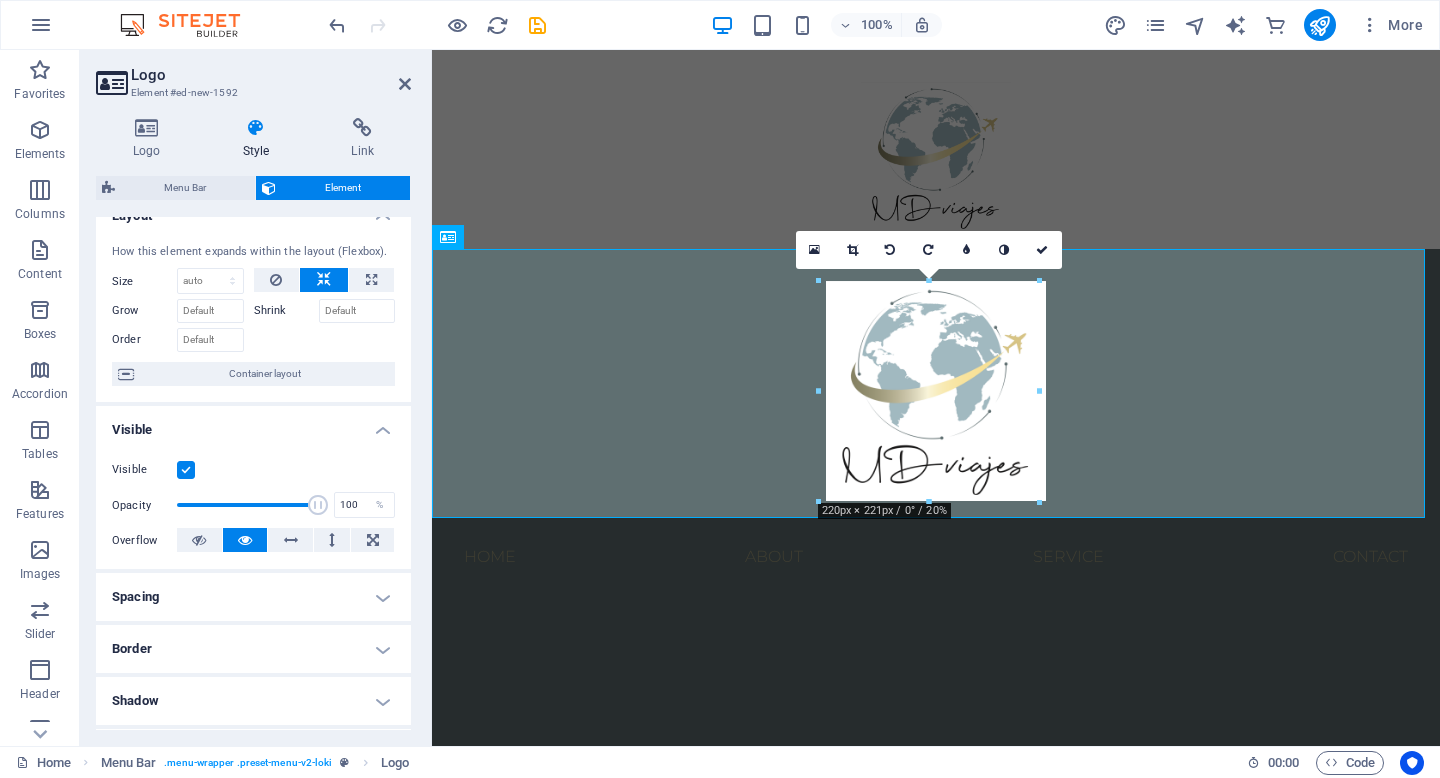 scroll, scrollTop: 32, scrollLeft: 0, axis: vertical 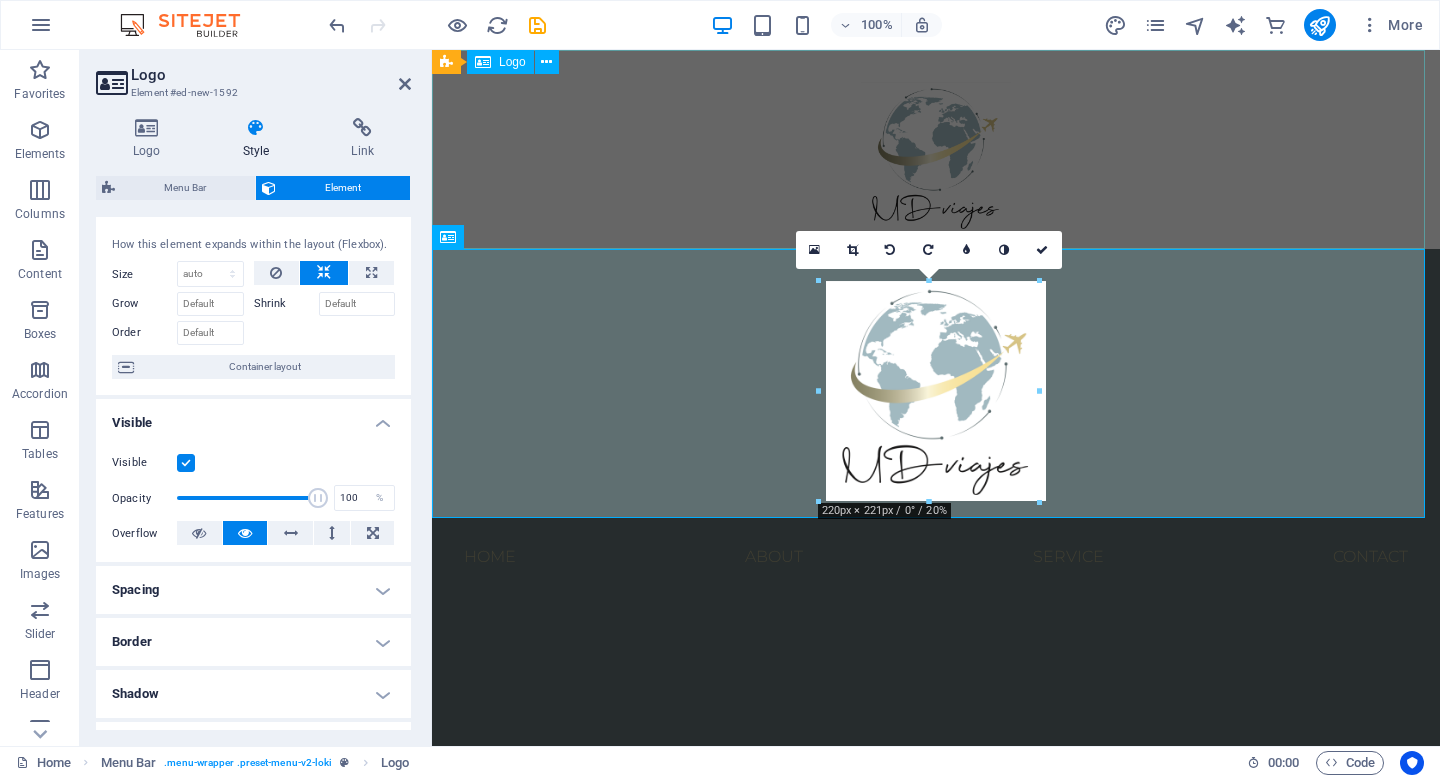 click at bounding box center (936, 149) 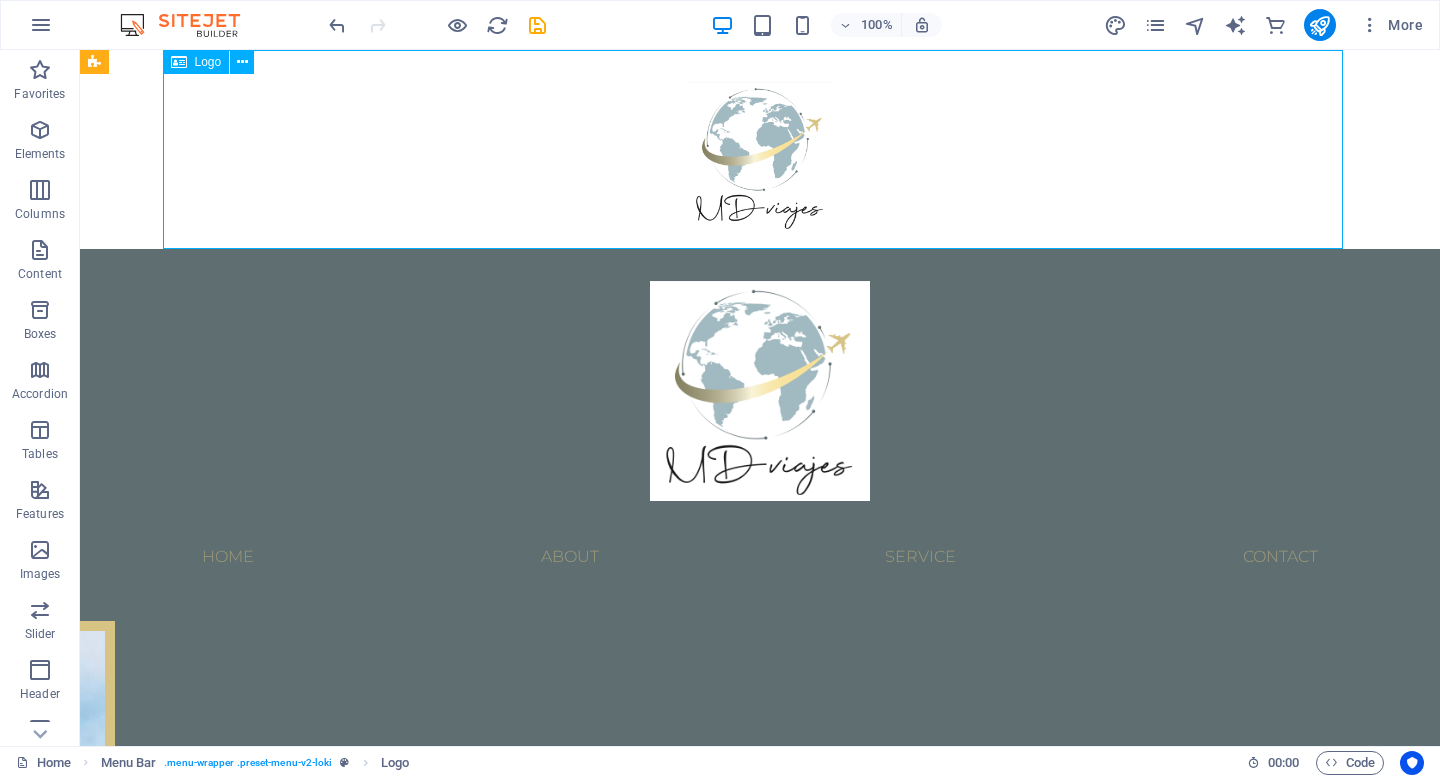 click at bounding box center (760, 149) 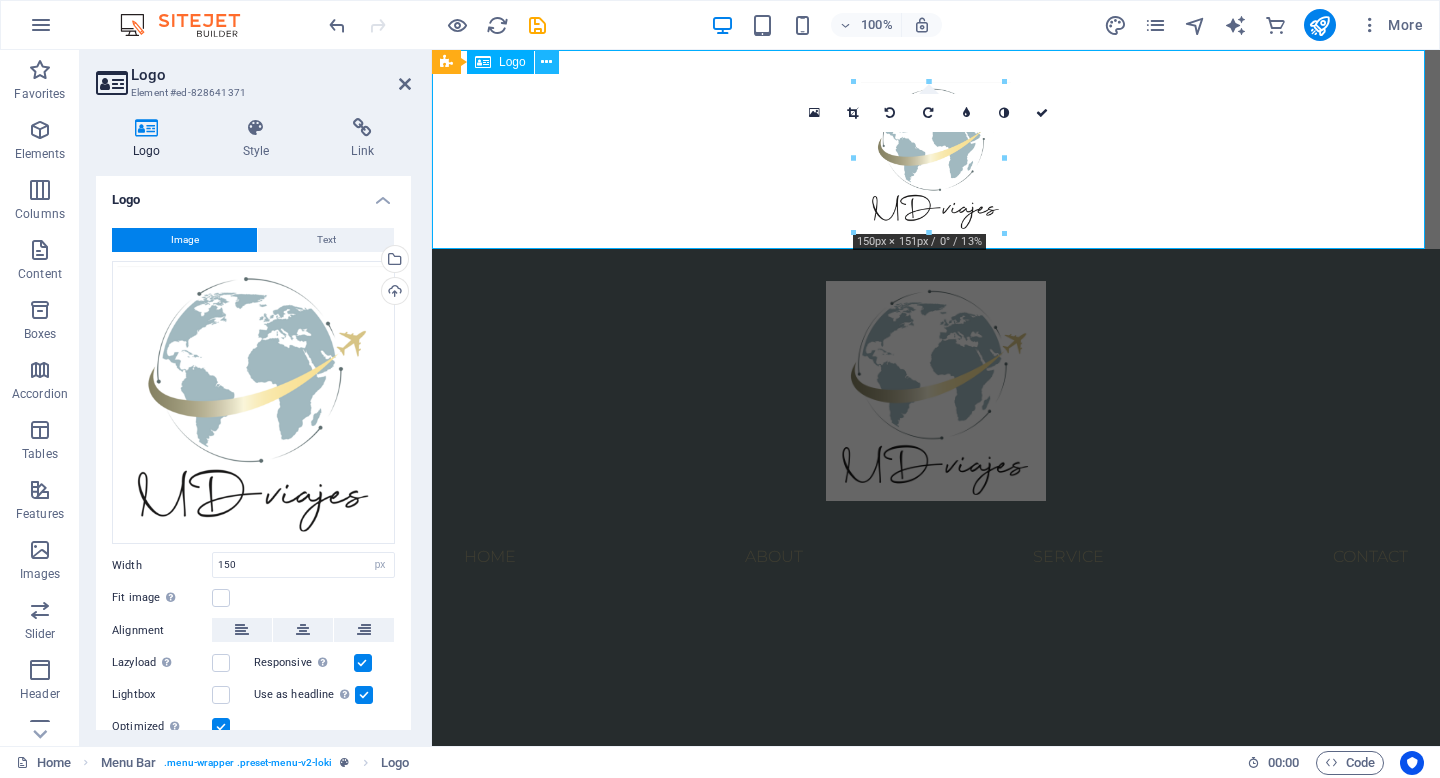 click at bounding box center [547, 62] 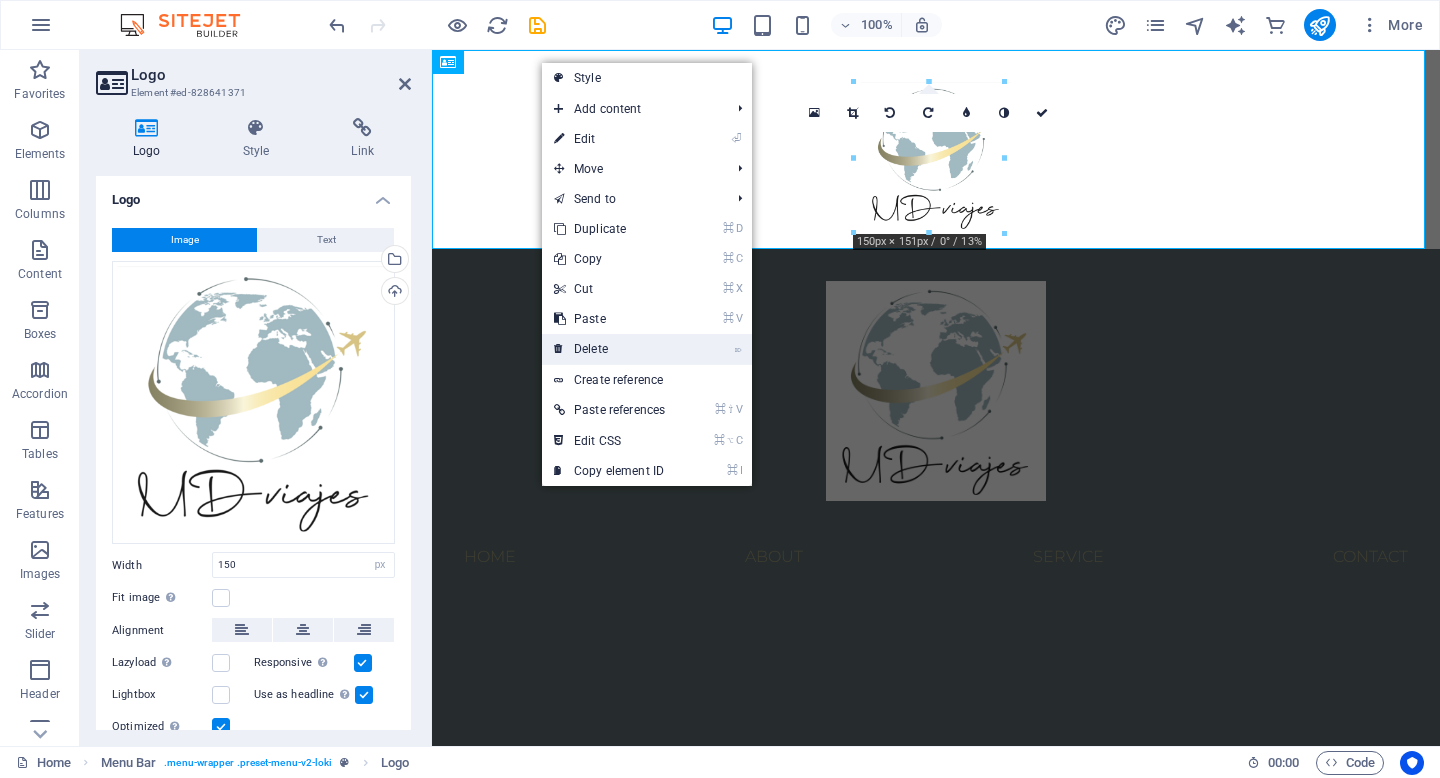 click on "⌦  Delete" at bounding box center (609, 349) 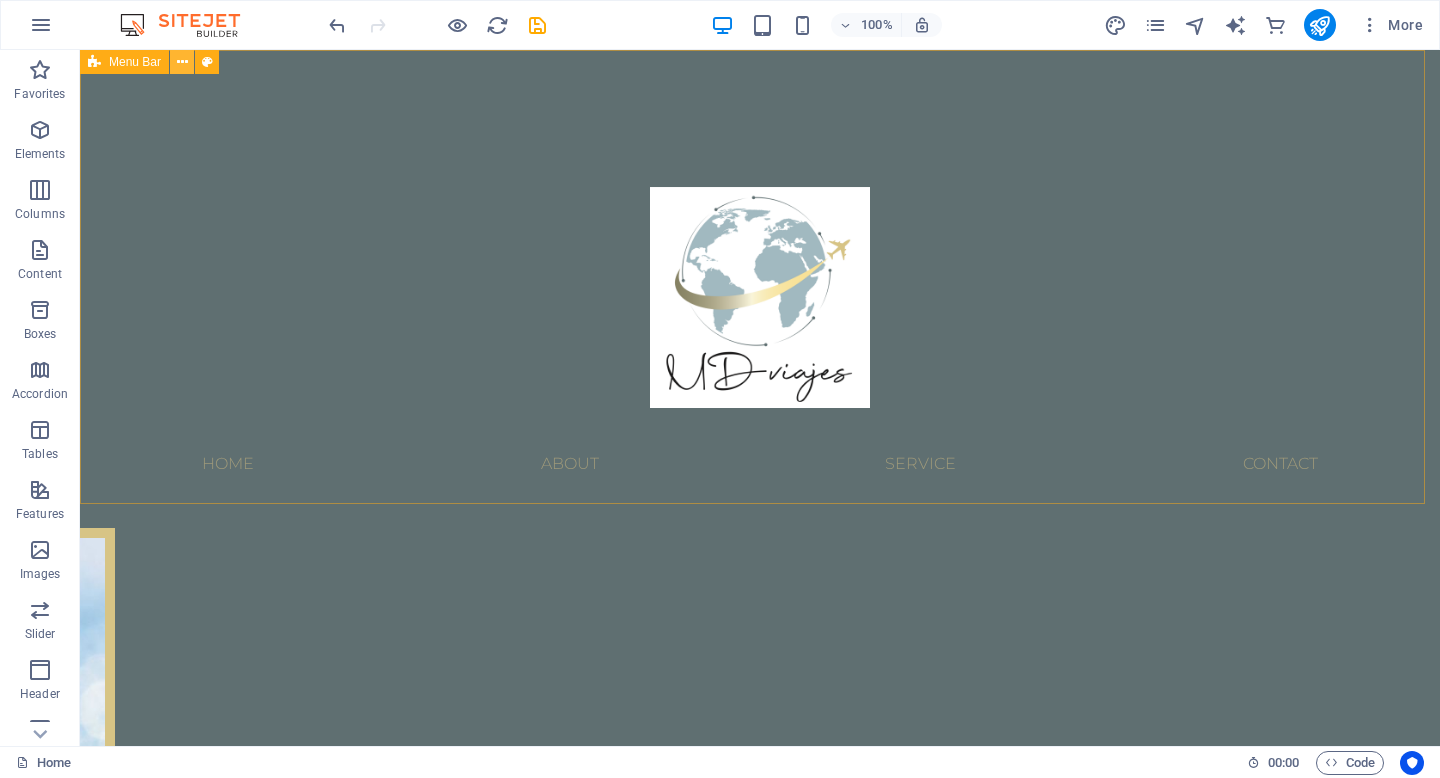 click at bounding box center [182, 62] 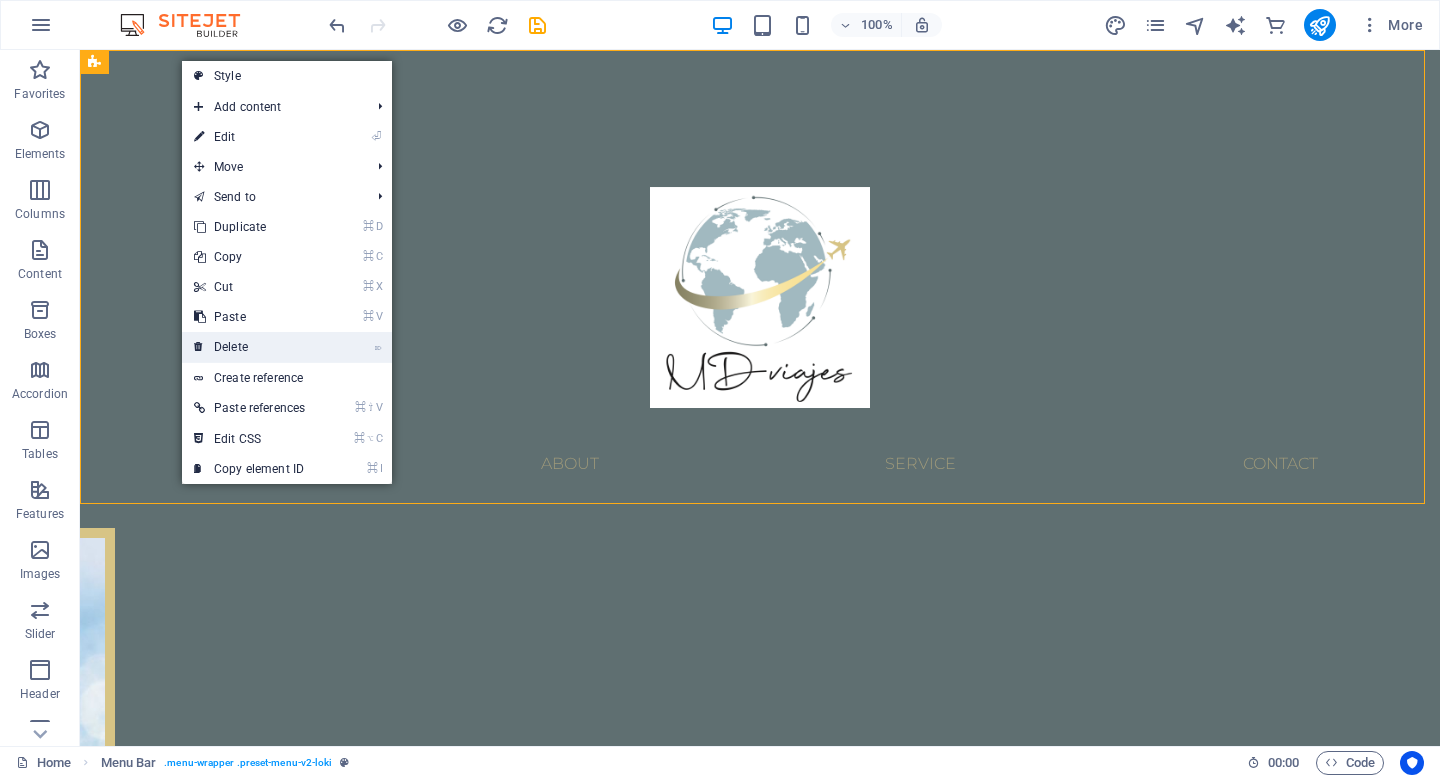 click on "⌦  Delete" at bounding box center (249, 347) 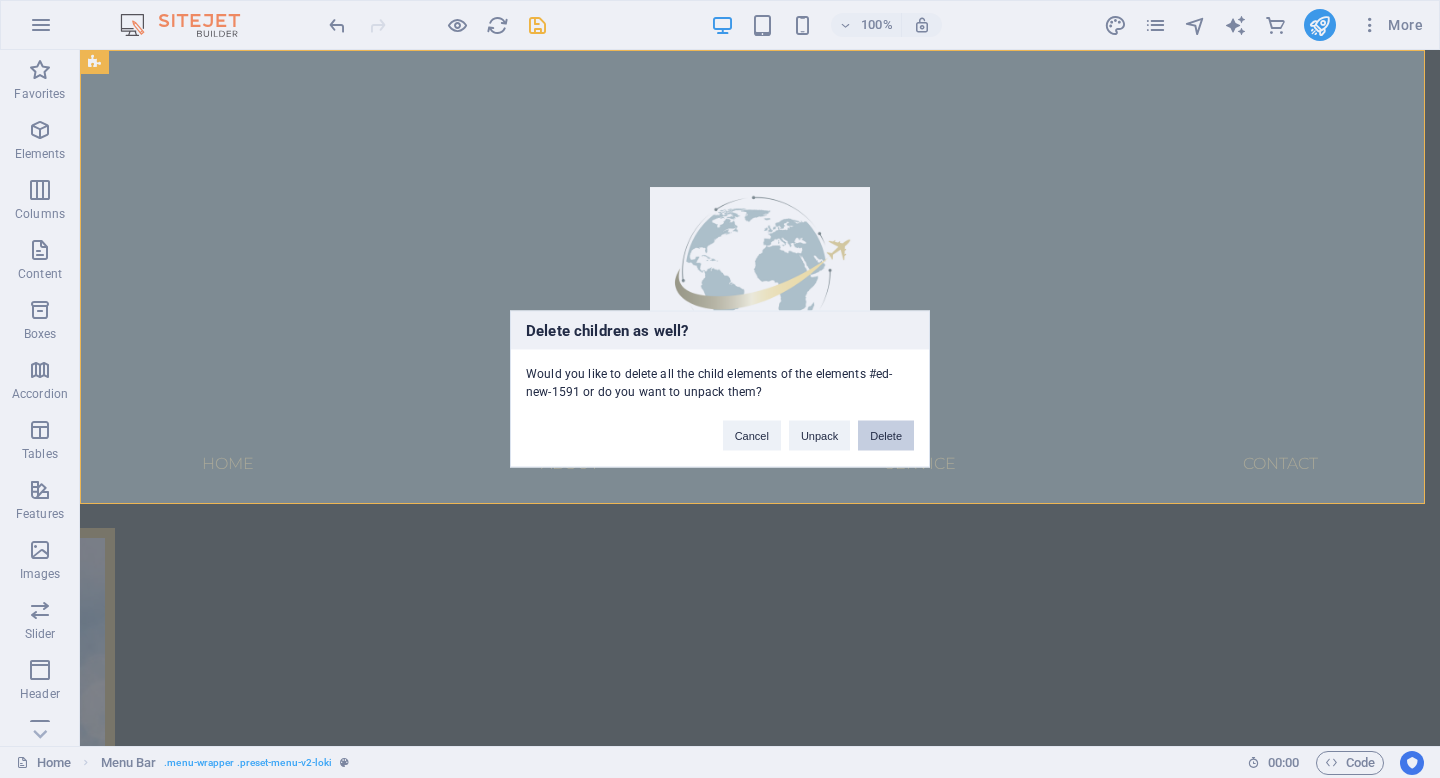 click on "Delete" at bounding box center (886, 436) 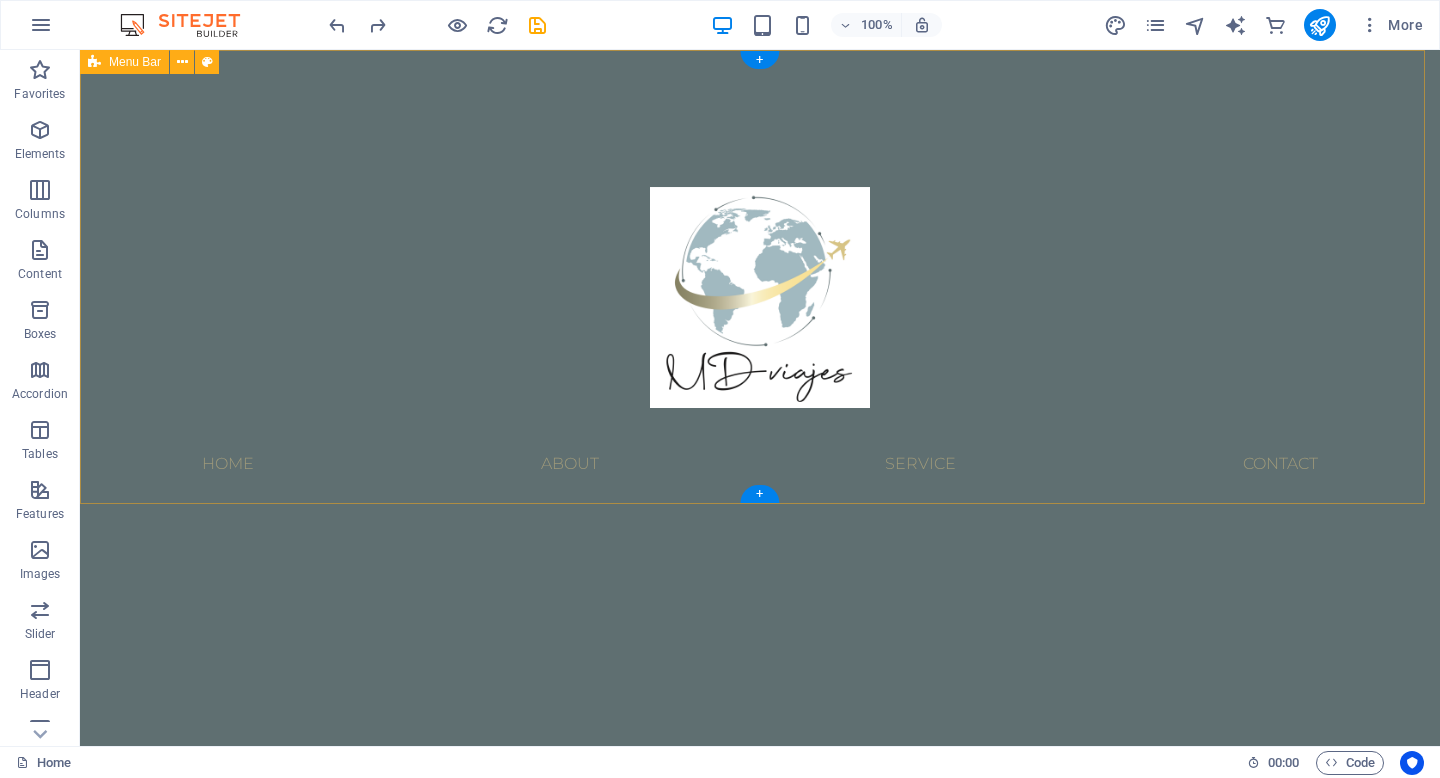 click on "Menu Home About Service Contact" at bounding box center [760, 277] 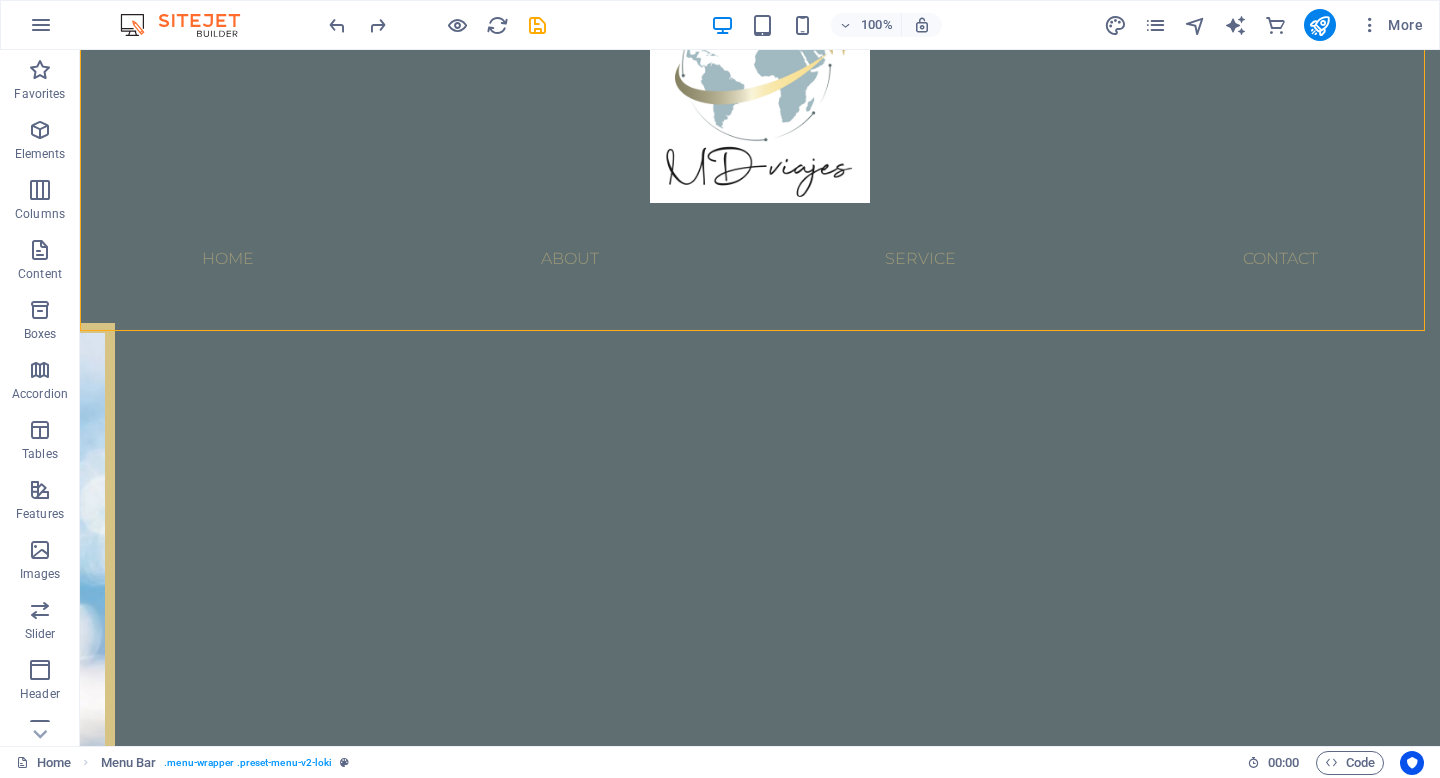 scroll, scrollTop: 0, scrollLeft: 0, axis: both 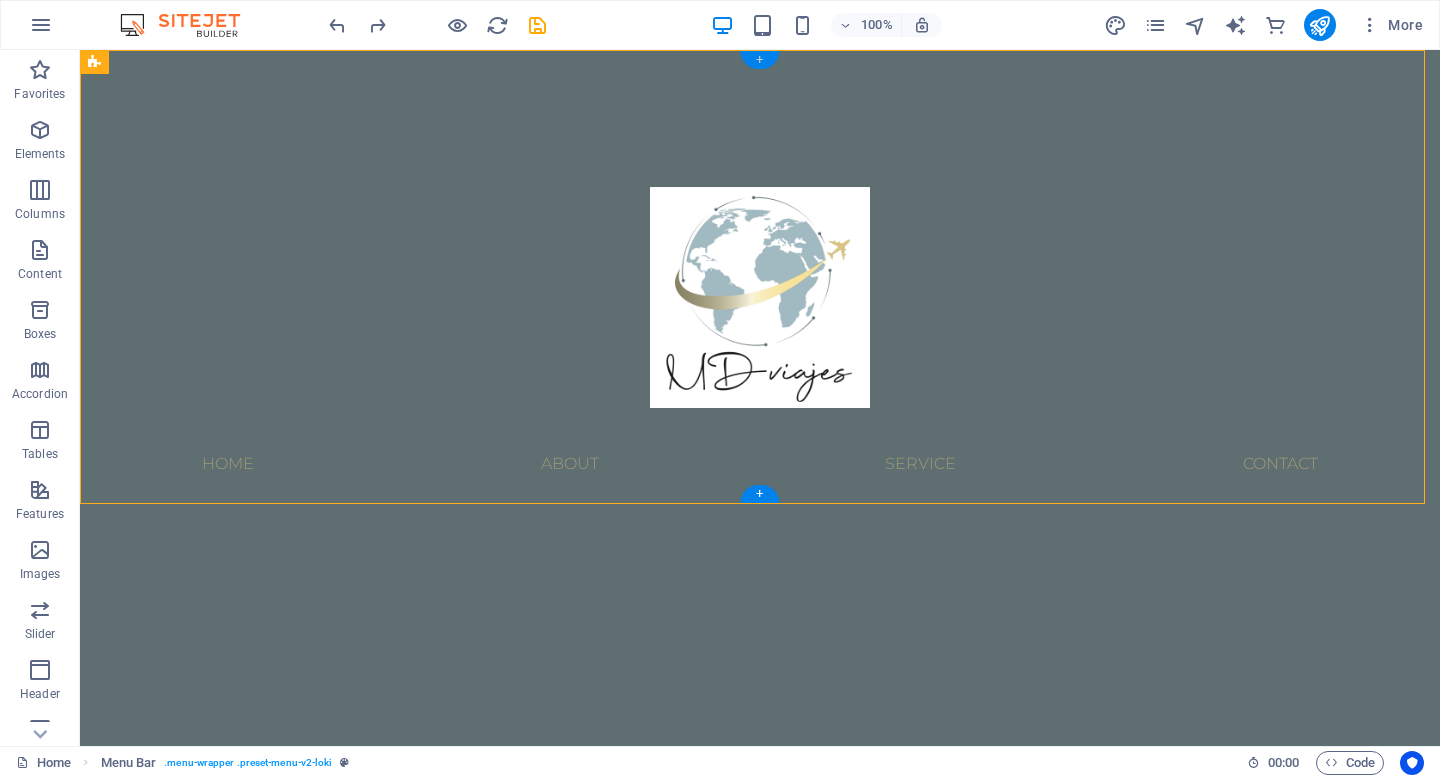 click on "+" at bounding box center (759, 60) 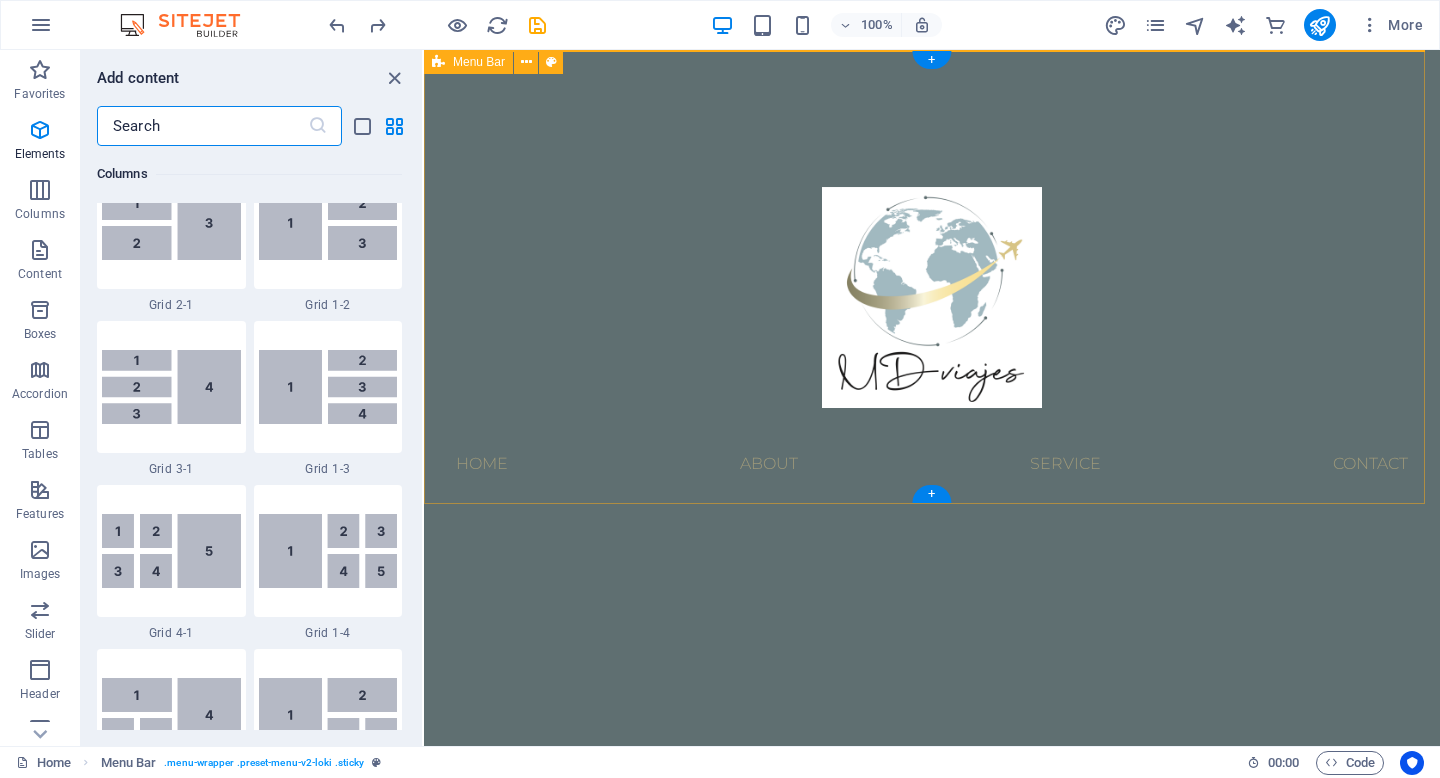 scroll, scrollTop: 3499, scrollLeft: 0, axis: vertical 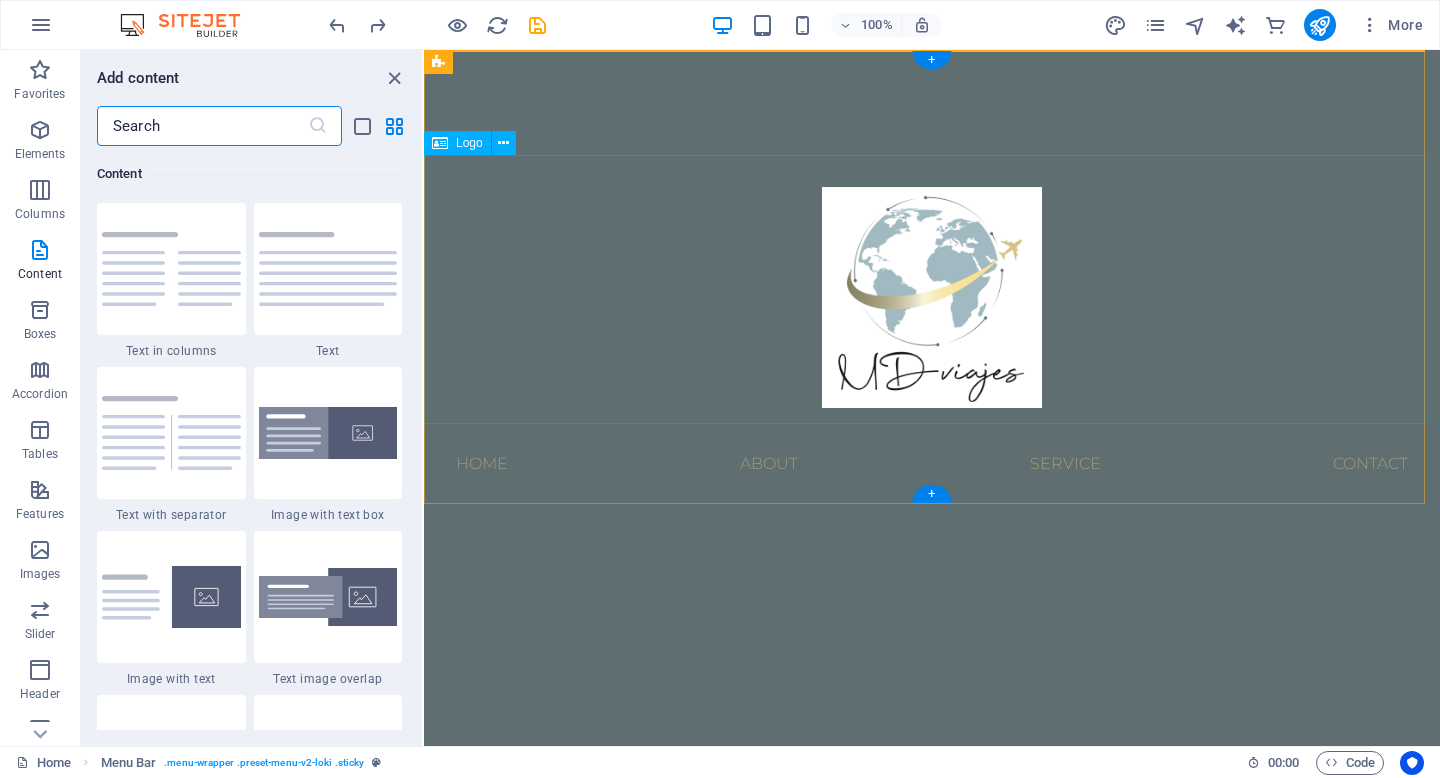 click at bounding box center (932, 289) 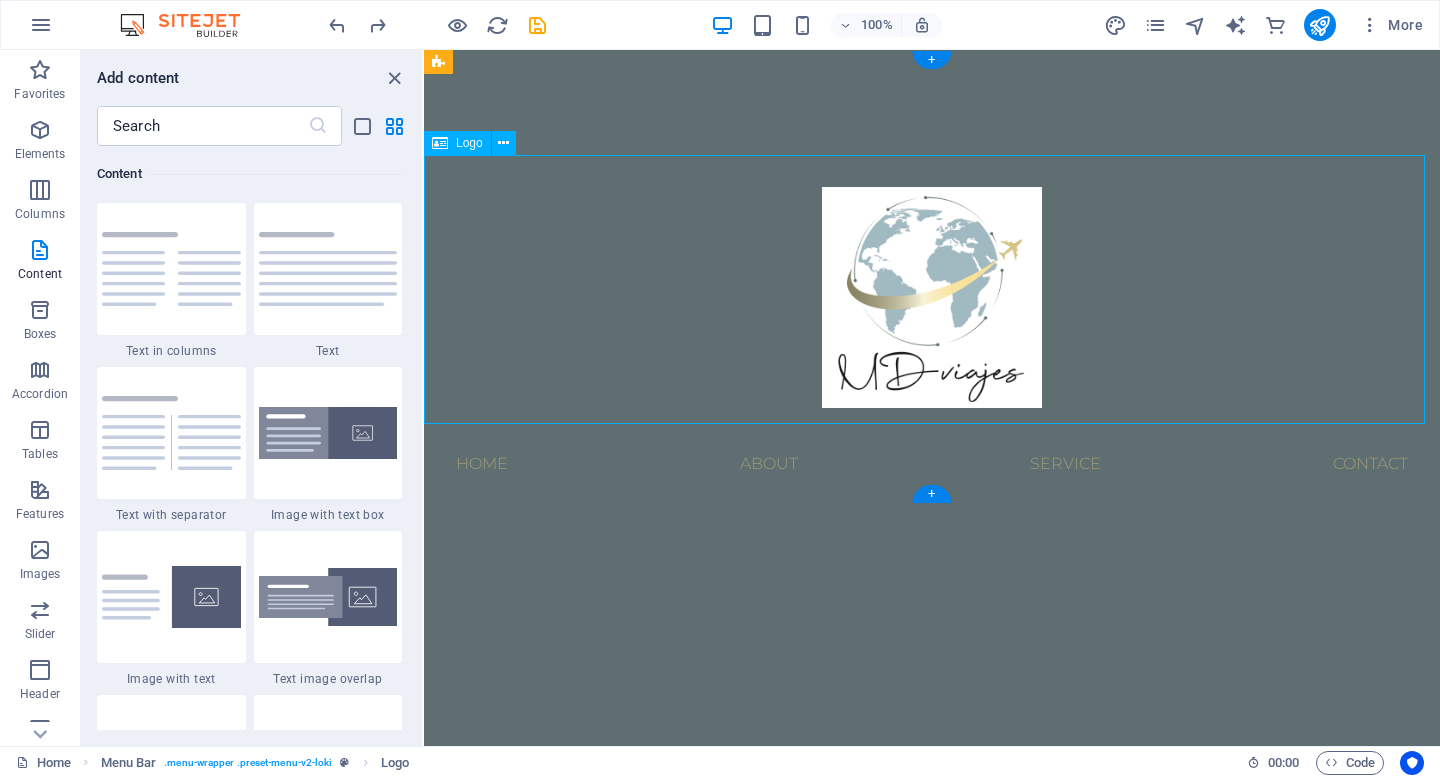 click at bounding box center [932, 289] 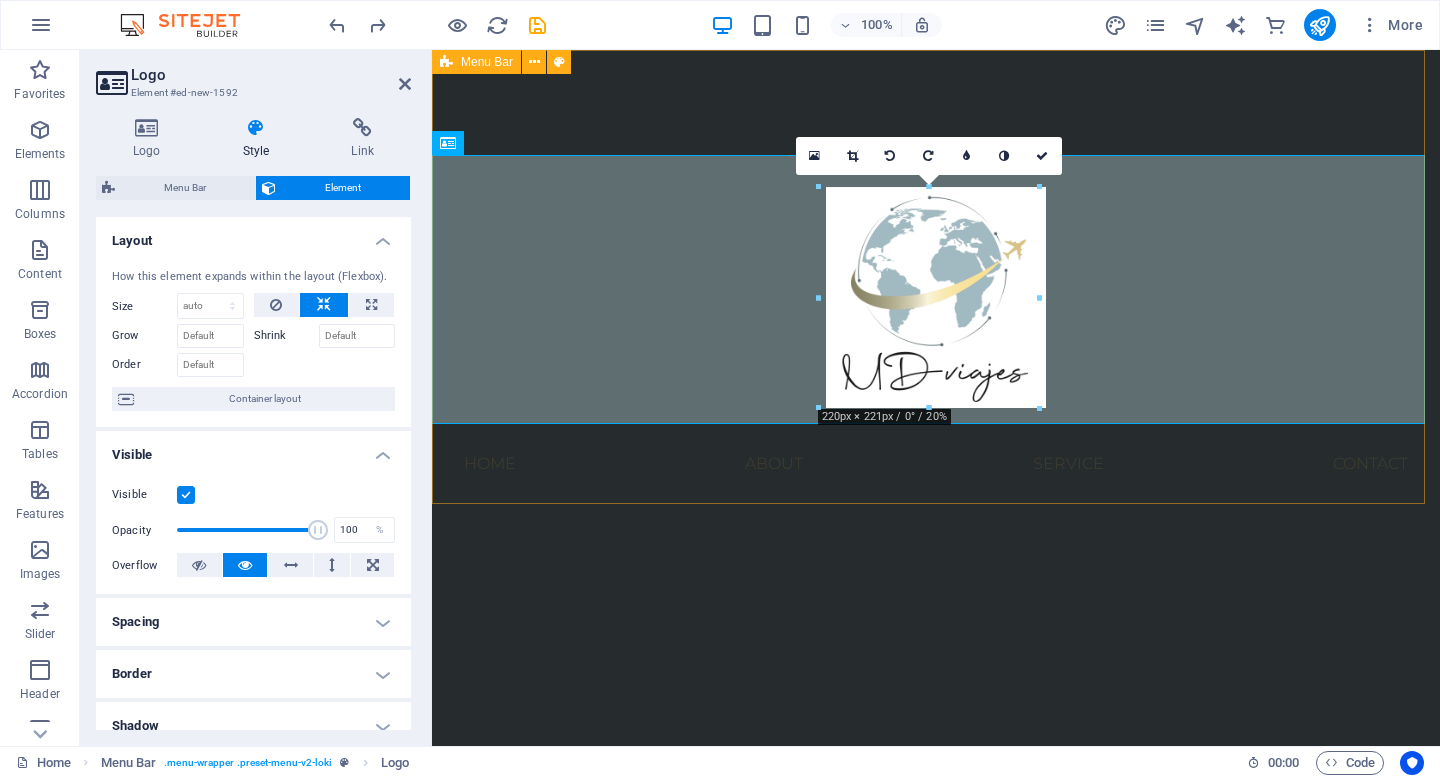 click on "Menu Home About Service Contact" at bounding box center [936, 277] 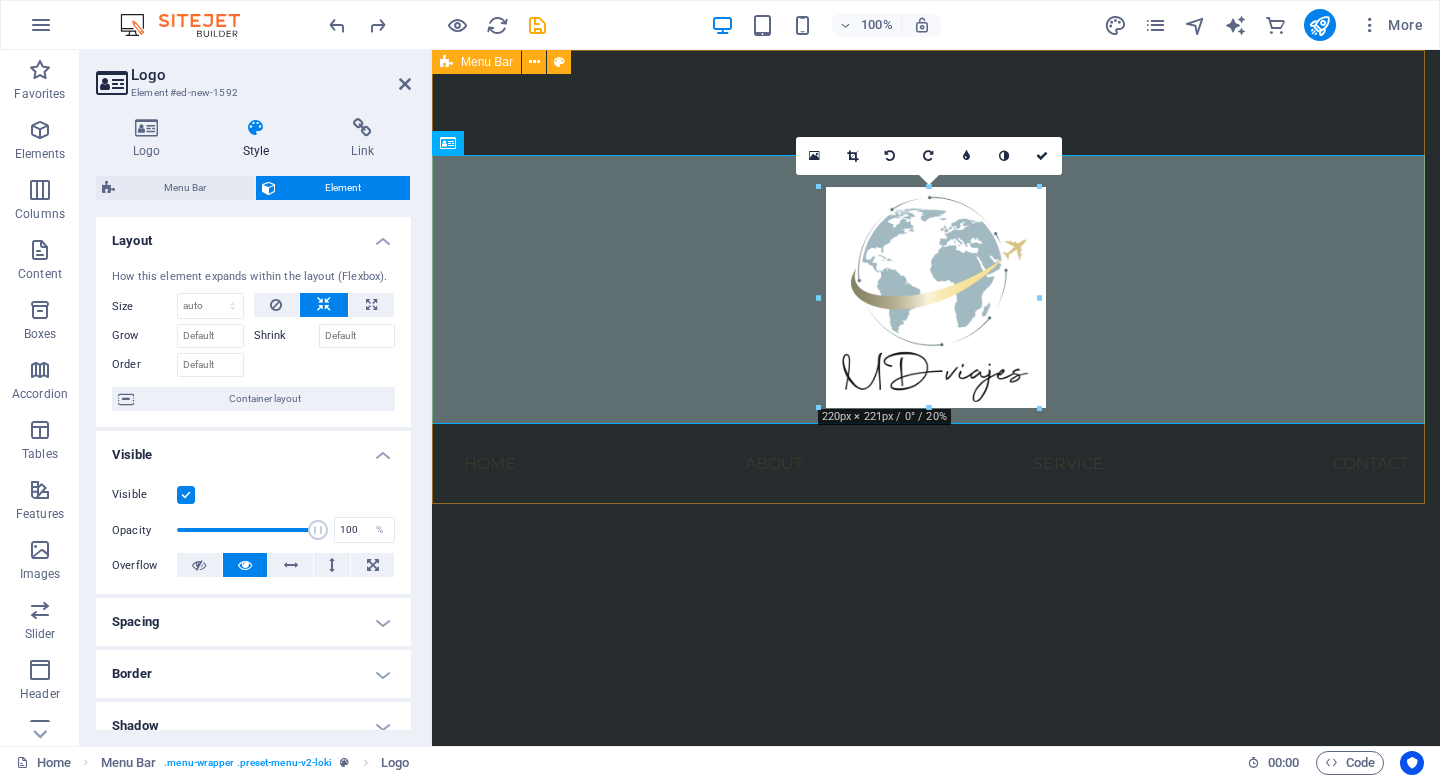 click on "Menu Home About Service Contact" at bounding box center [936, 277] 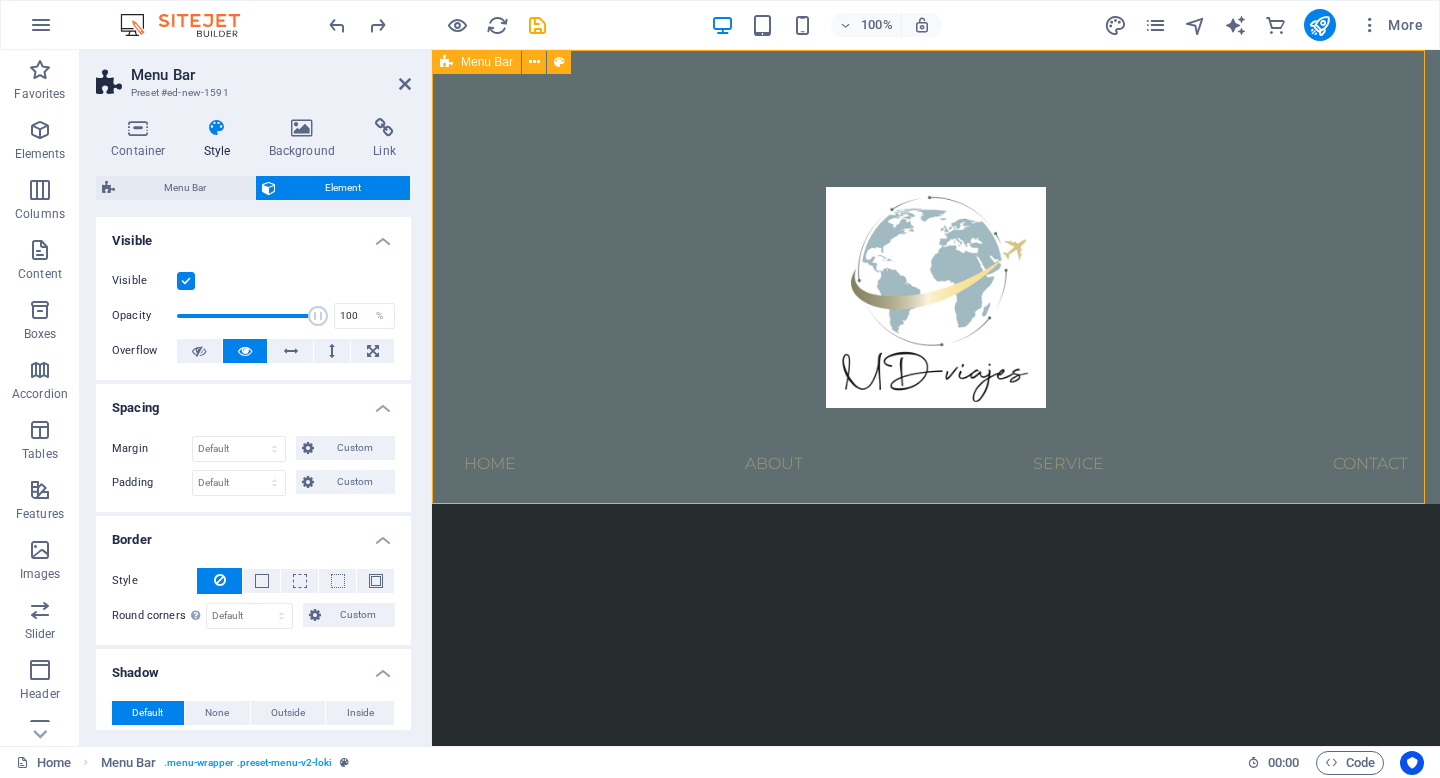 click on "Menu Home About Service Contact" at bounding box center [936, 277] 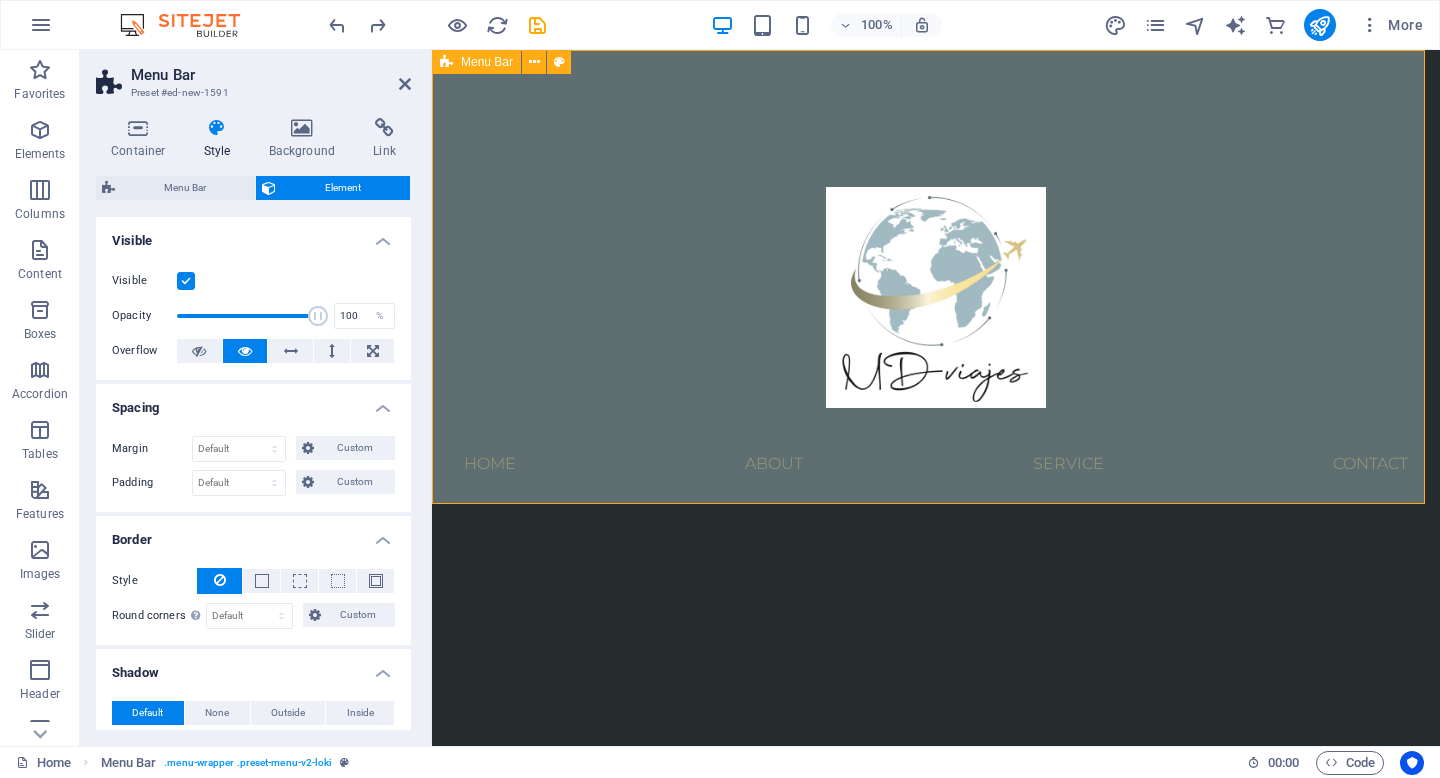 click on "Menu Home About Service Contact" at bounding box center (936, 277) 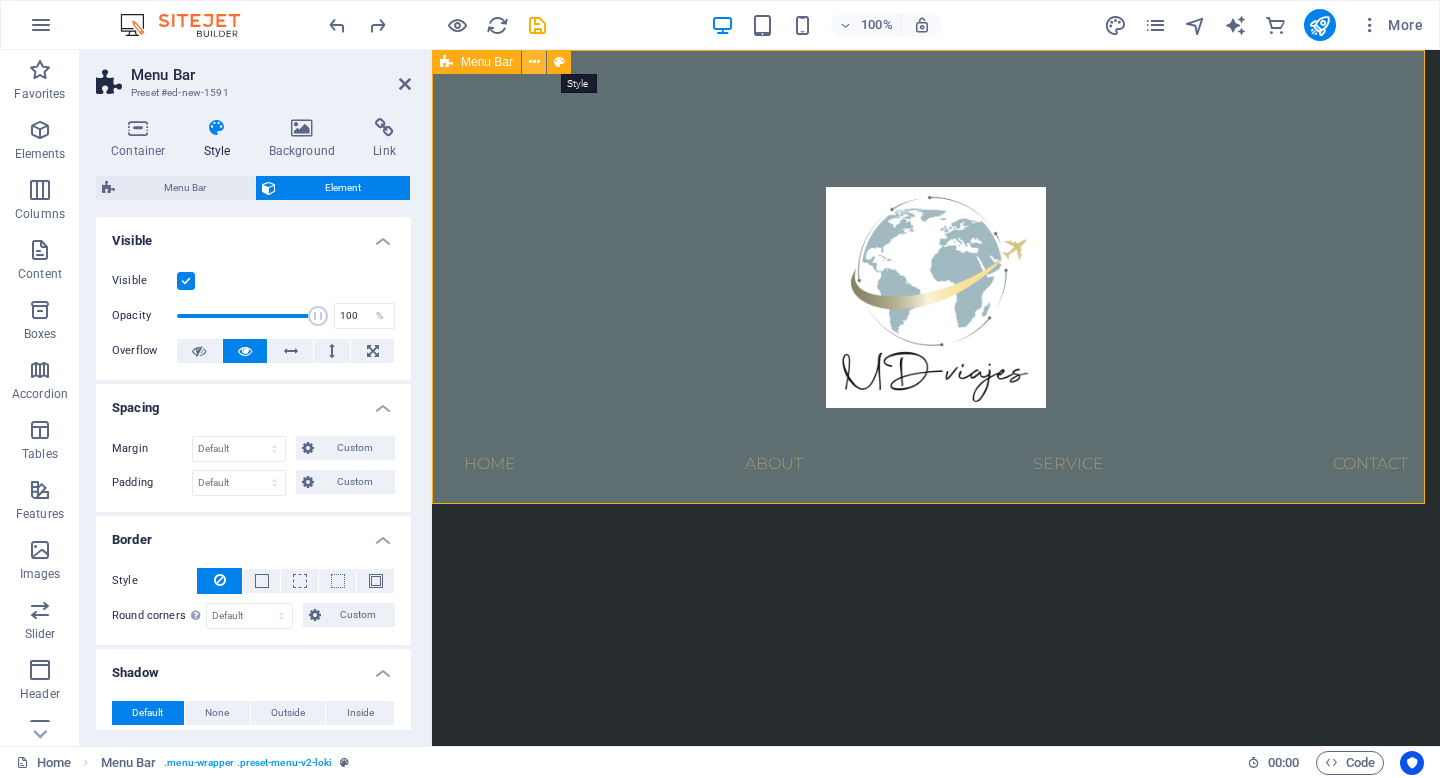 click at bounding box center [534, 62] 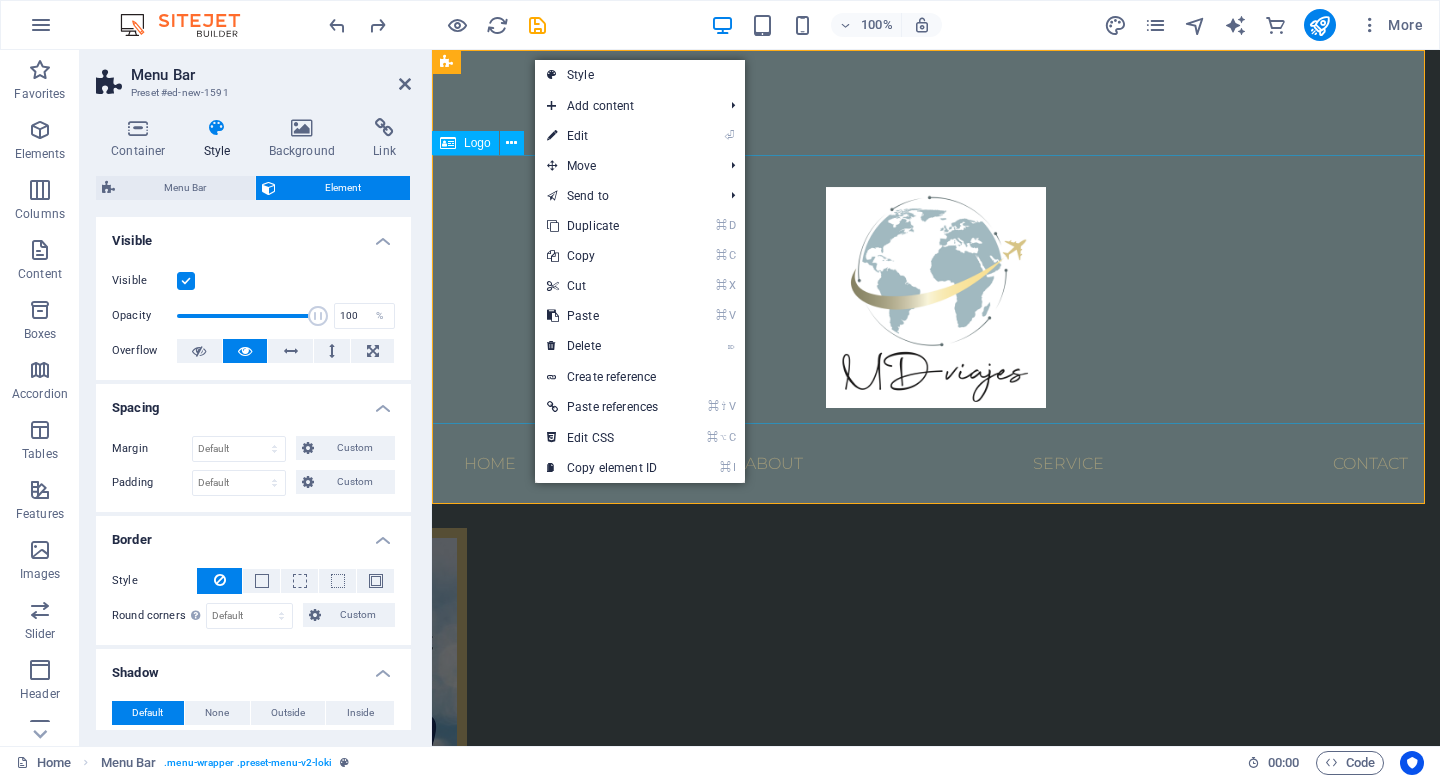 click on "Logo" at bounding box center [465, 143] 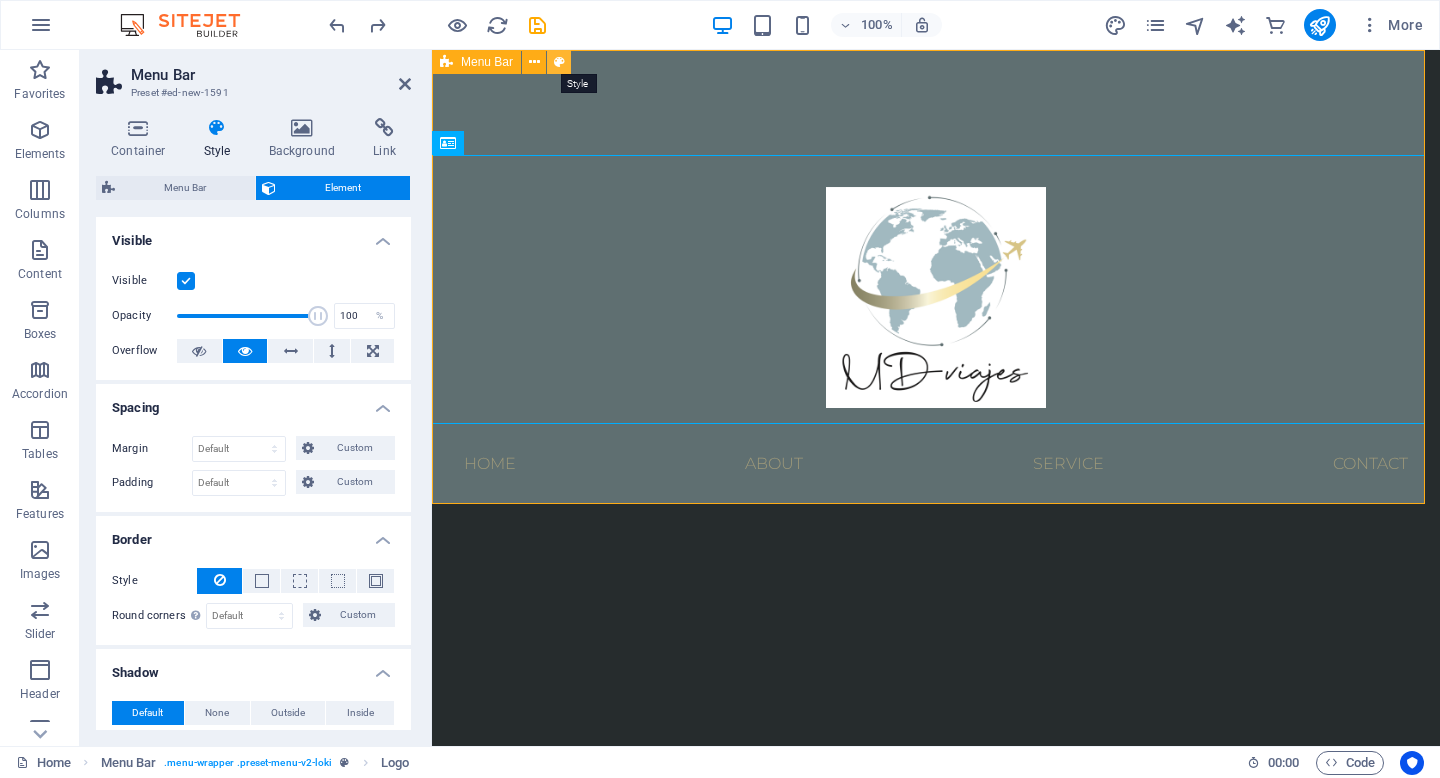 click at bounding box center [559, 62] 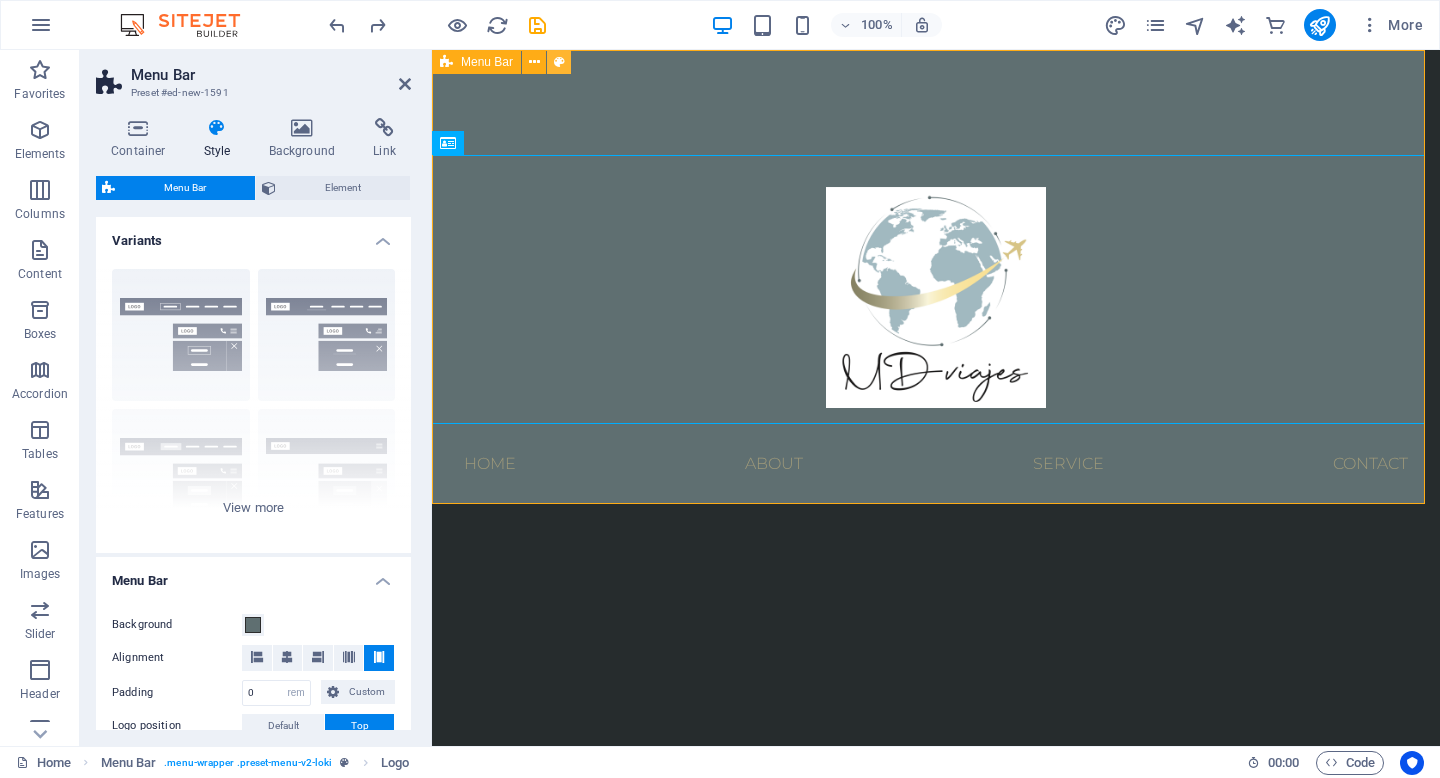 click at bounding box center (559, 62) 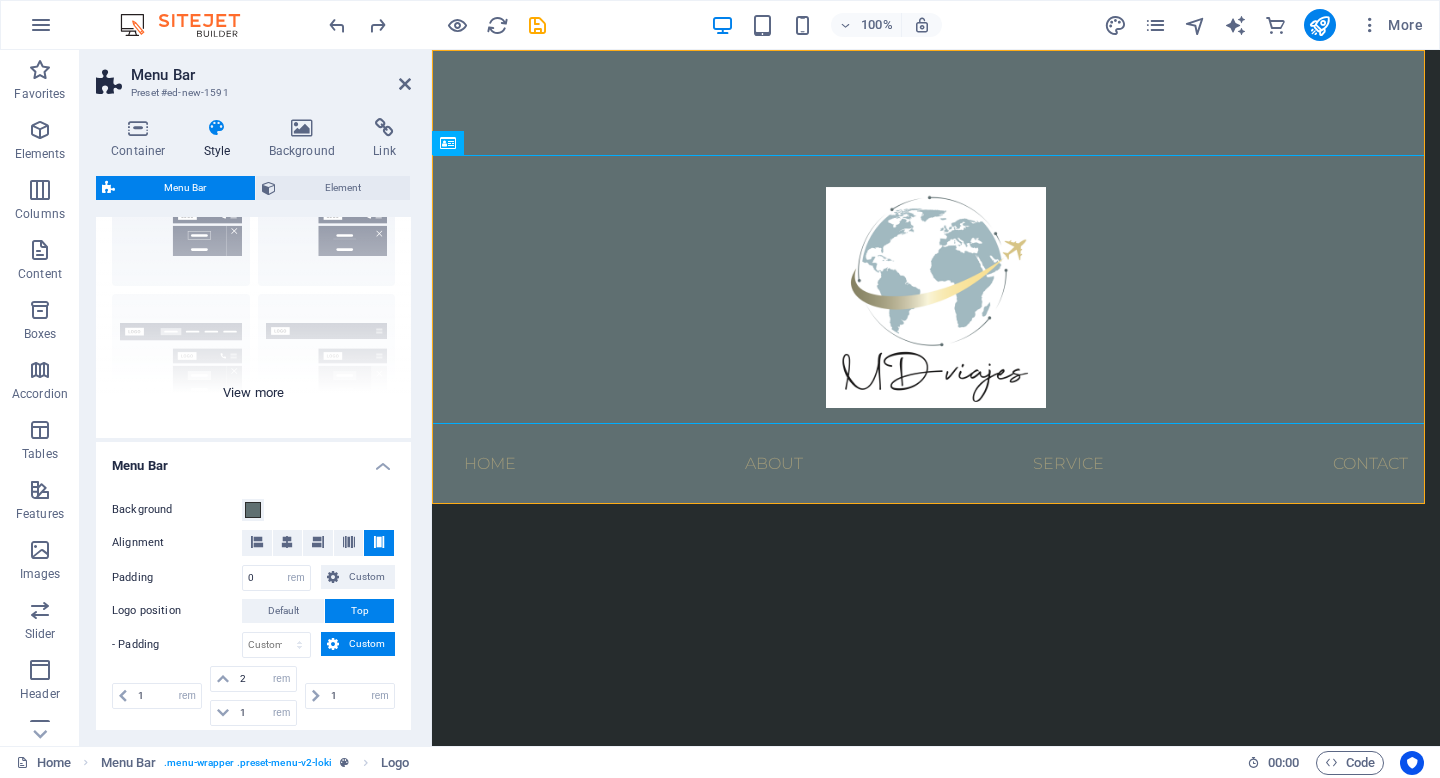 scroll, scrollTop: 164, scrollLeft: 0, axis: vertical 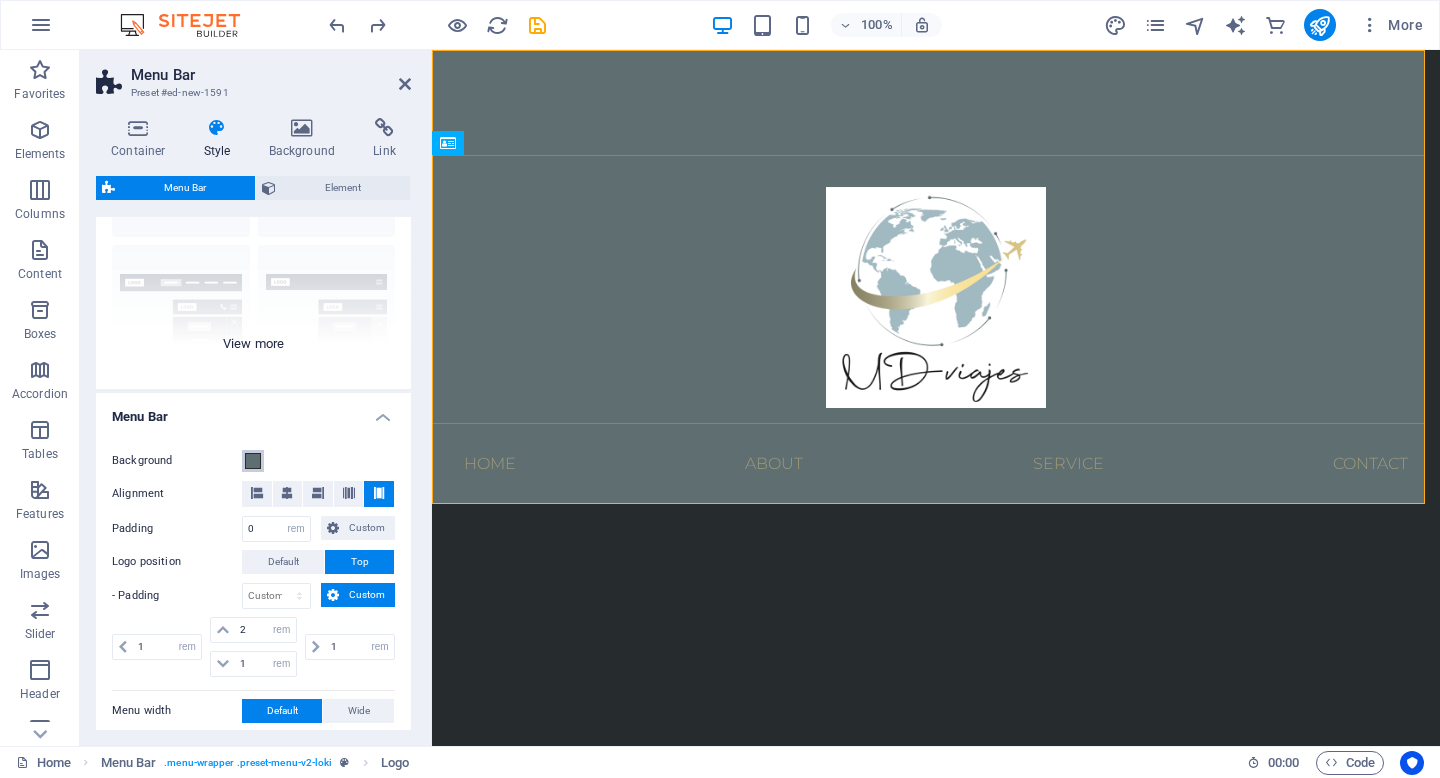 click on "Background" at bounding box center (253, 461) 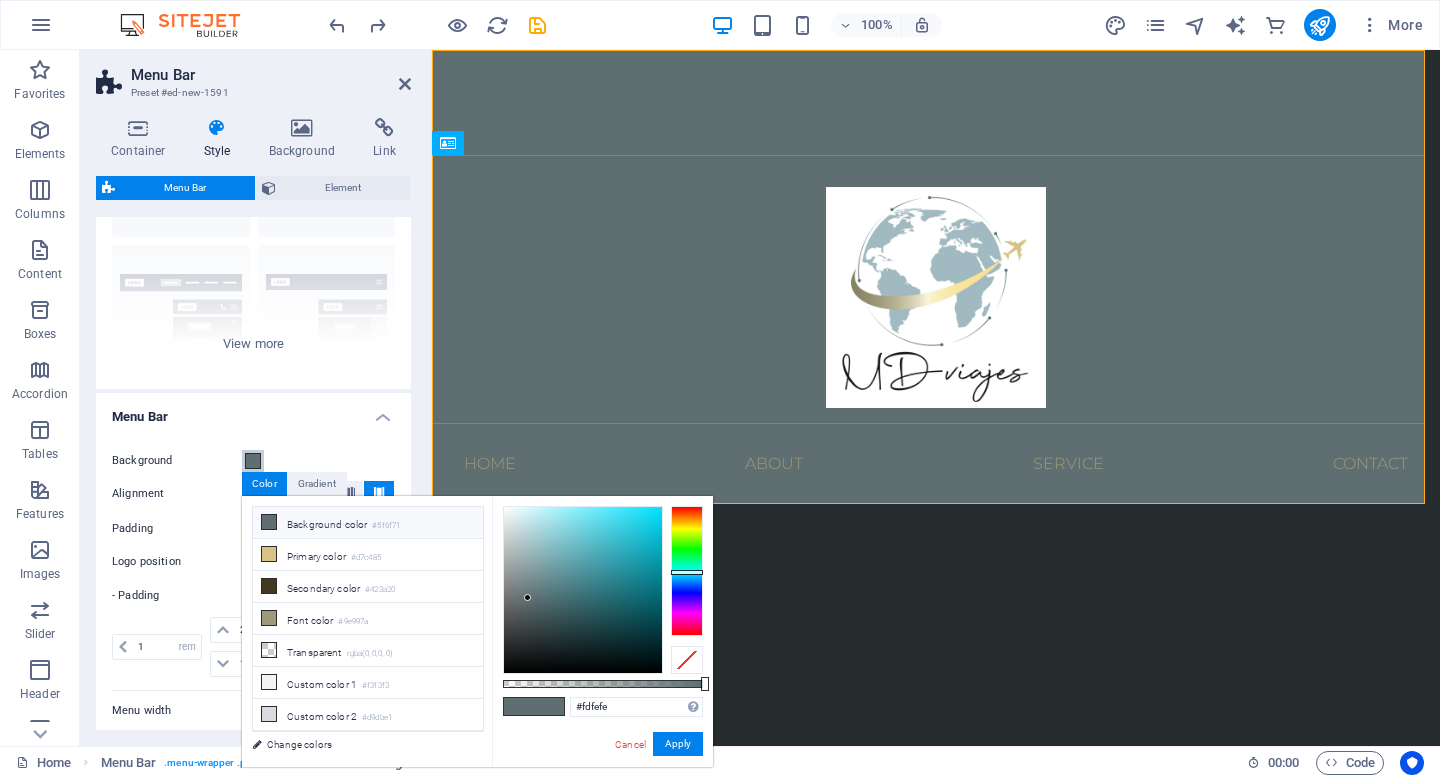 click at bounding box center [583, 590] 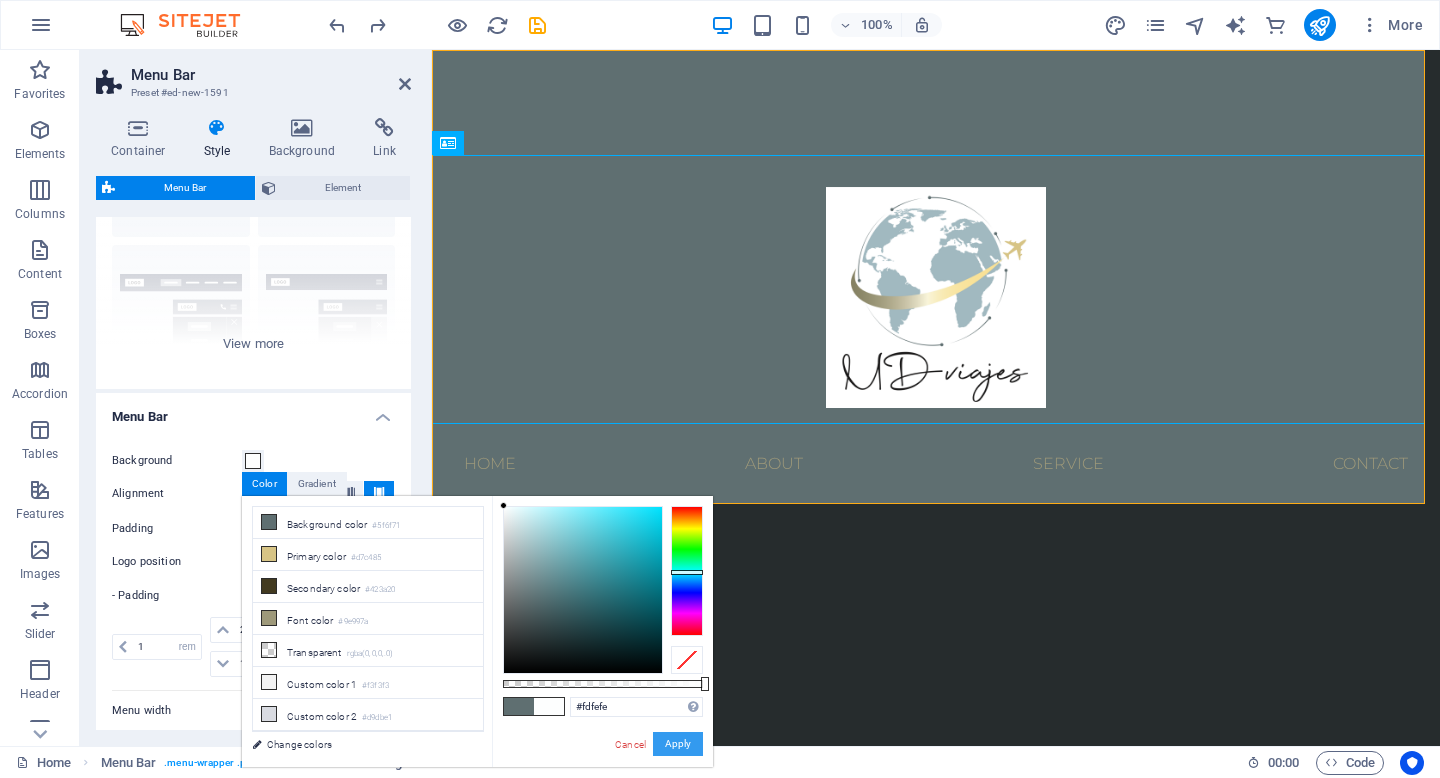click on "Apply" at bounding box center [678, 744] 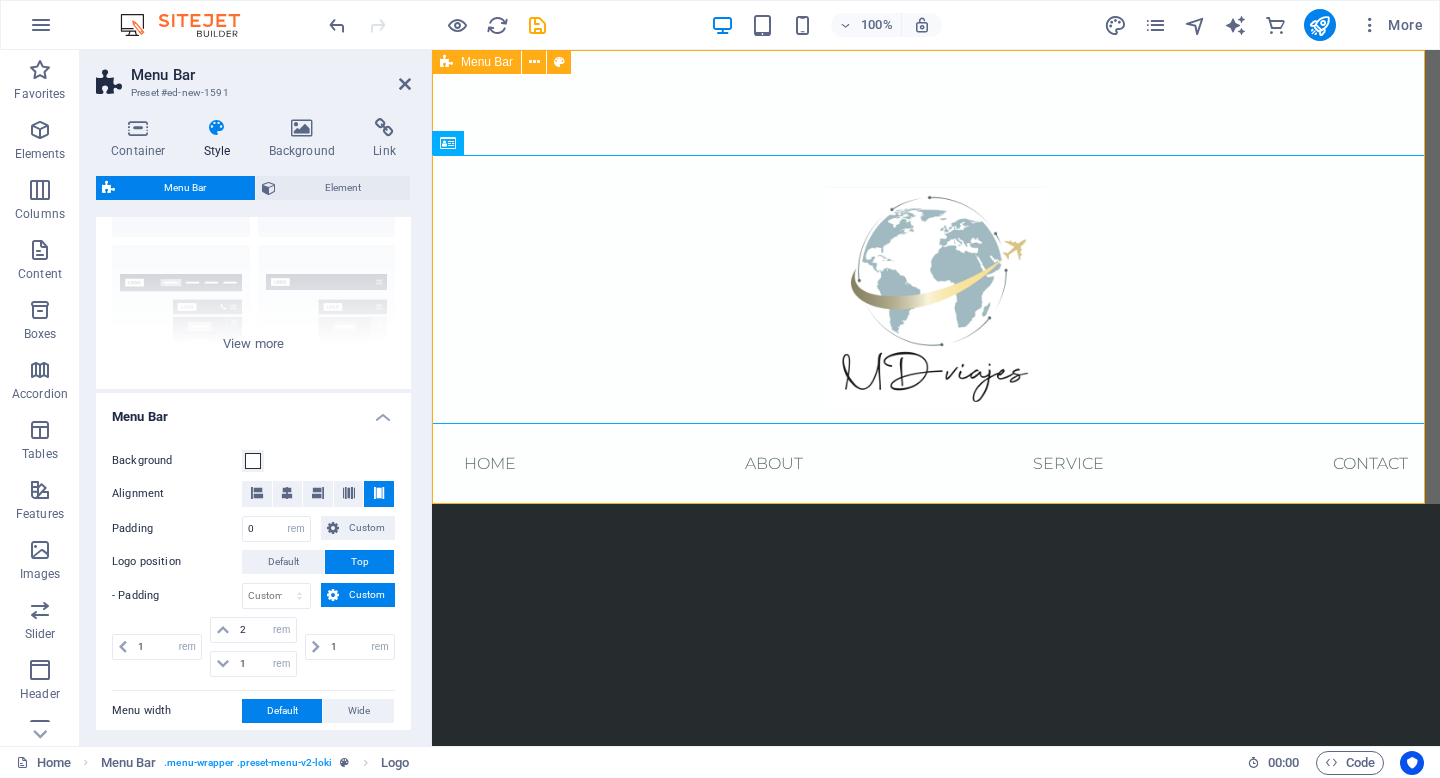 click on "Menu Home About Service Contact" at bounding box center [936, 277] 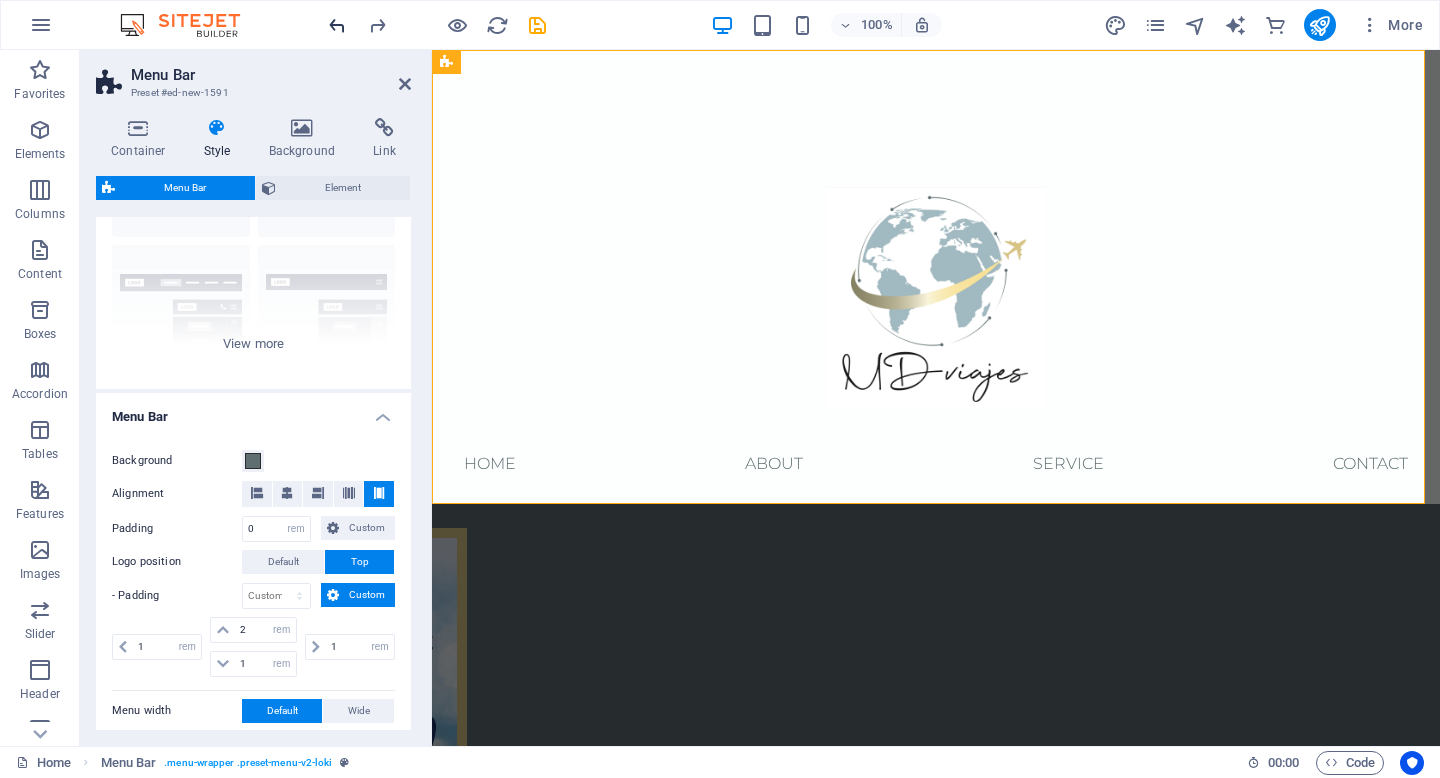 click at bounding box center (337, 25) 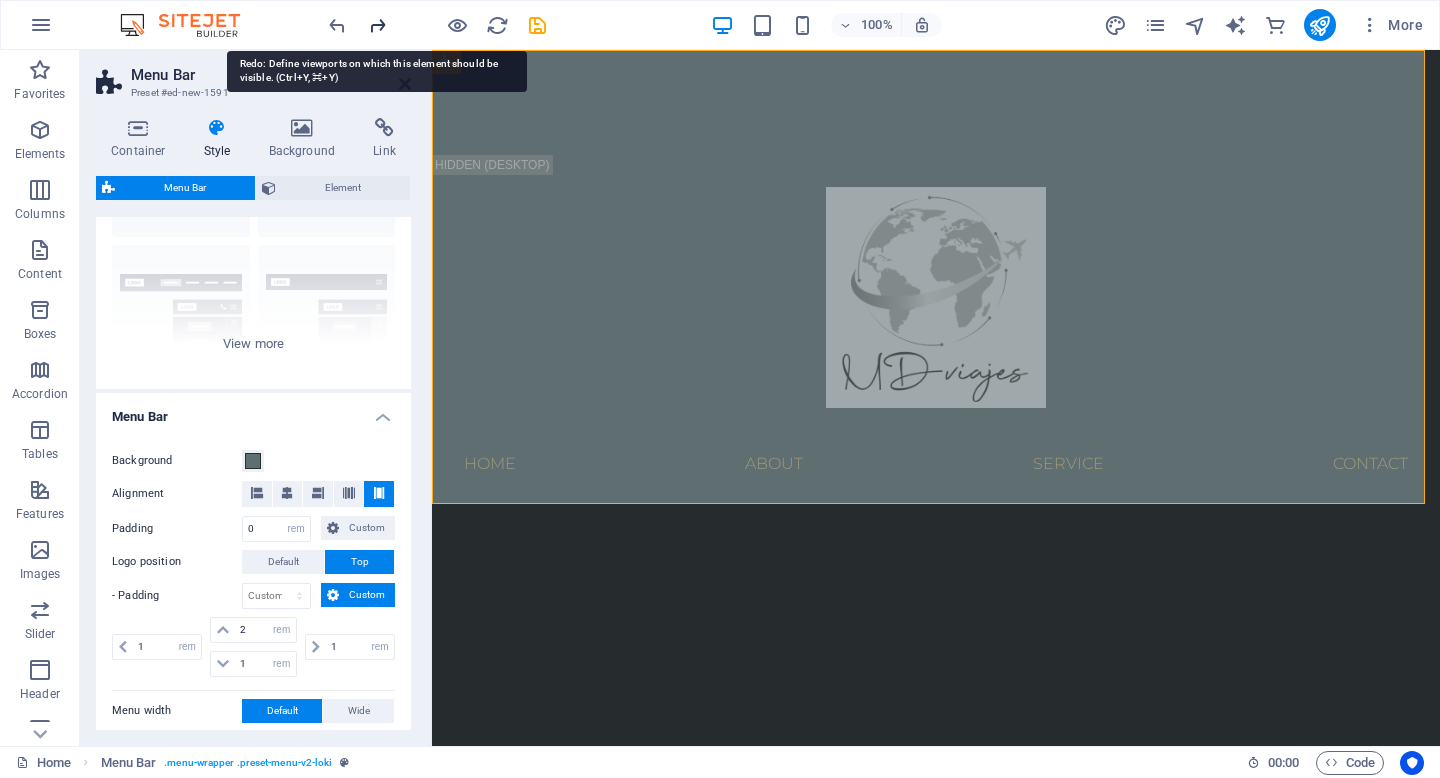 click at bounding box center [377, 25] 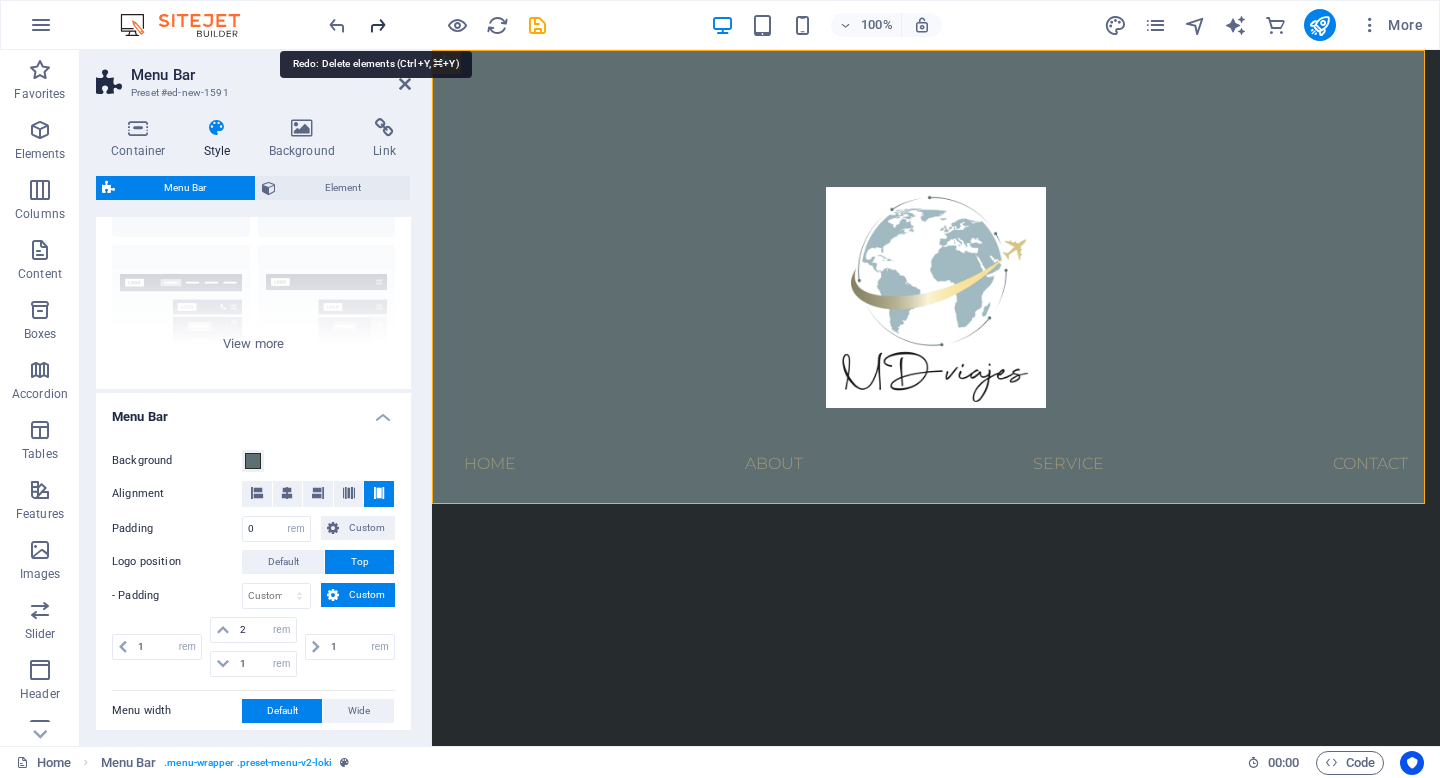 click at bounding box center [377, 25] 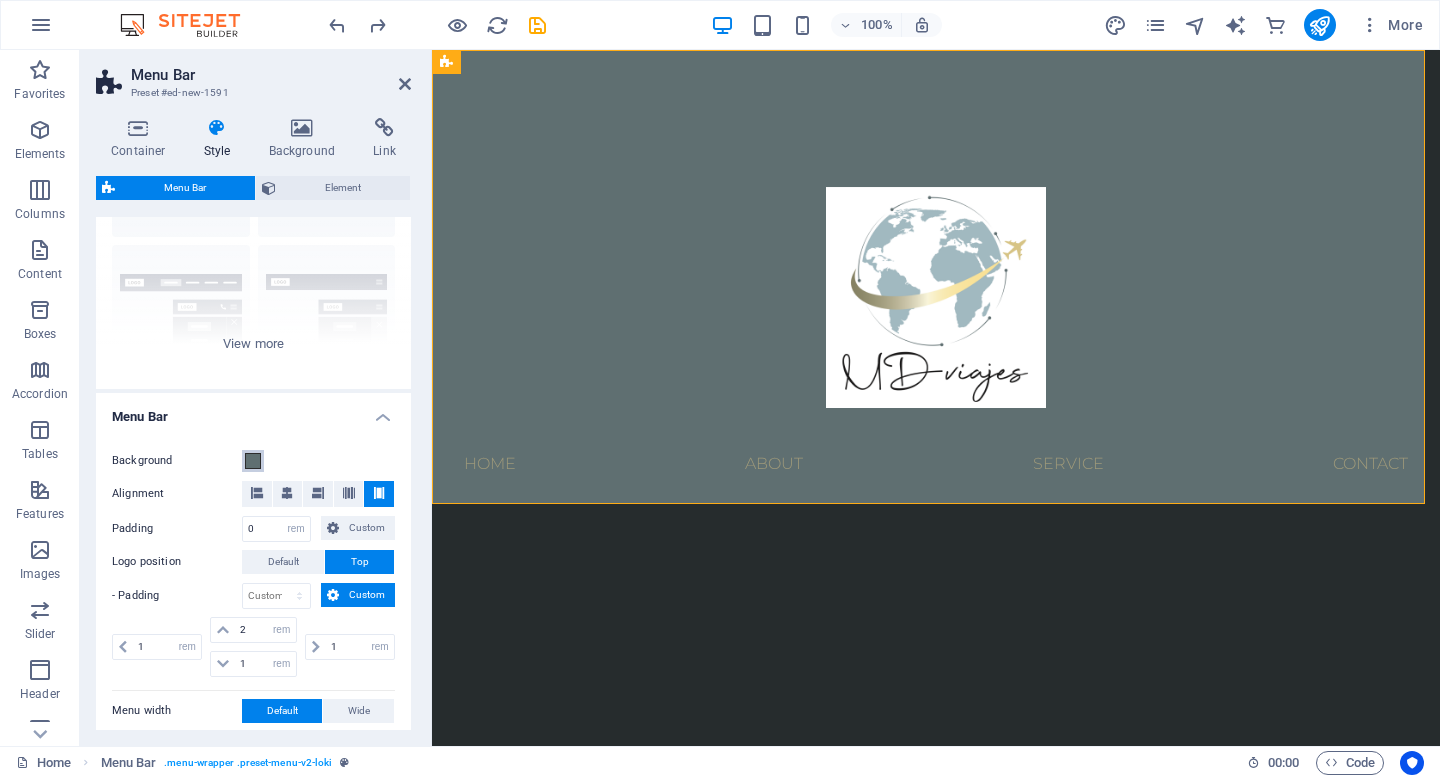 click at bounding box center (253, 461) 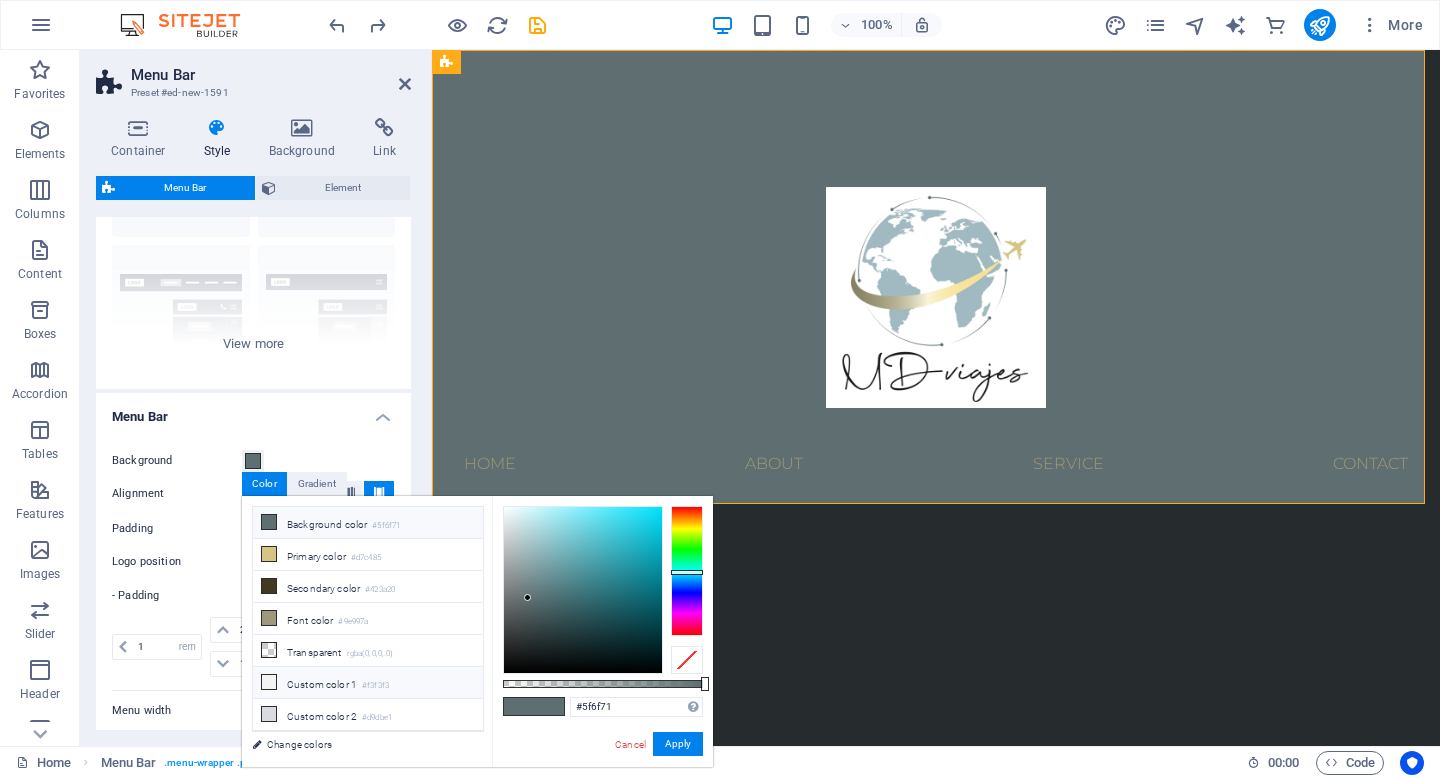 click at bounding box center [269, 682] 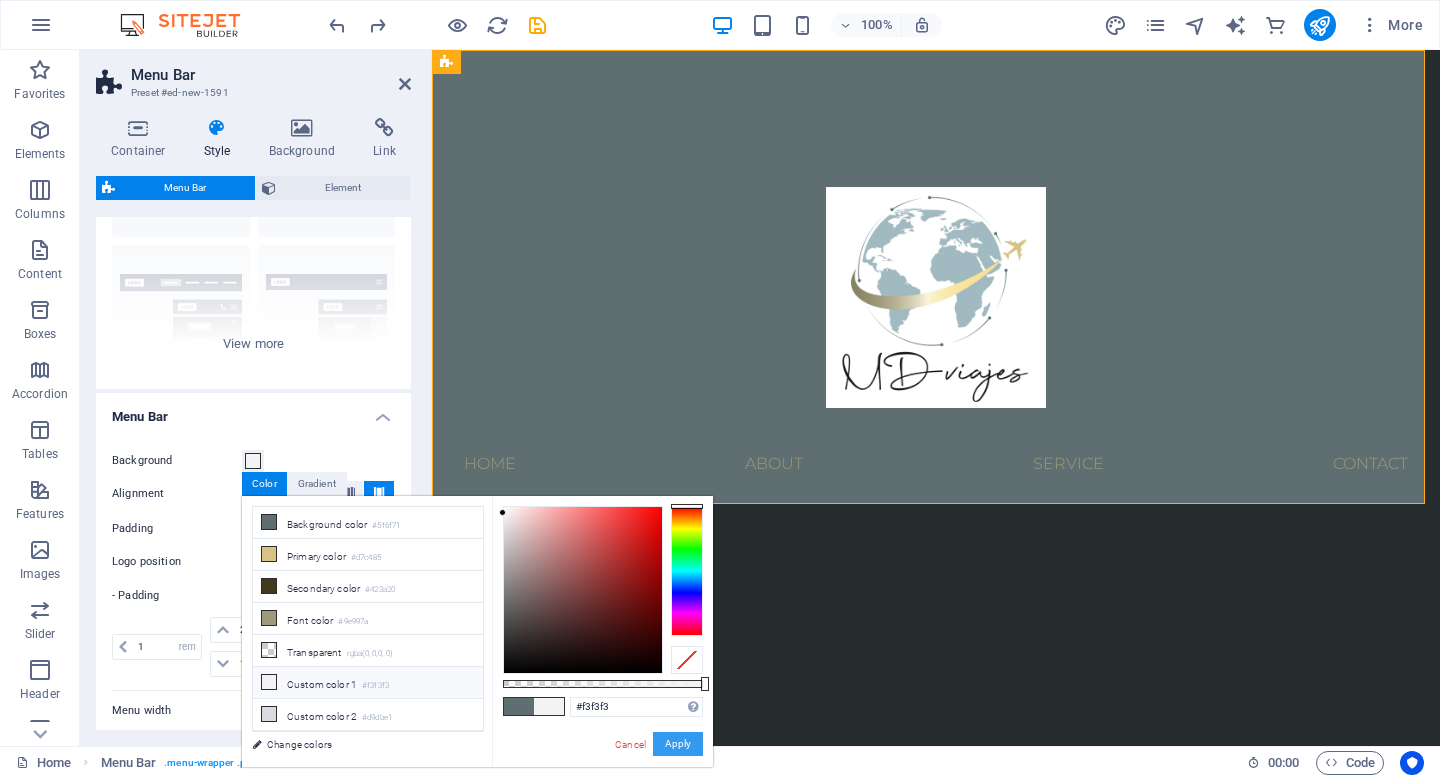 click on "Apply" at bounding box center [678, 744] 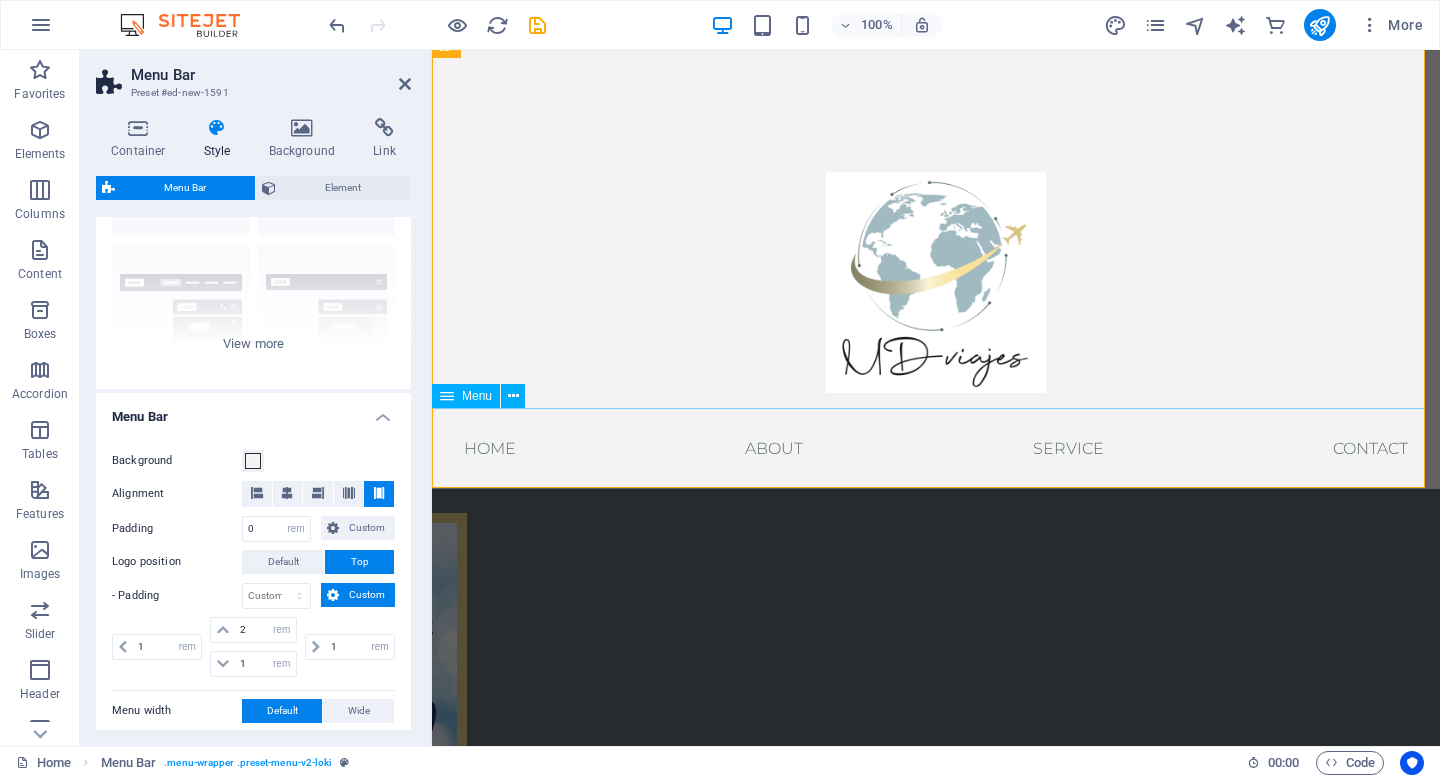 scroll, scrollTop: 17, scrollLeft: 0, axis: vertical 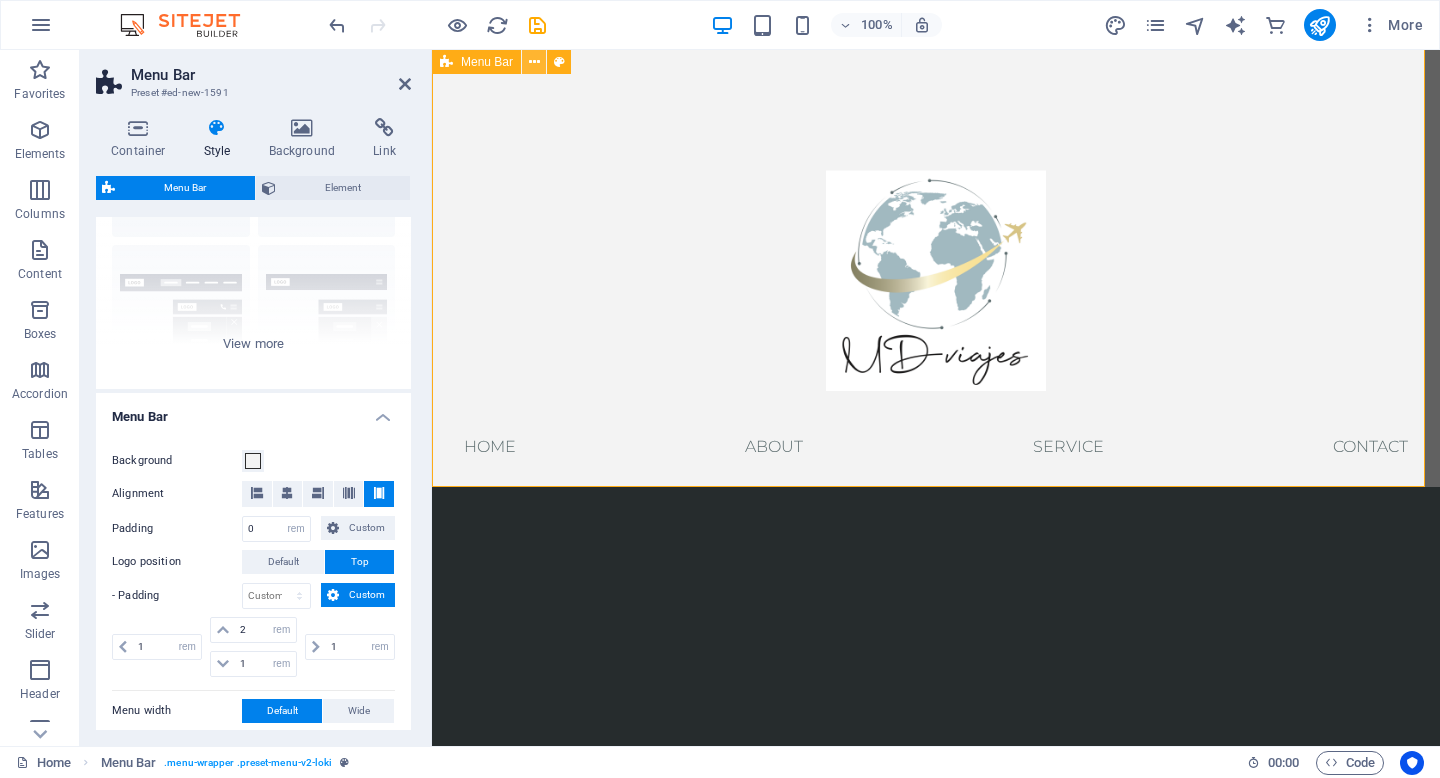 click at bounding box center (534, 62) 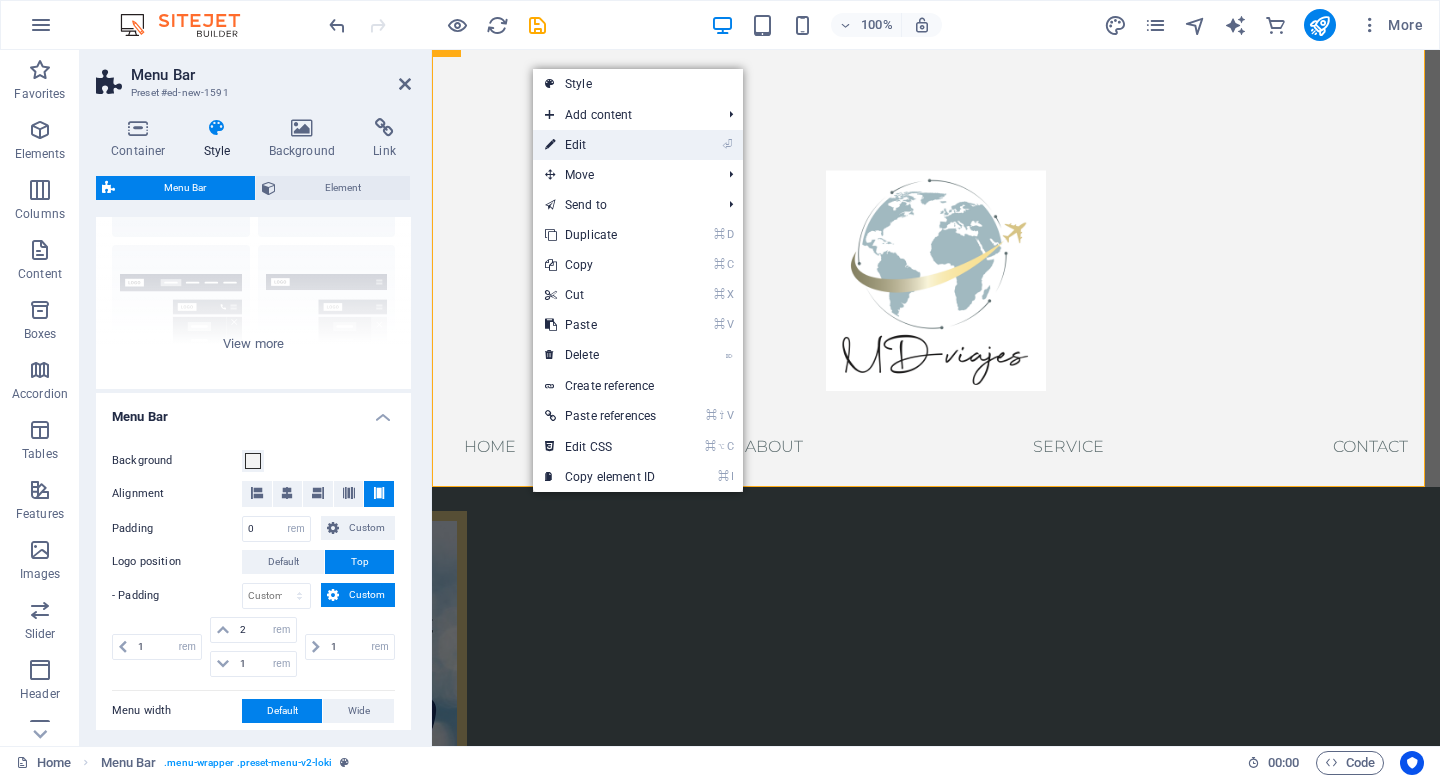 click on "⏎  Edit" at bounding box center [600, 145] 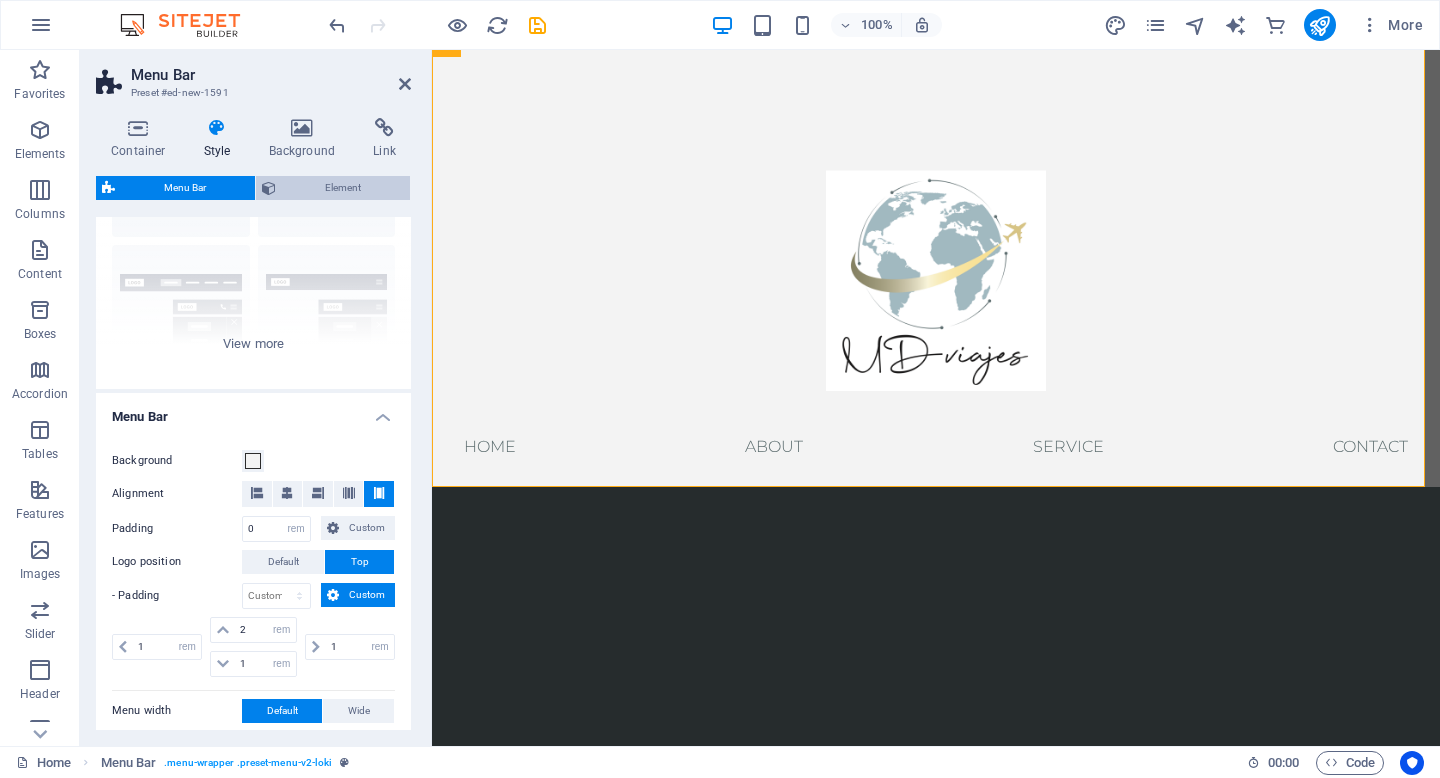 click on "Element" at bounding box center [343, 188] 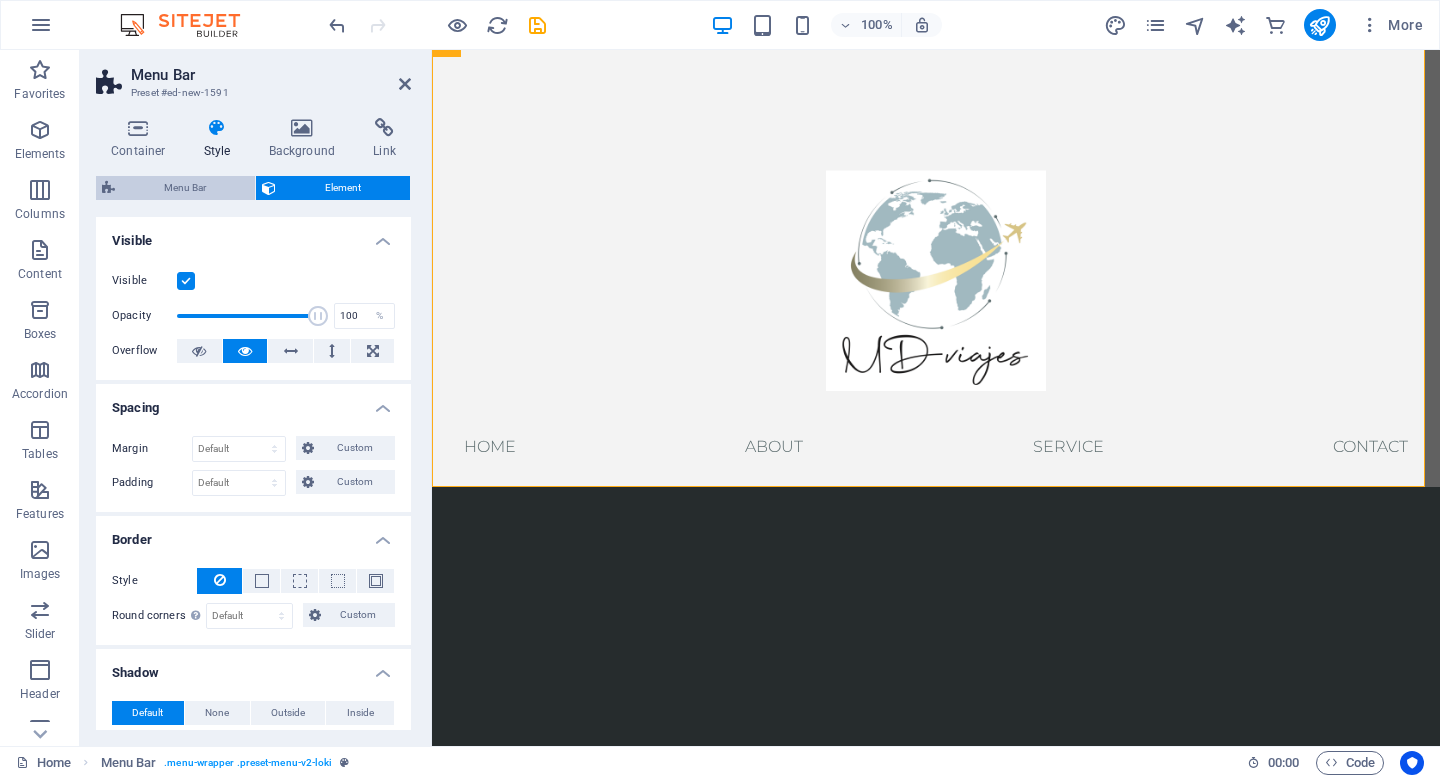 click on "Menu Bar" at bounding box center (185, 188) 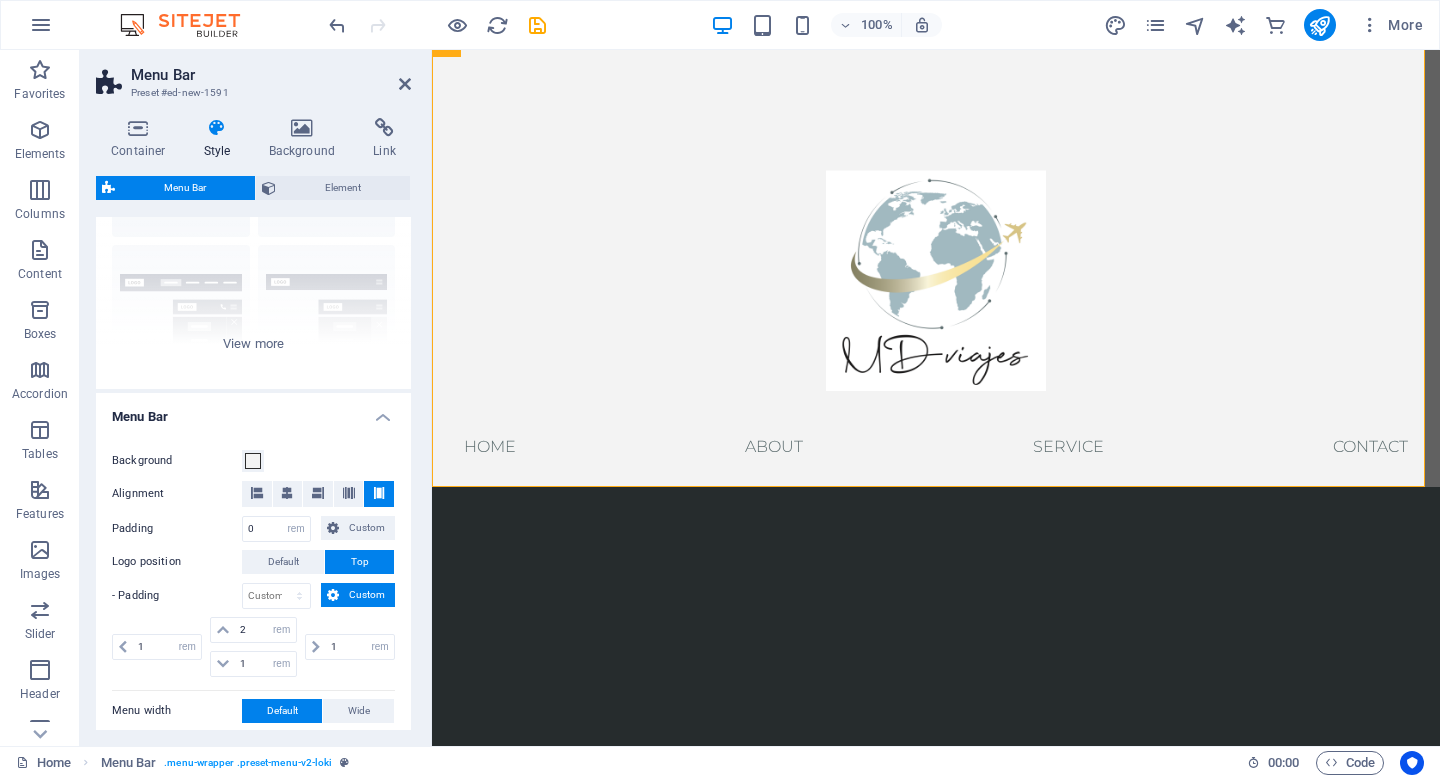 click at bounding box center [379, 494] 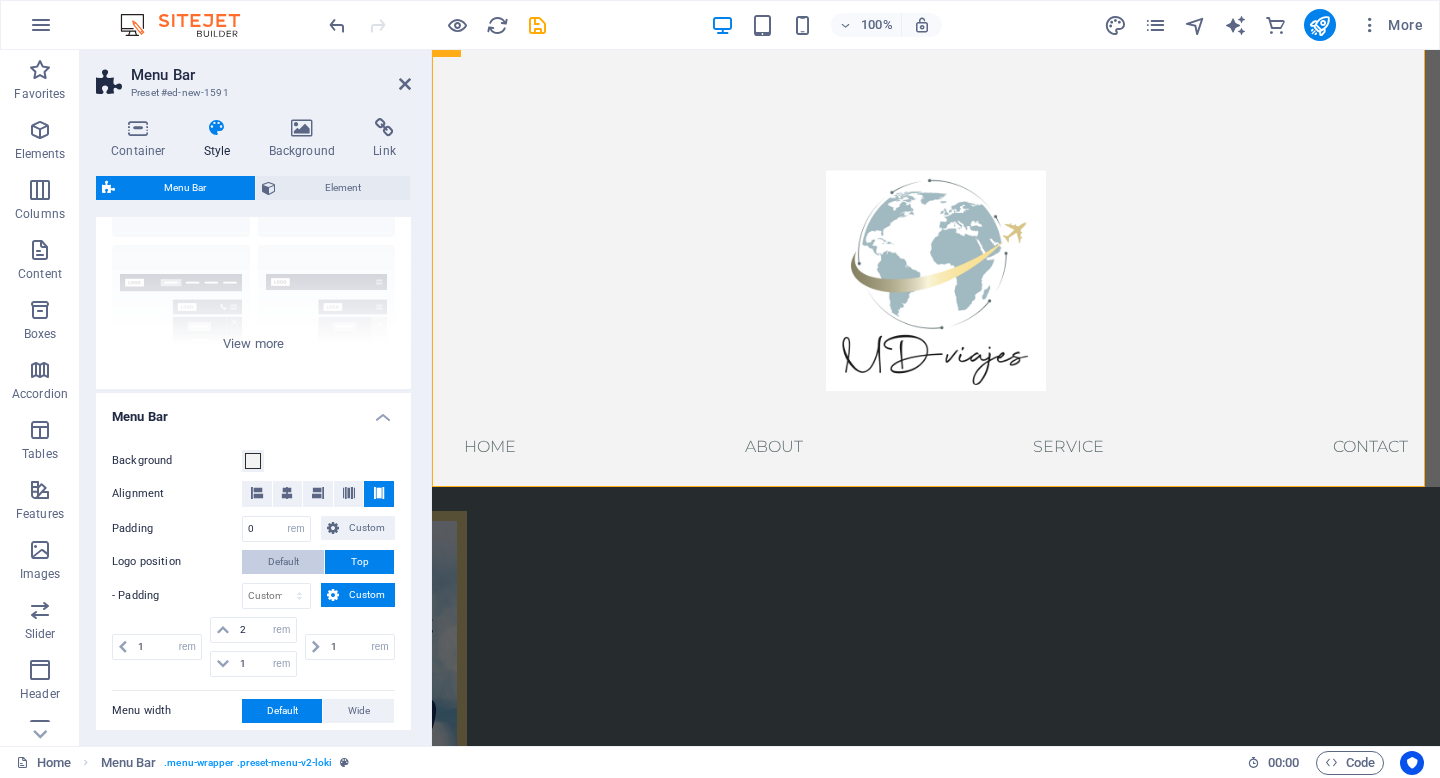 click on "Default" at bounding box center [283, 562] 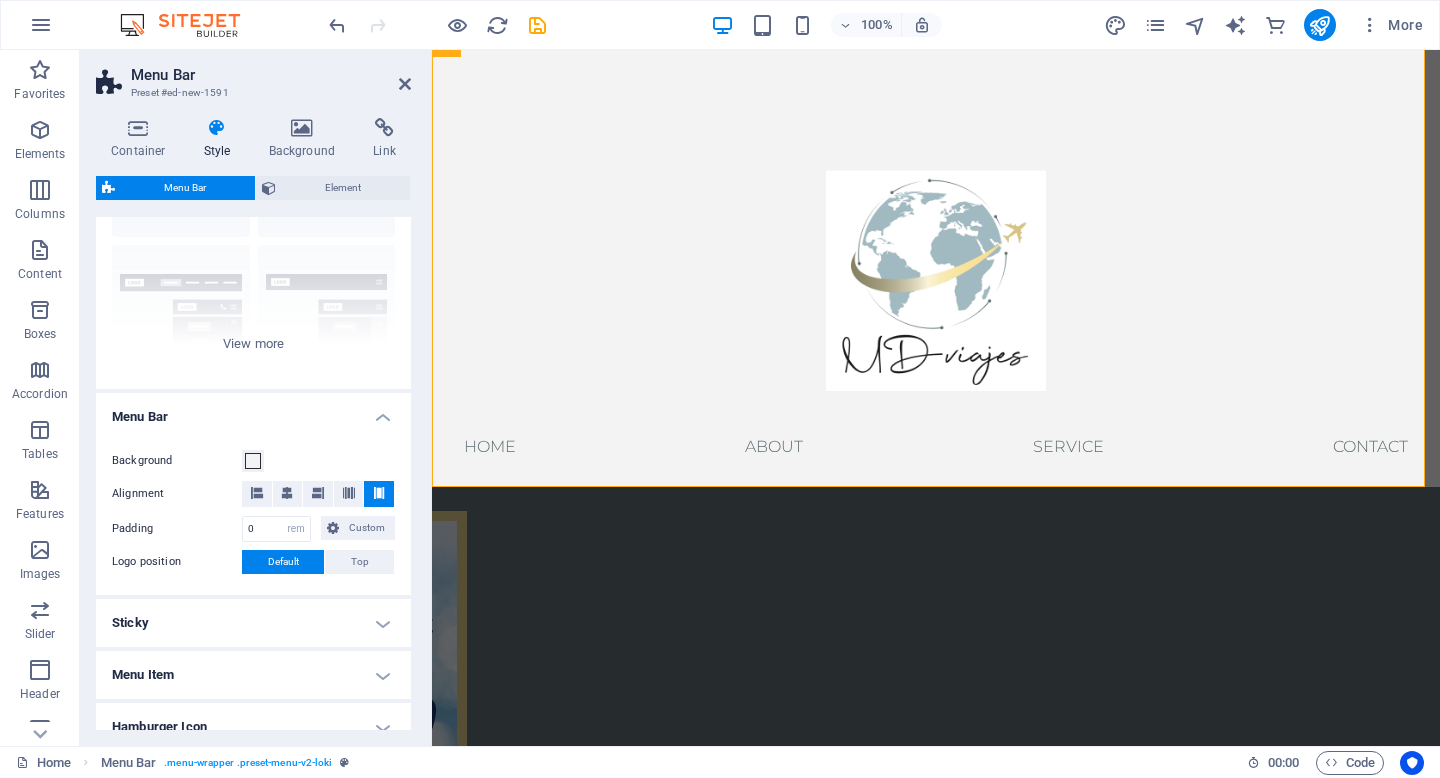 click on "Default" at bounding box center (283, 562) 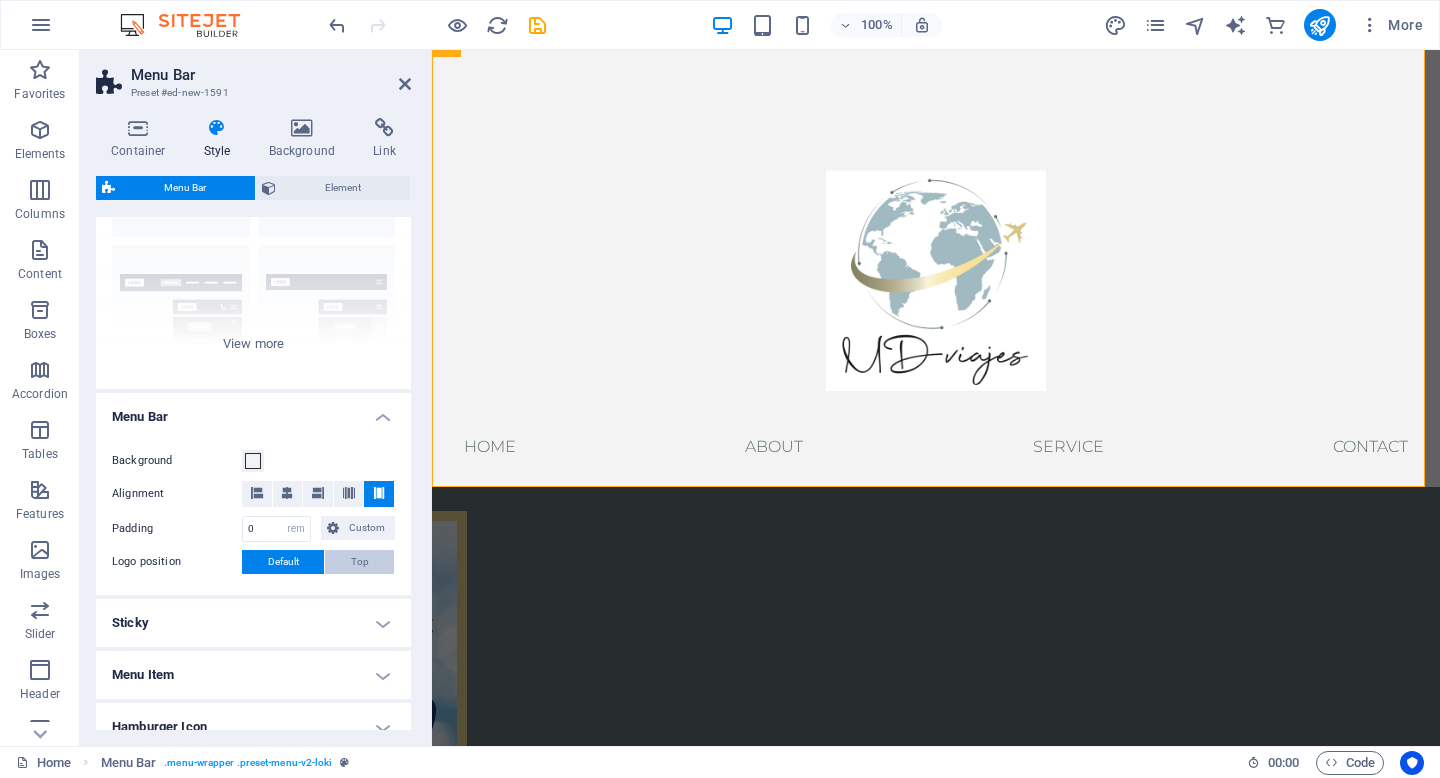 click on "Top" at bounding box center (360, 562) 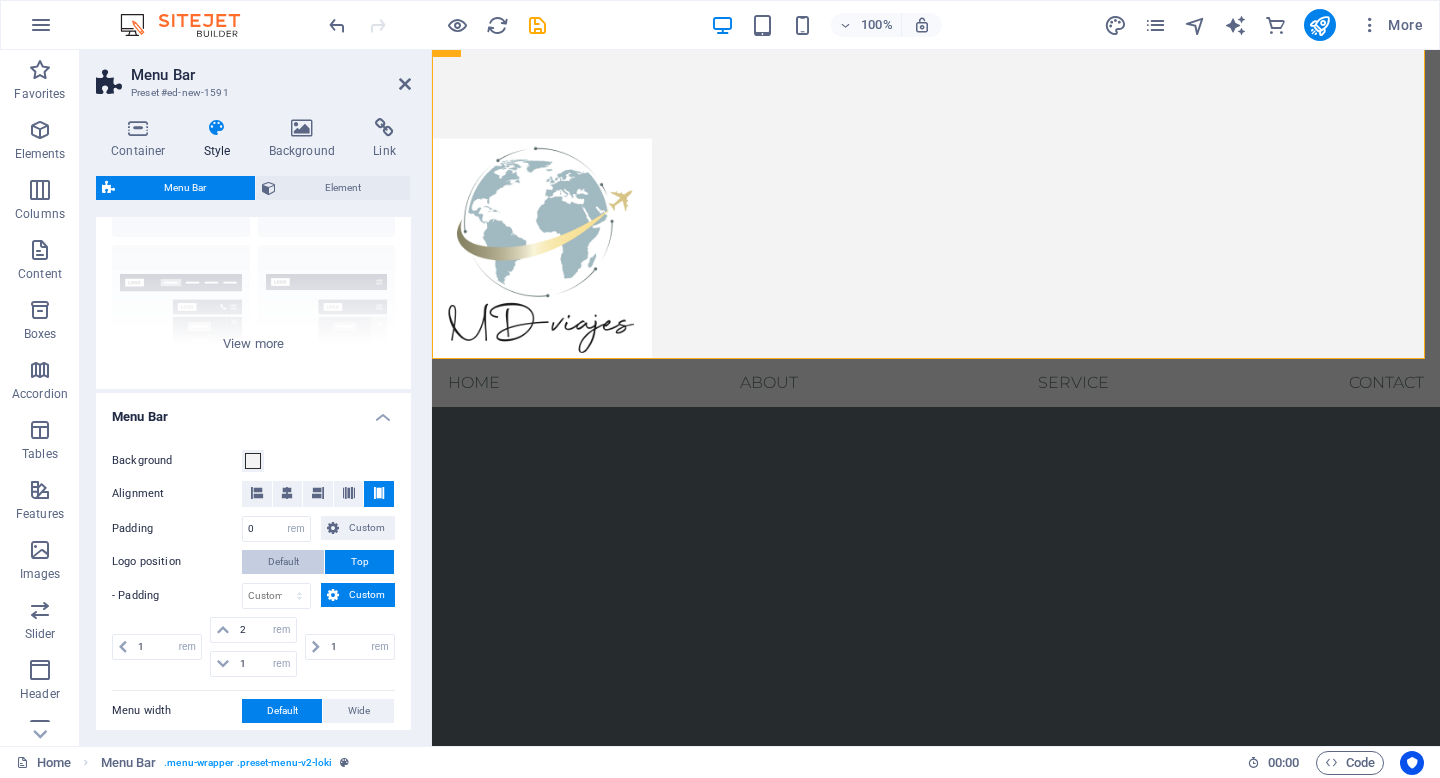click on "Default" at bounding box center (283, 562) 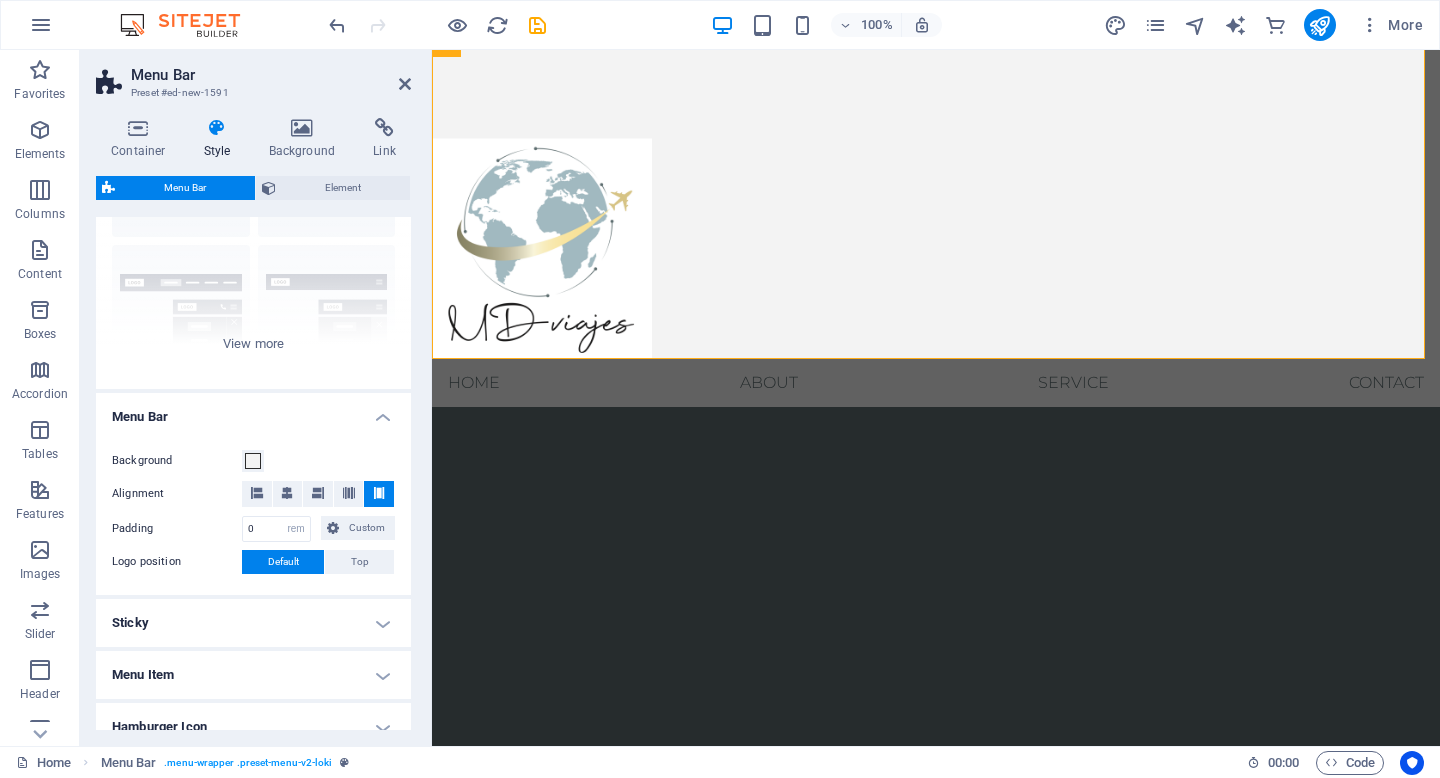 click on "Default" at bounding box center [283, 562] 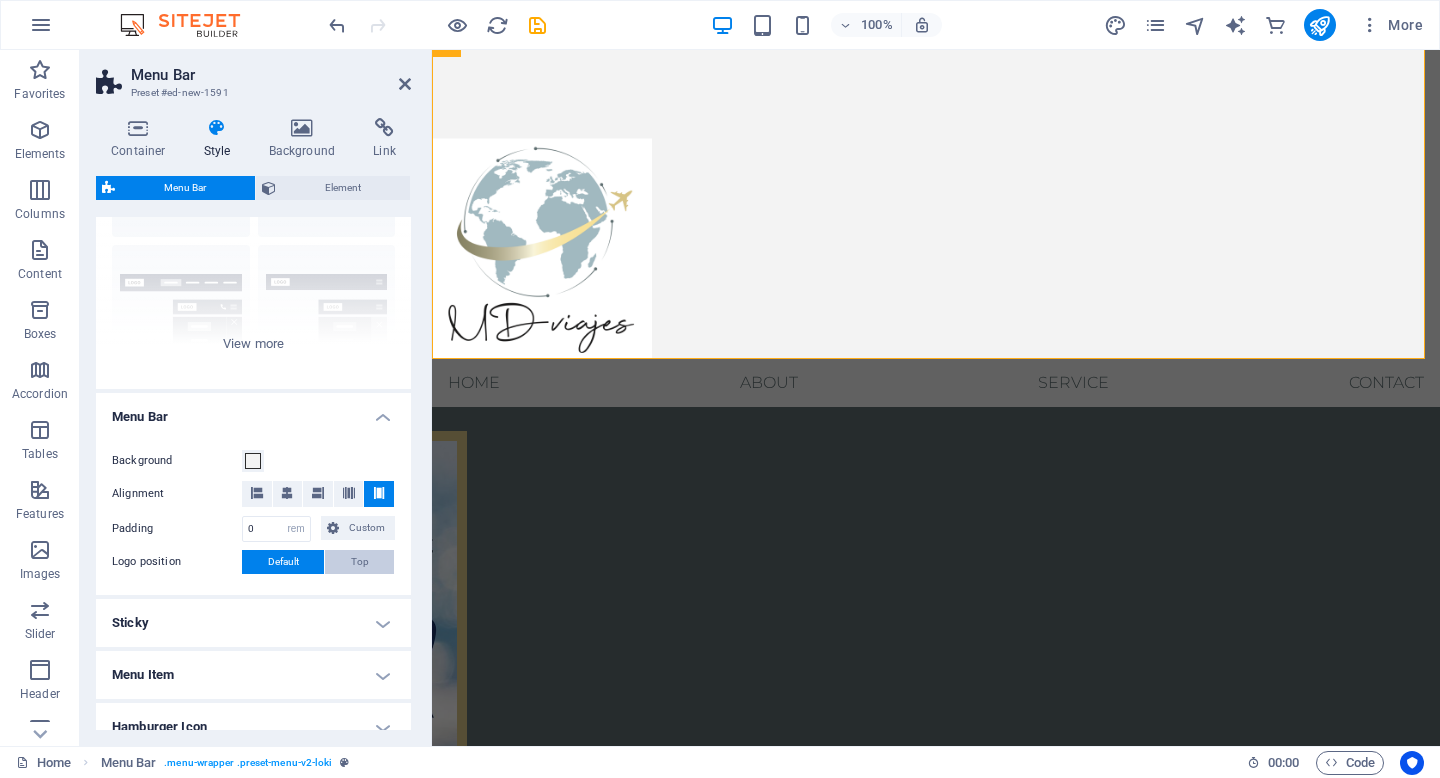 click on "Top" at bounding box center (360, 562) 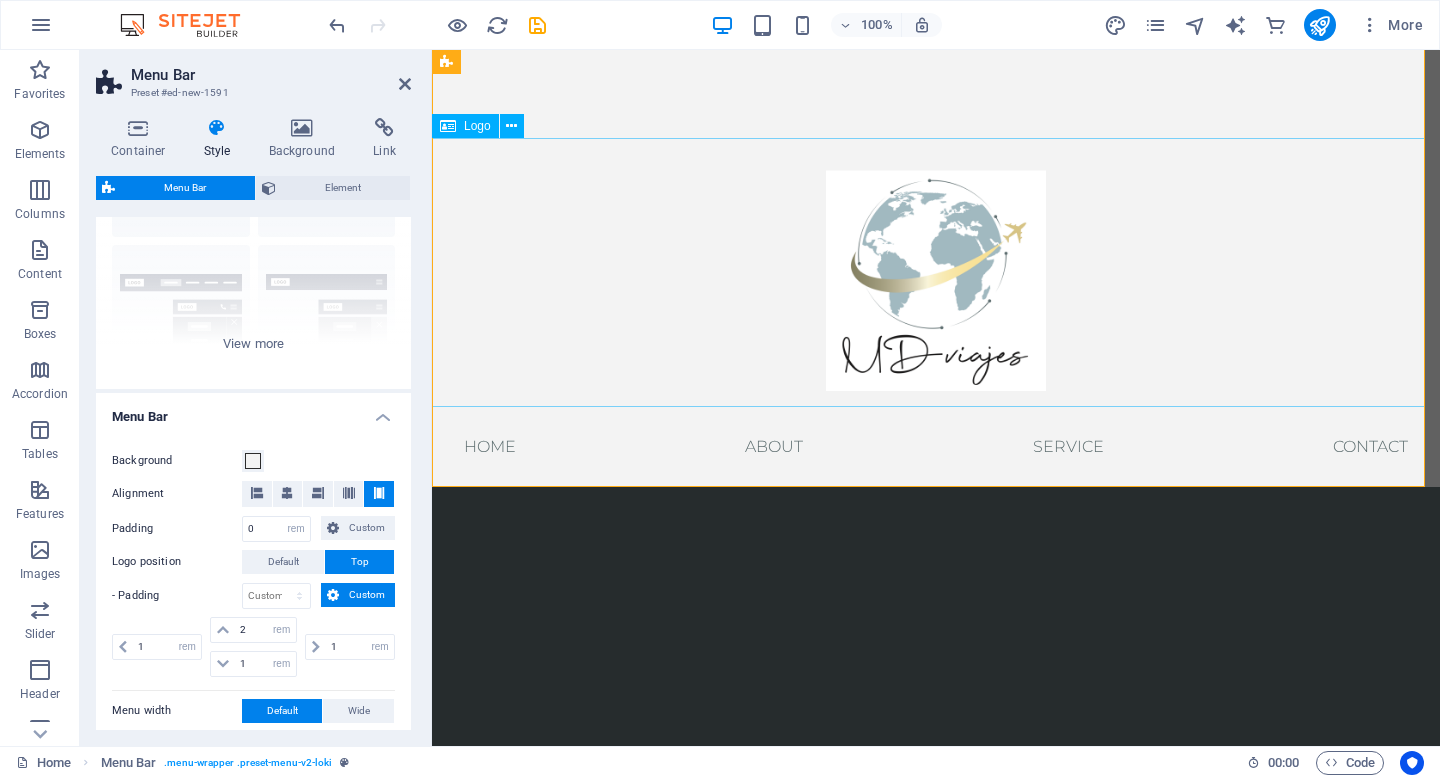 click at bounding box center (936, 272) 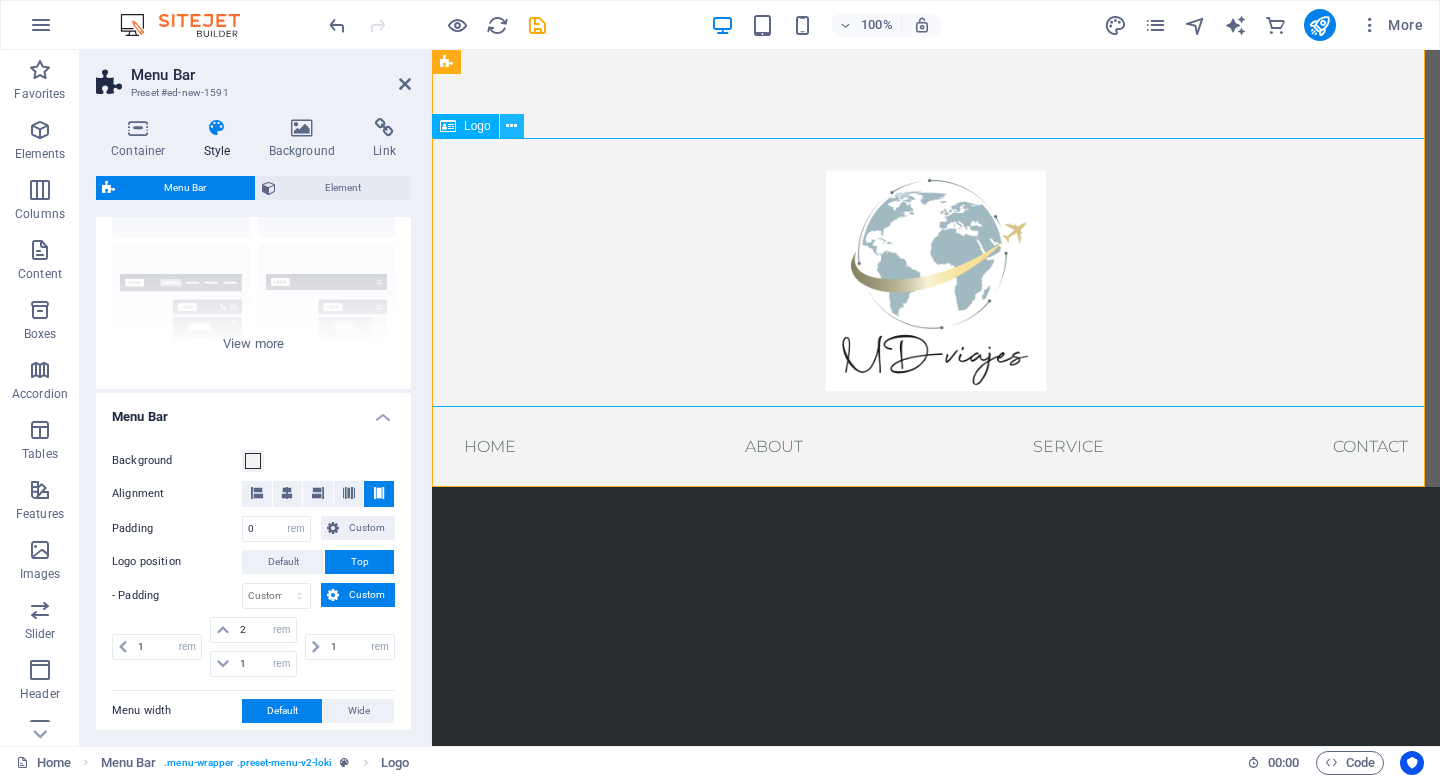 click at bounding box center (511, 126) 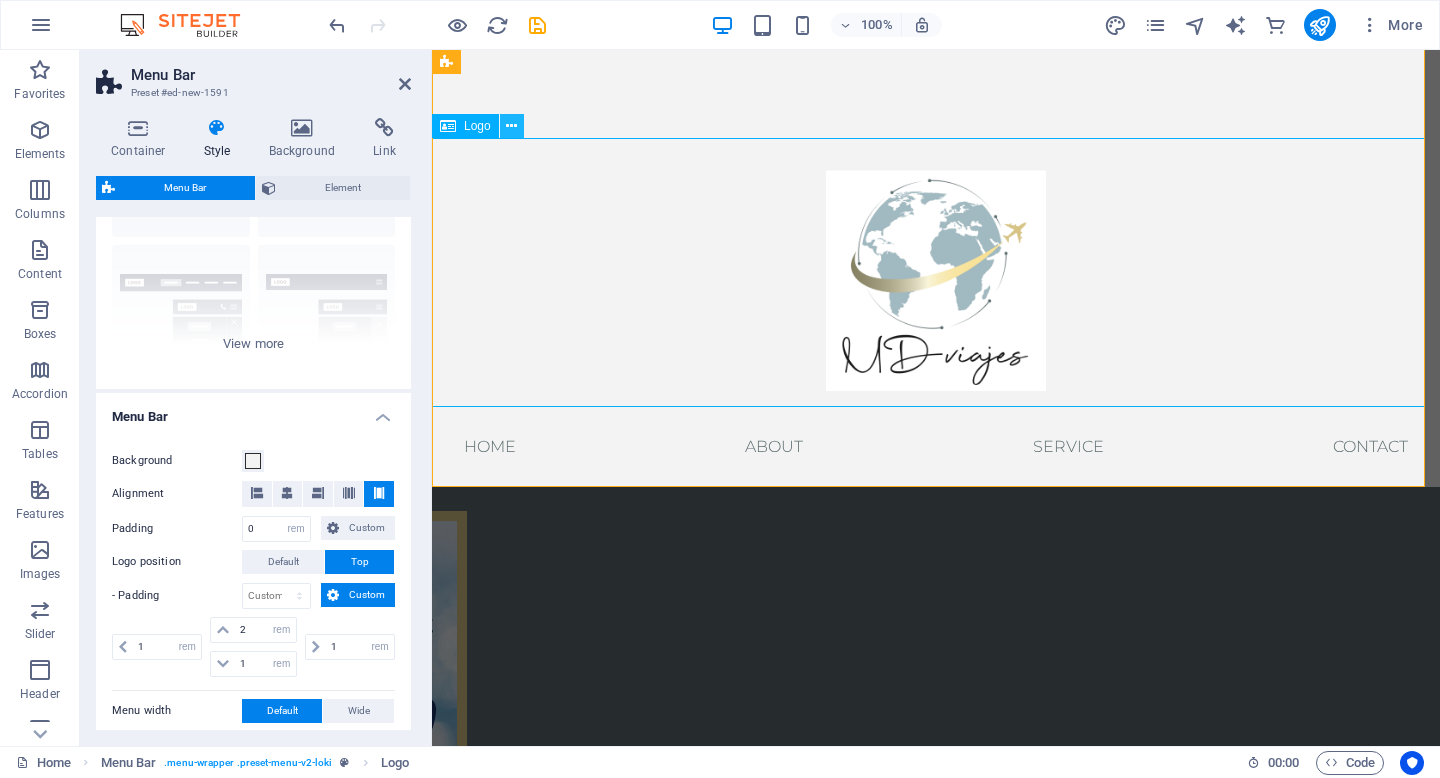 click at bounding box center [511, 126] 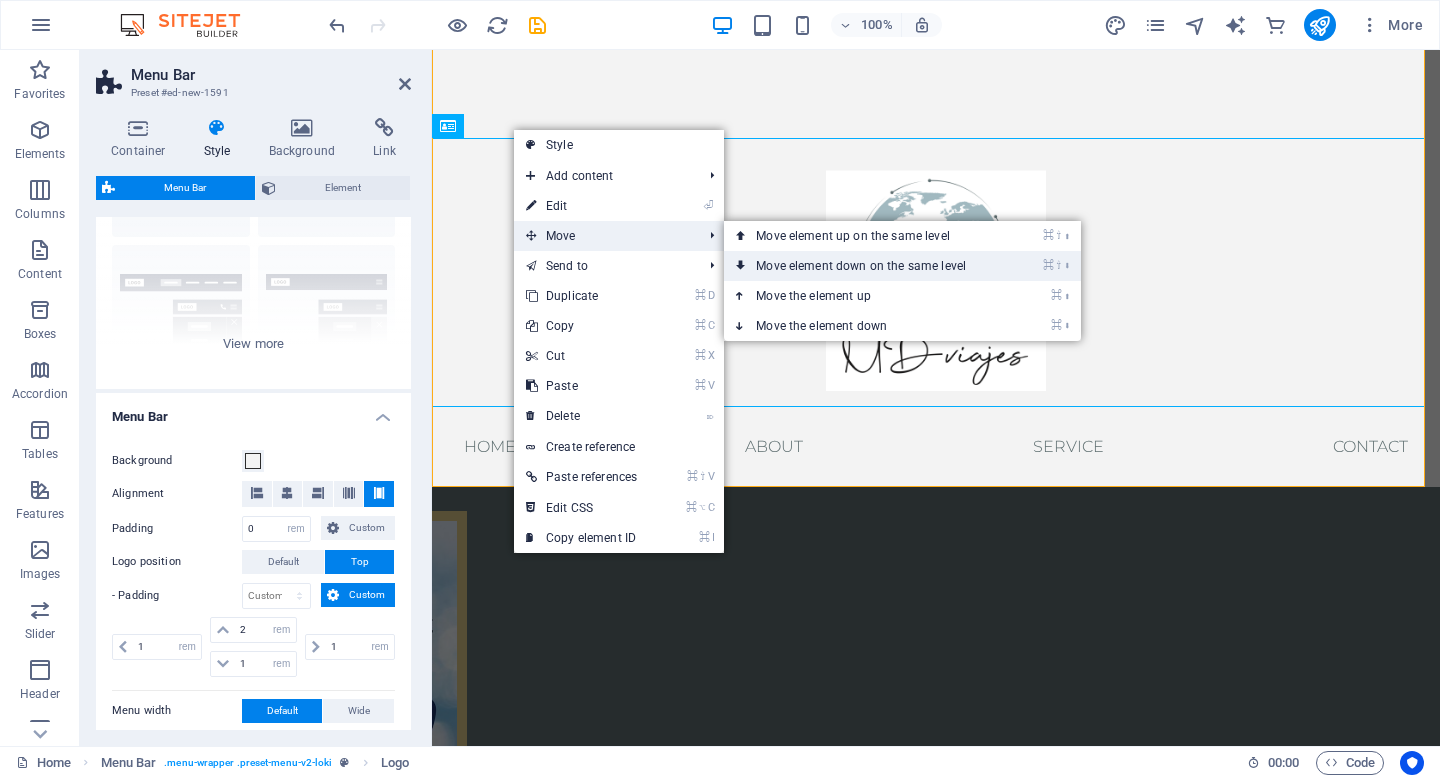 click on "⌘ ⇧ ⬇  Move element down on the same level" at bounding box center [865, 266] 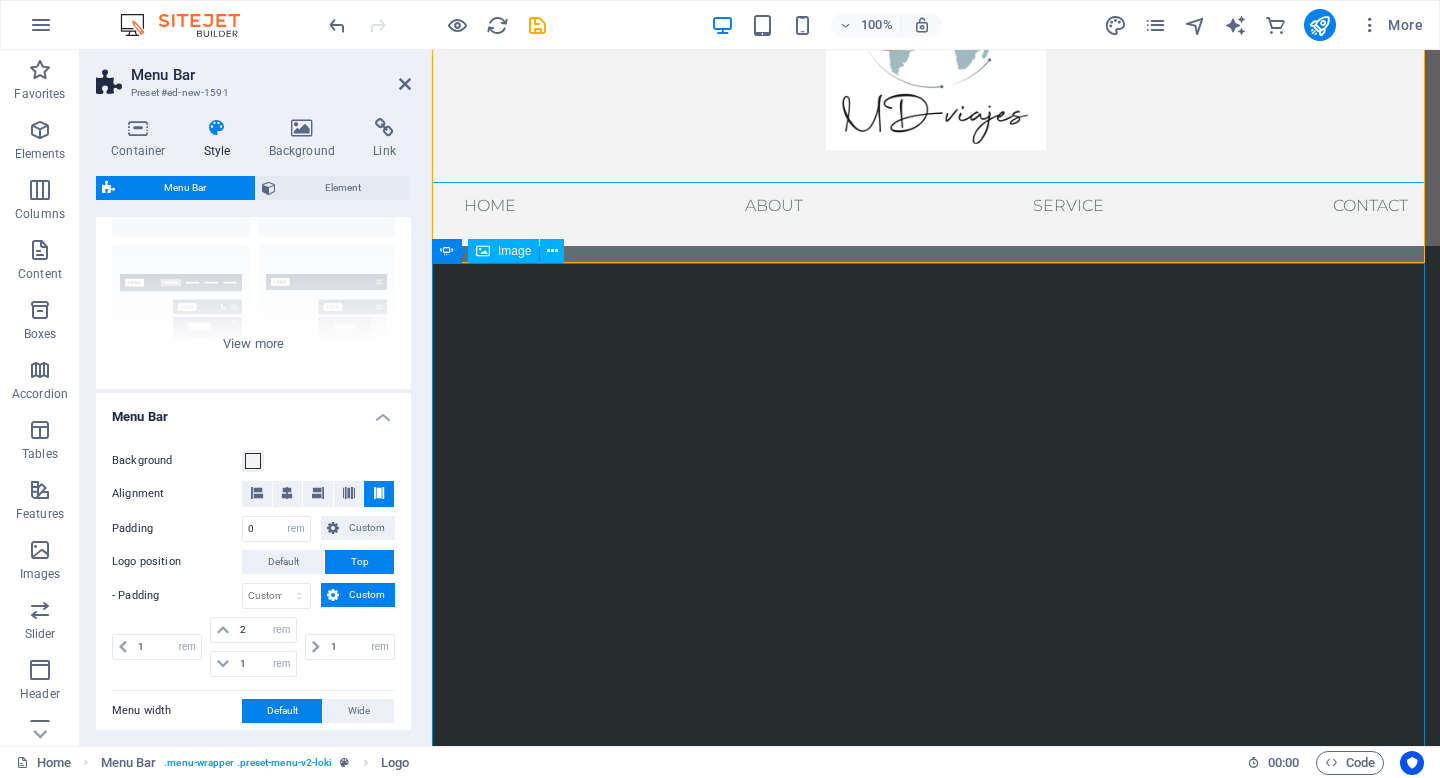 scroll, scrollTop: 0, scrollLeft: 0, axis: both 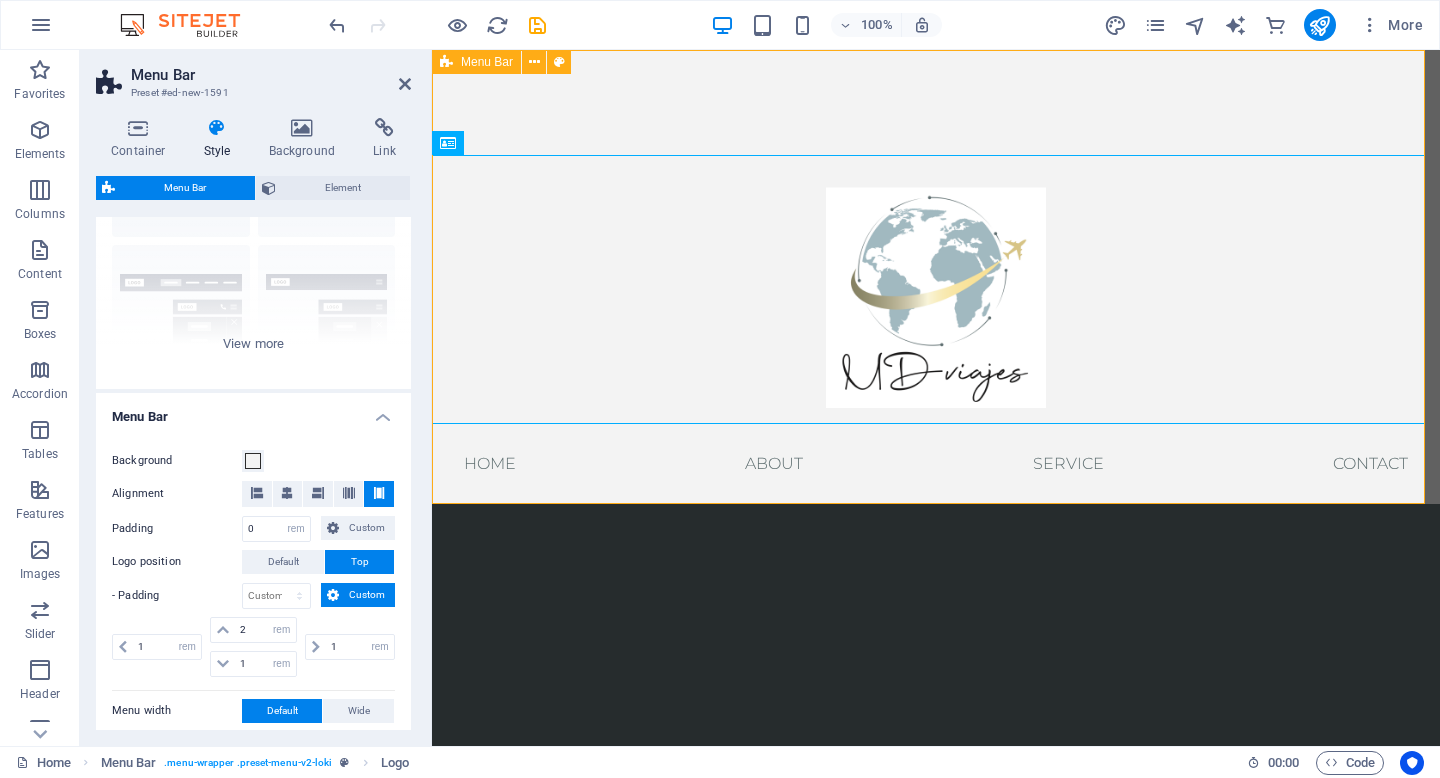 click on "Menu Home About Service Contact" at bounding box center [936, 277] 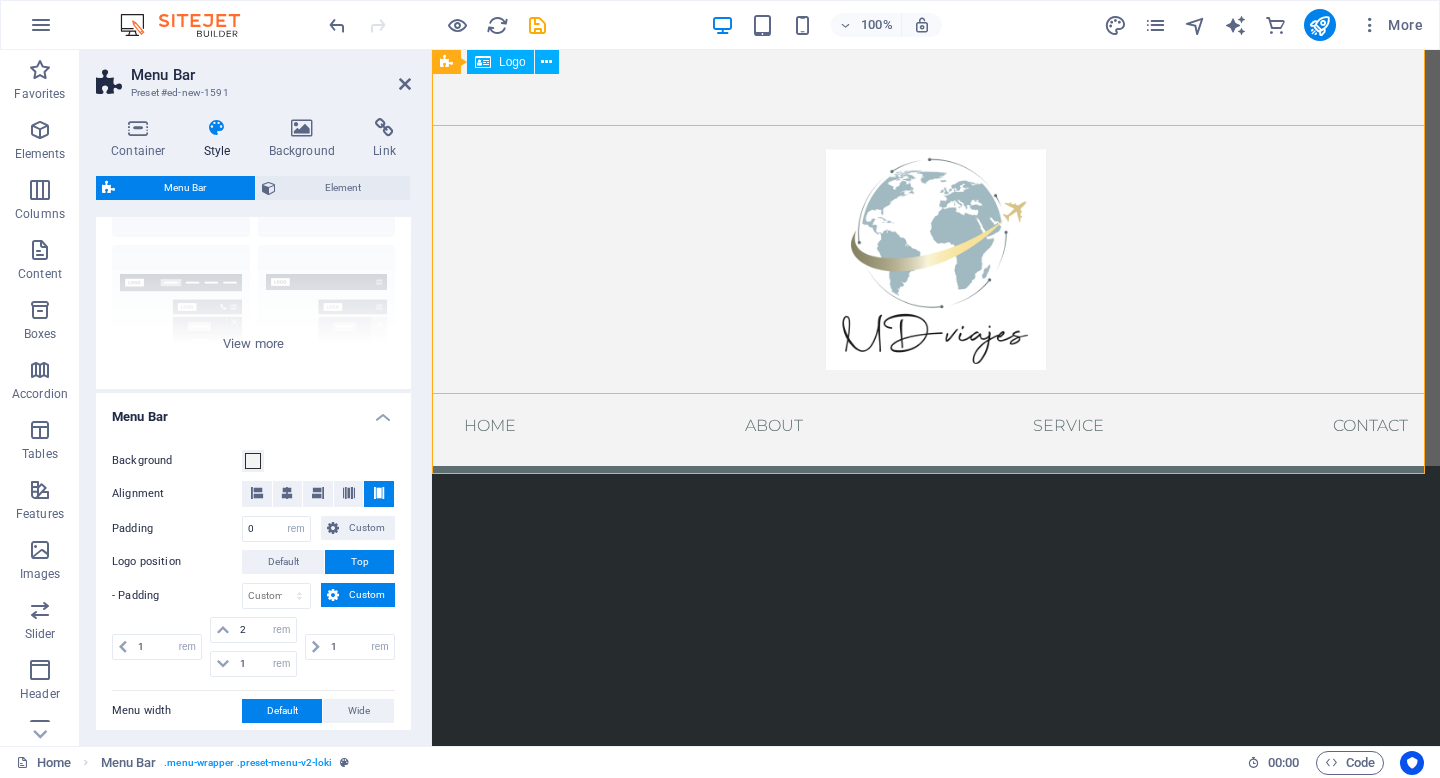scroll, scrollTop: 0, scrollLeft: 0, axis: both 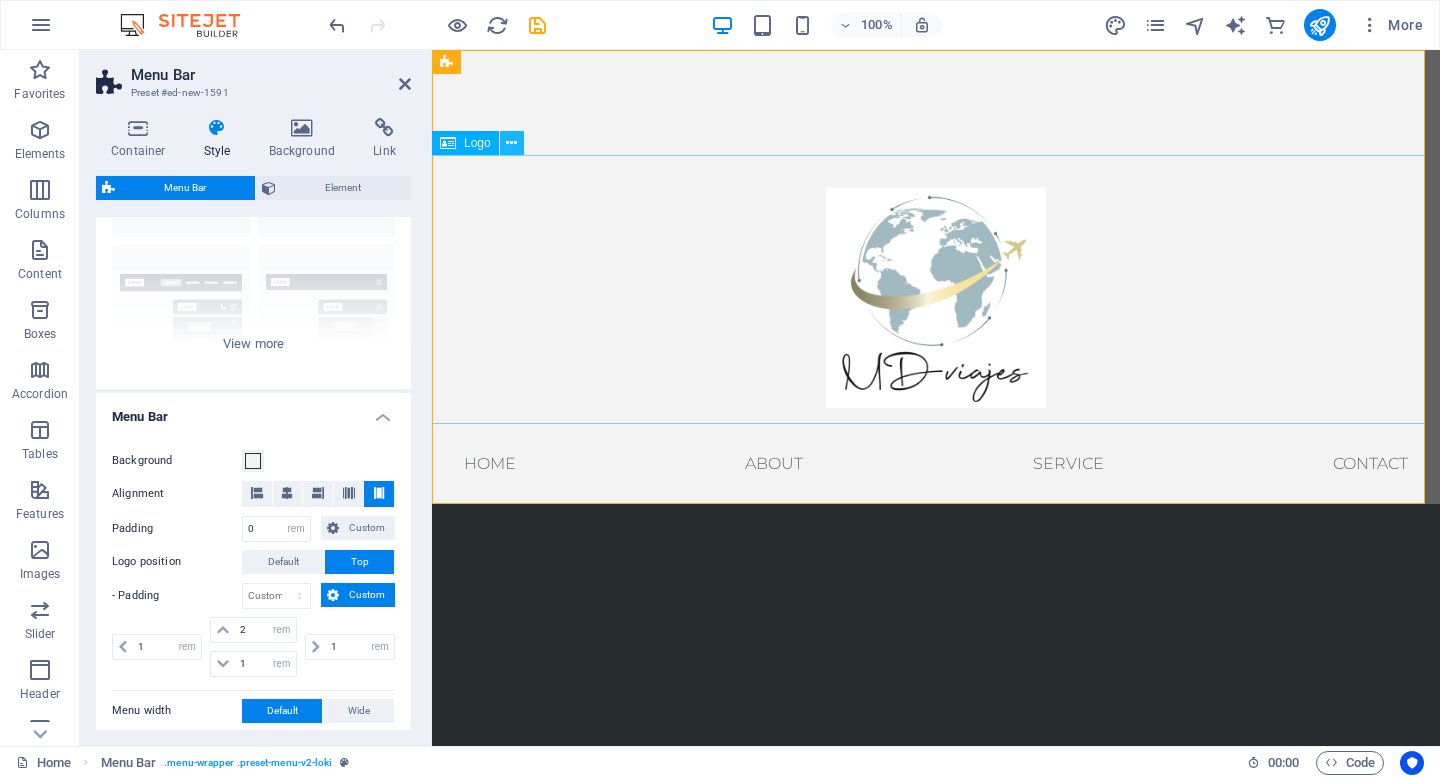 click at bounding box center [511, 143] 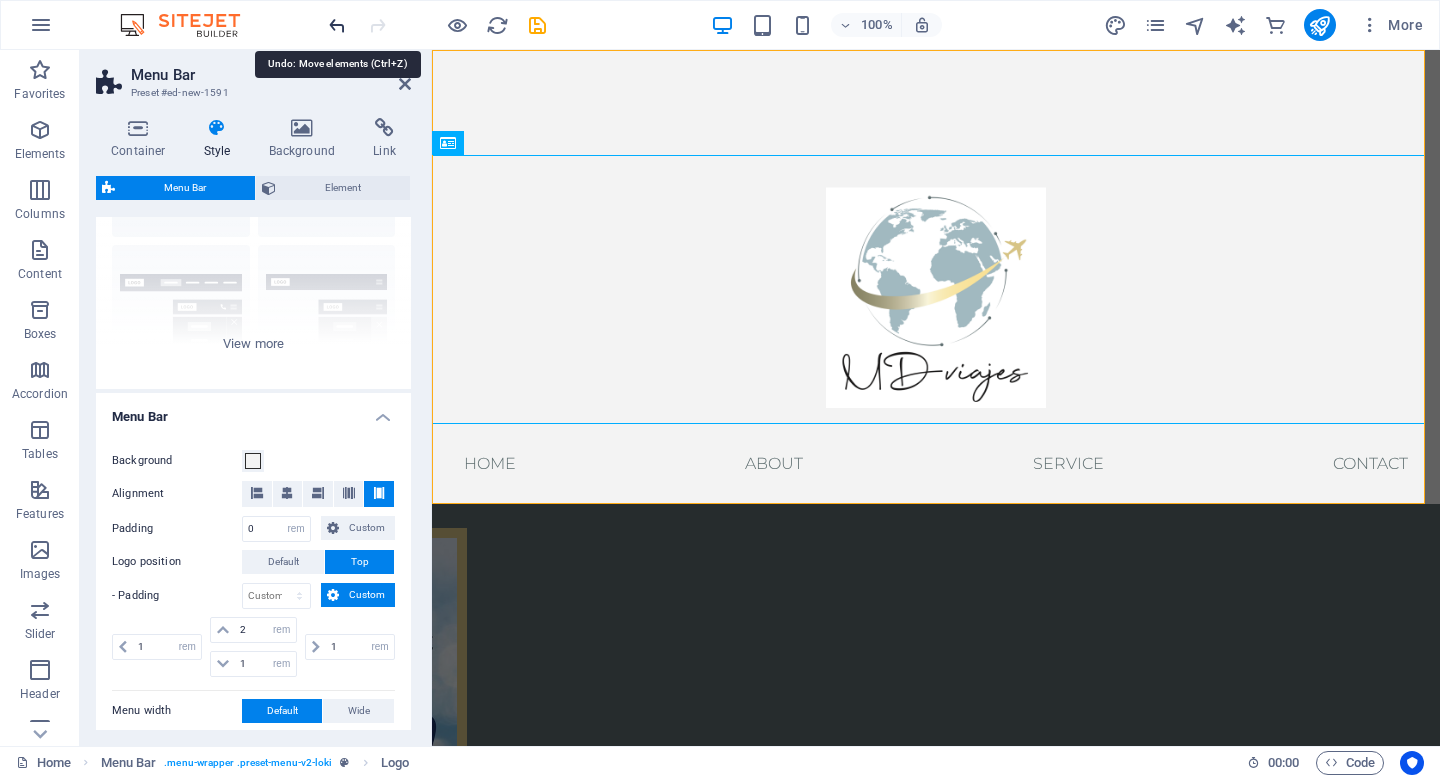 click at bounding box center [337, 25] 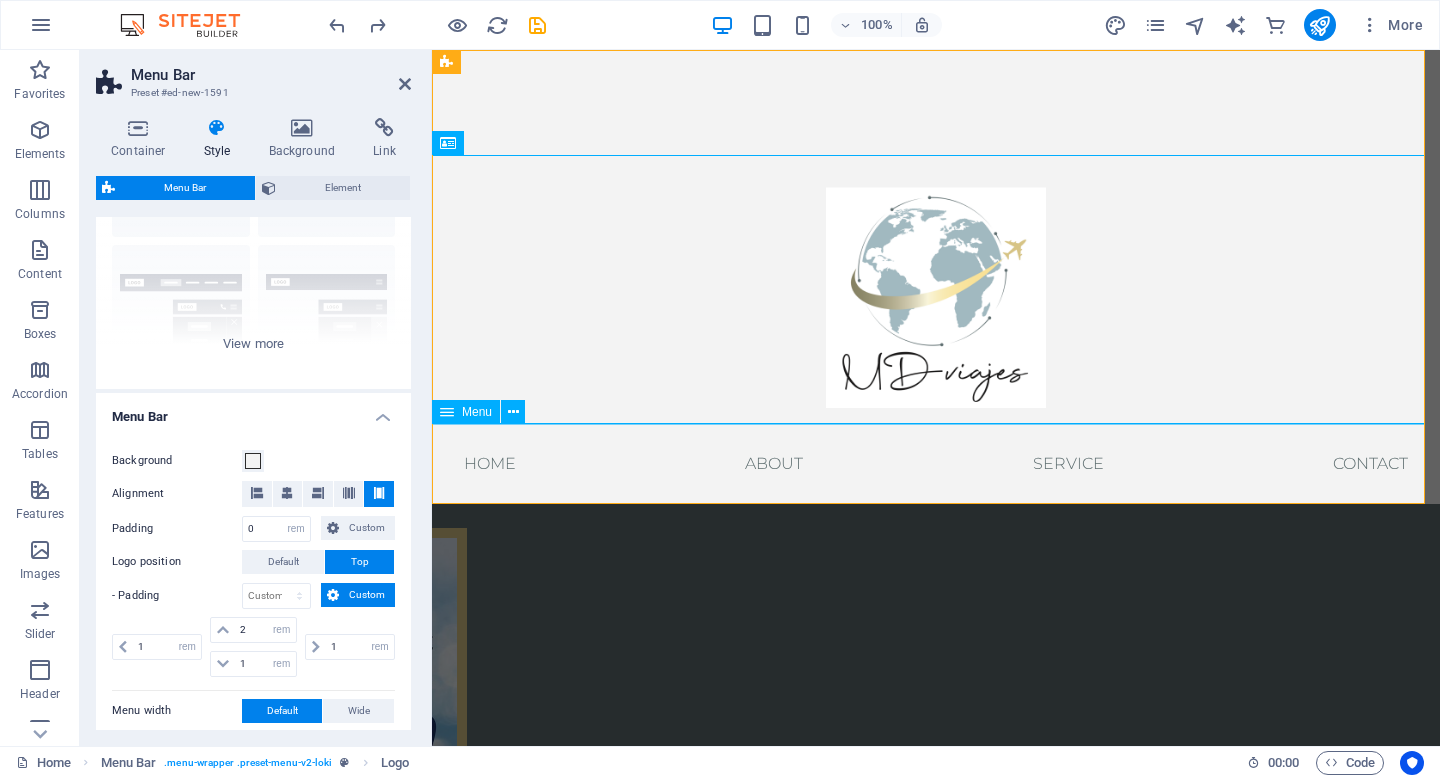 click on "Home About Service Contact" at bounding box center (936, 464) 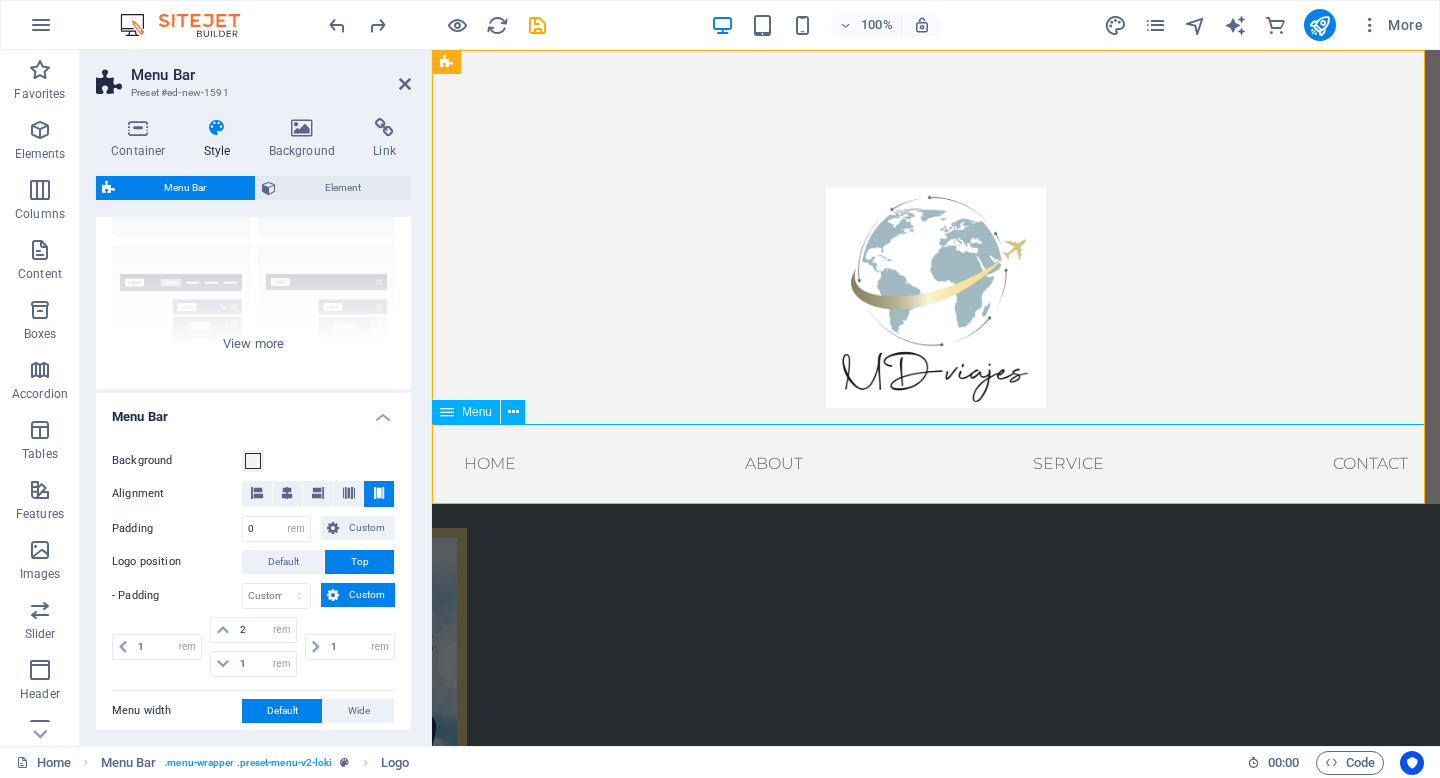 click on "Home About Service Contact" at bounding box center [936, 464] 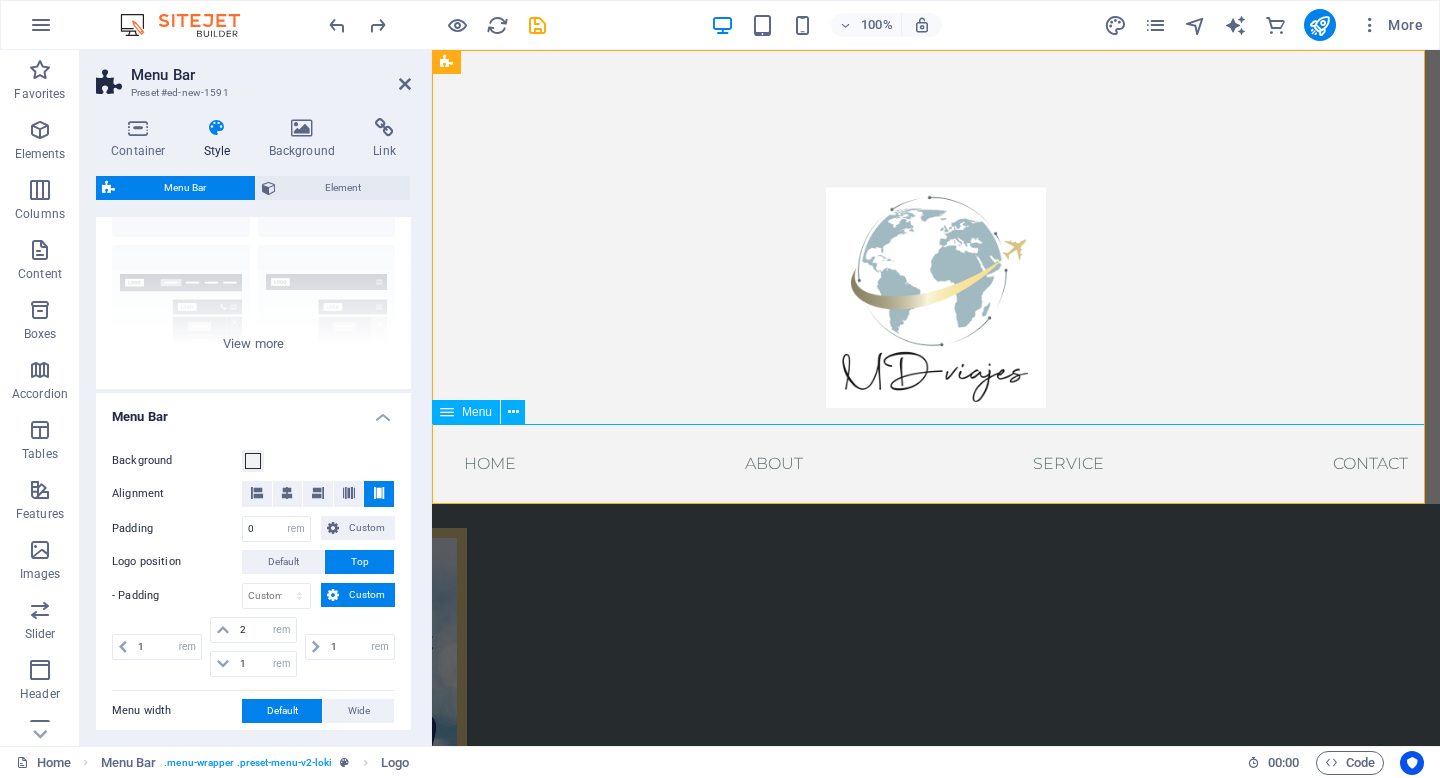 select 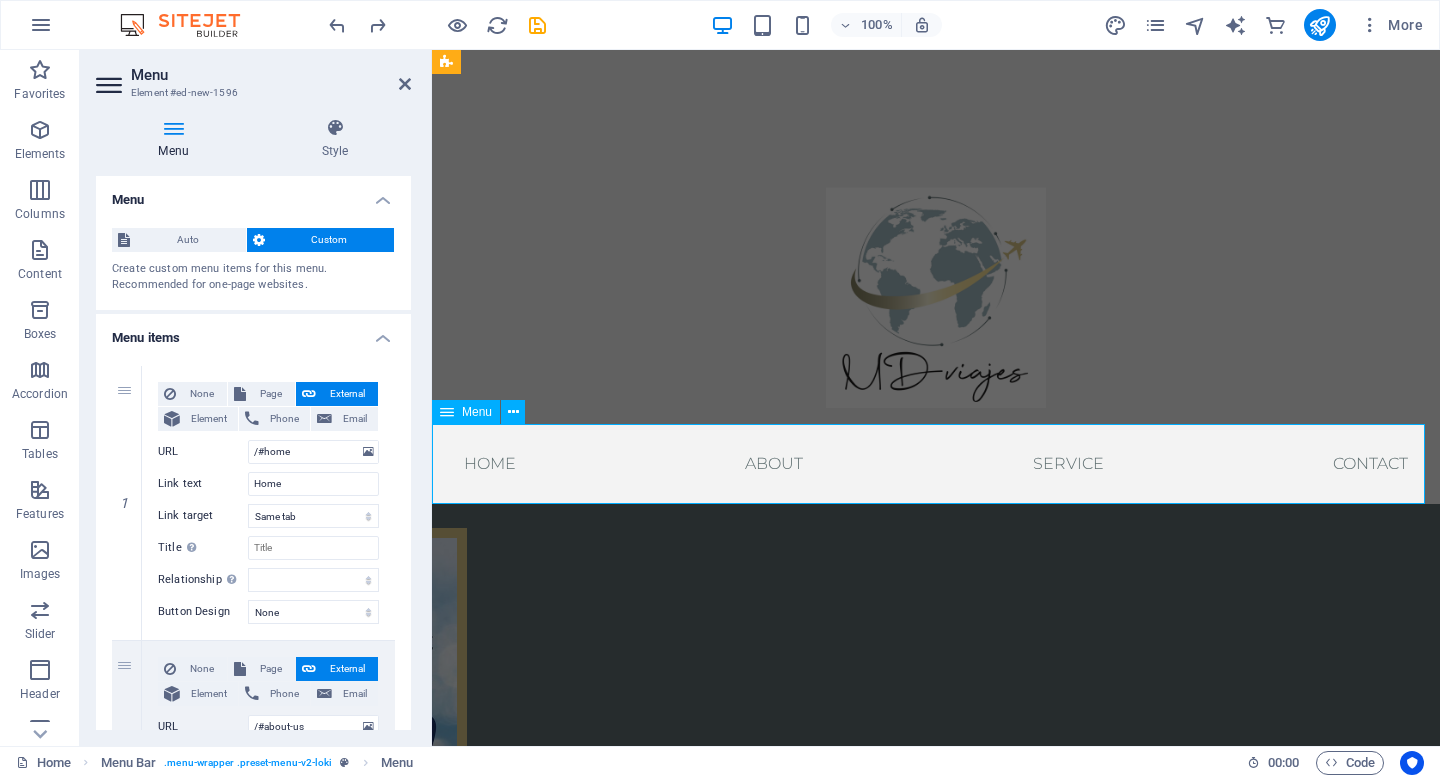 click on "Home About Service Contact" at bounding box center (936, 464) 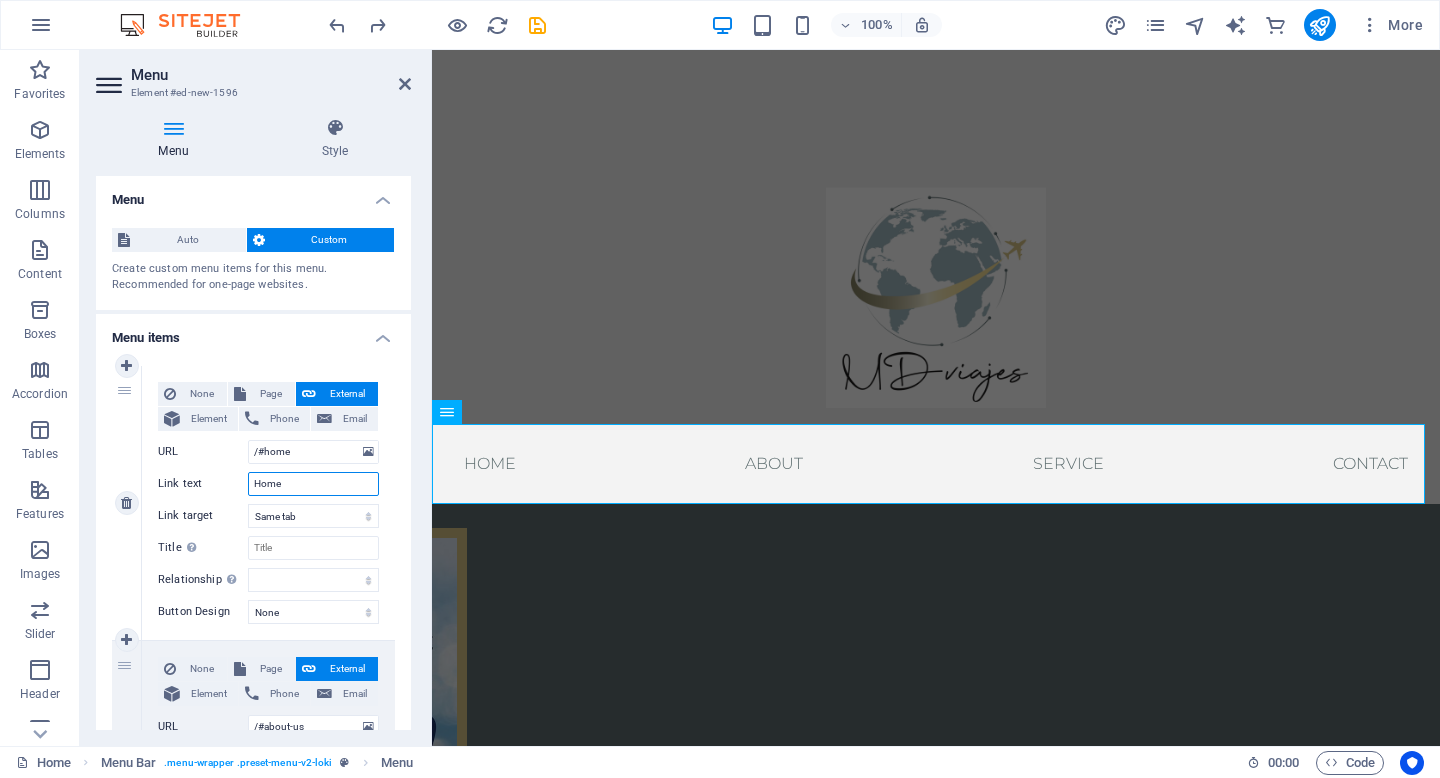 drag, startPoint x: 293, startPoint y: 486, endPoint x: 204, endPoint y: 486, distance: 89 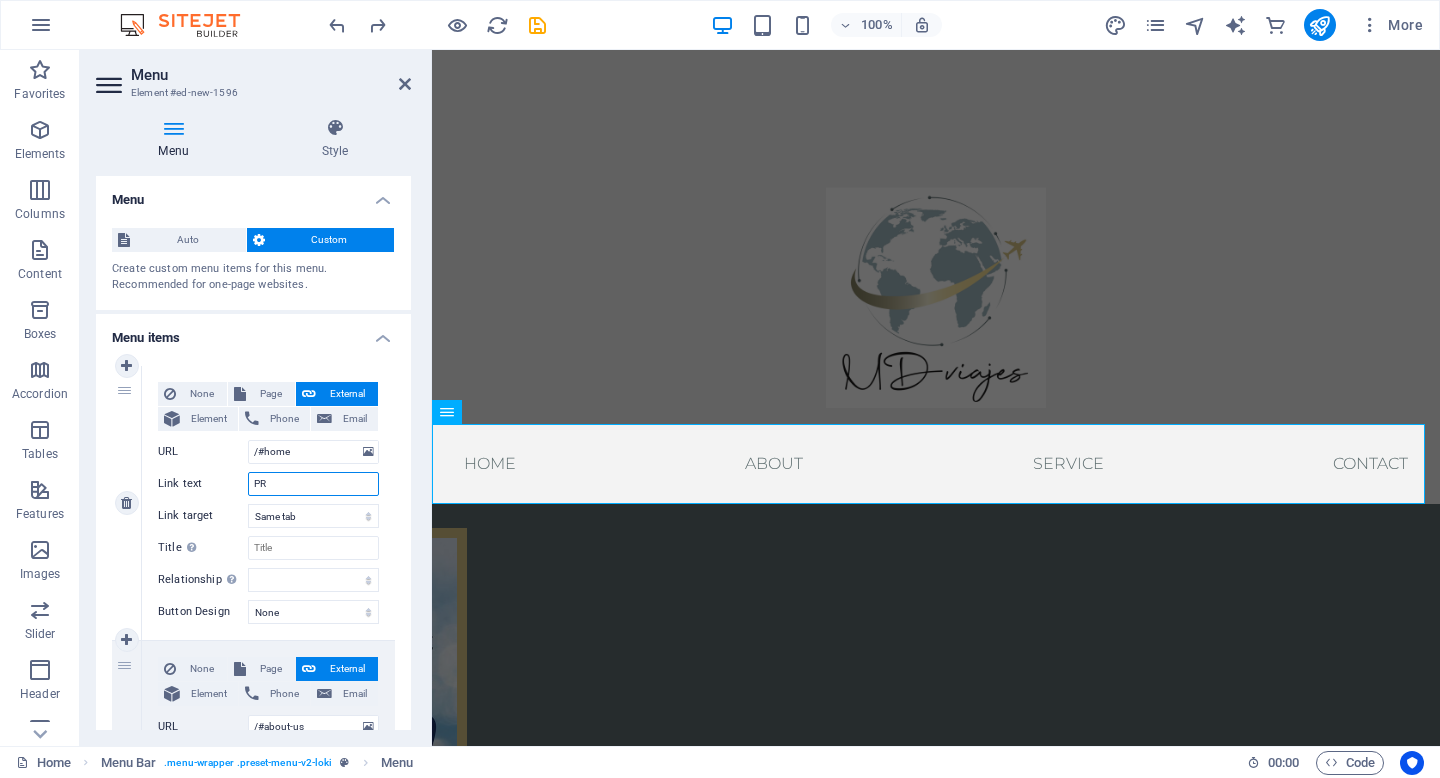 type on "PRO" 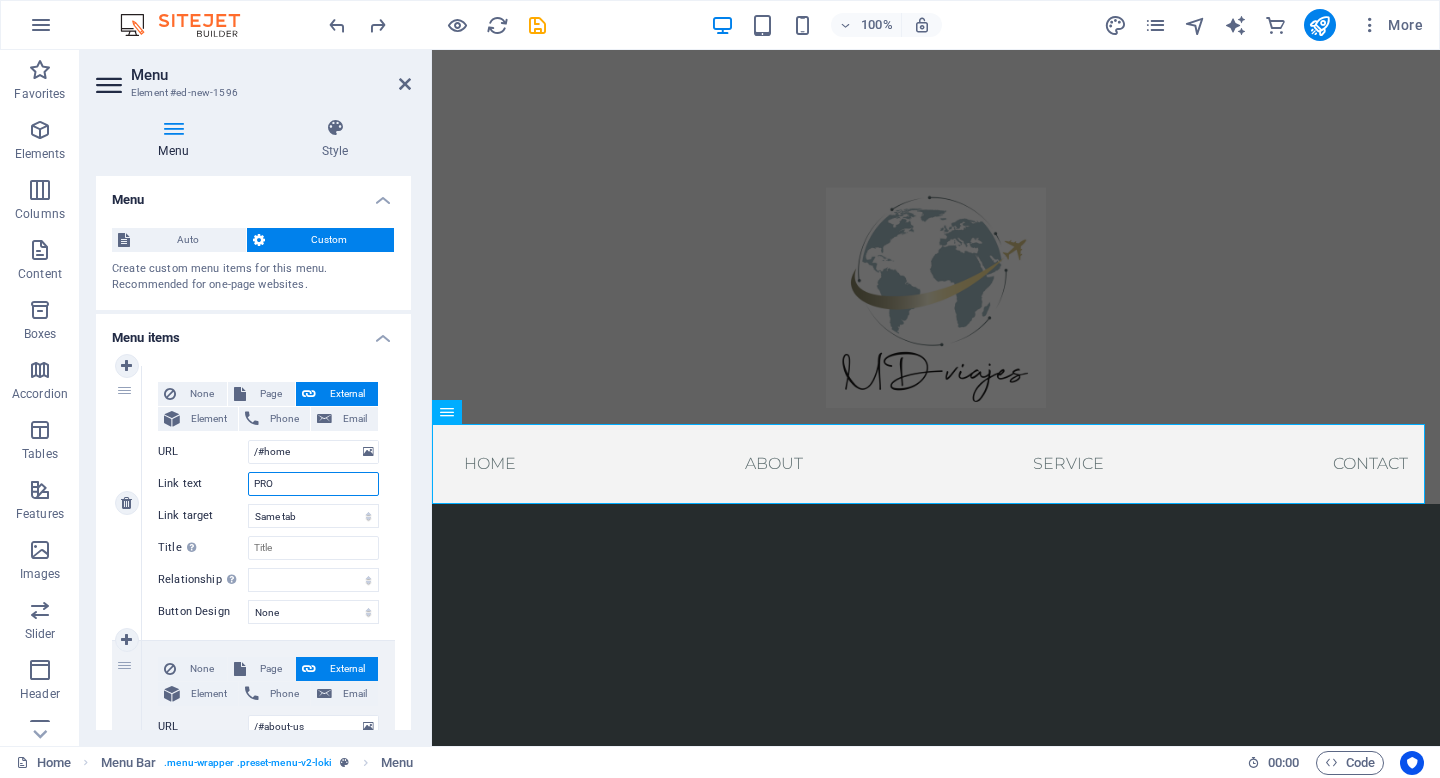 select 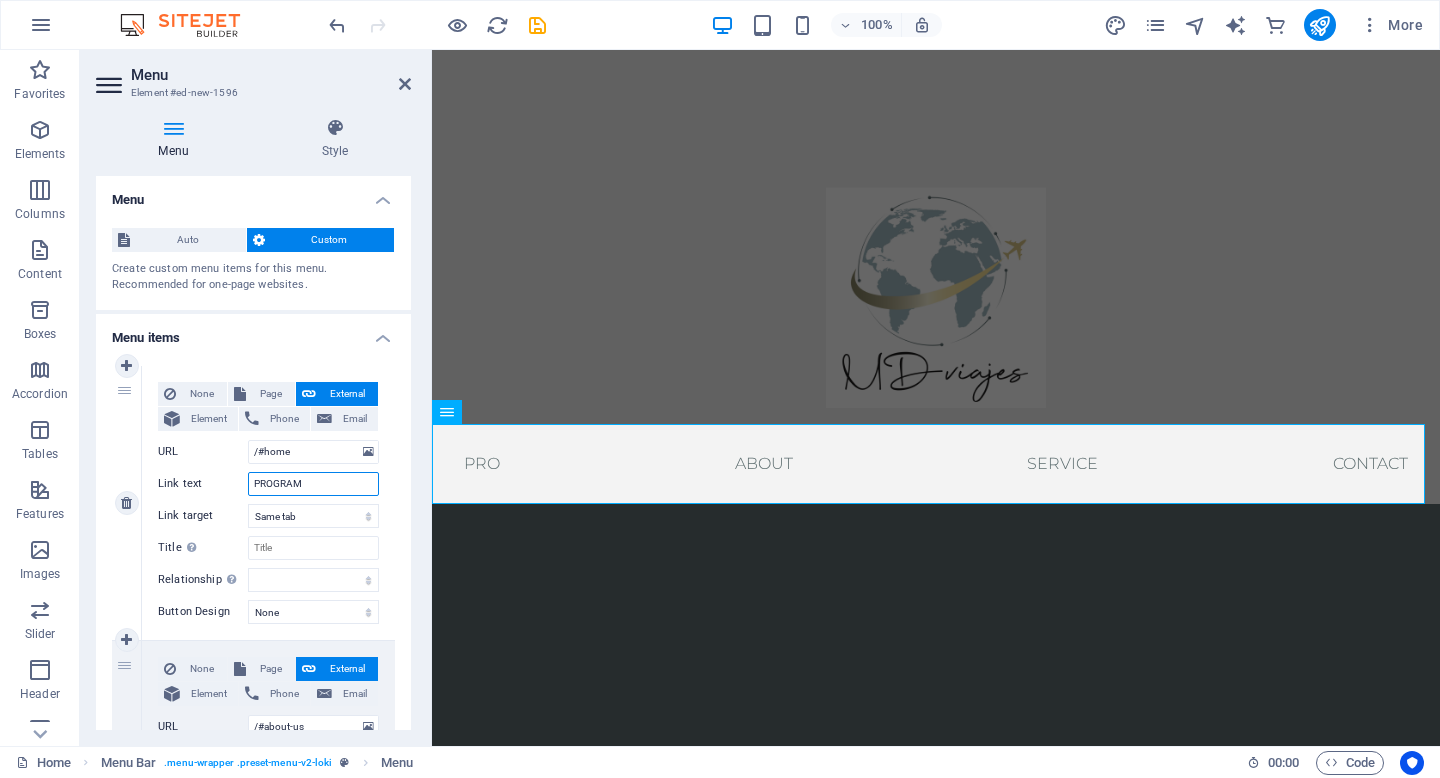 type on "PROGRAMA" 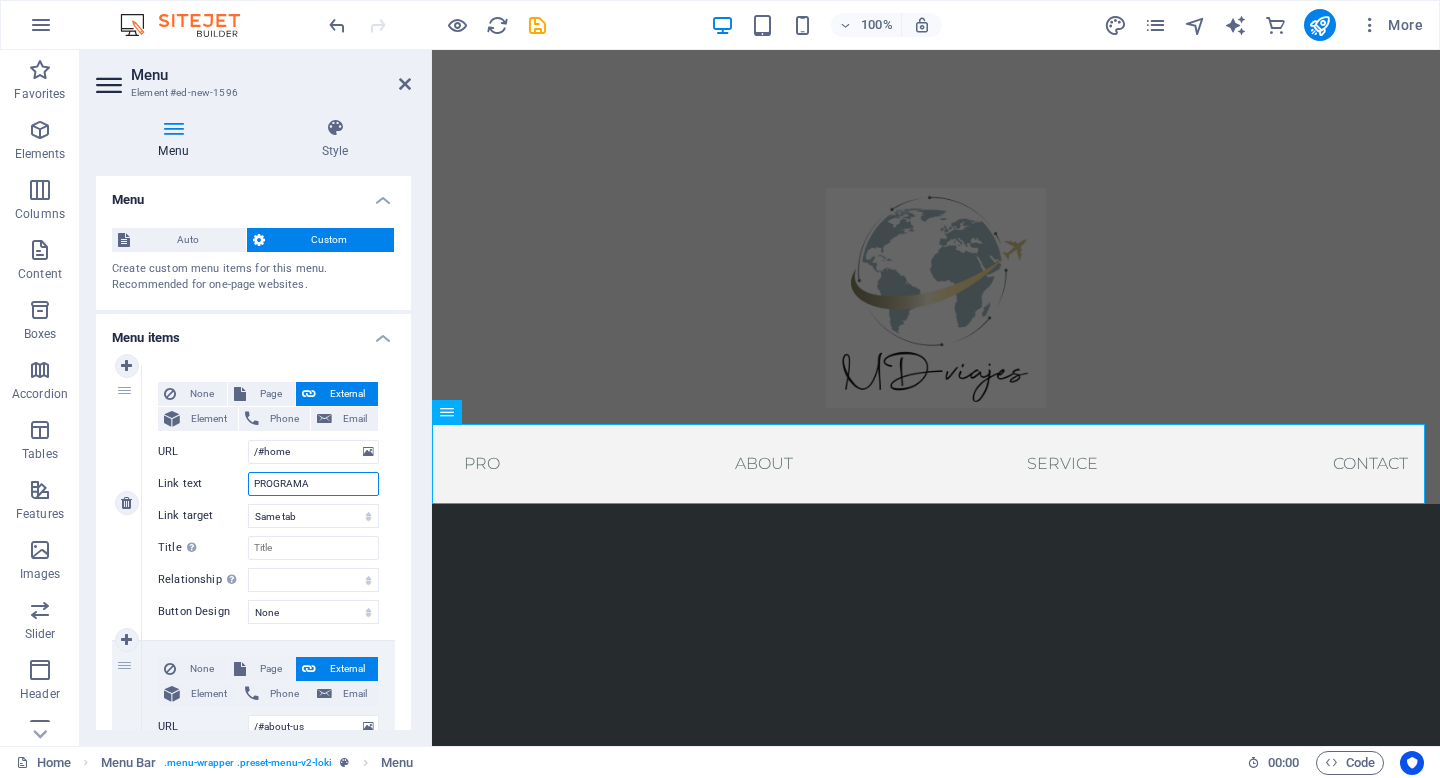 select 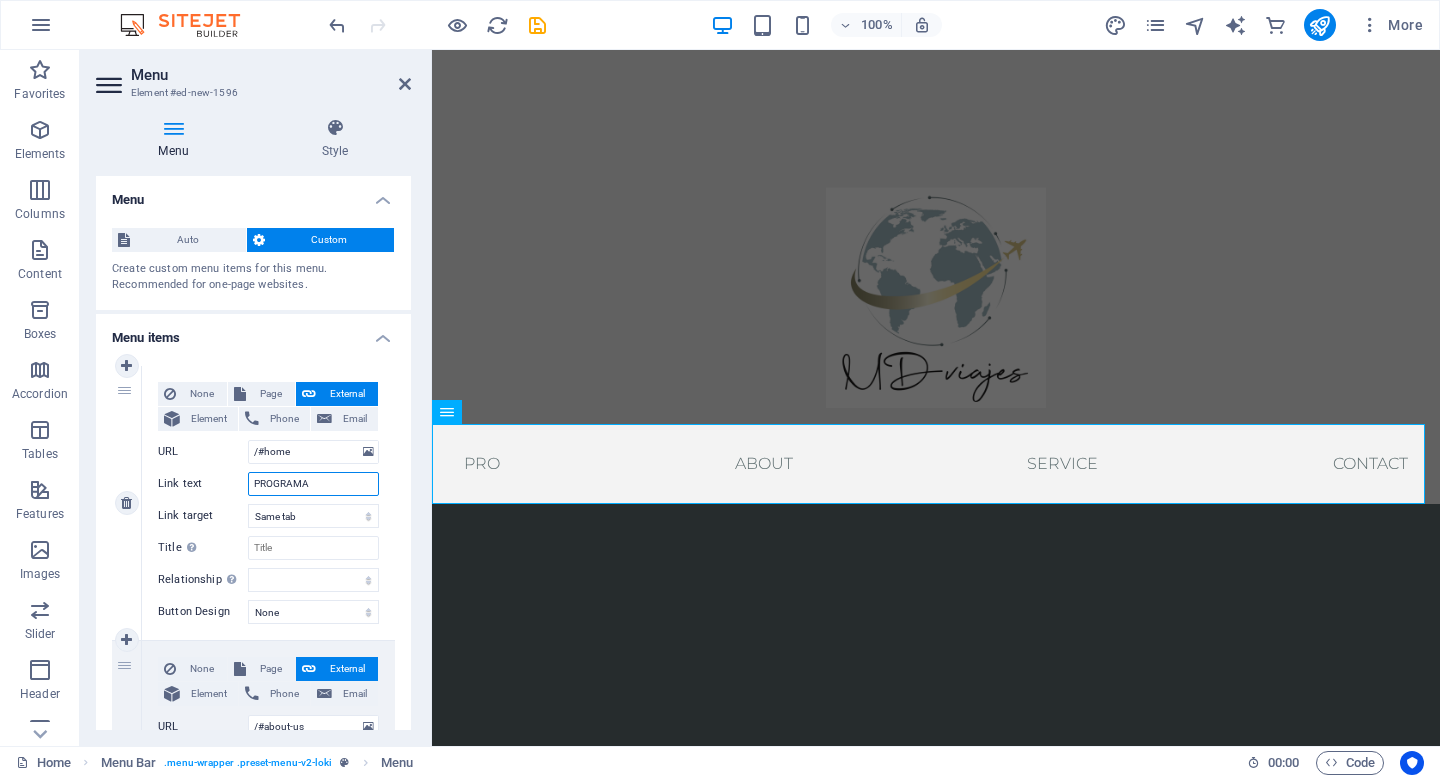 type on "PROGRAMAS" 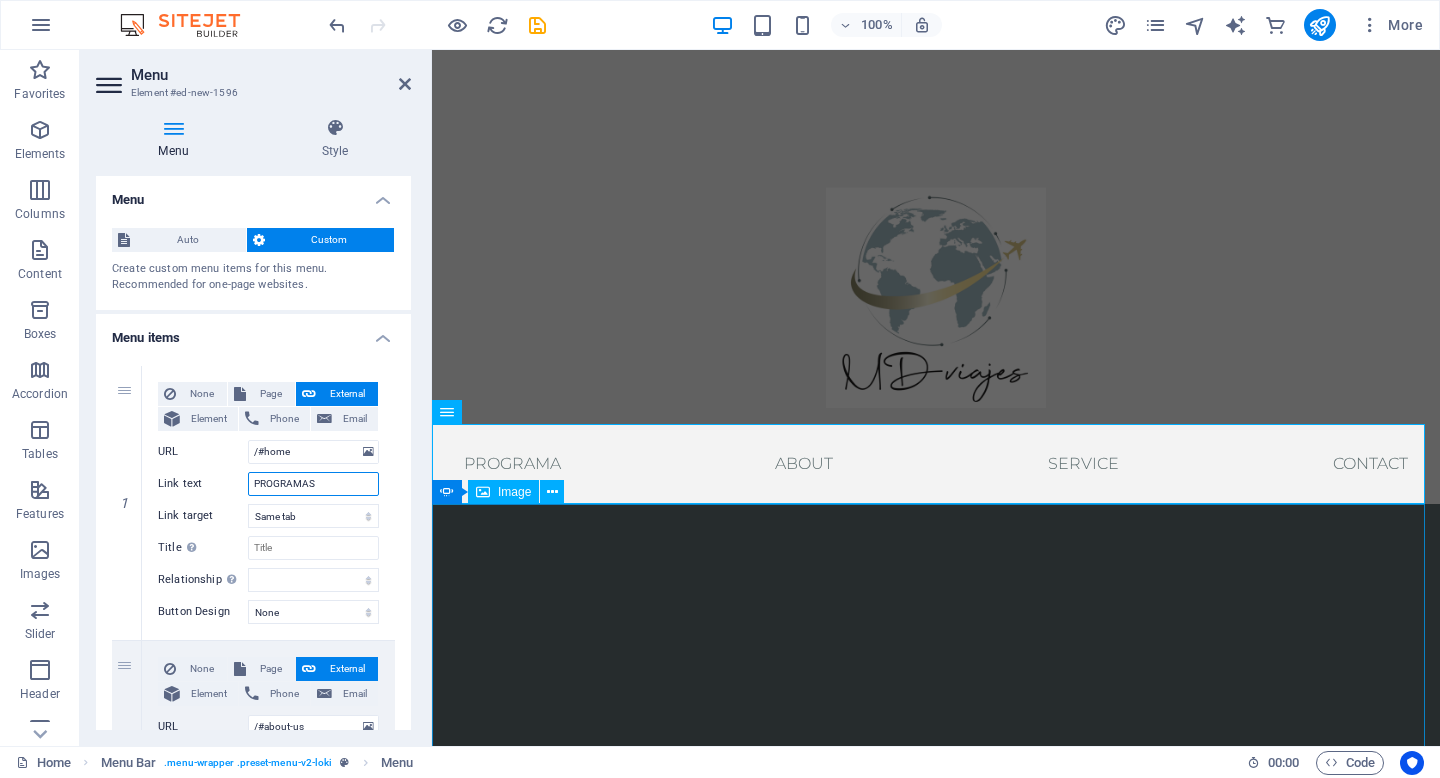 select 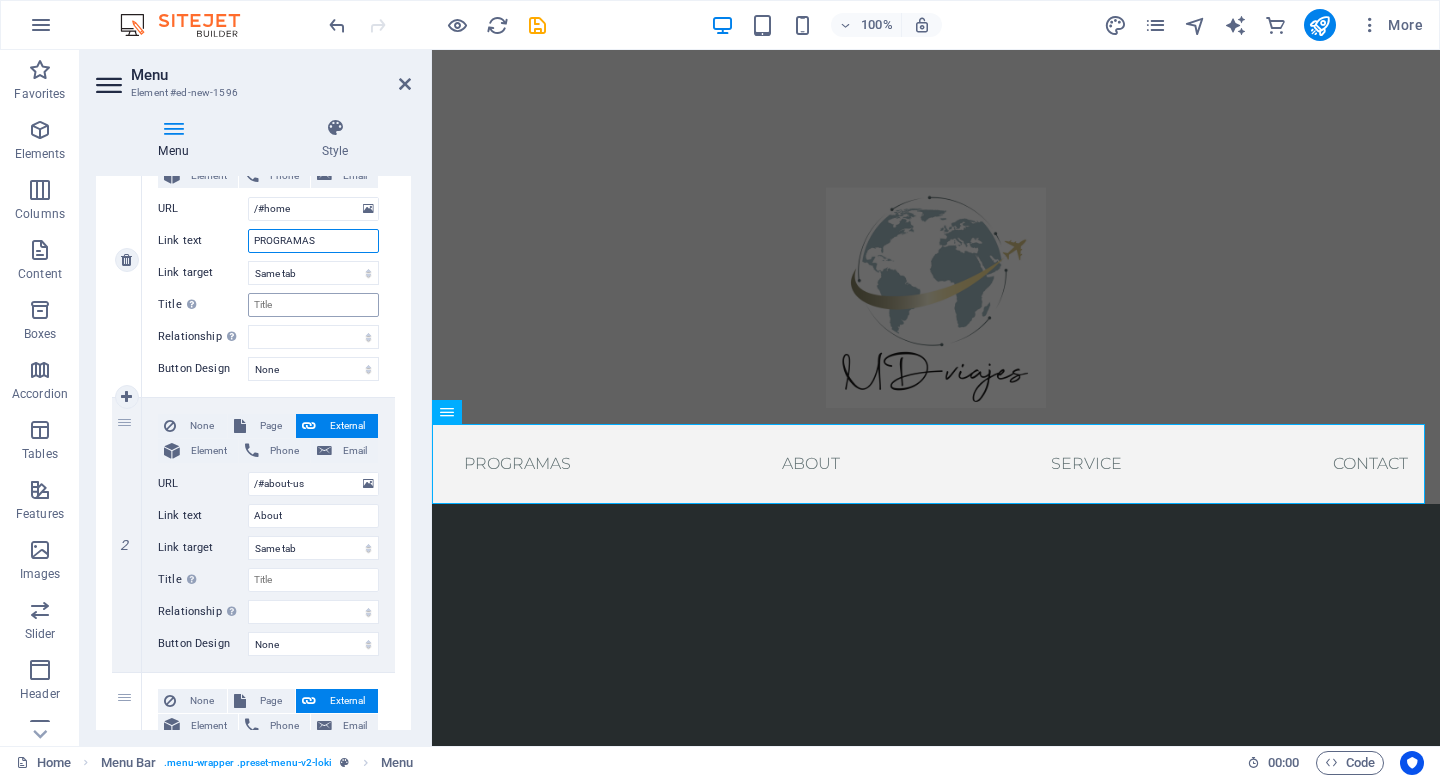 scroll, scrollTop: 254, scrollLeft: 0, axis: vertical 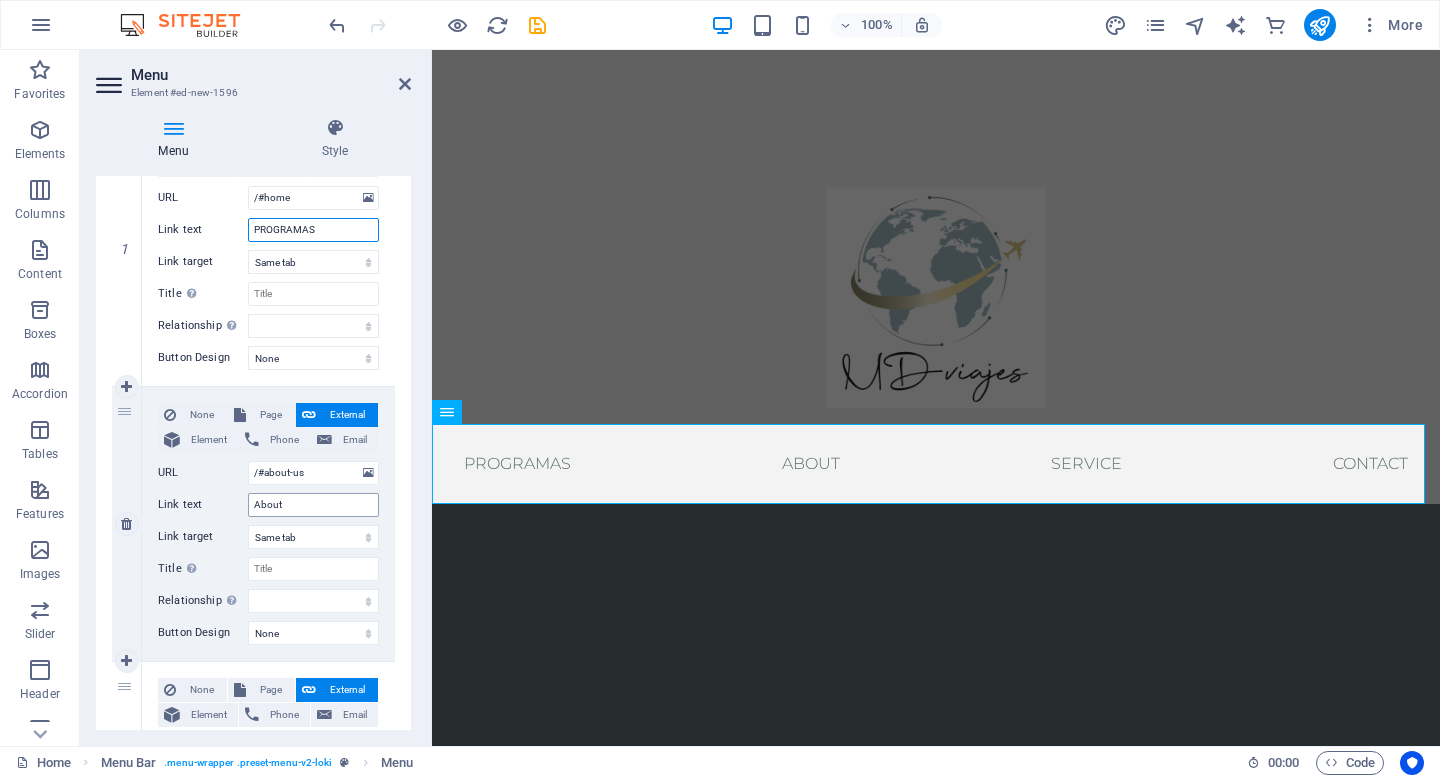 type on "PROGRAMAS" 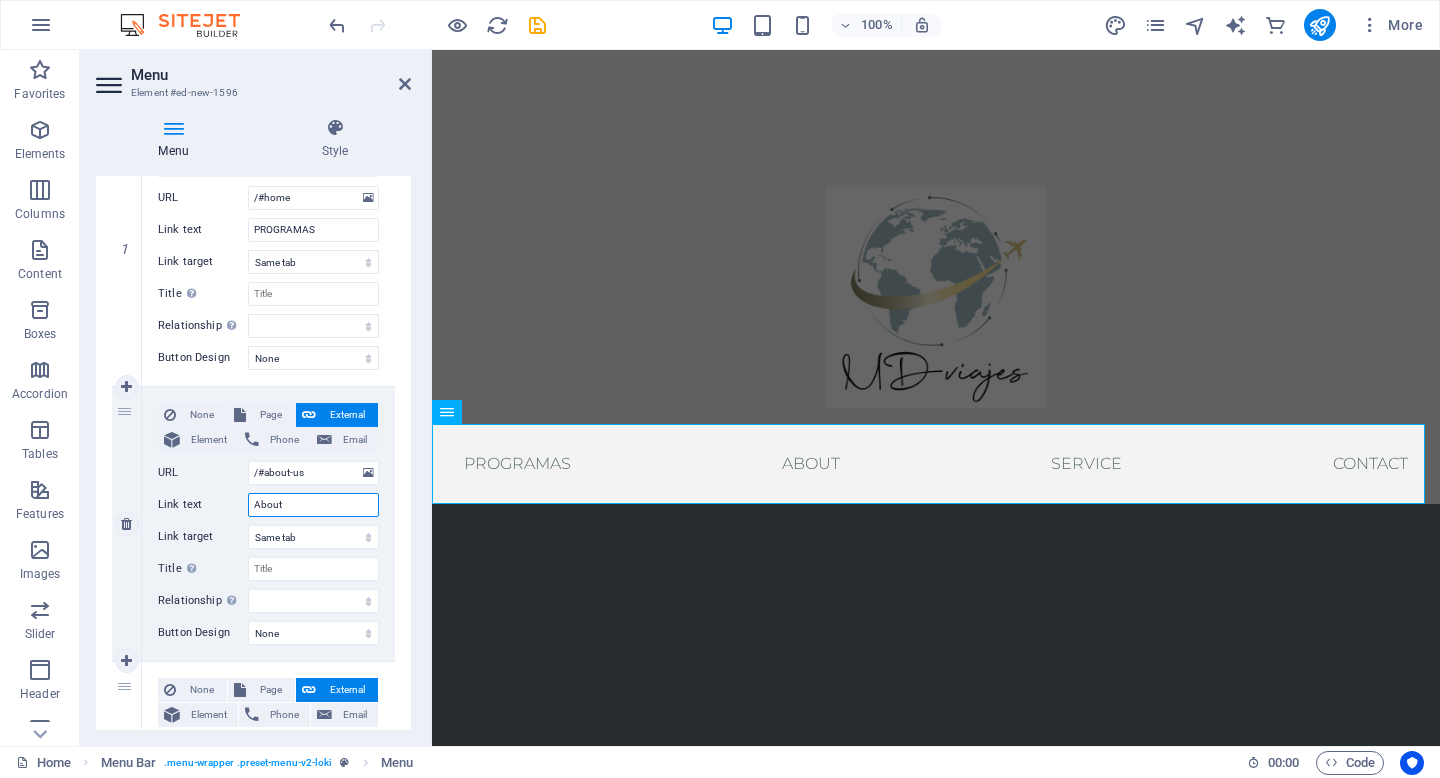 click on "About" at bounding box center (313, 505) 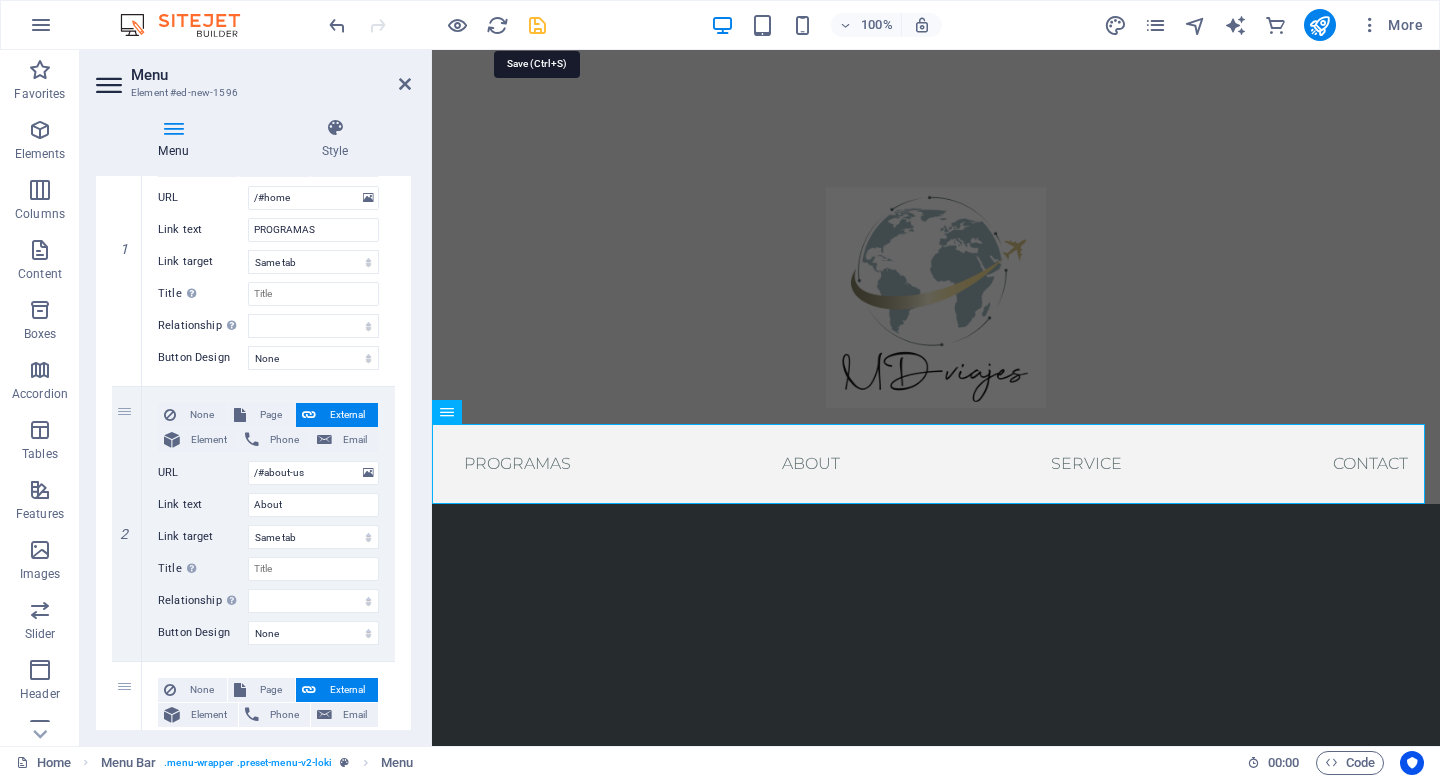 click at bounding box center [537, 25] 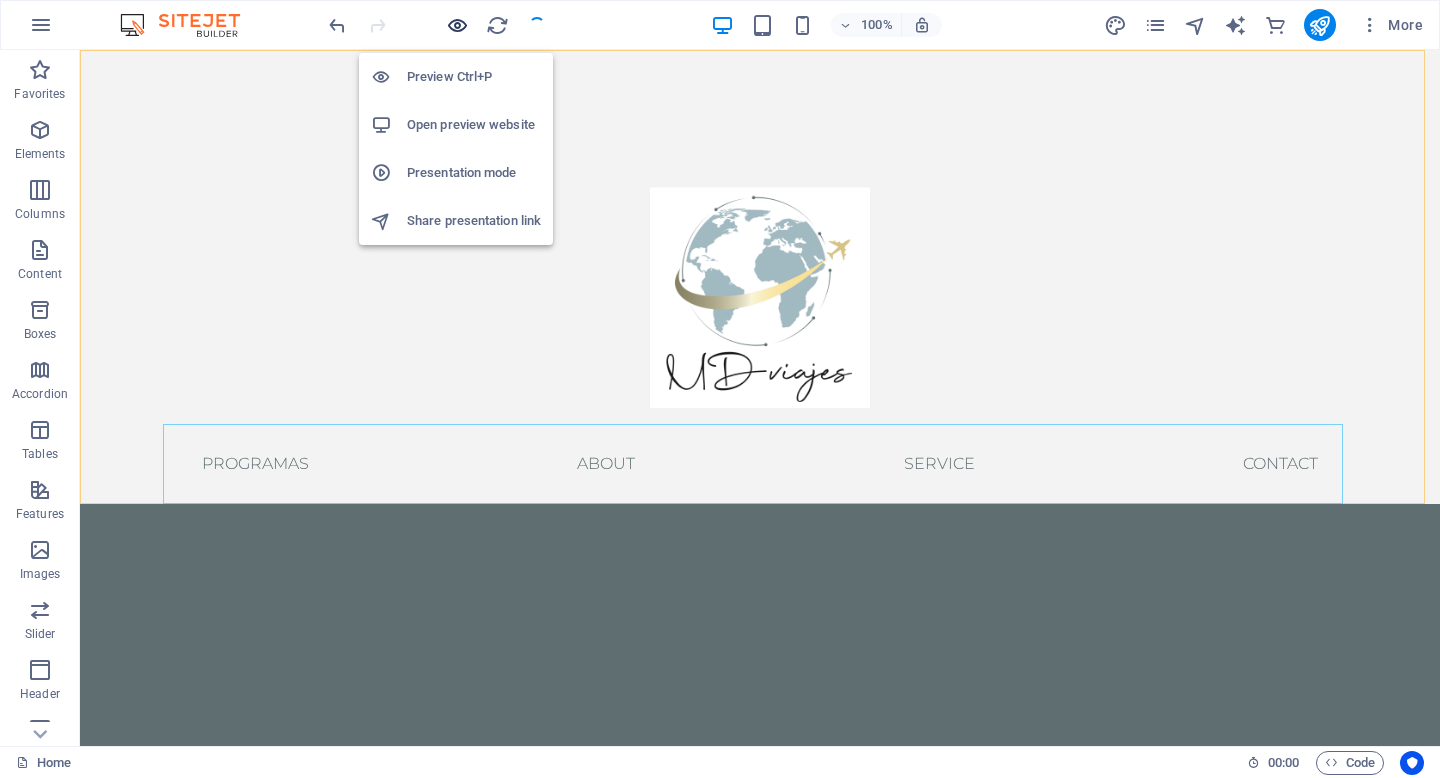 click at bounding box center [457, 25] 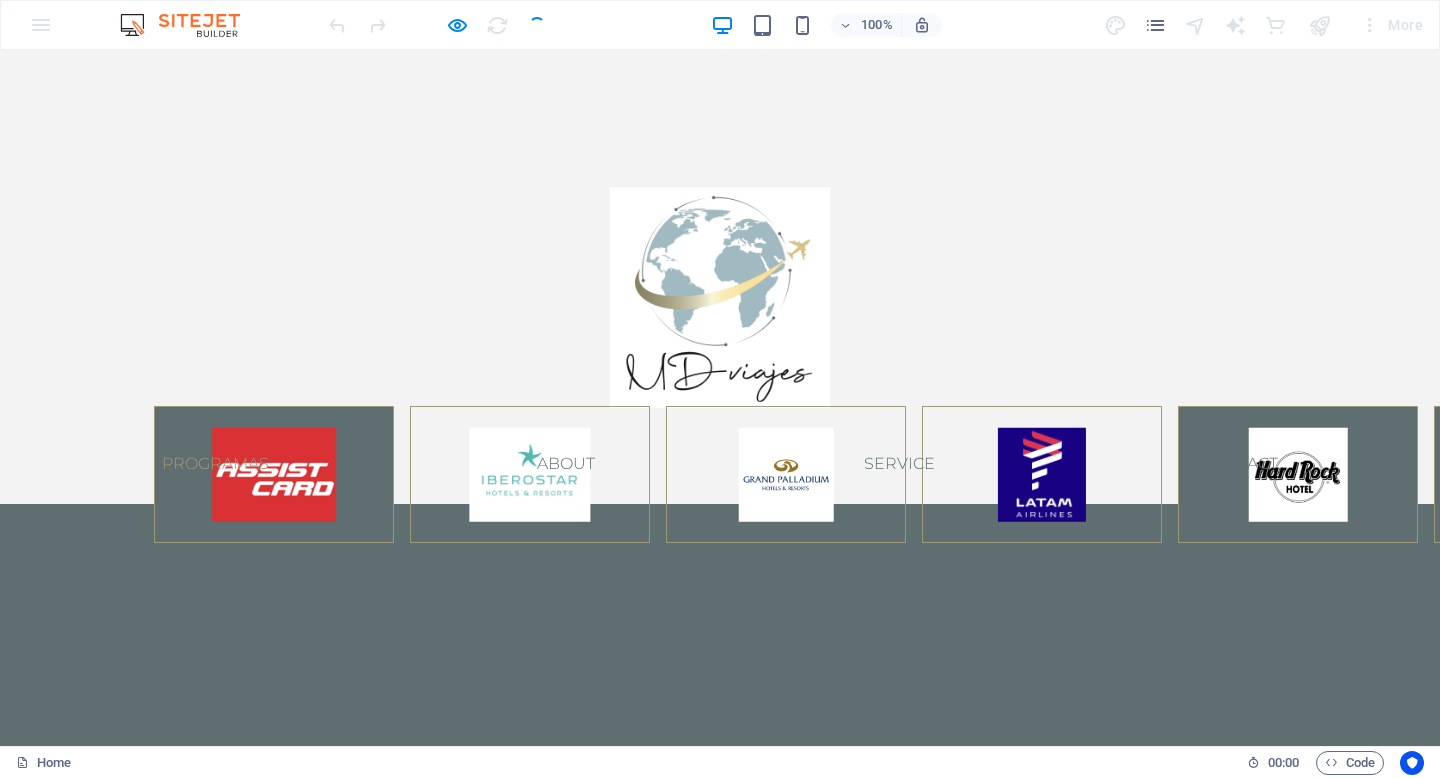 click on "PROGRAMAS" at bounding box center (215, 464) 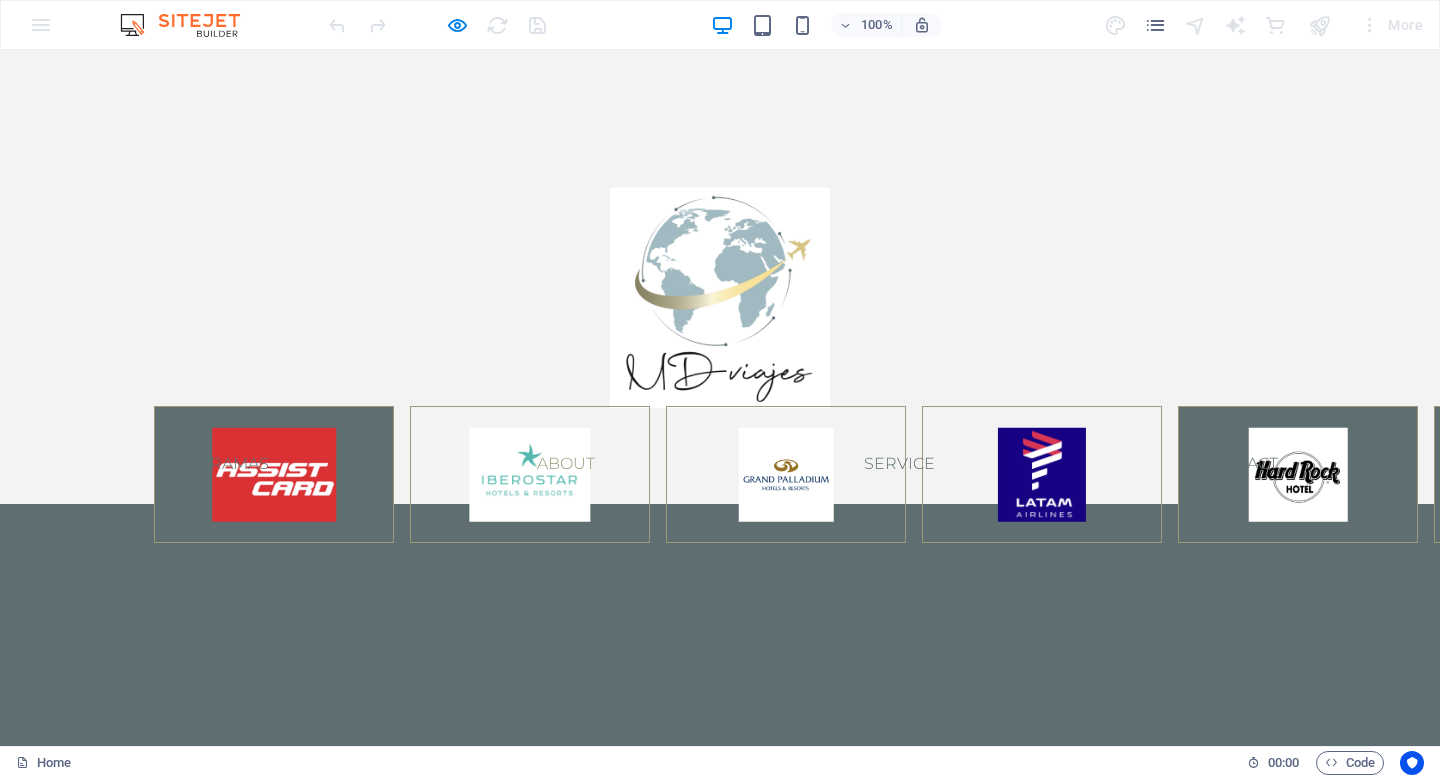 click on "About" at bounding box center (566, 464) 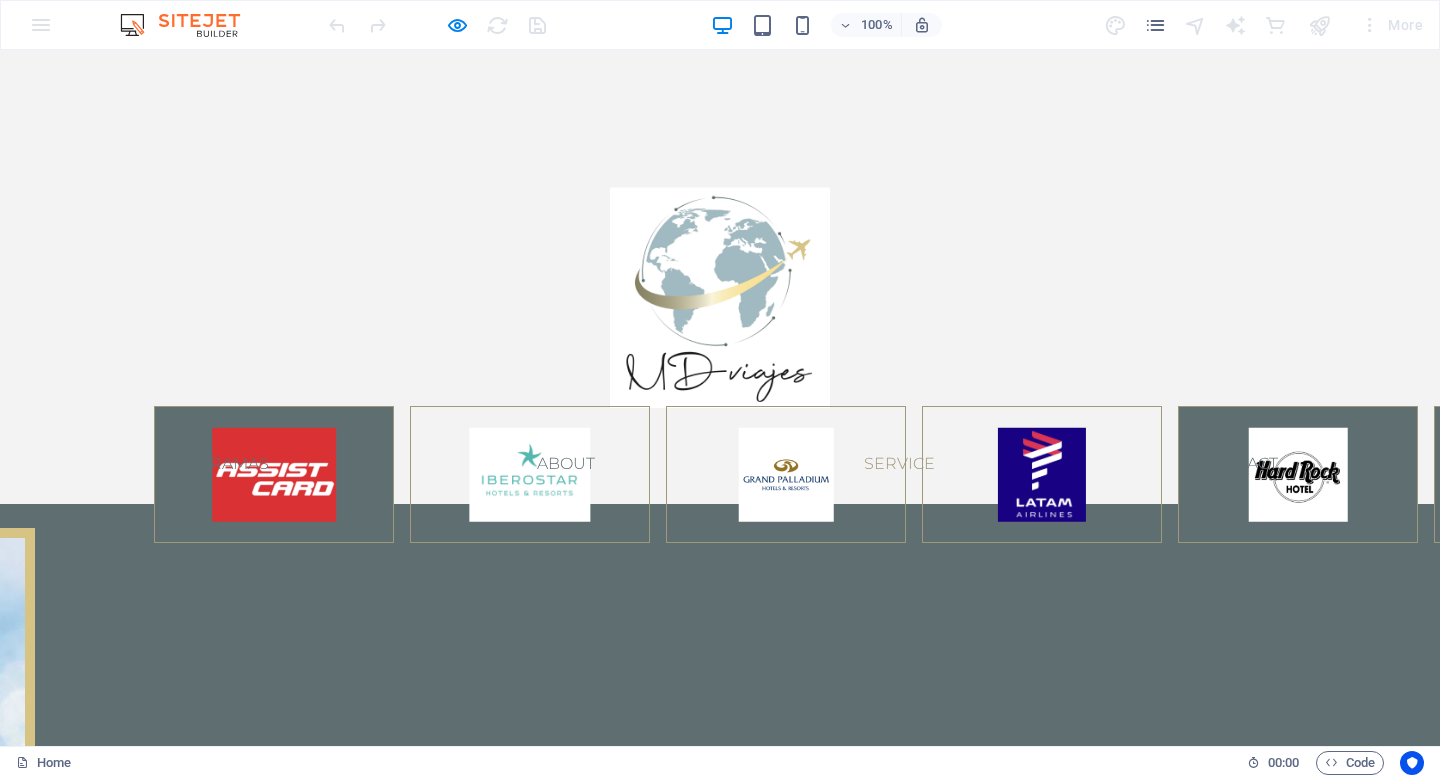 click on "Service" at bounding box center (899, 464) 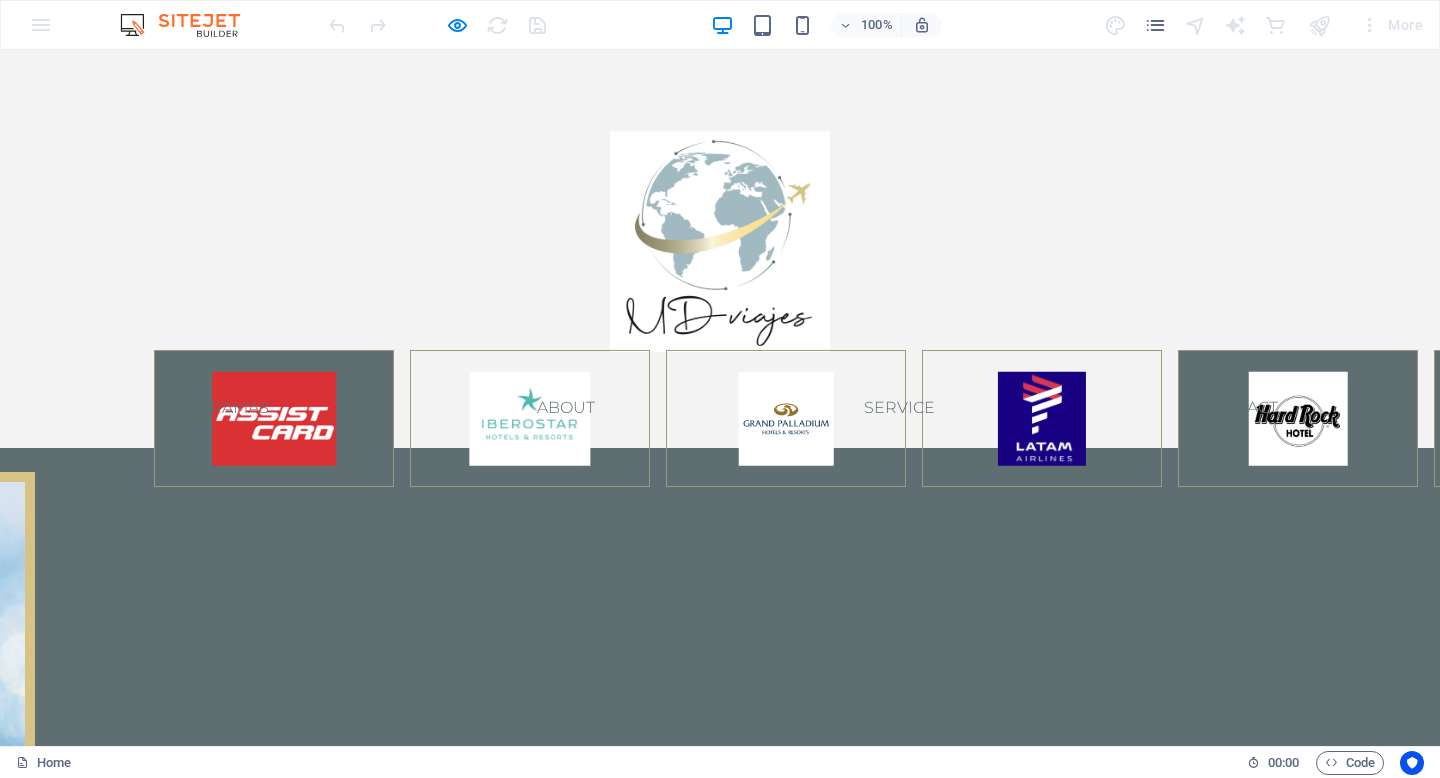 scroll, scrollTop: 14, scrollLeft: 0, axis: vertical 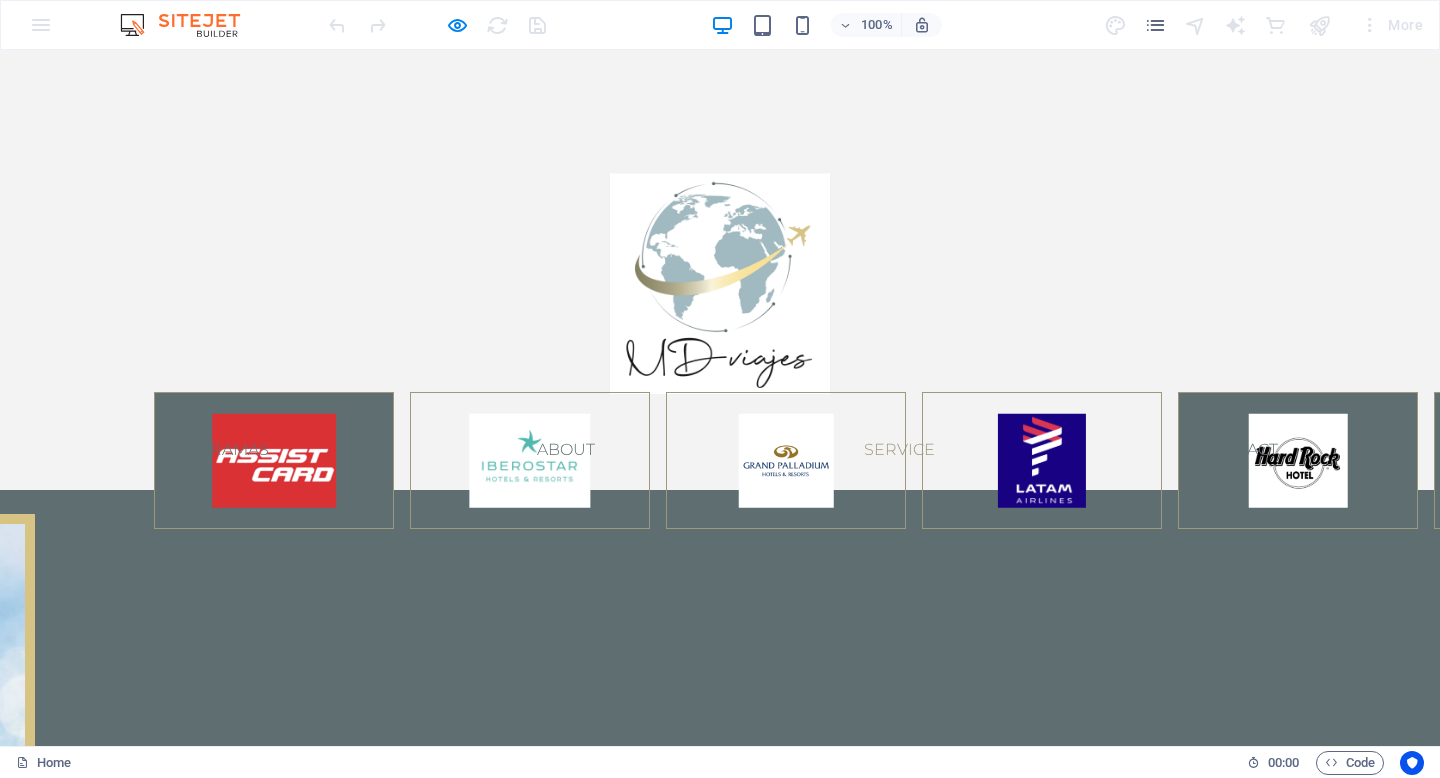 click on "Service" at bounding box center [899, 450] 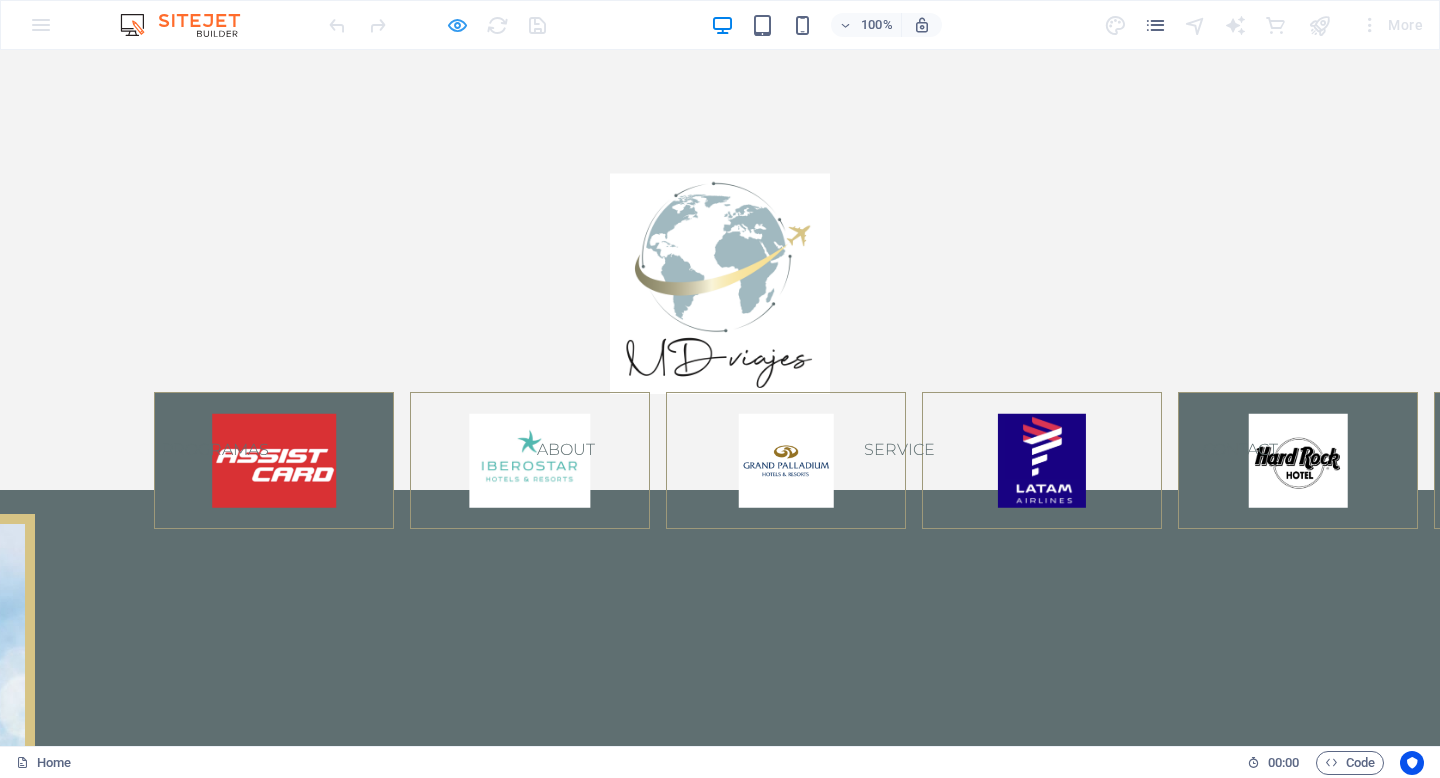 click at bounding box center [457, 25] 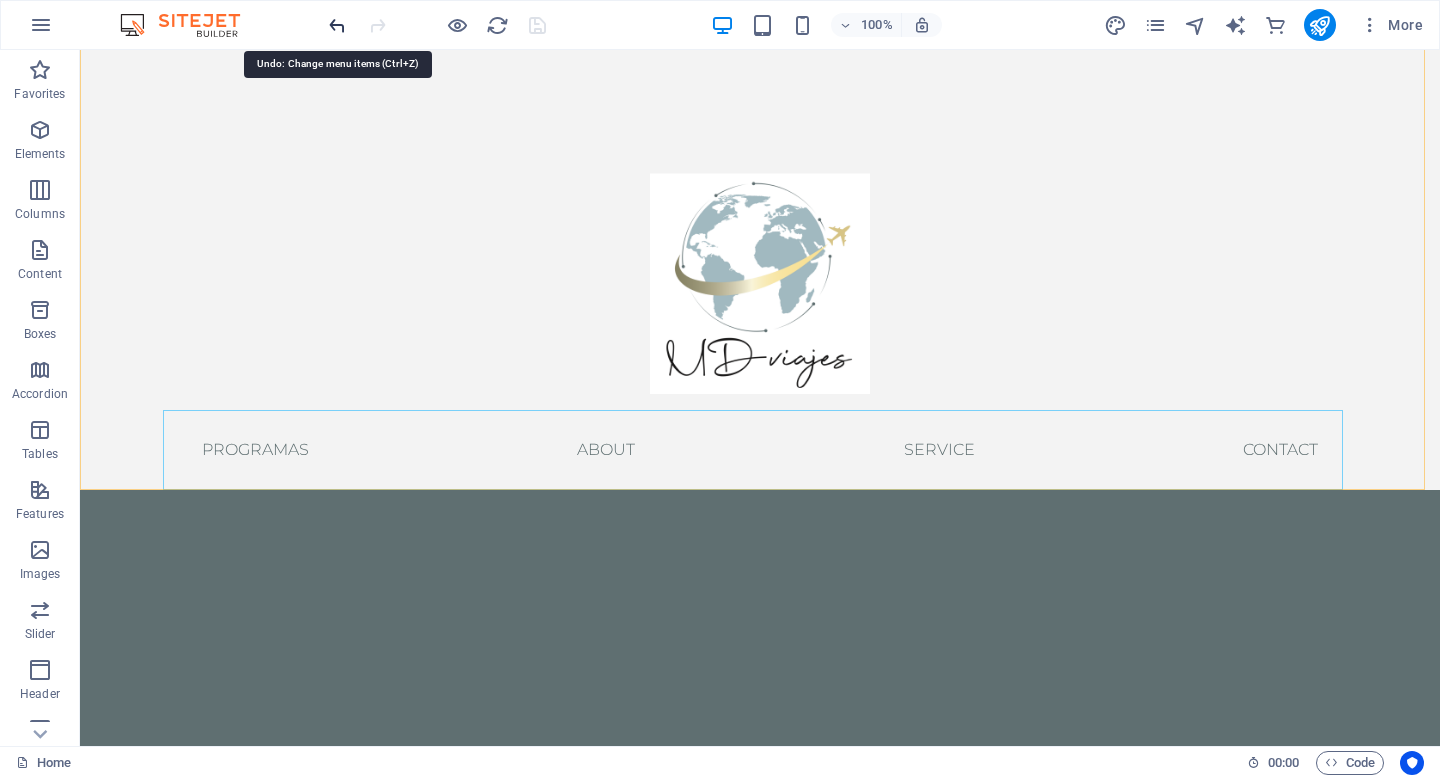 click at bounding box center (337, 25) 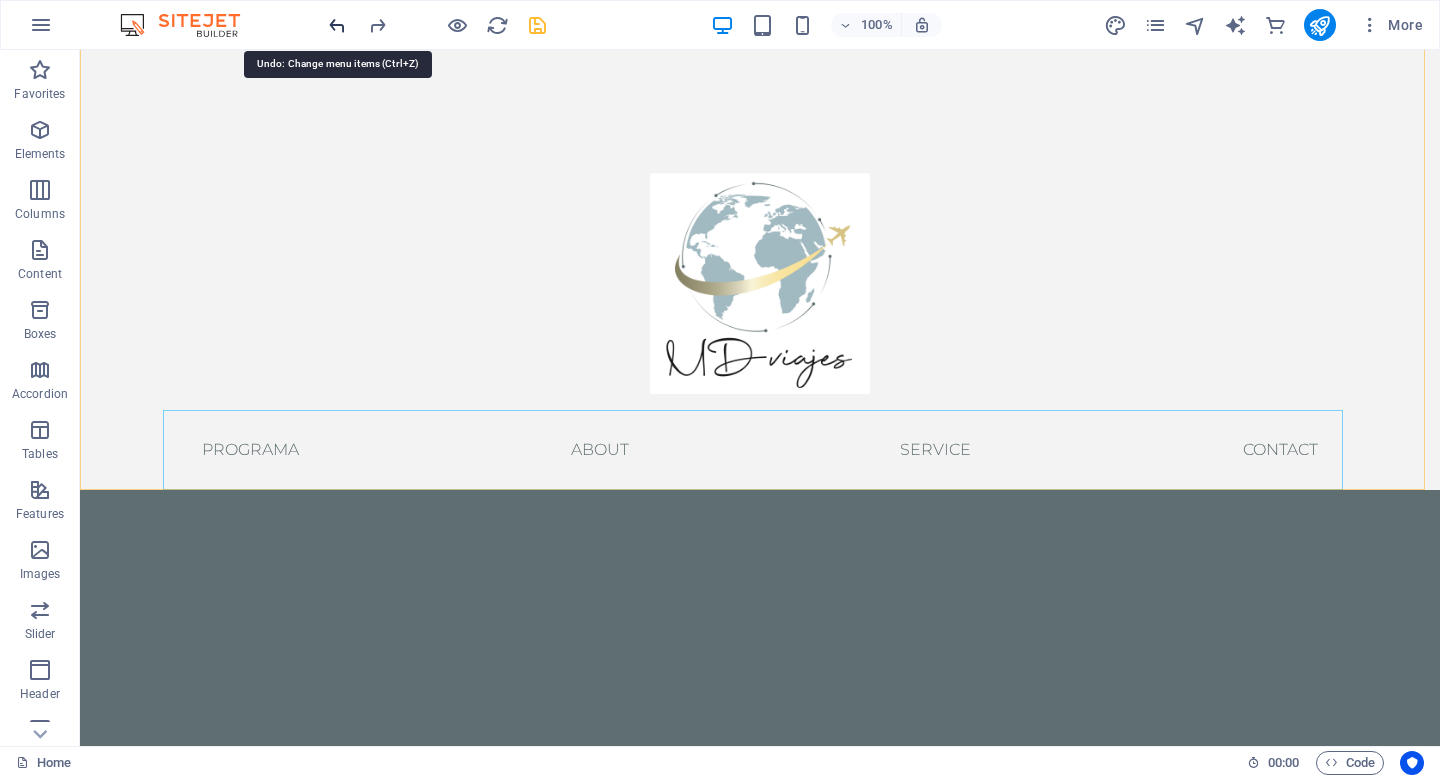 click at bounding box center [337, 25] 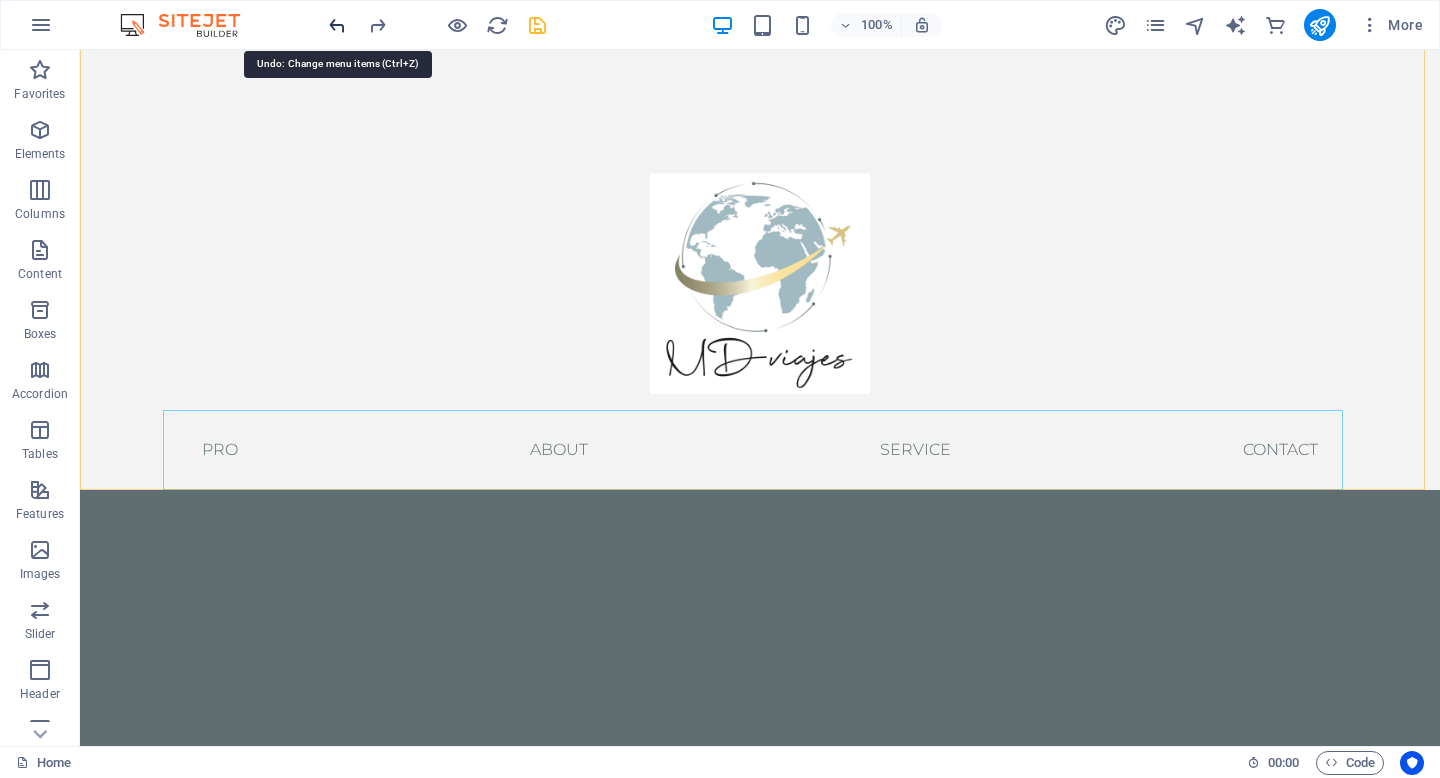 click at bounding box center [337, 25] 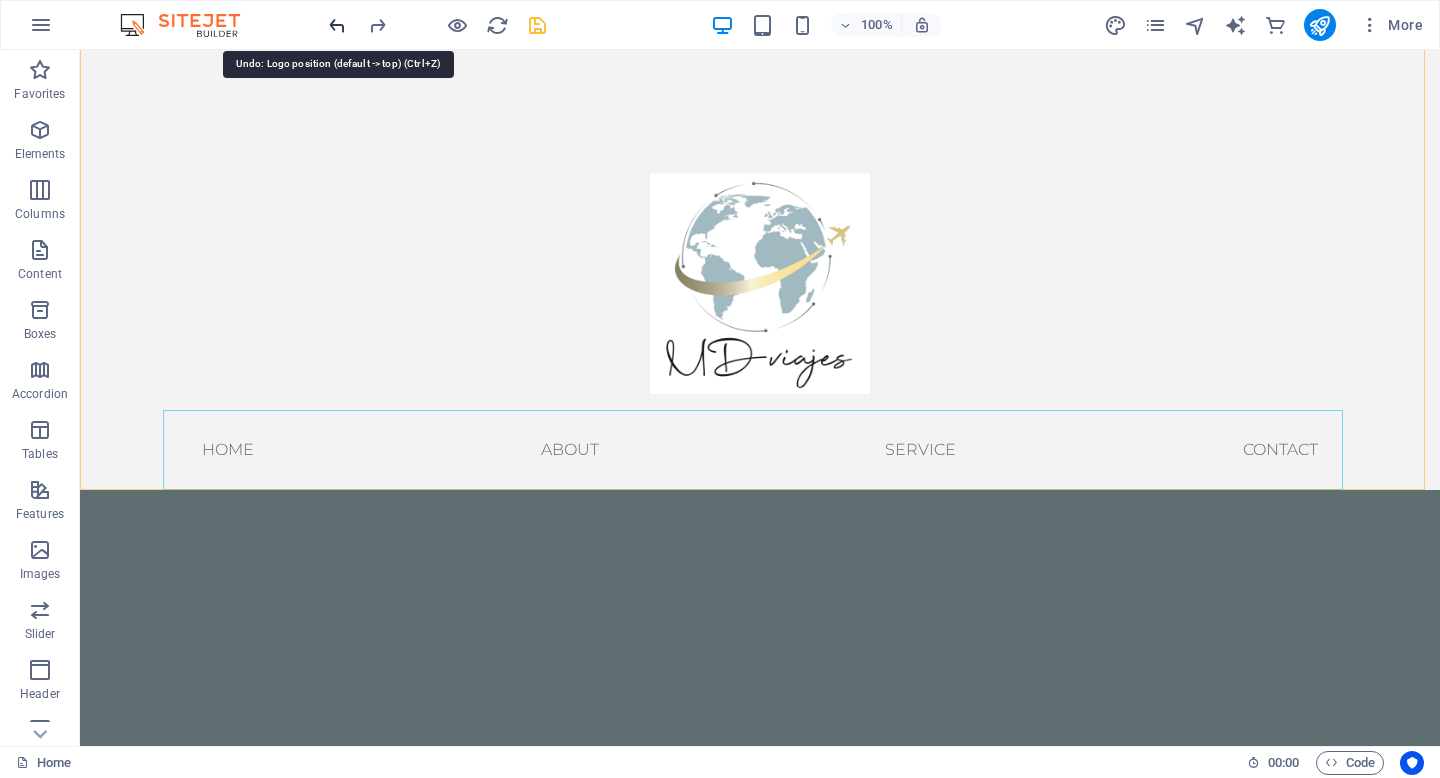 click at bounding box center (337, 25) 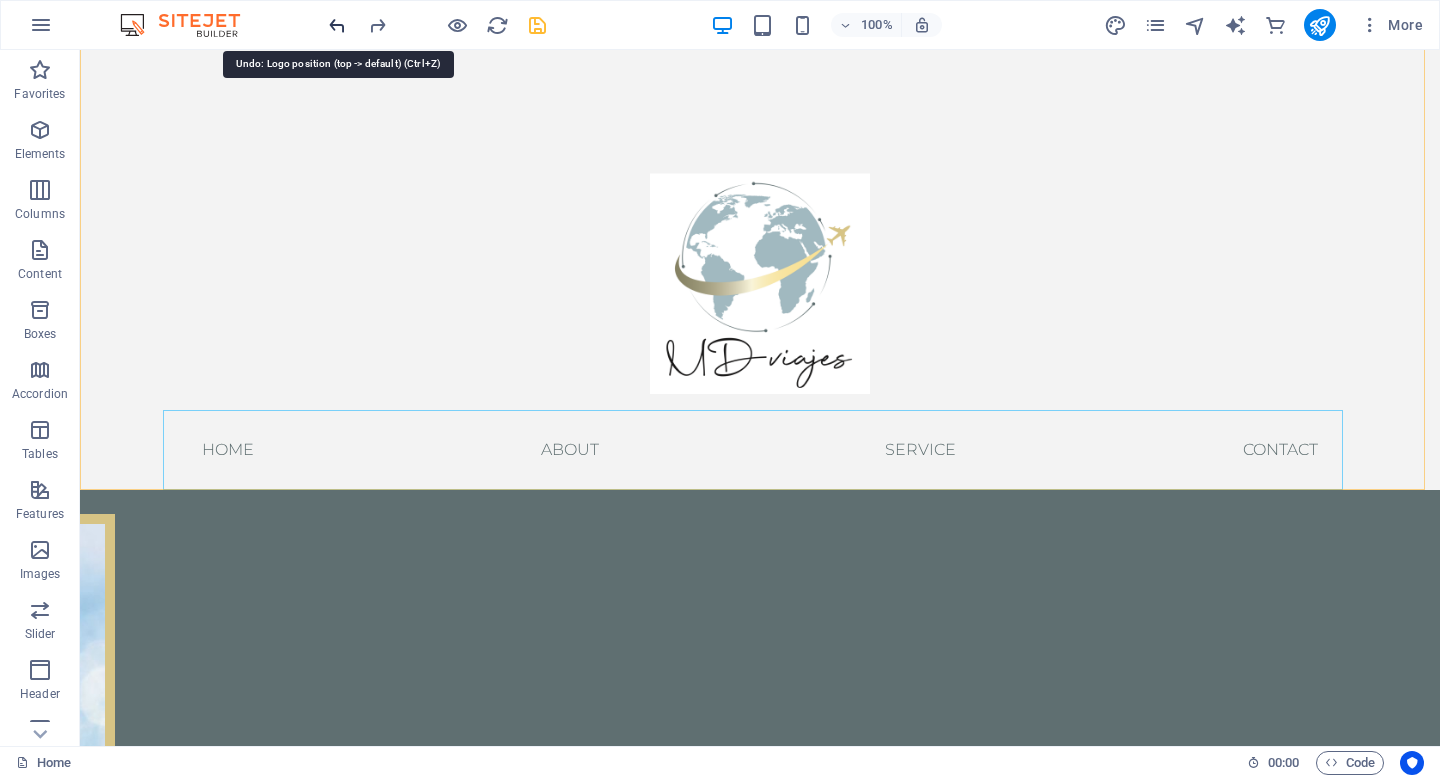 click at bounding box center (337, 25) 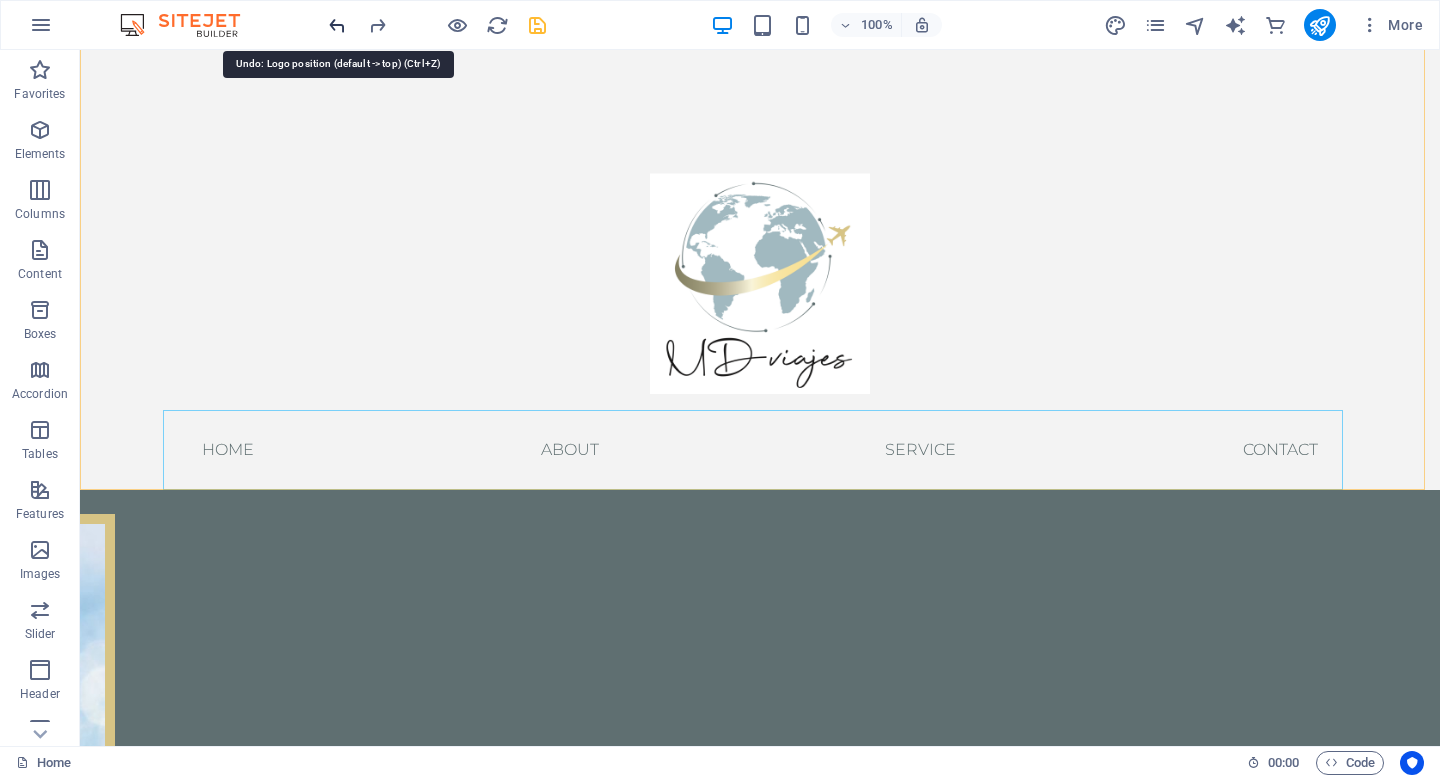 click at bounding box center (337, 25) 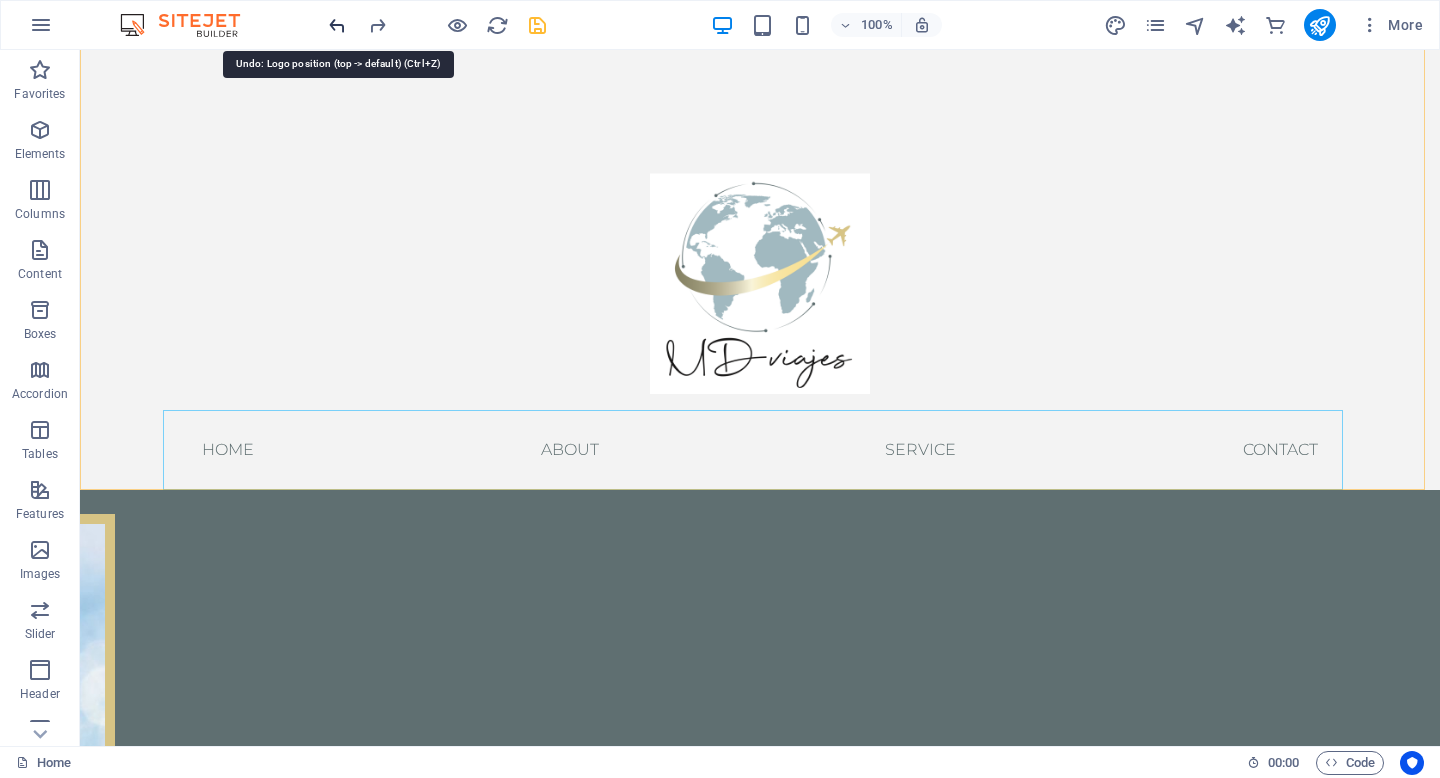 click at bounding box center (337, 25) 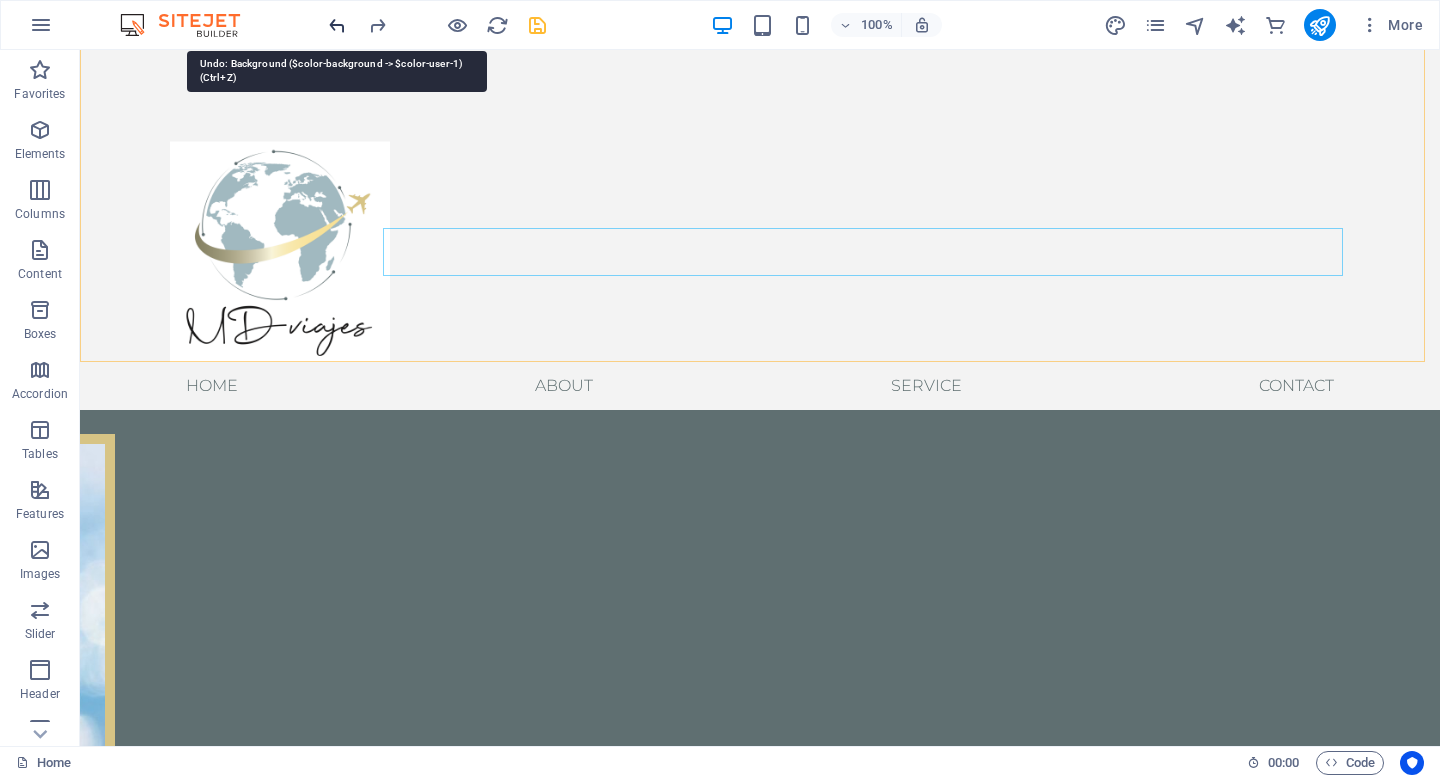 click at bounding box center (337, 25) 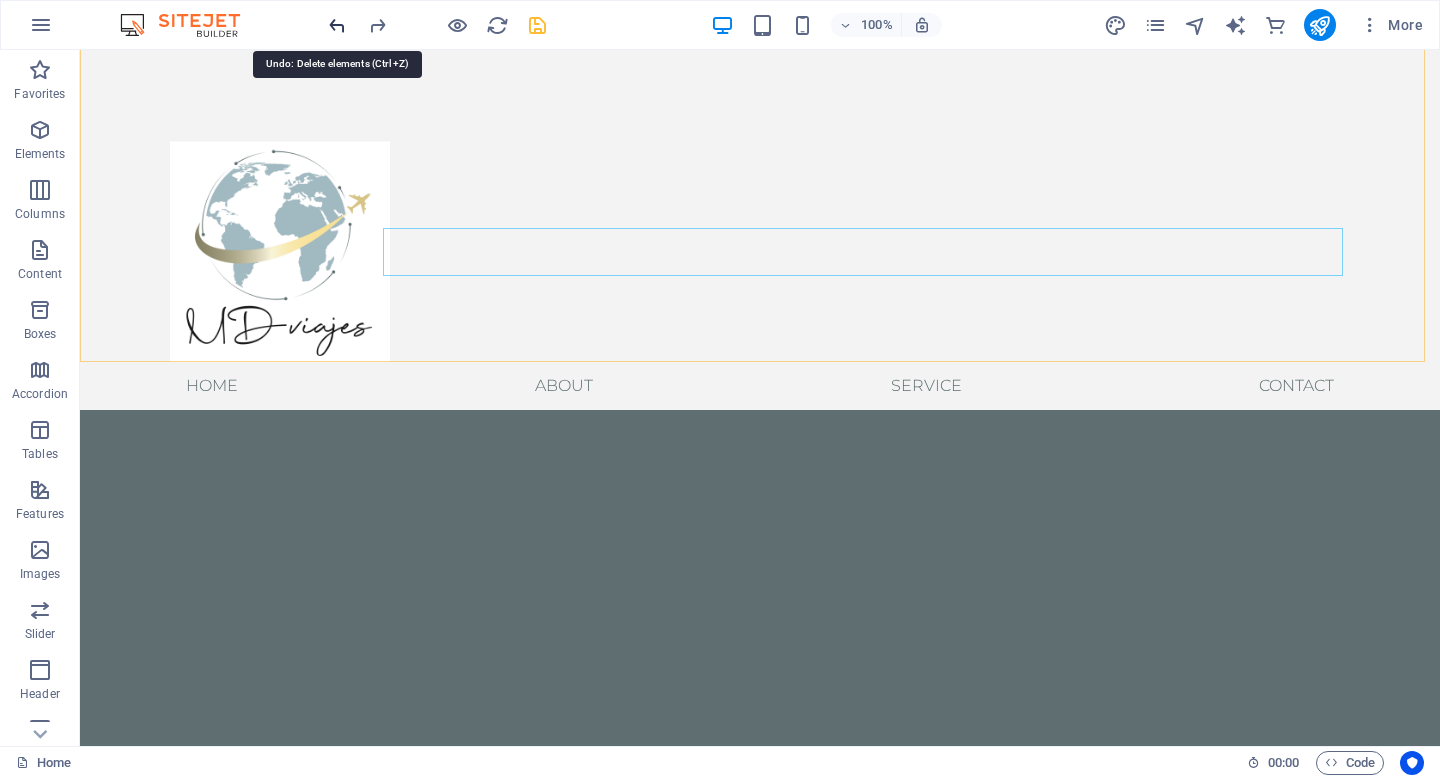 click at bounding box center [337, 25] 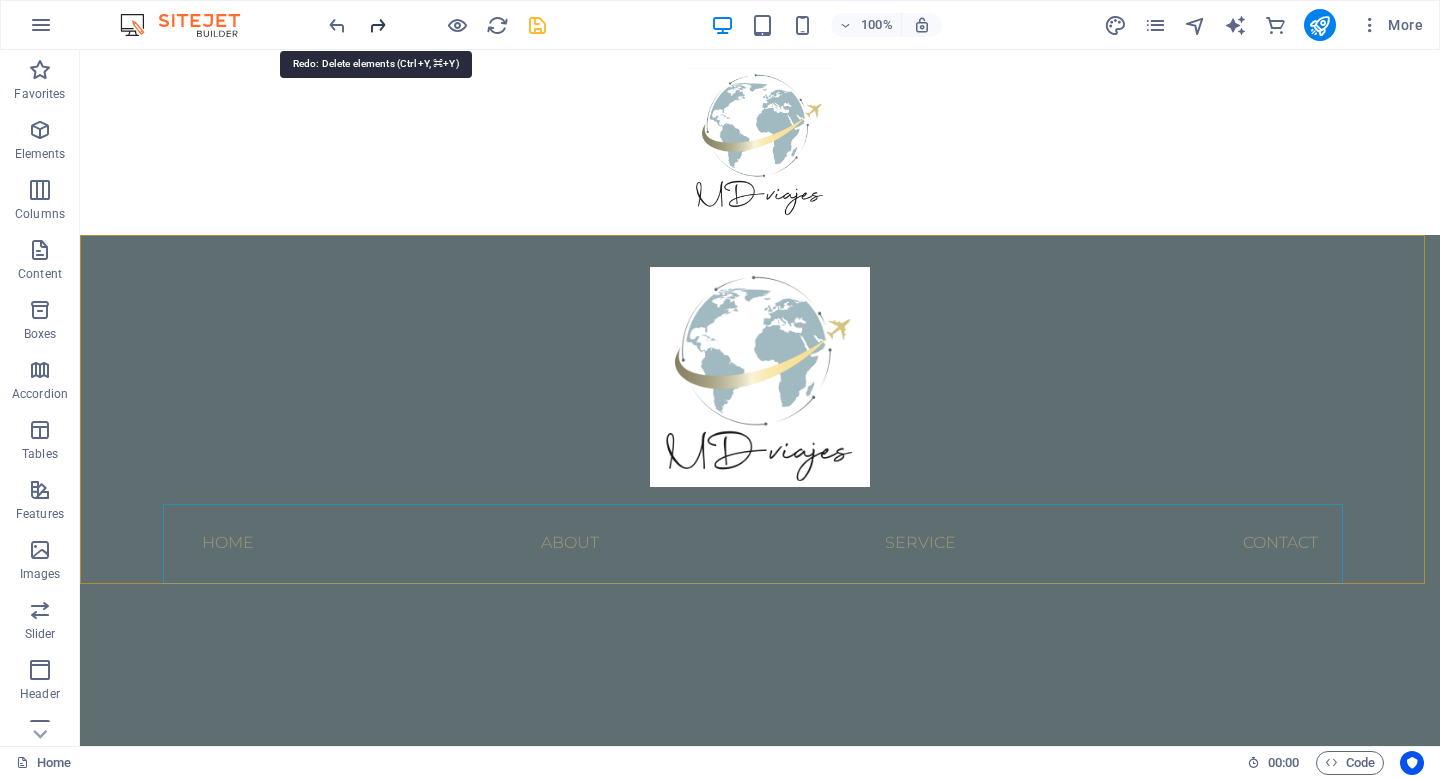 click at bounding box center [377, 25] 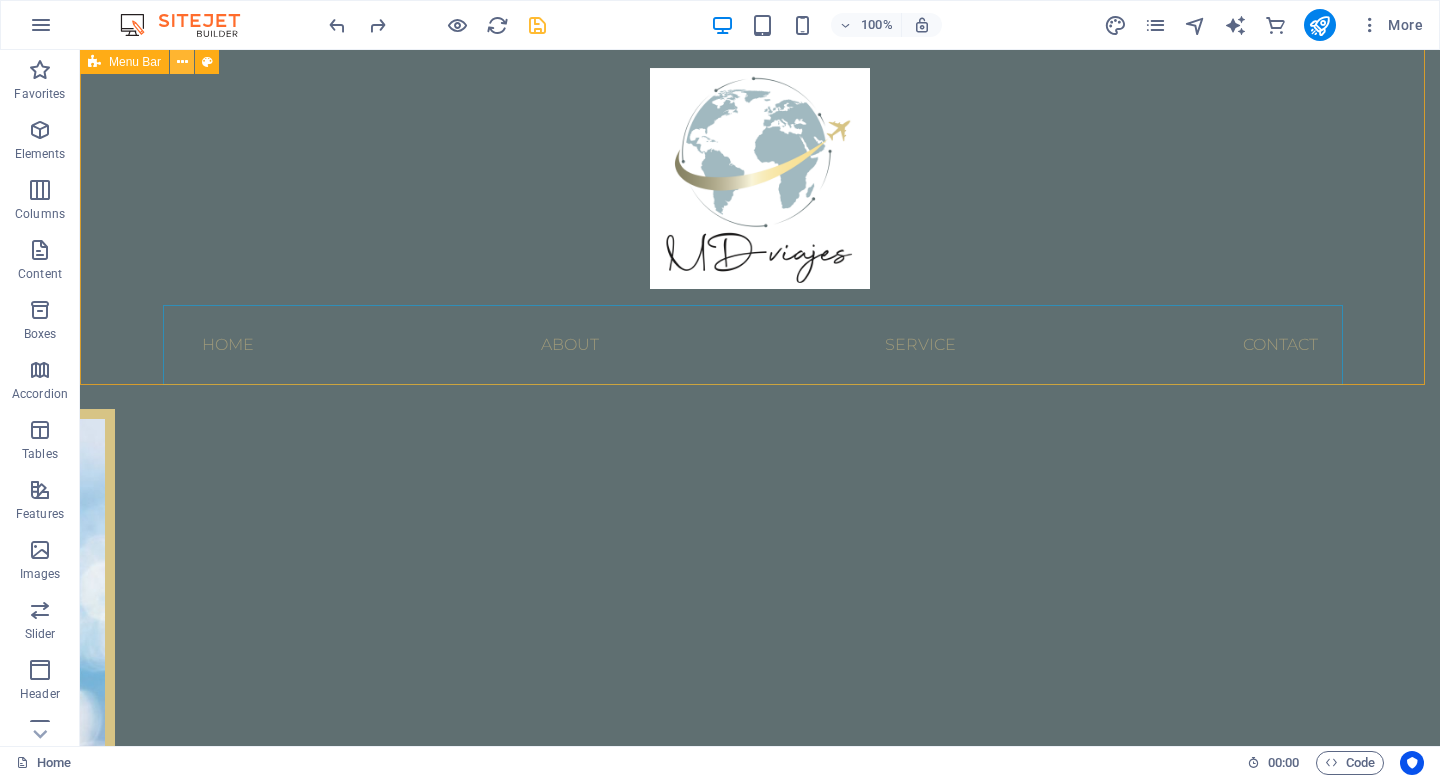 click at bounding box center [182, 62] 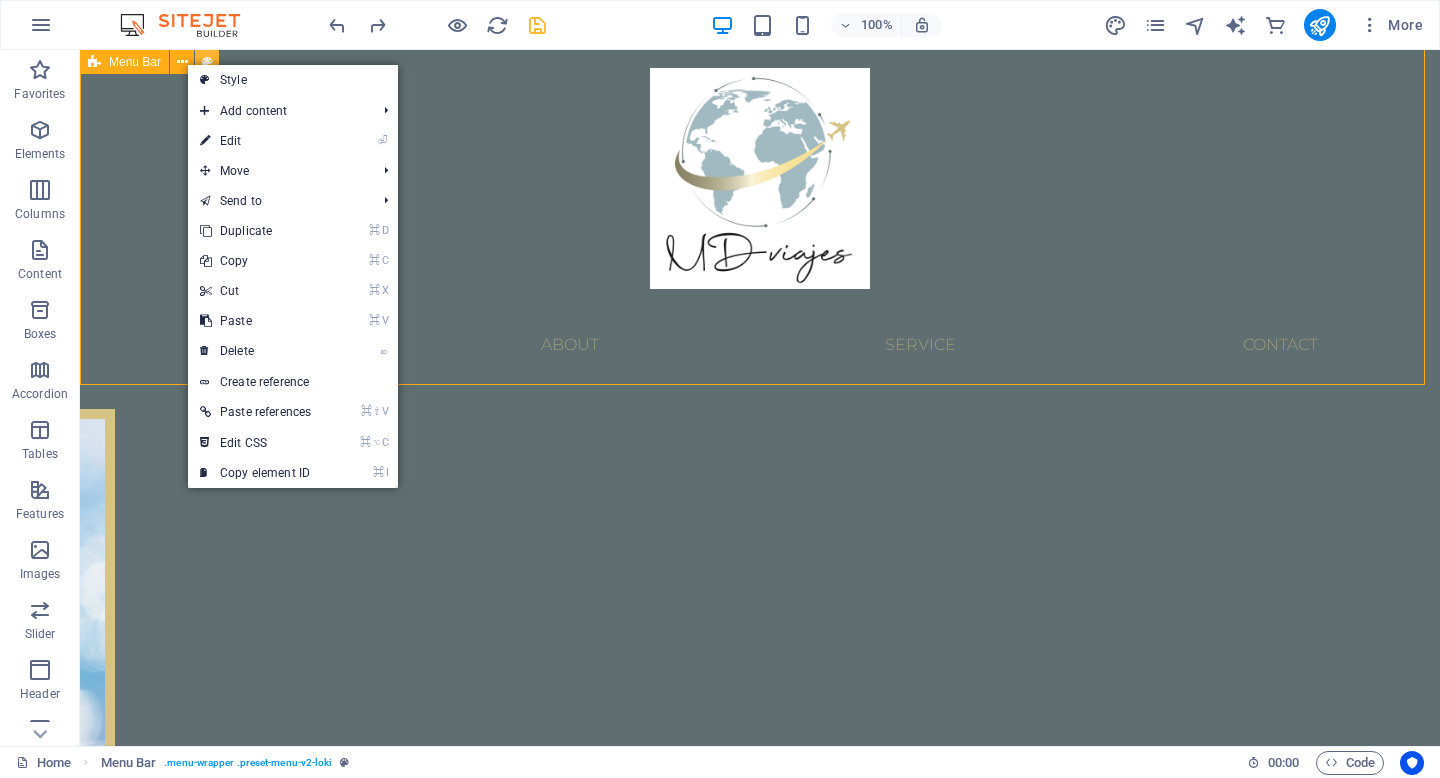 click at bounding box center [207, 62] 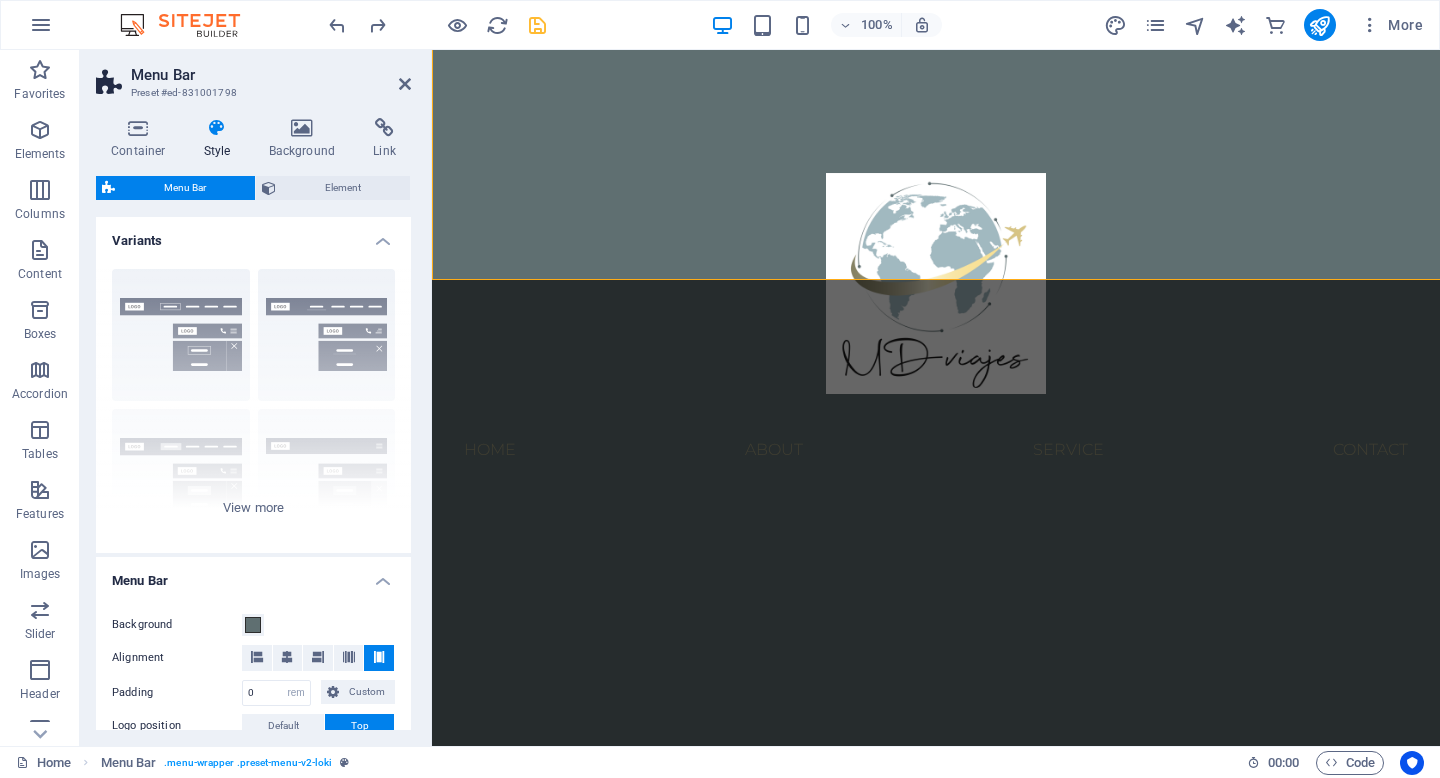 scroll, scrollTop: 119, scrollLeft: 0, axis: vertical 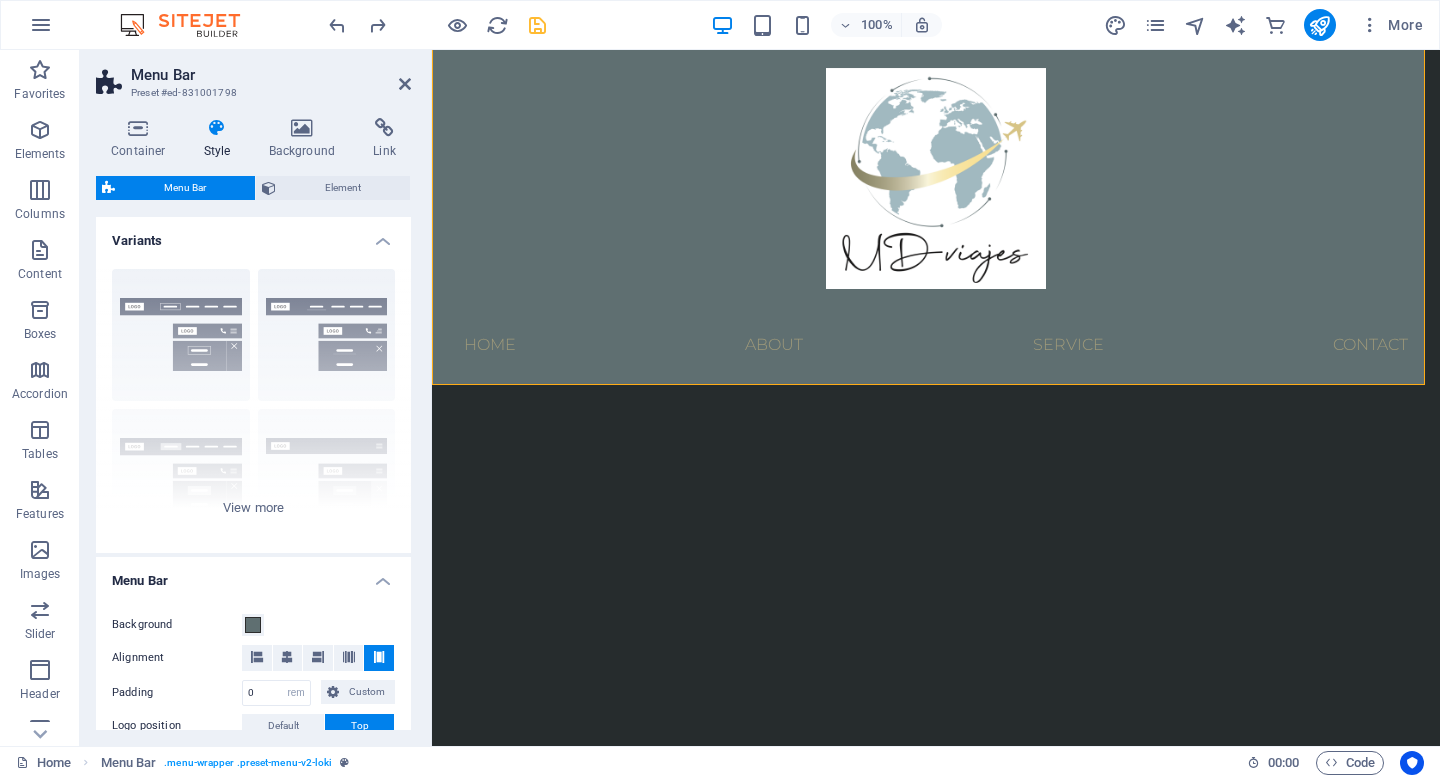 click on "Background" at bounding box center [253, 625] 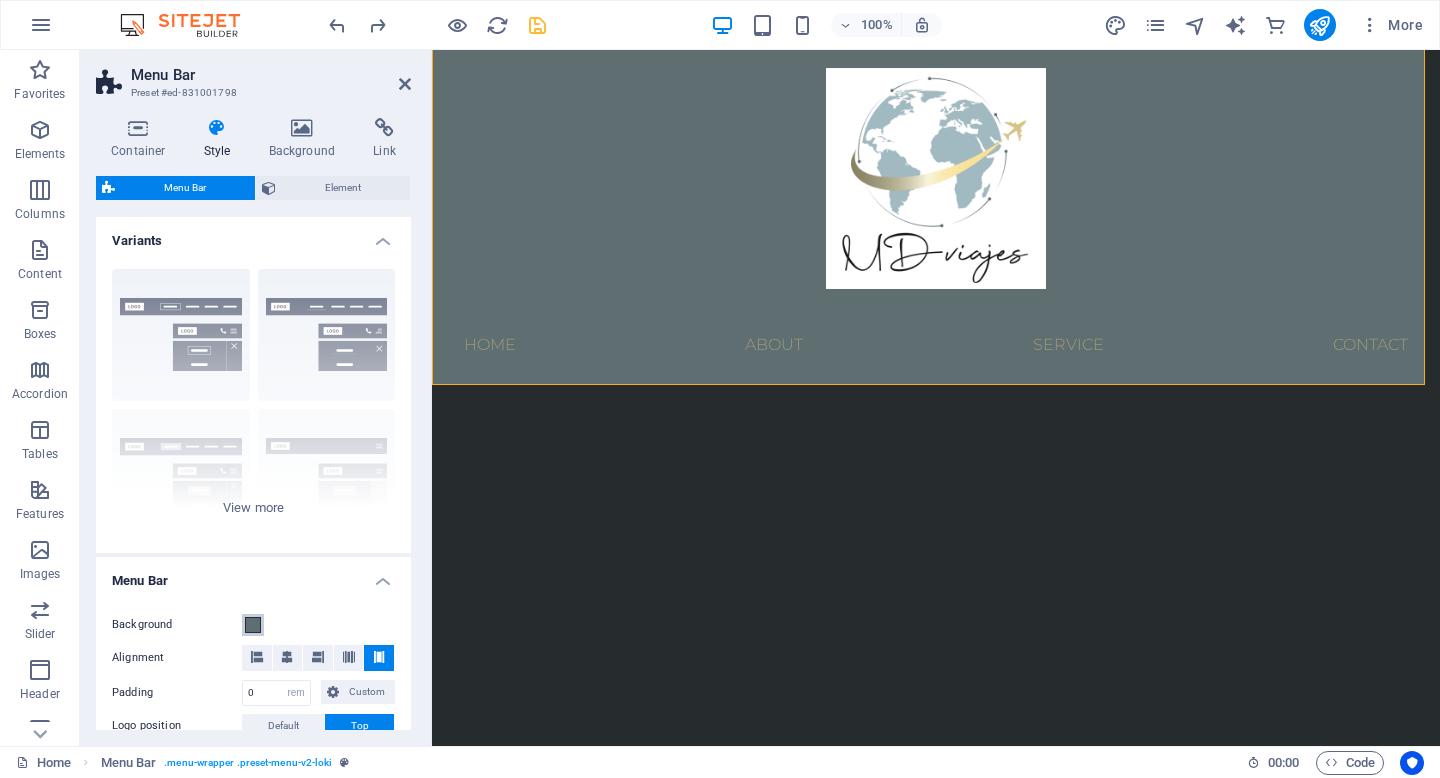 click at bounding box center [253, 625] 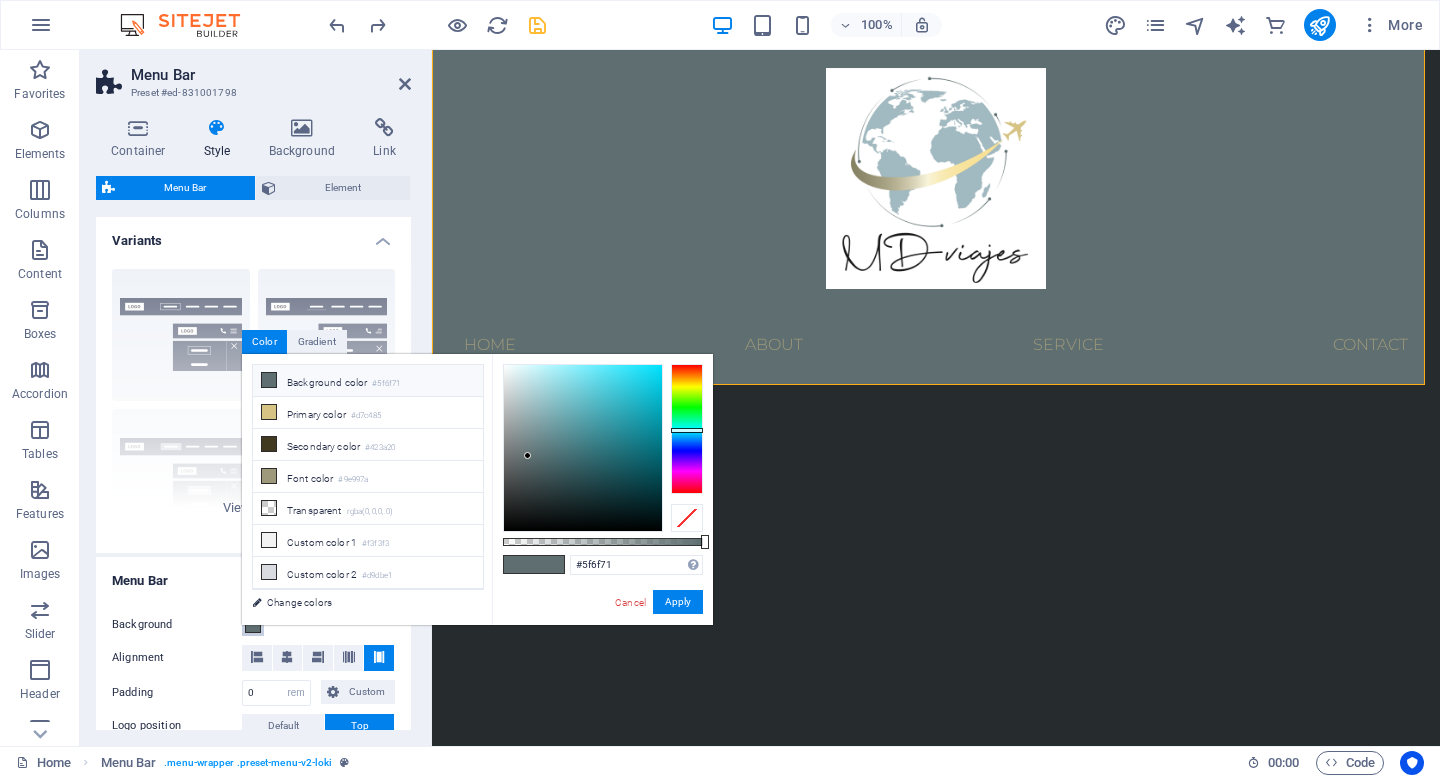 type on "#ffffff" 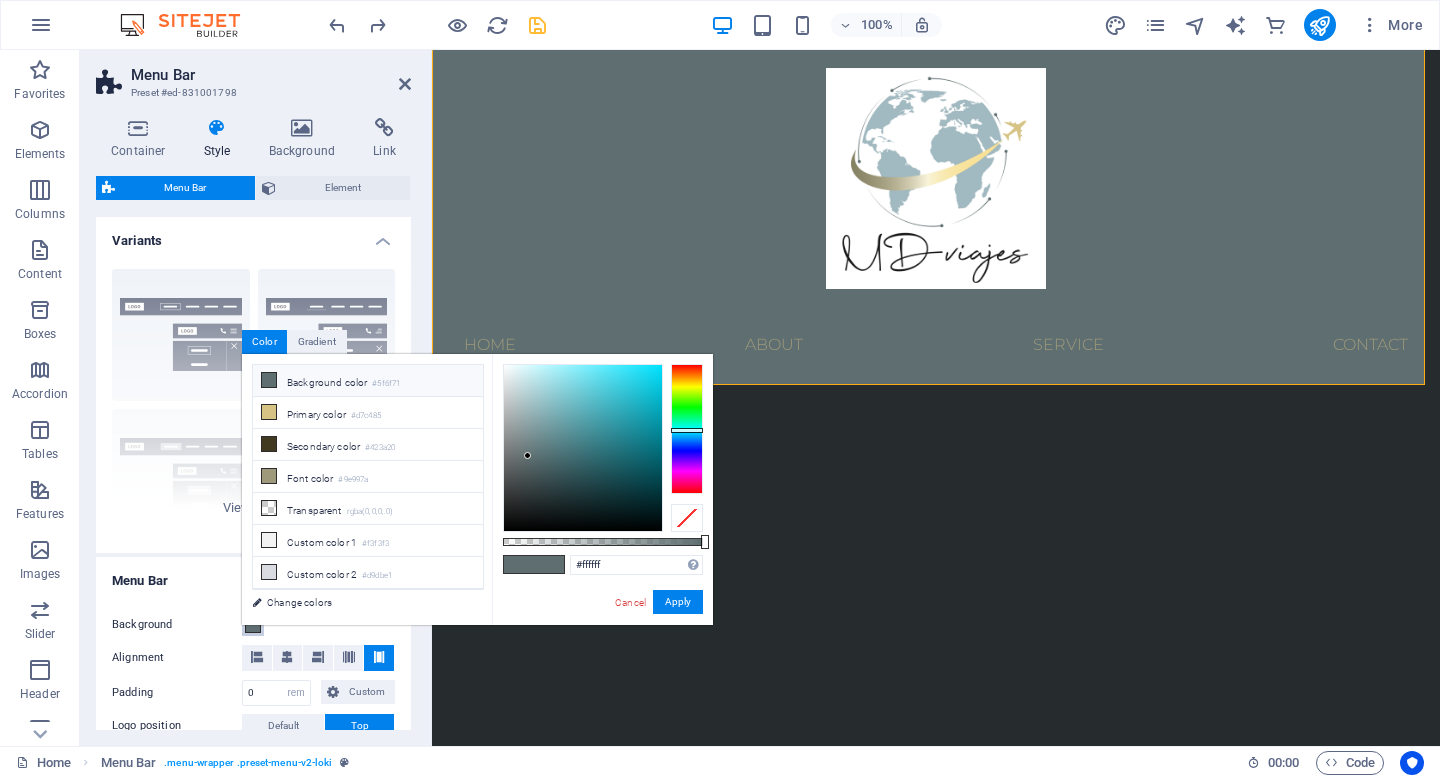 click at bounding box center (583, 448) 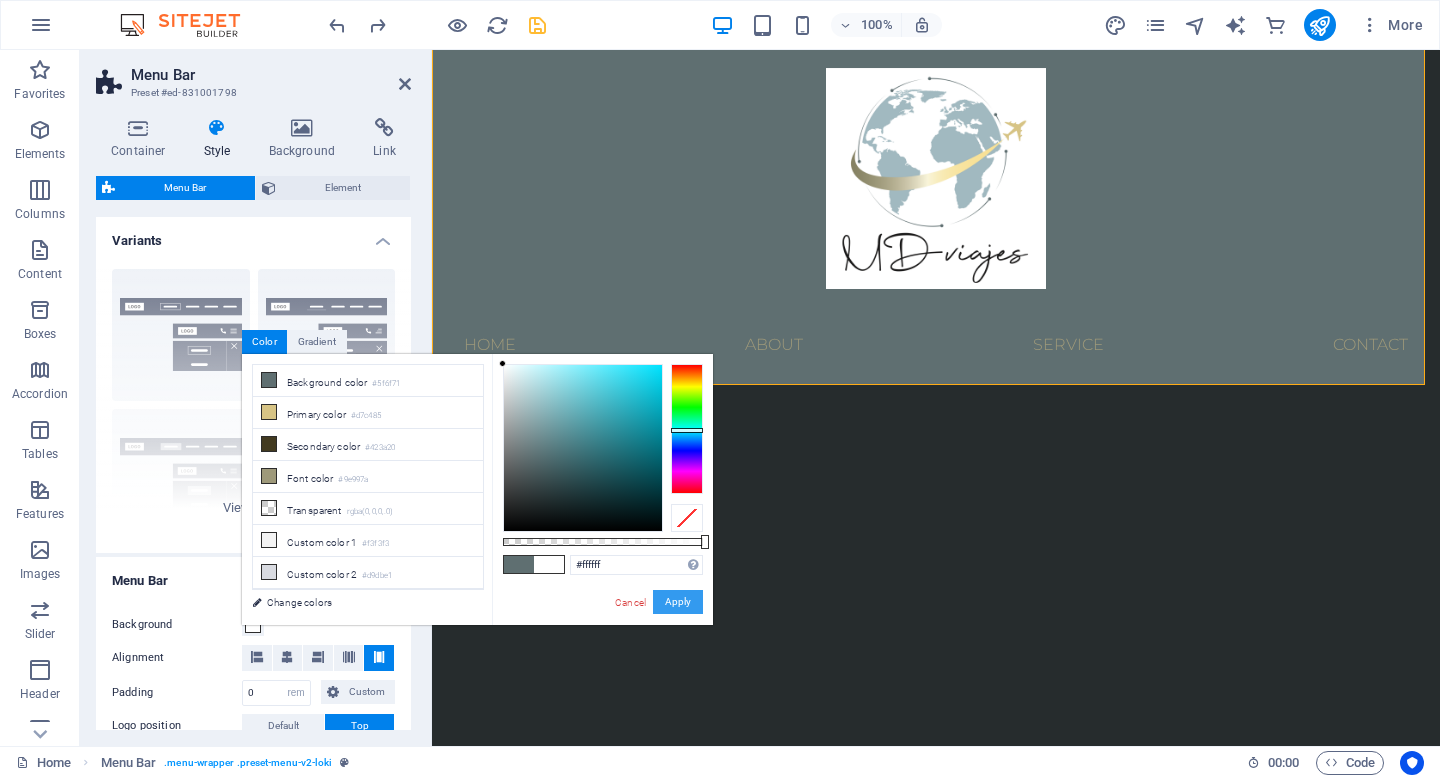 click on "Apply" at bounding box center [678, 602] 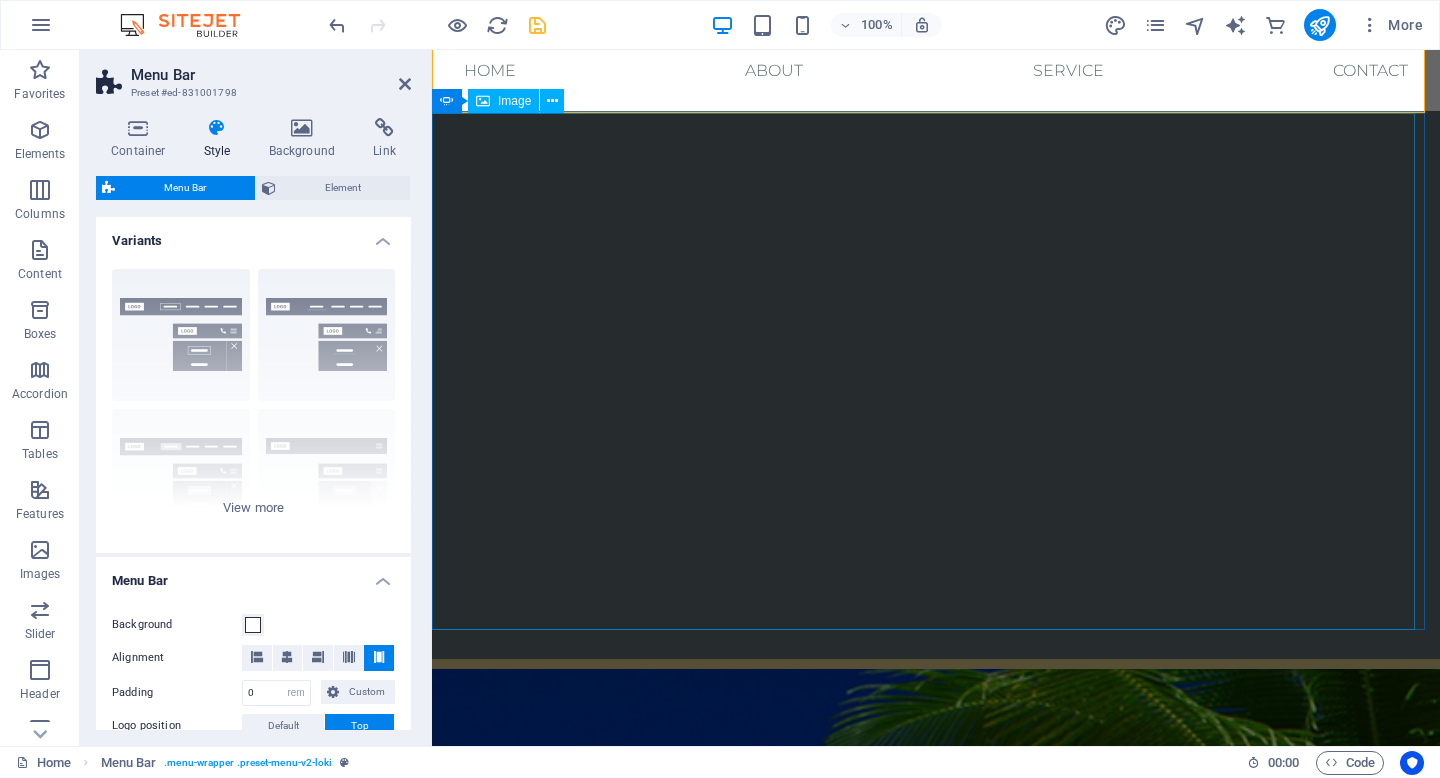 scroll, scrollTop: 0, scrollLeft: 0, axis: both 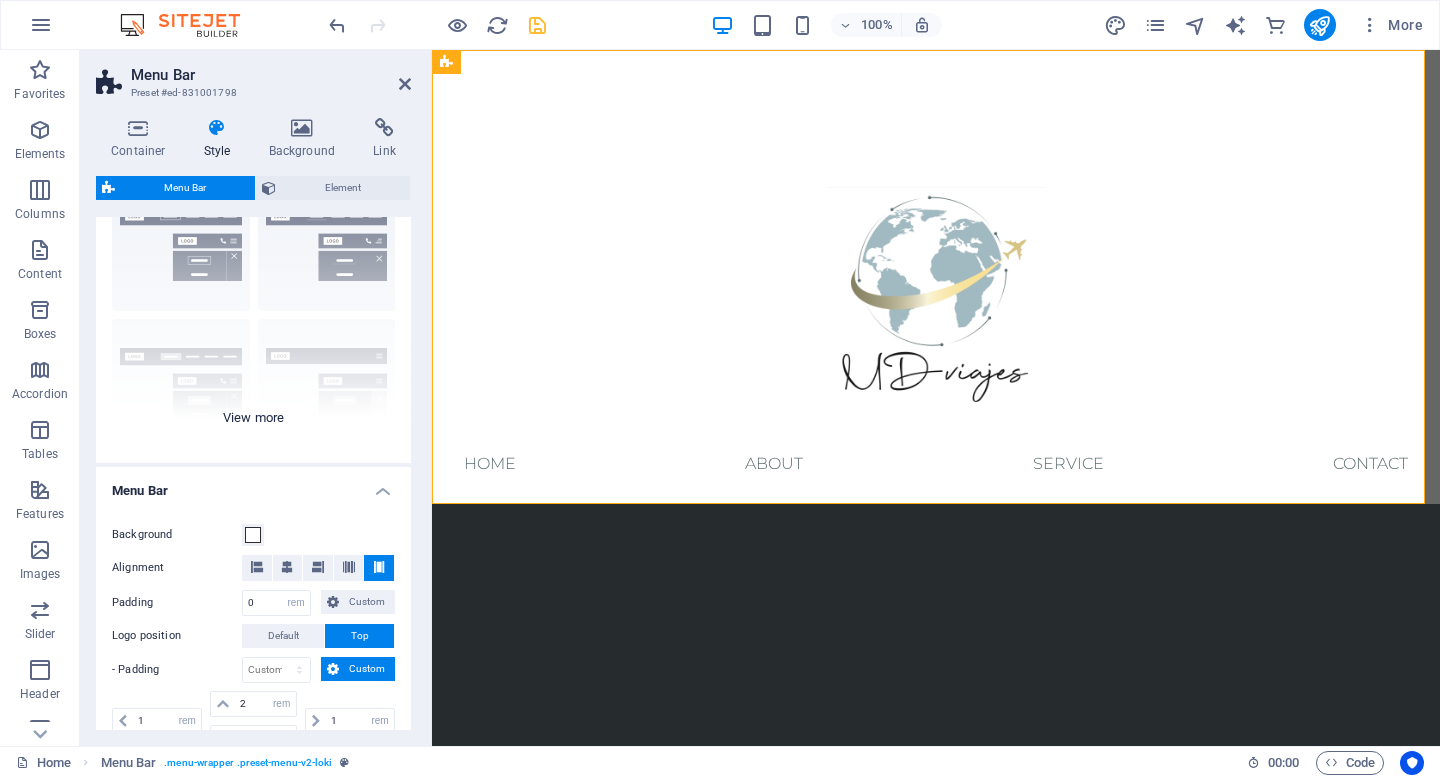 click on "Border Centered Default Fixed Loki Trigger Wide XXL" at bounding box center (253, 313) 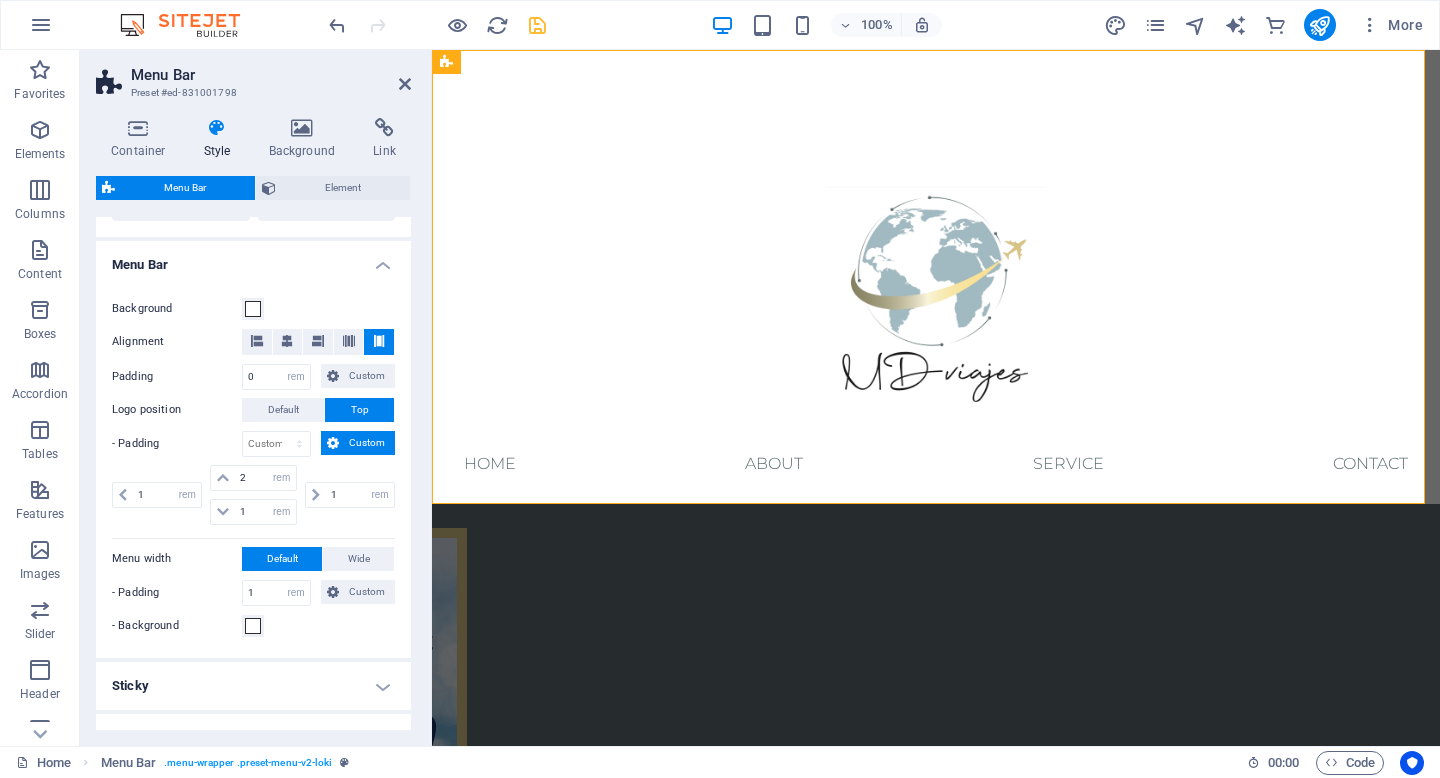 scroll, scrollTop: 606, scrollLeft: 0, axis: vertical 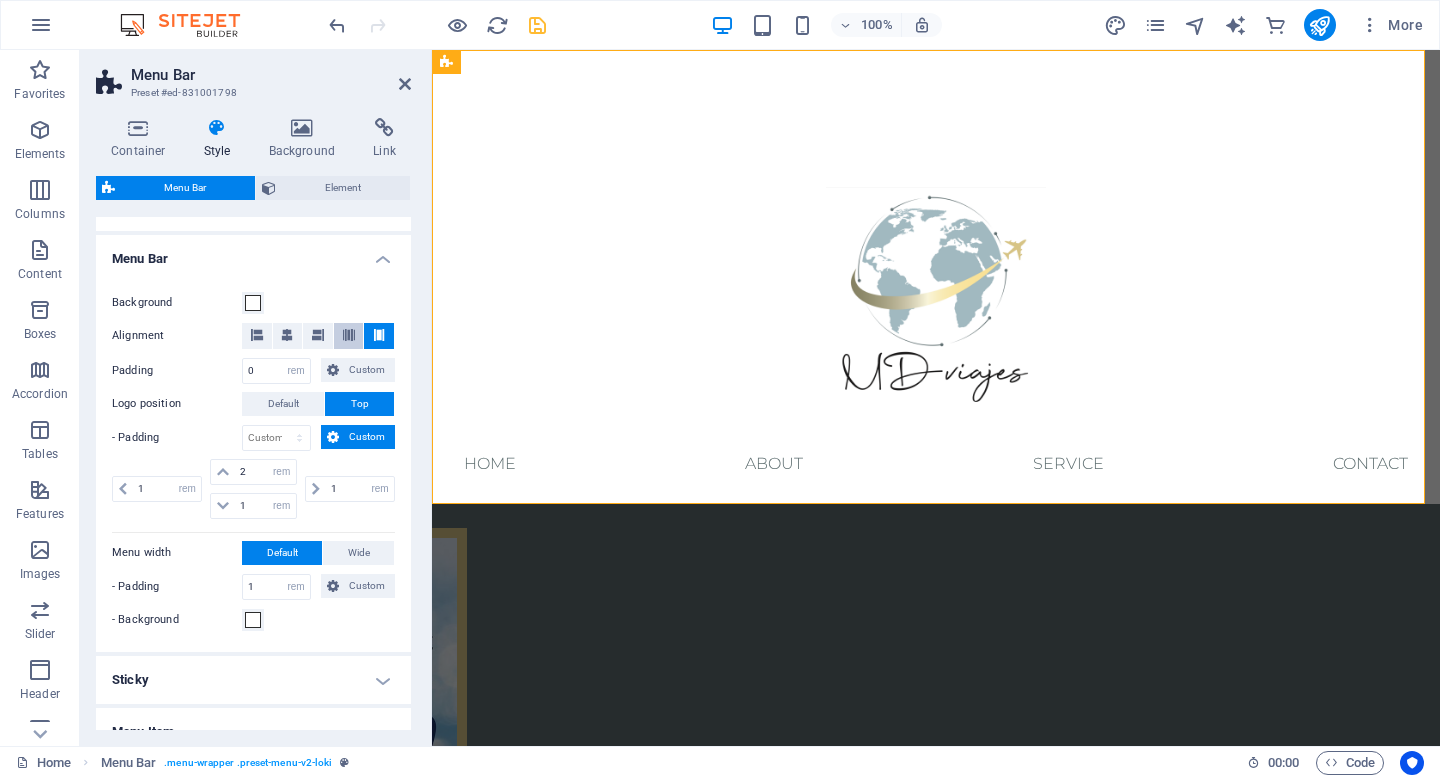 click at bounding box center [349, 336] 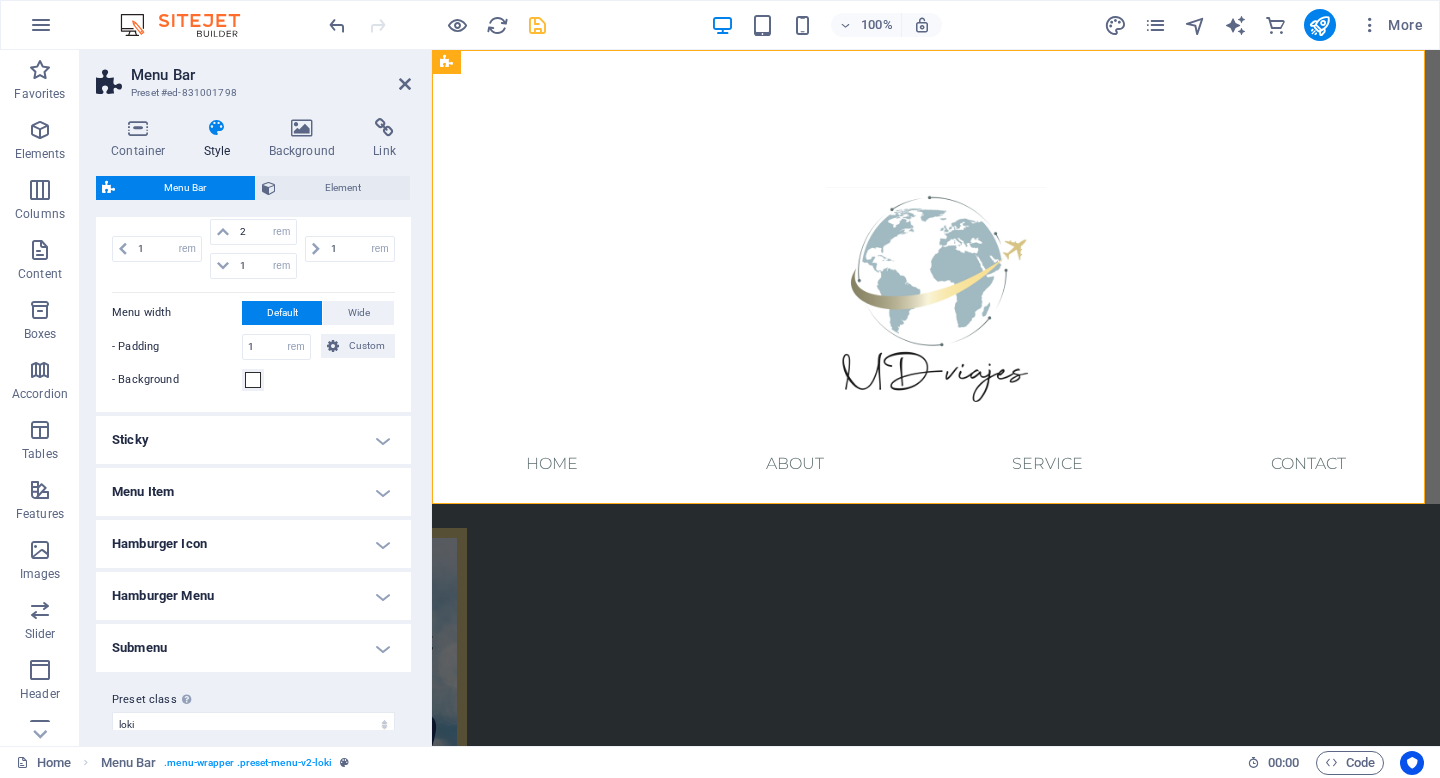 scroll, scrollTop: 850, scrollLeft: 0, axis: vertical 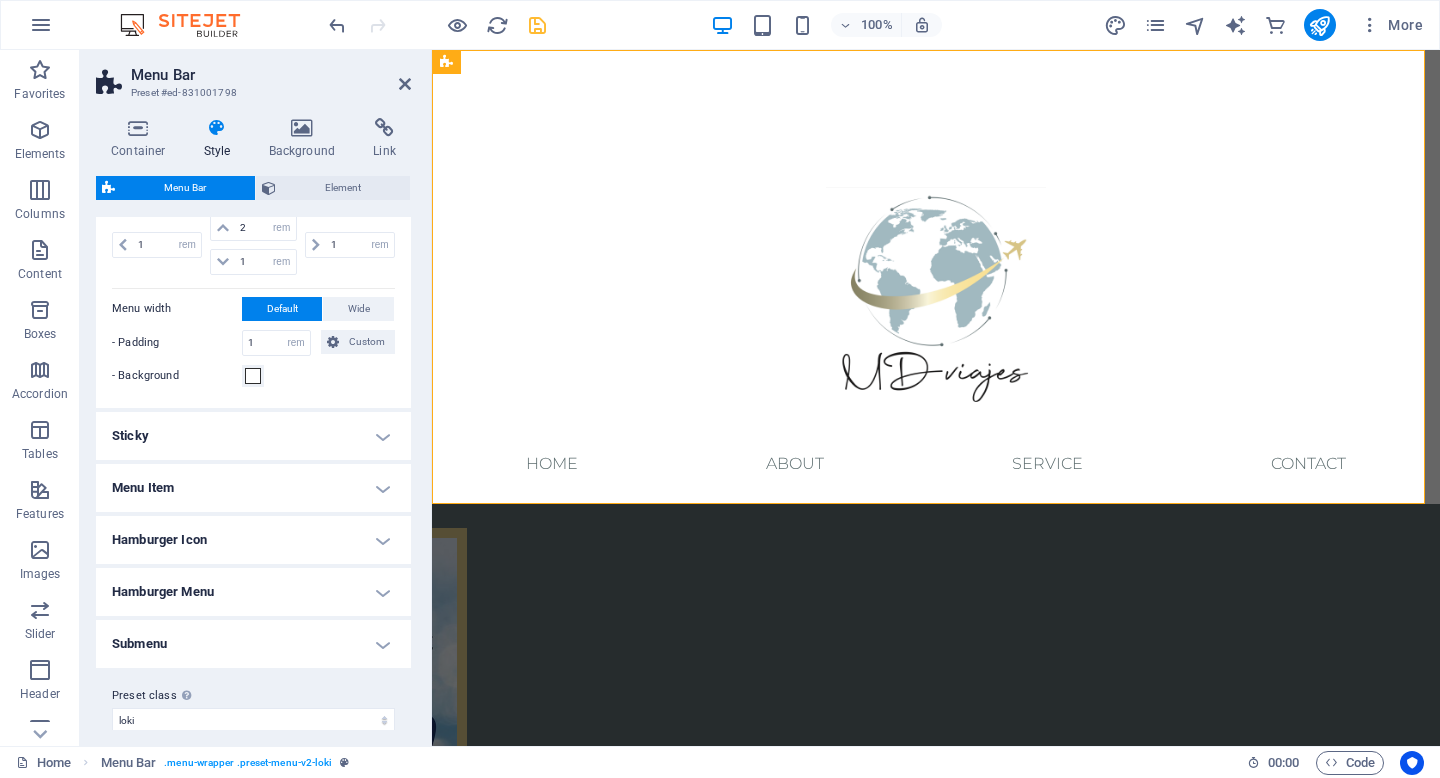 click on "Menu Item" at bounding box center (253, 488) 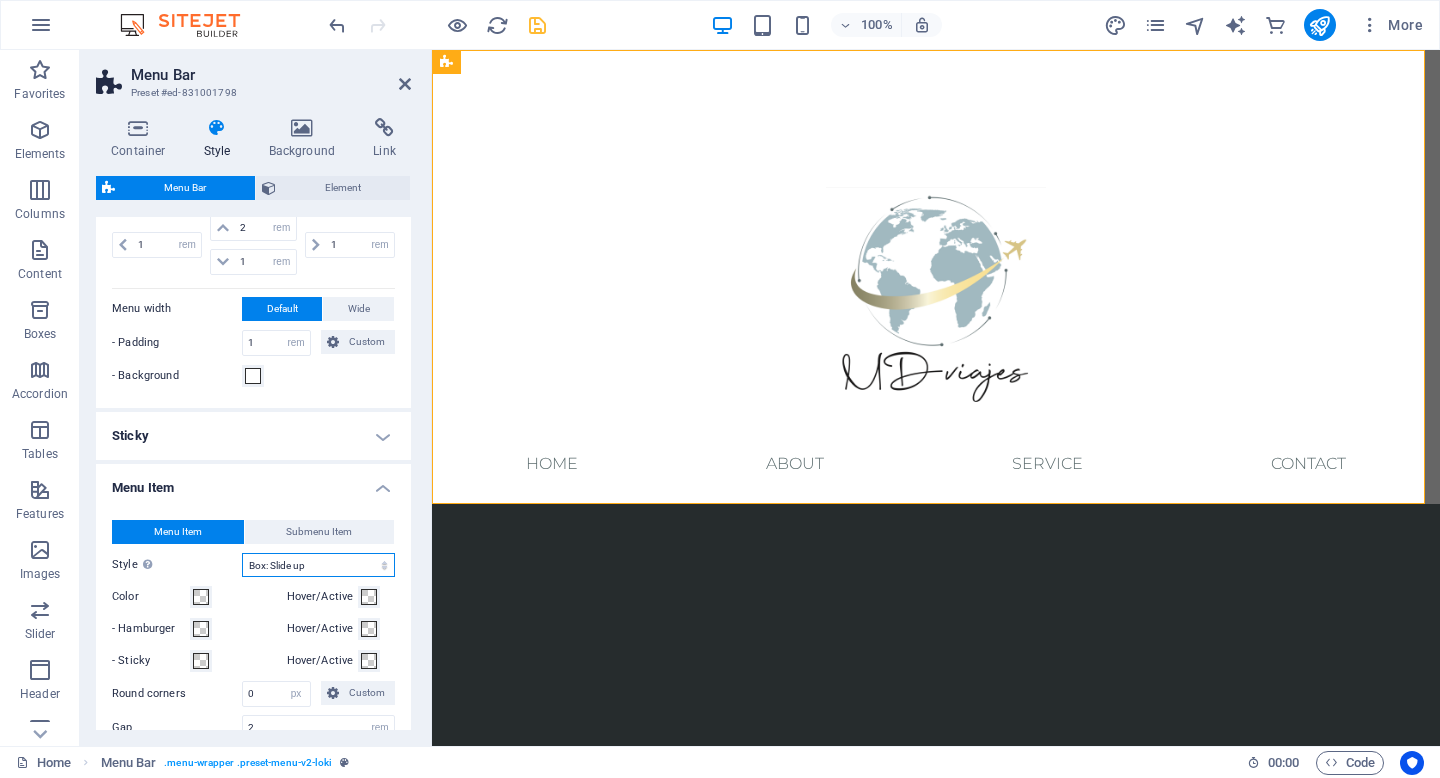 click on "Plain Text color Box: Fade Box: Flip vertical Box: Flip horizontal Box: Slide down Box: Slide up Box: Slide right Box: Slide left Box: Zoom effect Border Border top & bottom Border left & right Border top Border bottom" at bounding box center (318, 565) 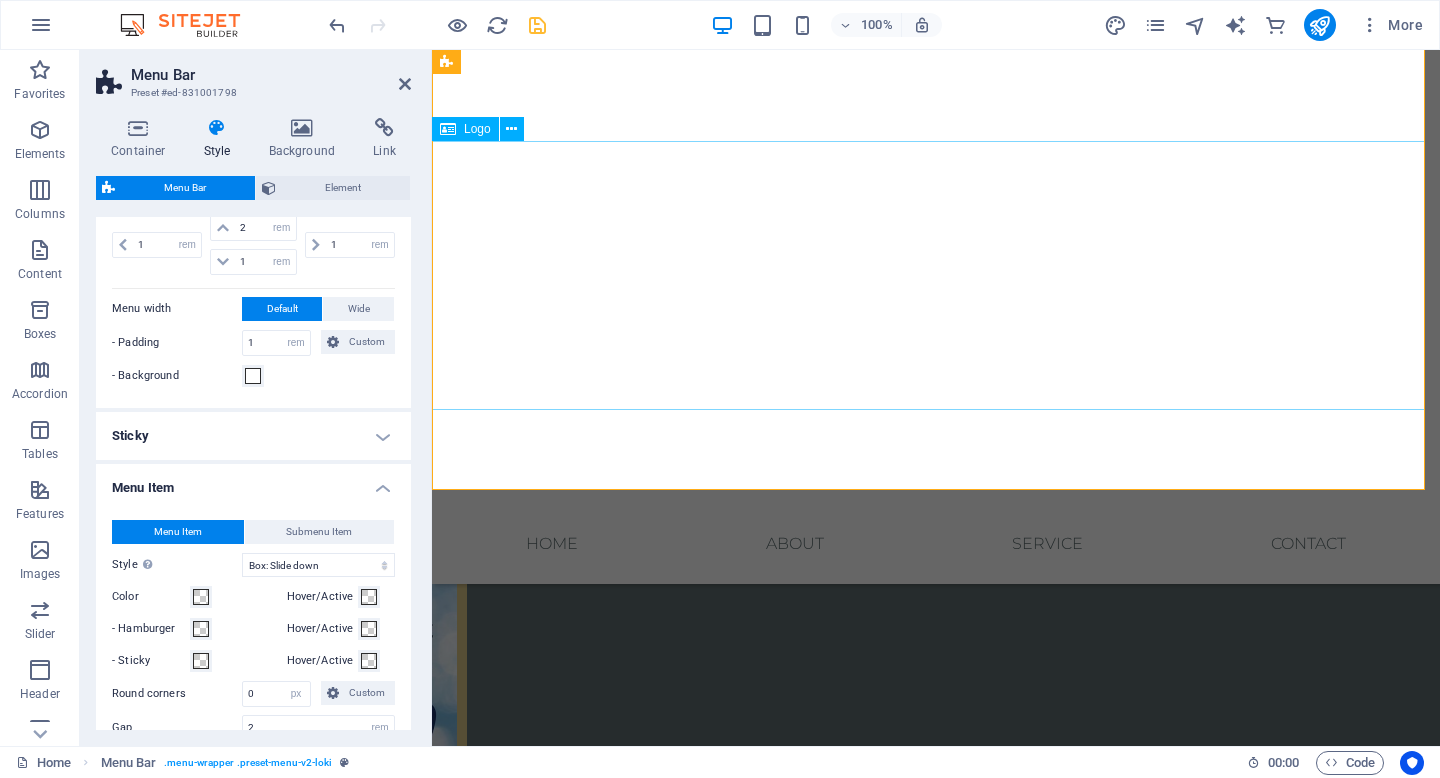 scroll, scrollTop: 14, scrollLeft: 0, axis: vertical 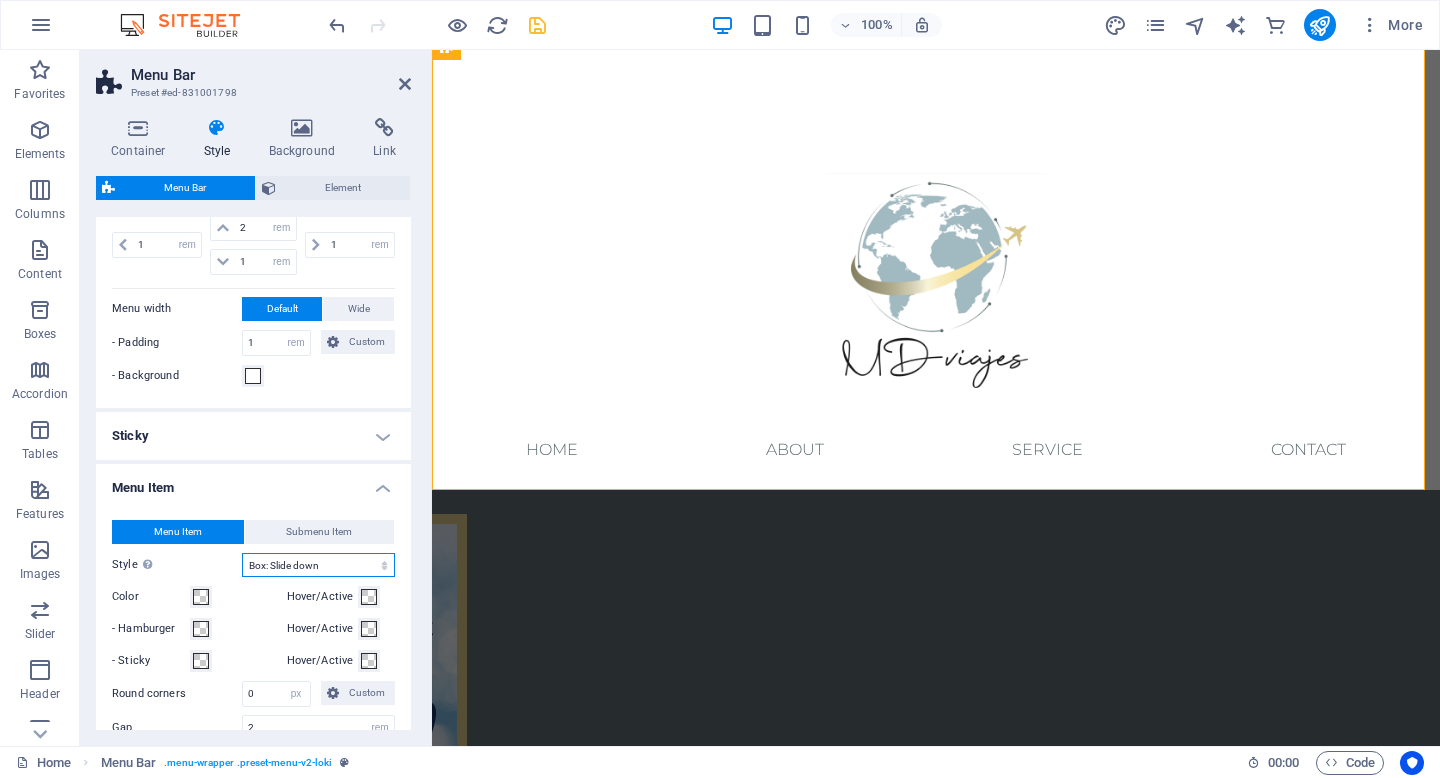 click on "Plain Text color Box: Fade Box: Flip vertical Box: Flip horizontal Box: Slide down Box: Slide up Box: Slide right Box: Slide left Box: Zoom effect Border Border top & bottom Border left & right Border top Border bottom" at bounding box center (318, 565) 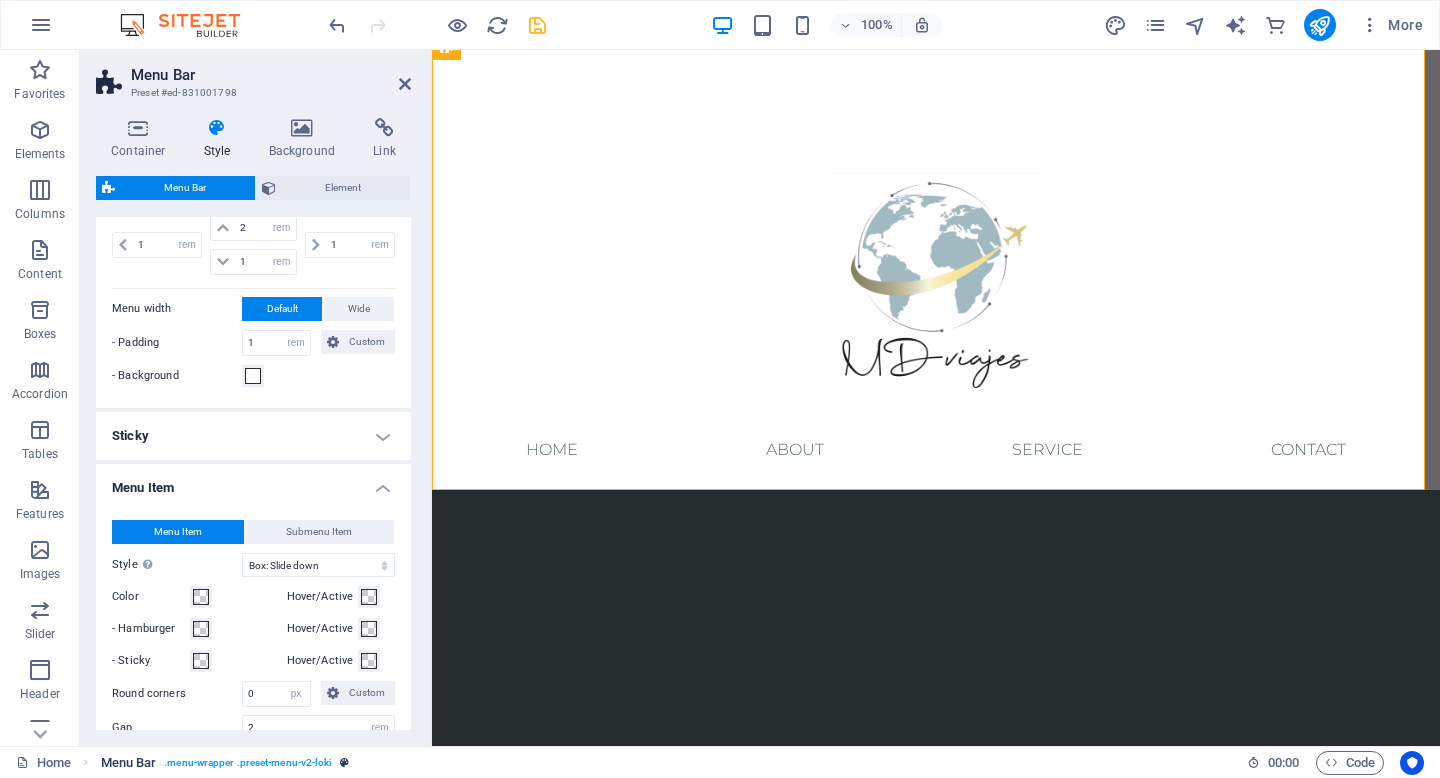 click at bounding box center (337, 25) 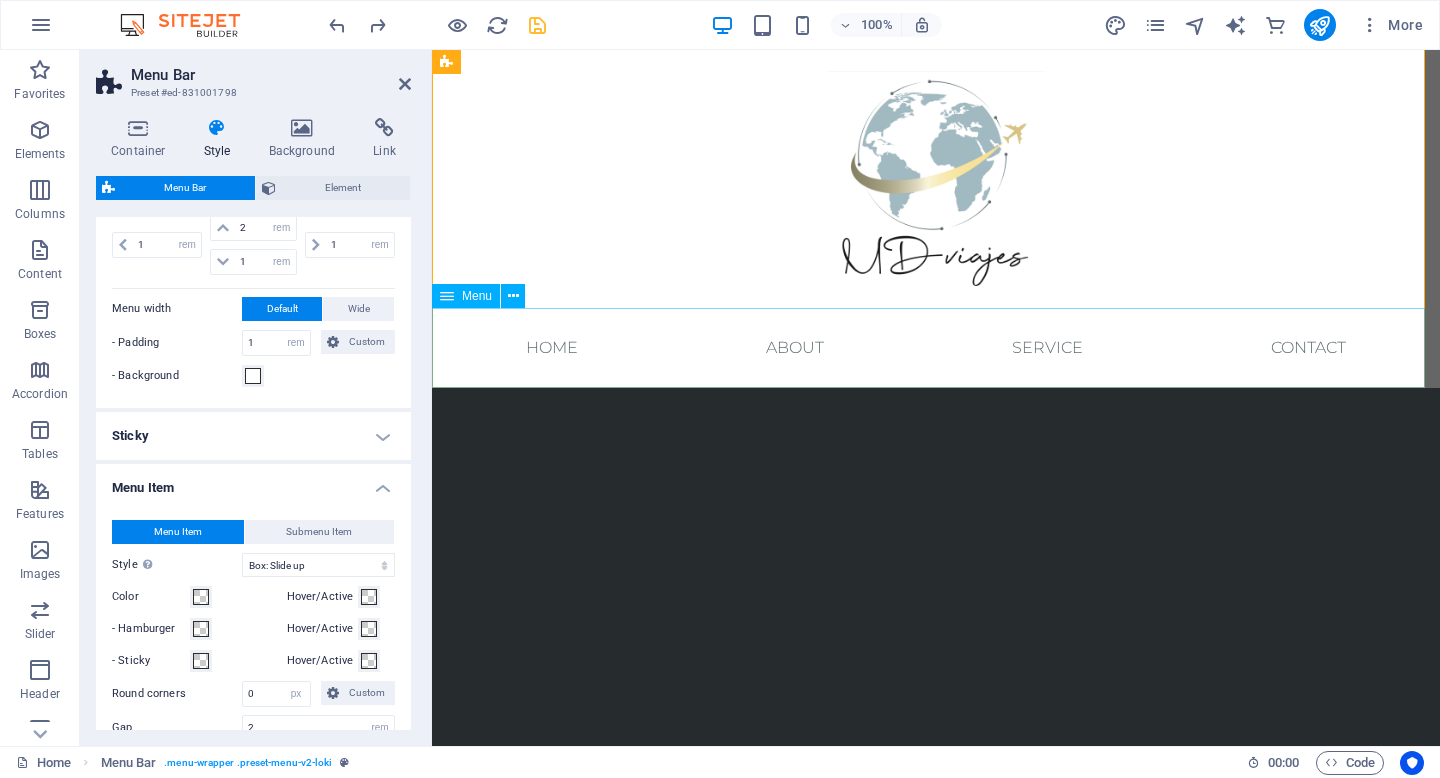 scroll, scrollTop: 0, scrollLeft: 0, axis: both 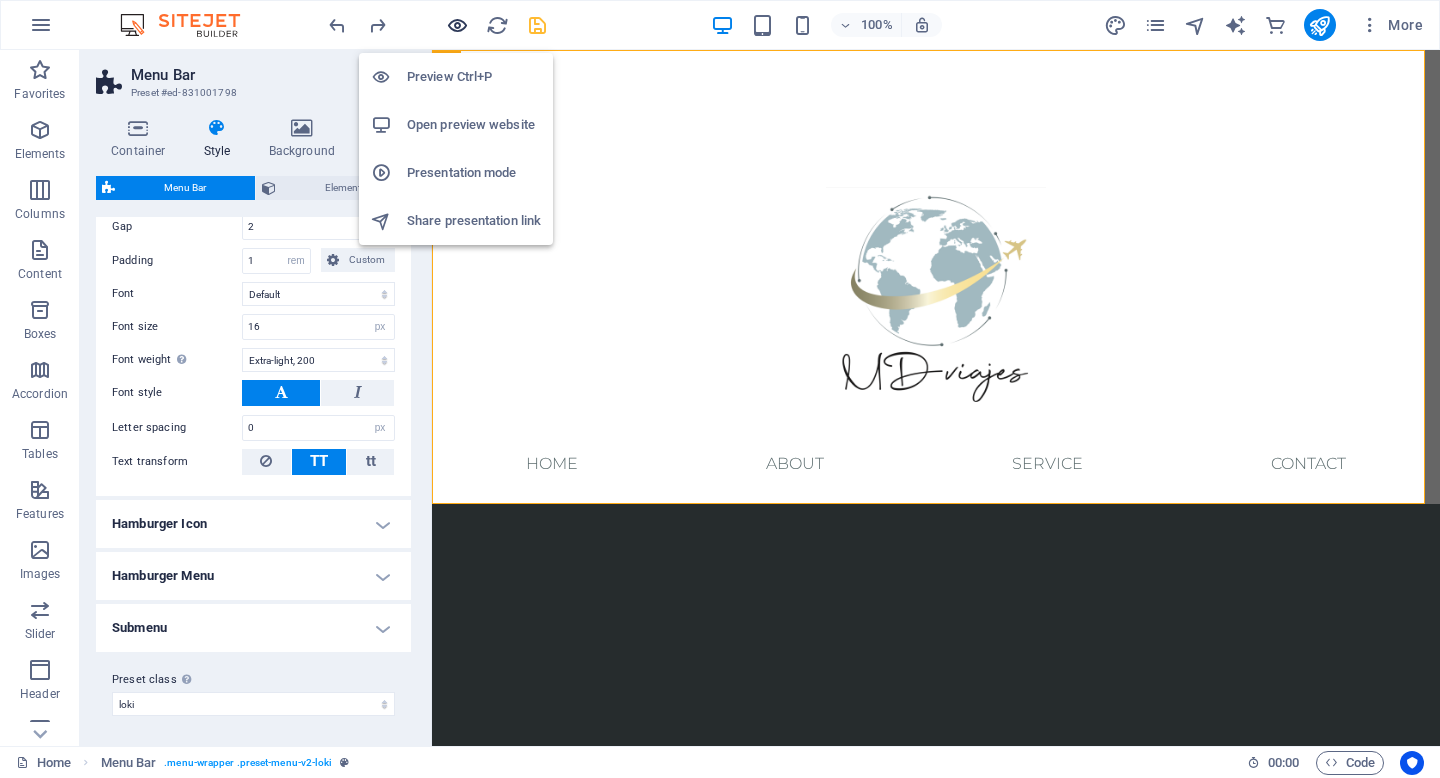 click at bounding box center (457, 25) 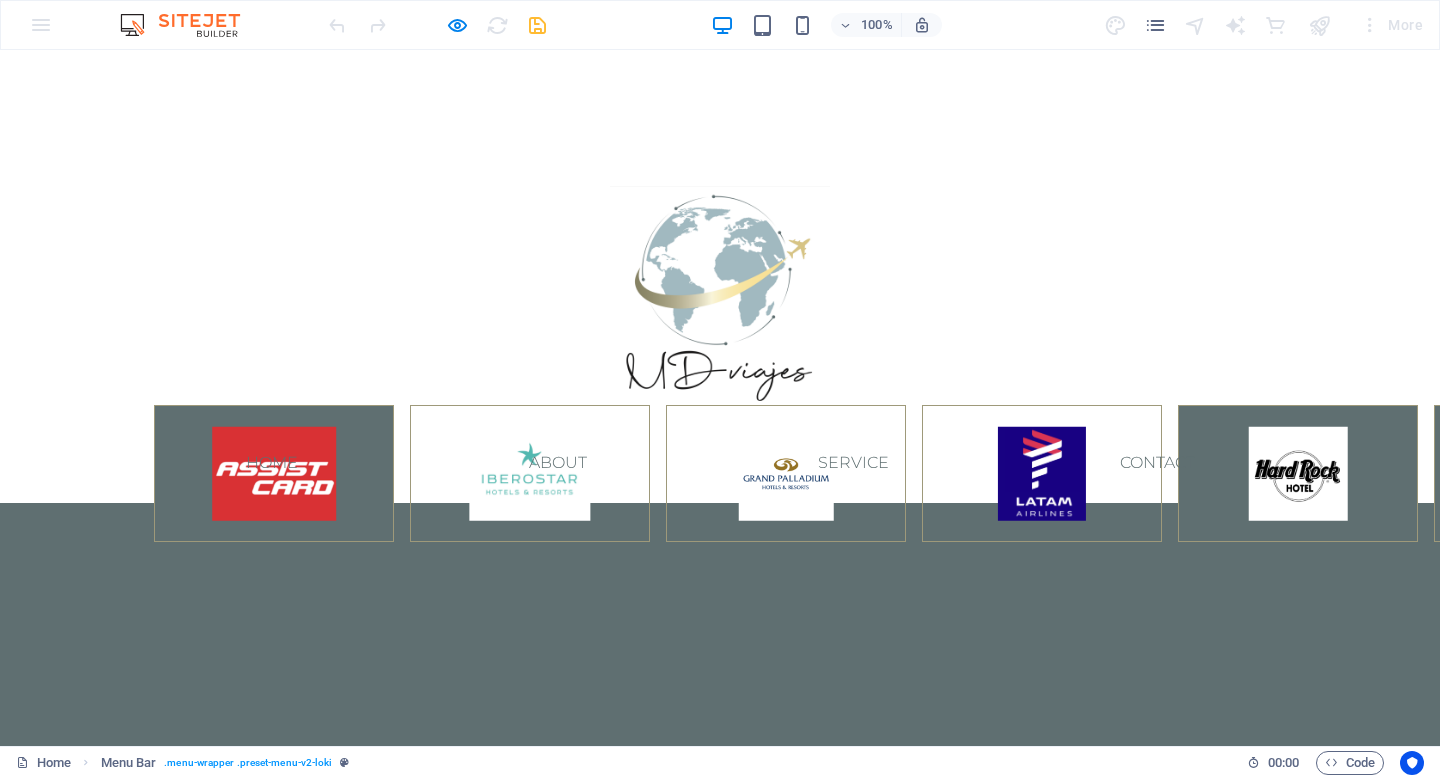 scroll, scrollTop: 0, scrollLeft: 0, axis: both 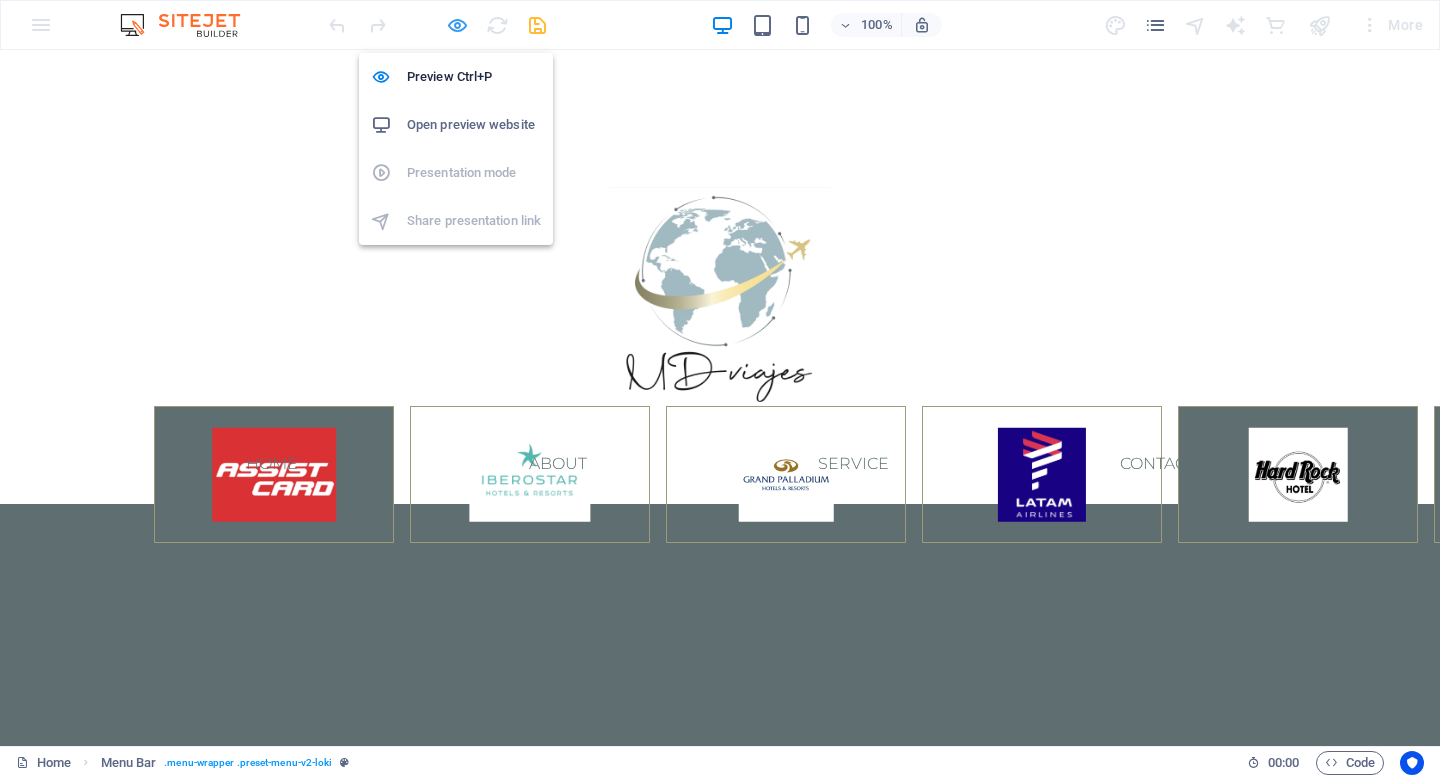 click at bounding box center [457, 25] 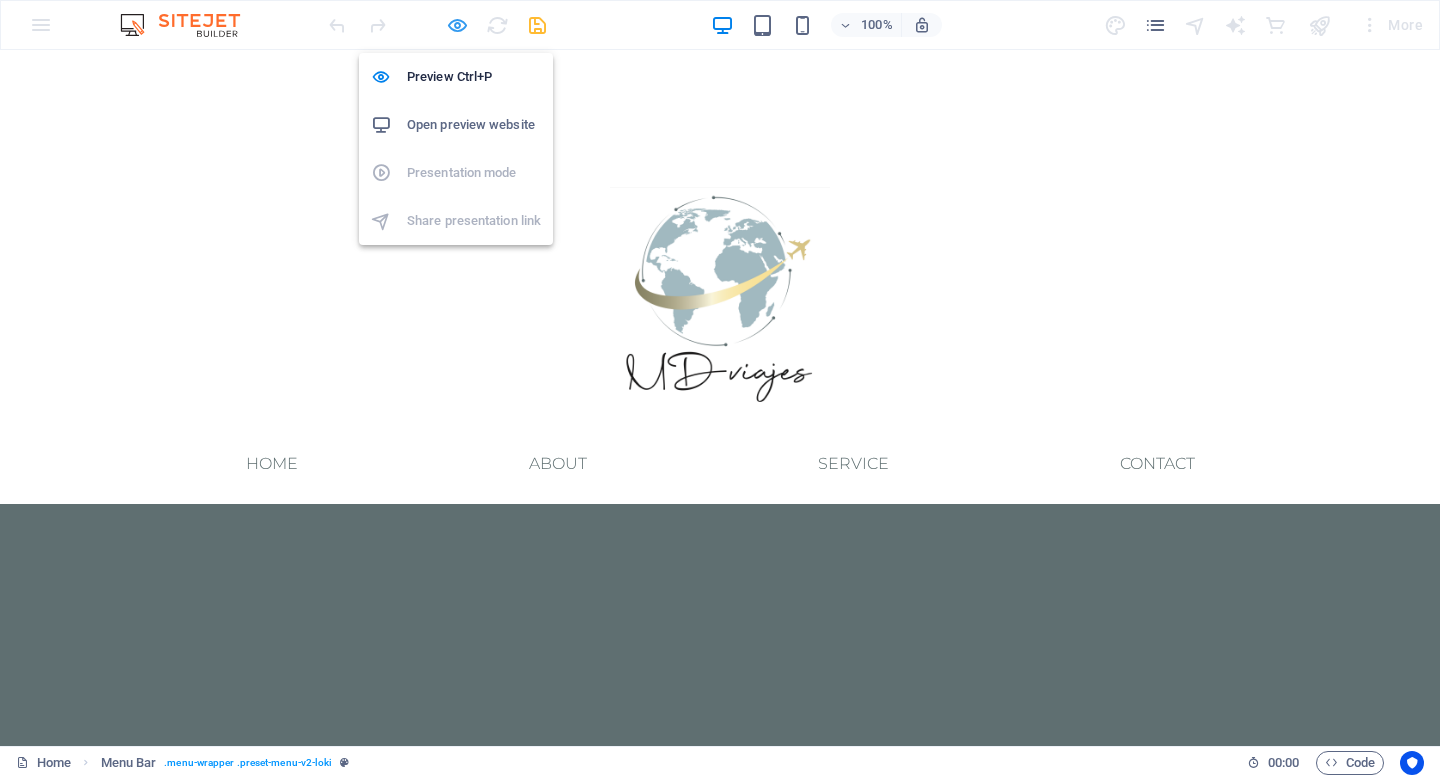 select on "rem" 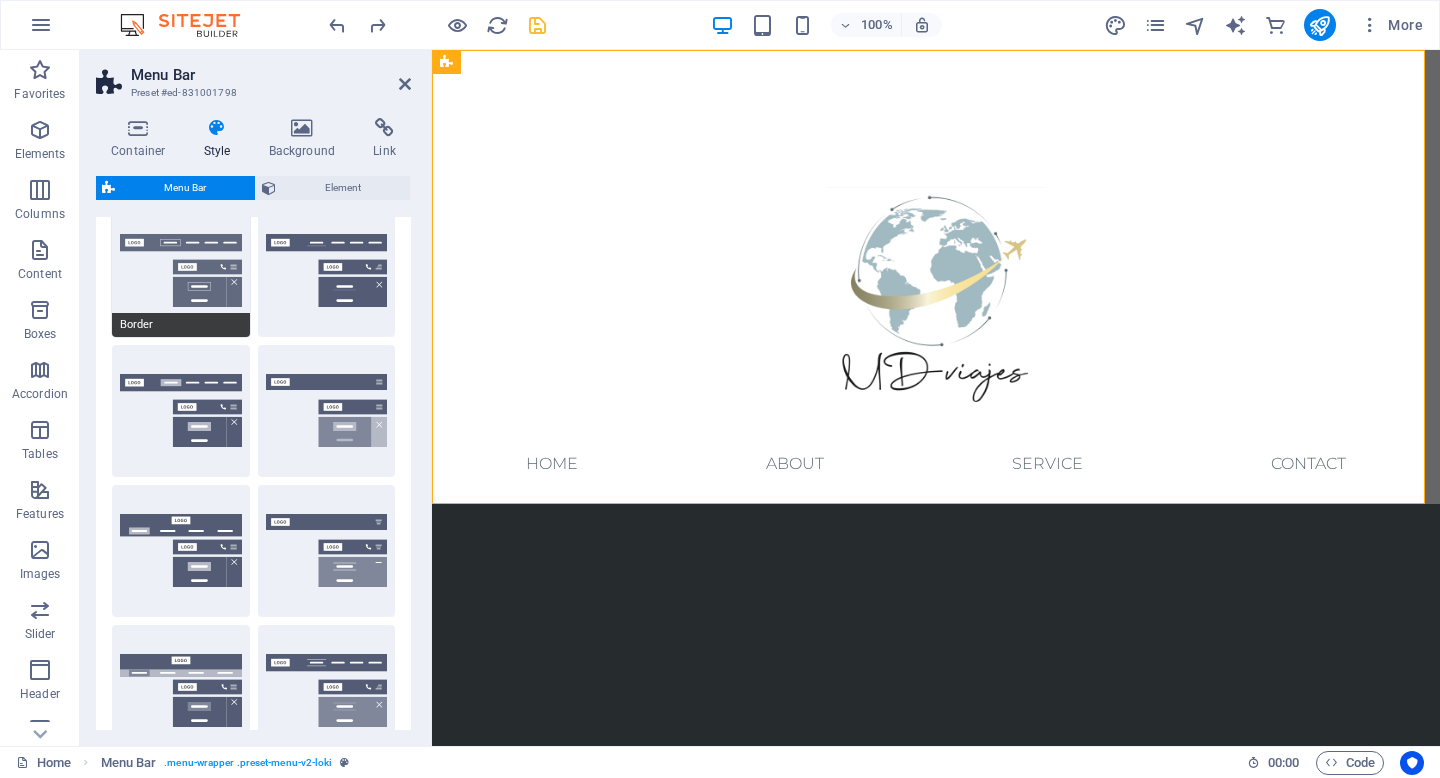 scroll, scrollTop: 67, scrollLeft: 0, axis: vertical 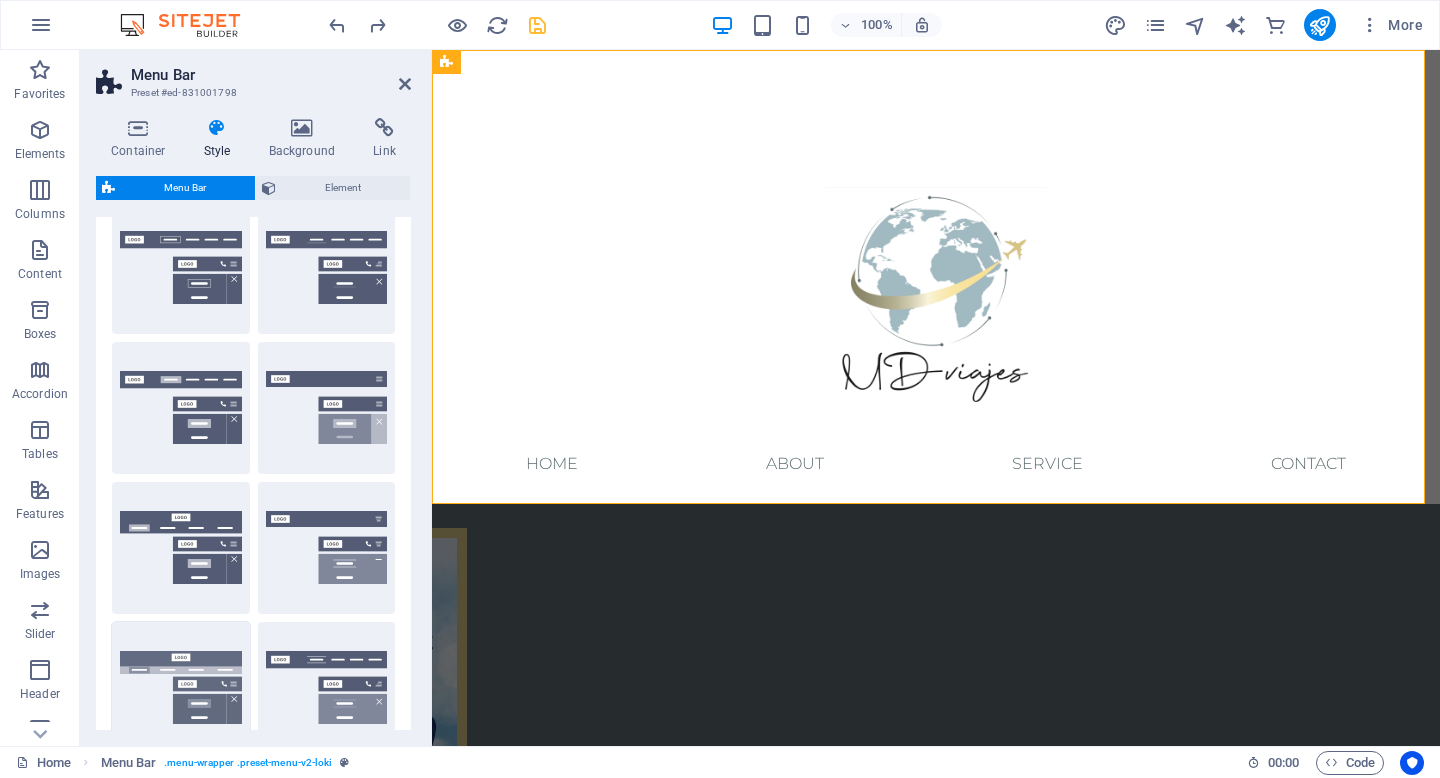 click on "Wide" at bounding box center [181, 688] 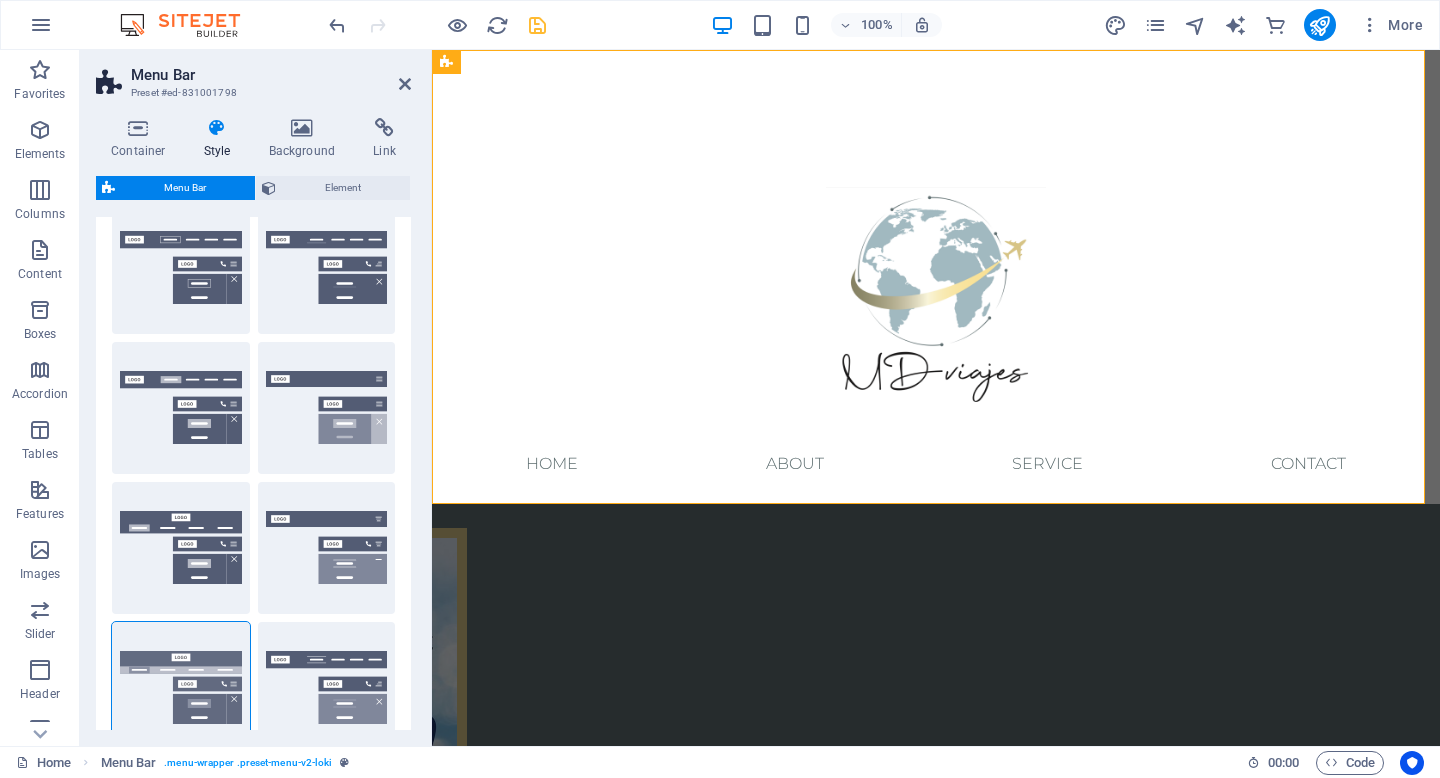 type on "16" 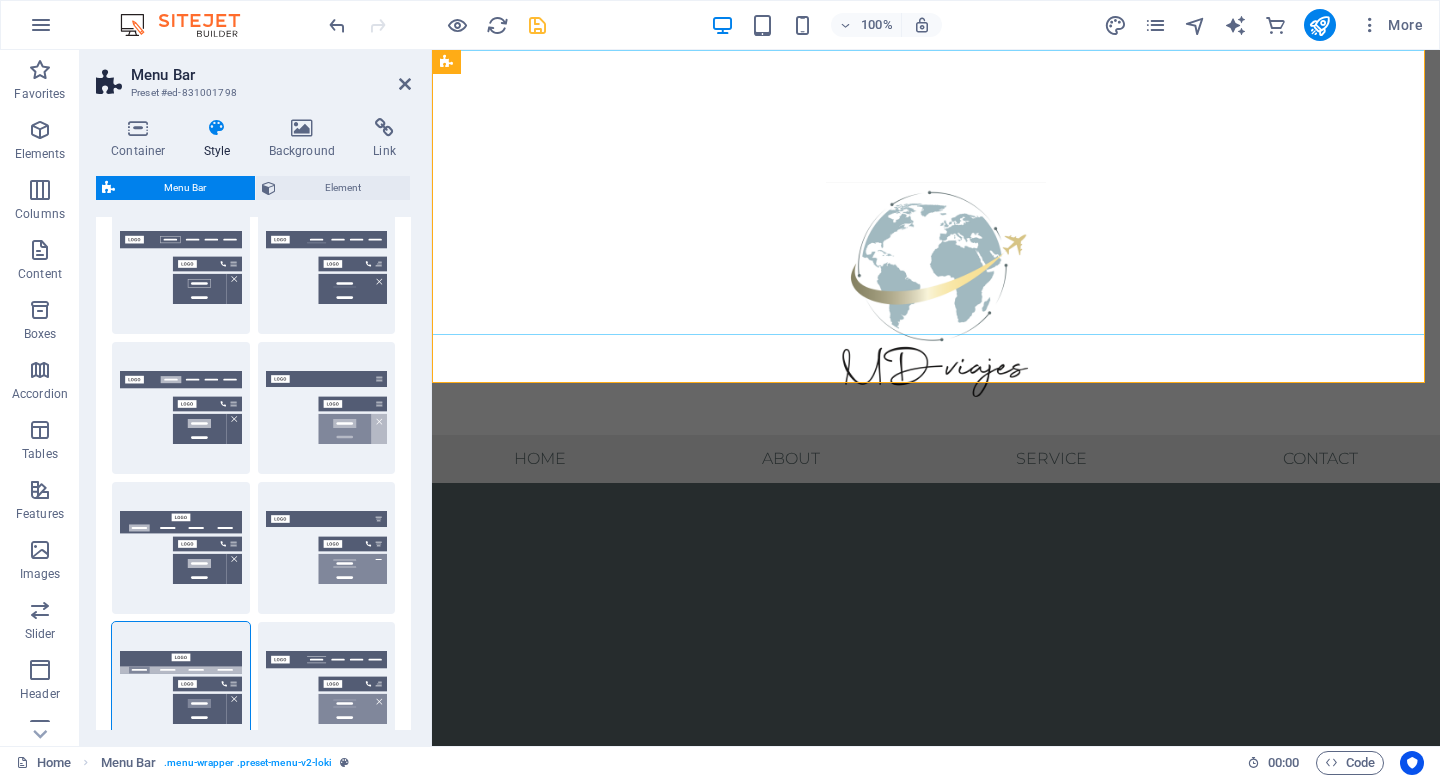 scroll, scrollTop: 8, scrollLeft: 0, axis: vertical 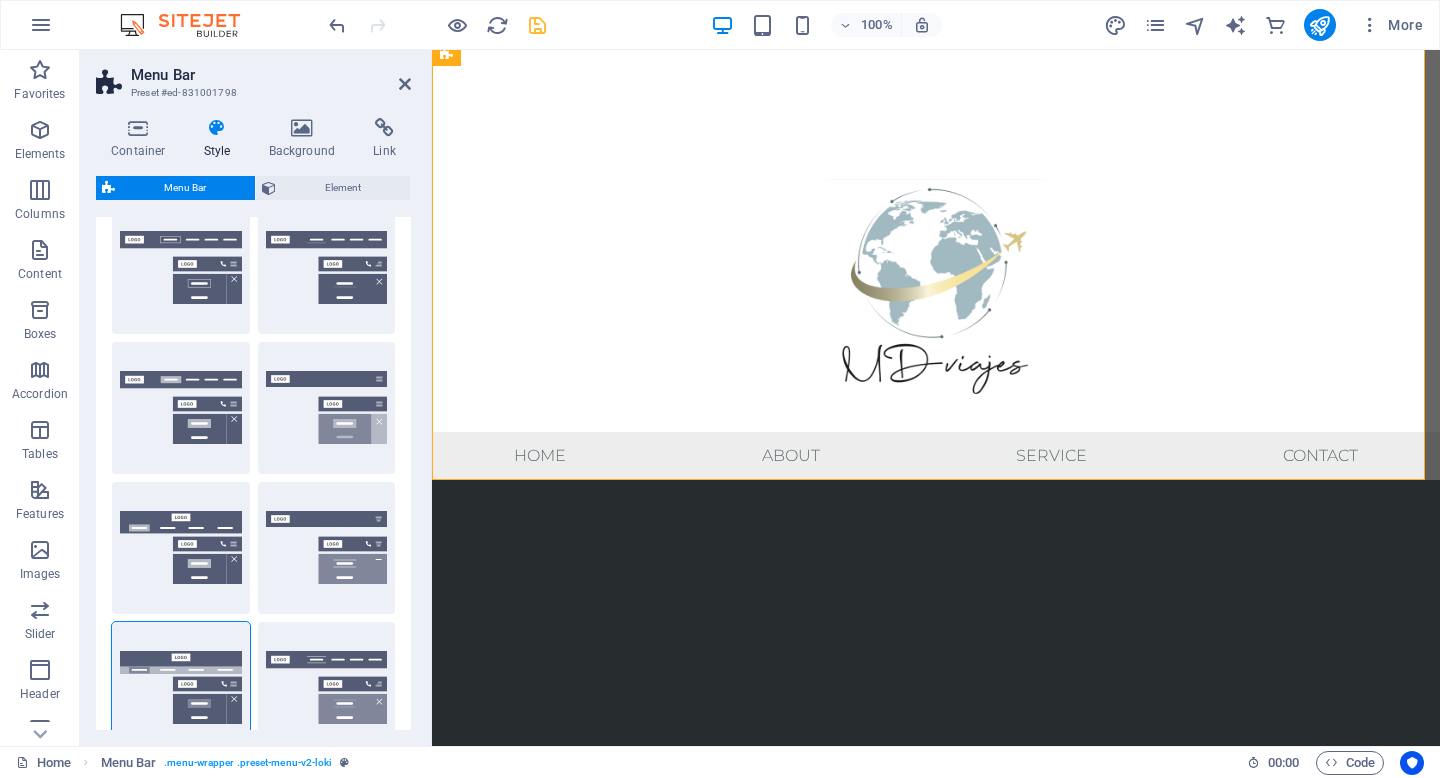 click at bounding box center [537, 25] 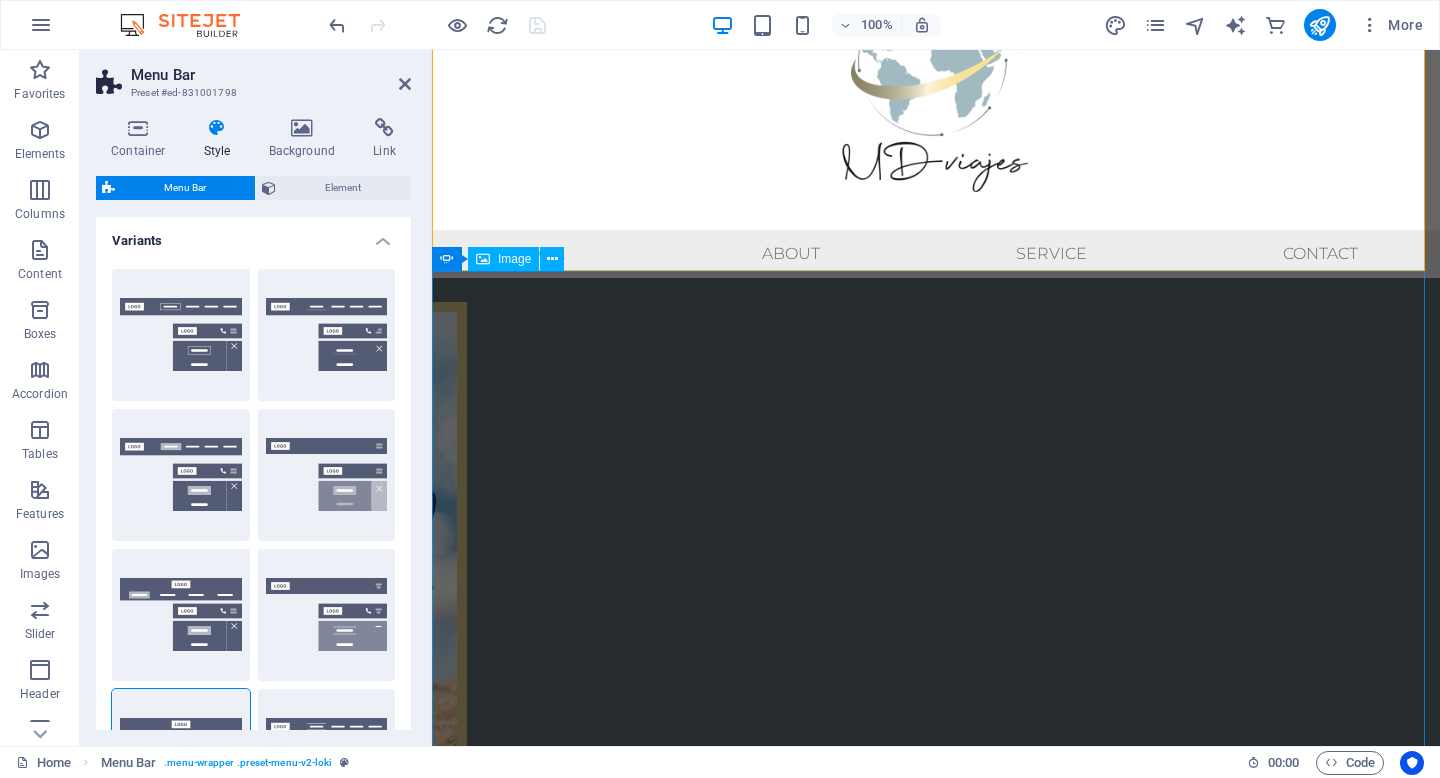 scroll, scrollTop: 217, scrollLeft: 0, axis: vertical 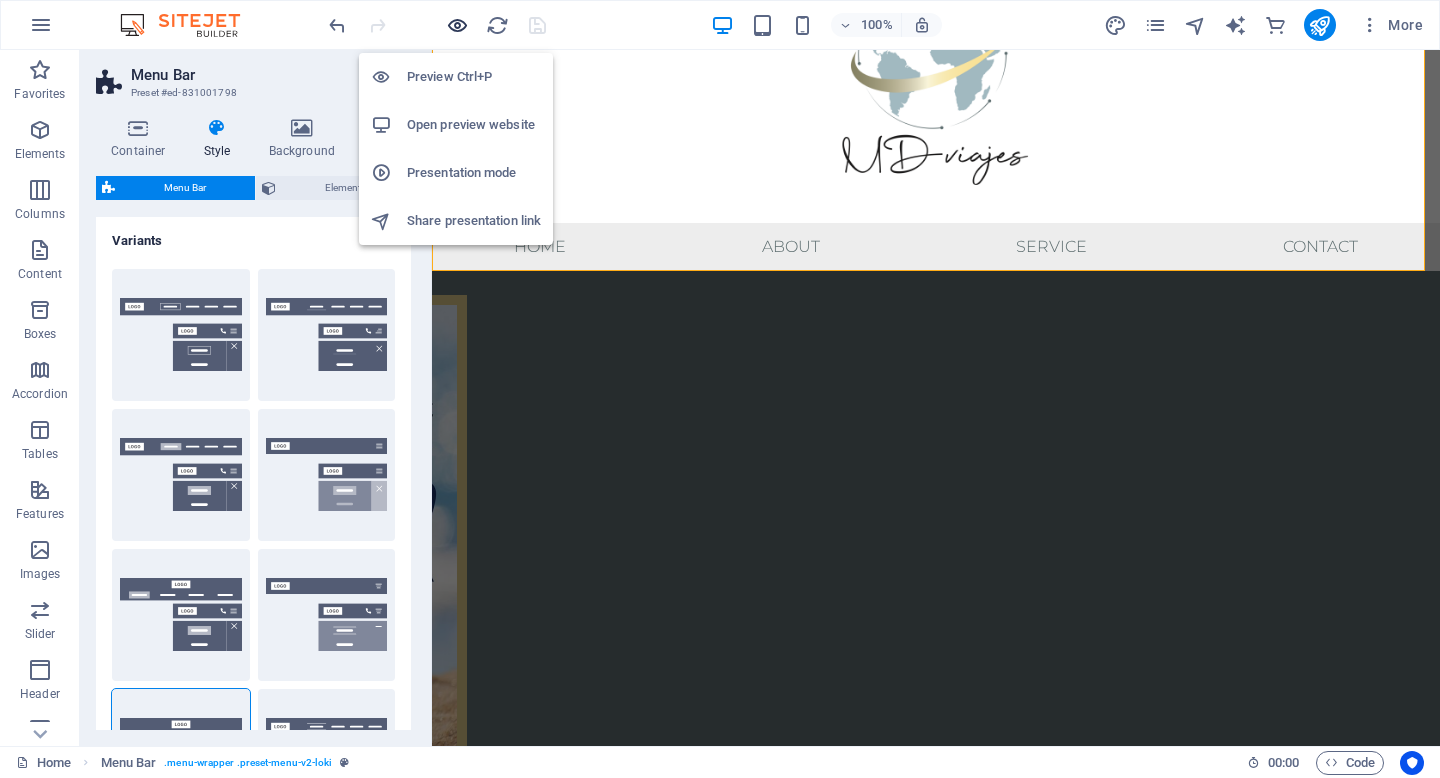 click at bounding box center (457, 25) 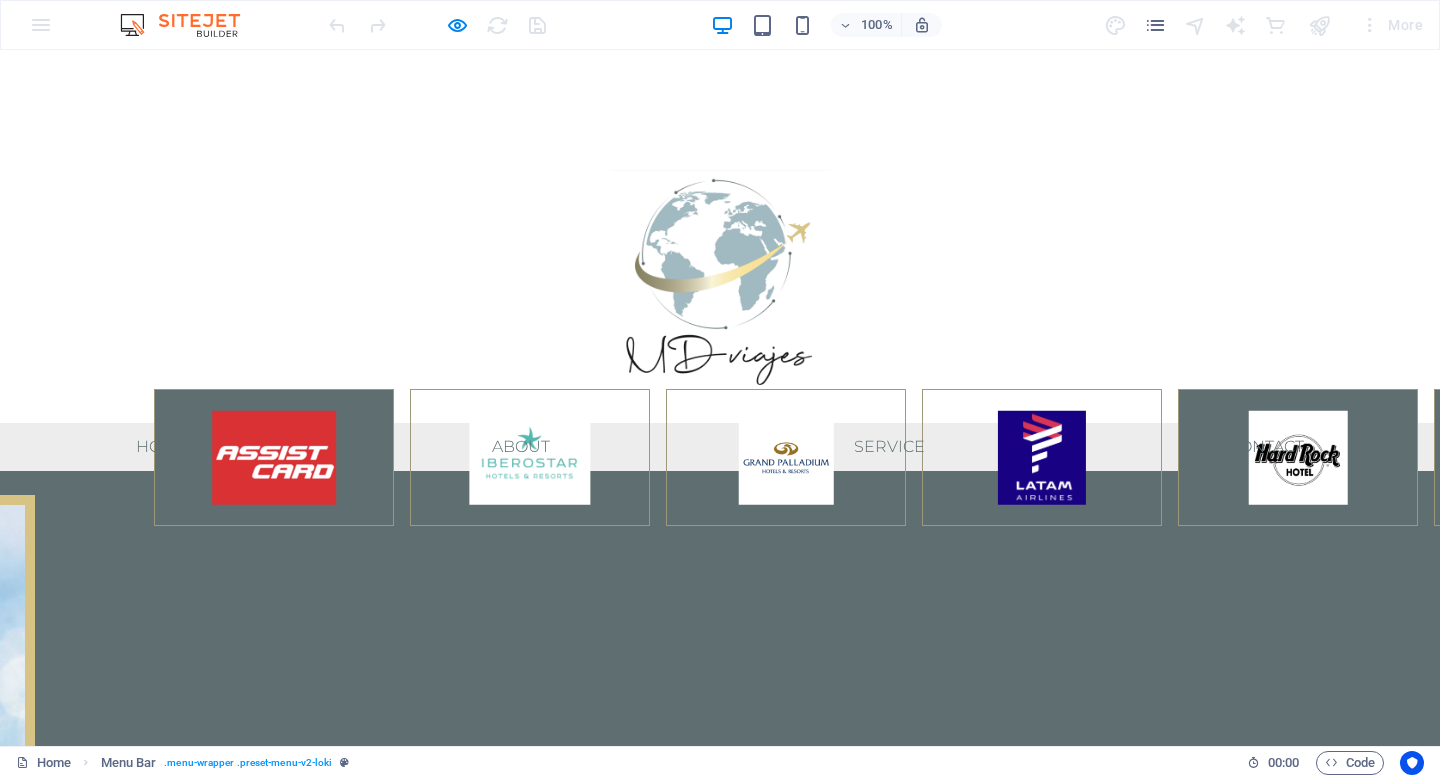 scroll, scrollTop: 0, scrollLeft: 0, axis: both 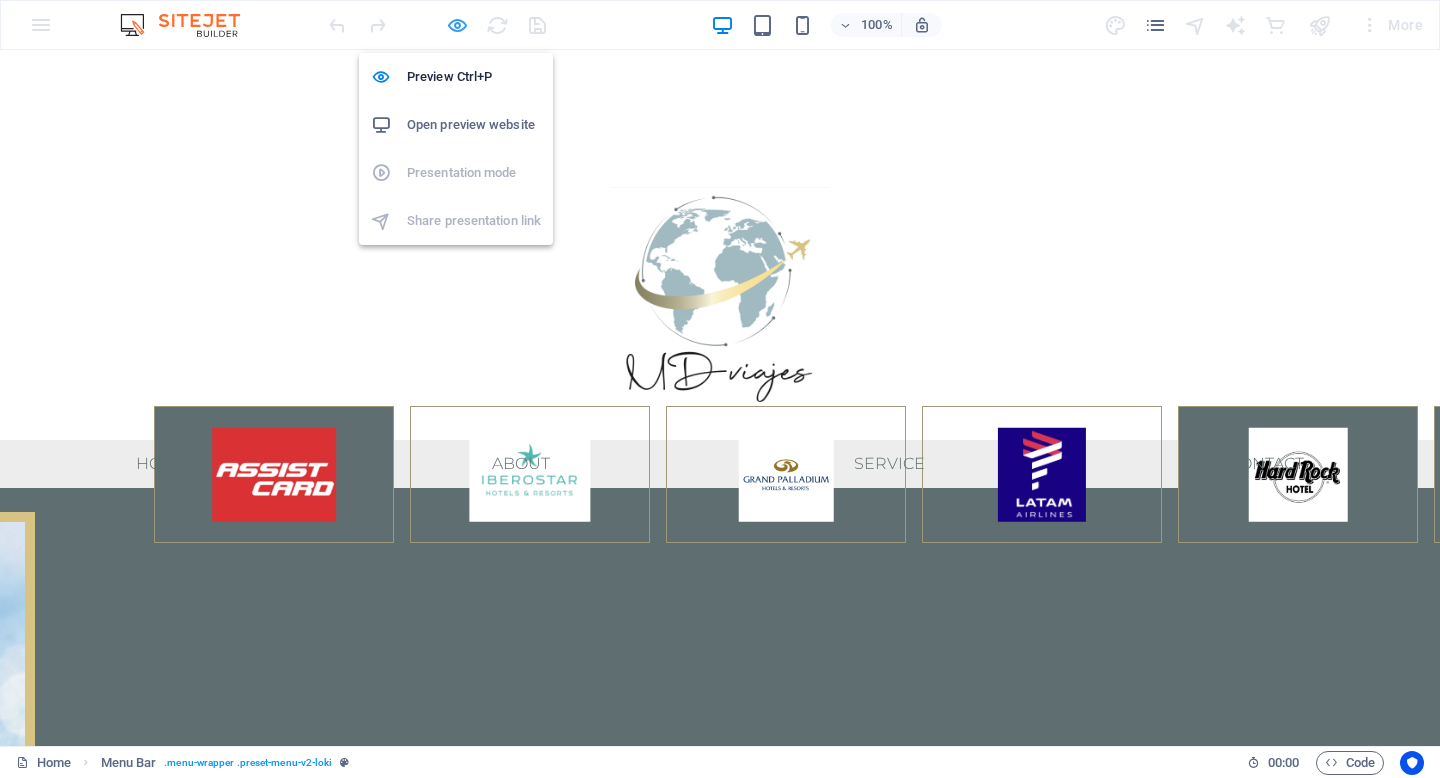 click at bounding box center (457, 25) 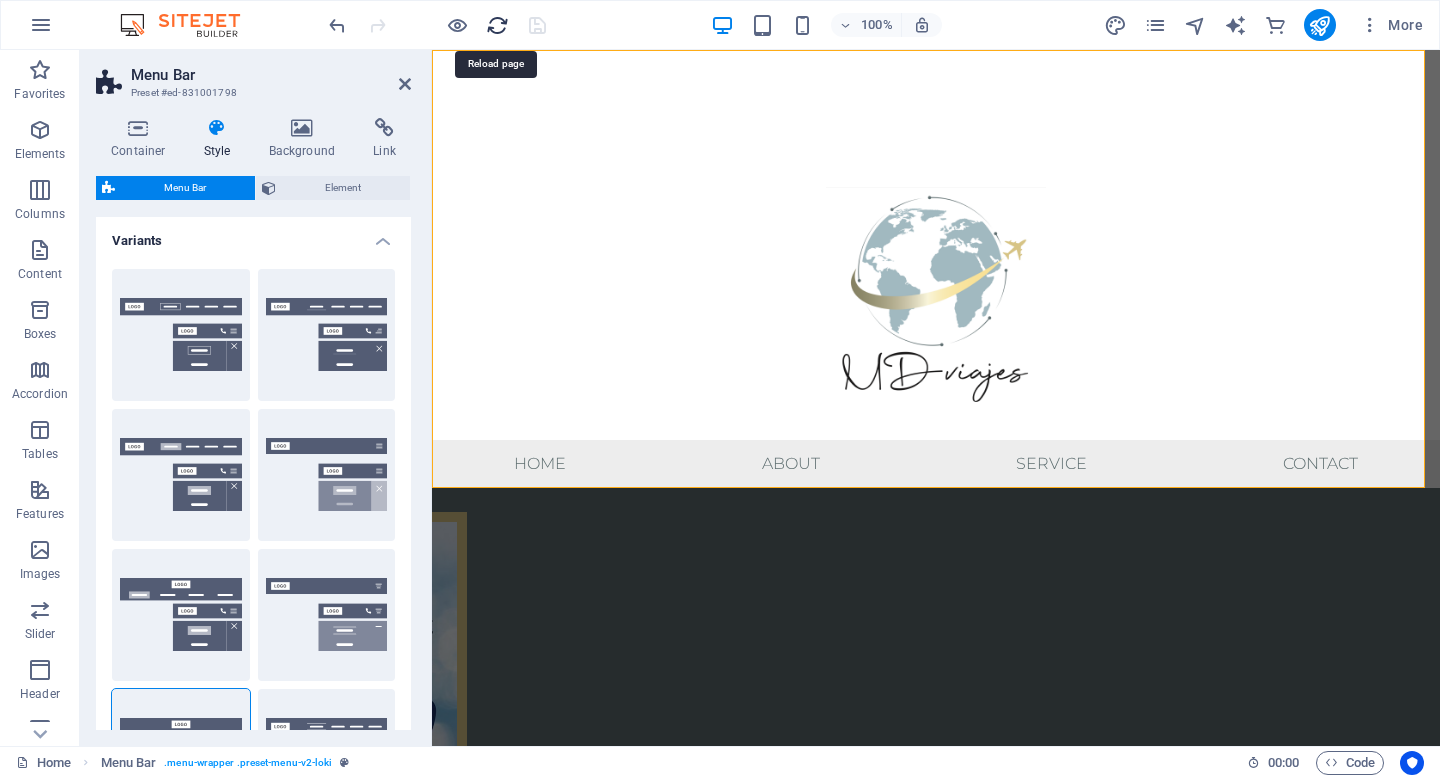 click at bounding box center [497, 25] 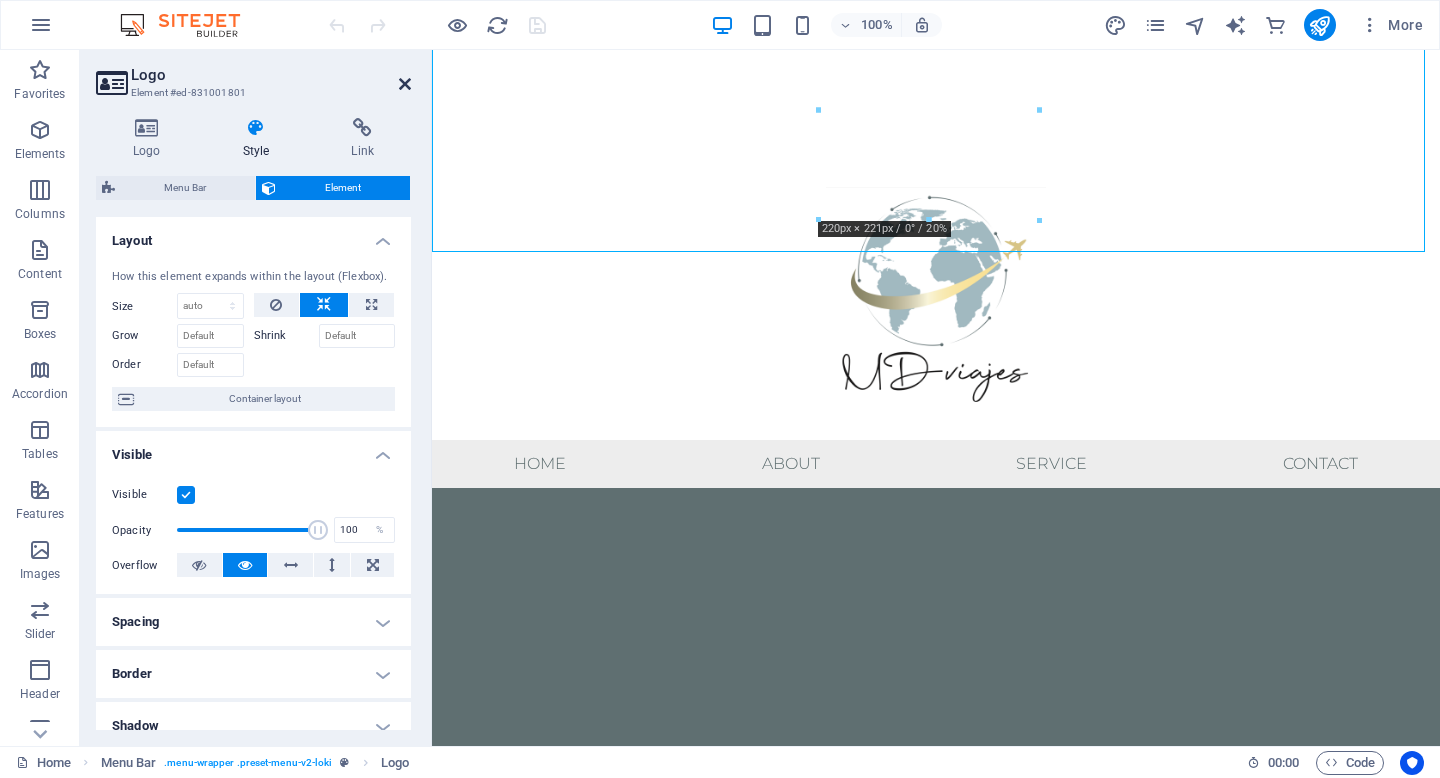 click at bounding box center (405, 84) 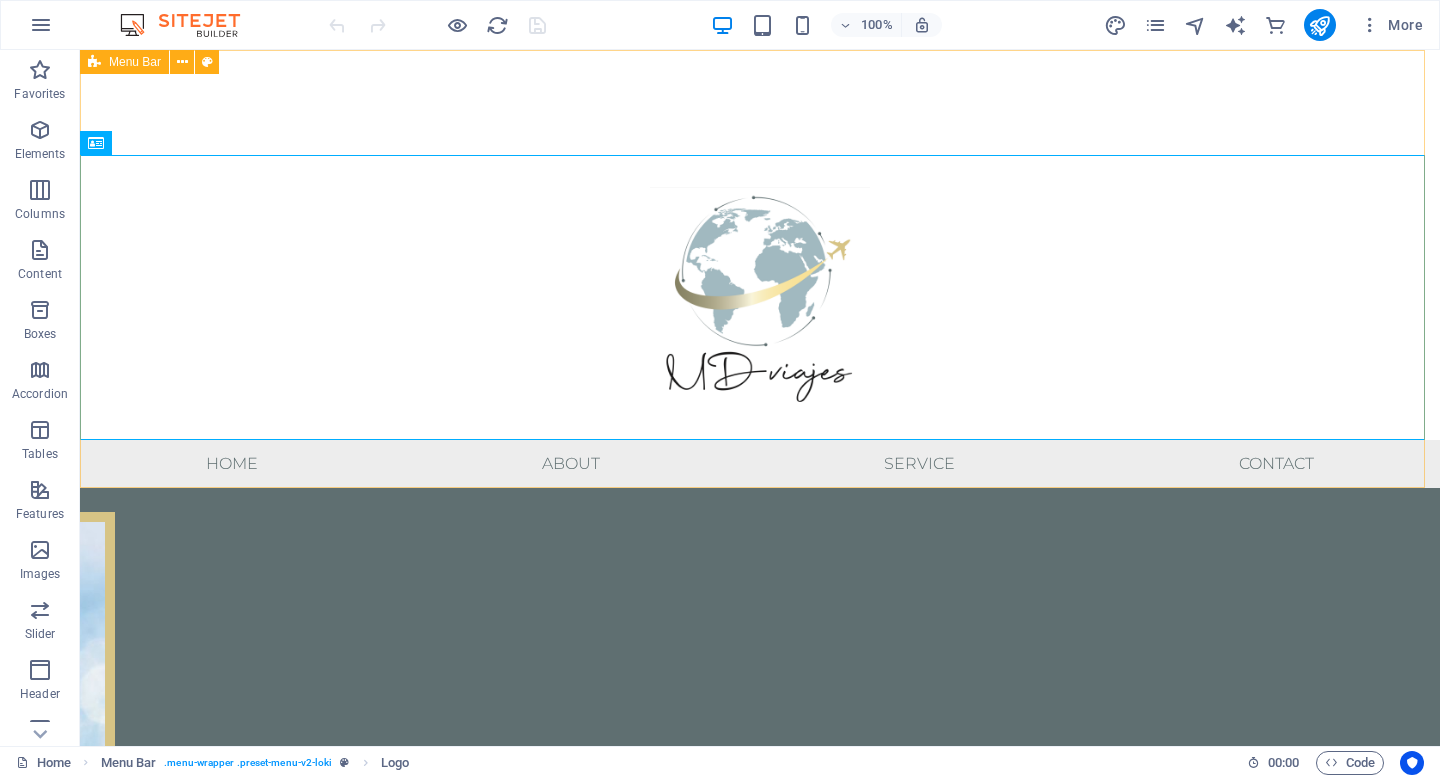 click on "Menu Bar" at bounding box center [135, 62] 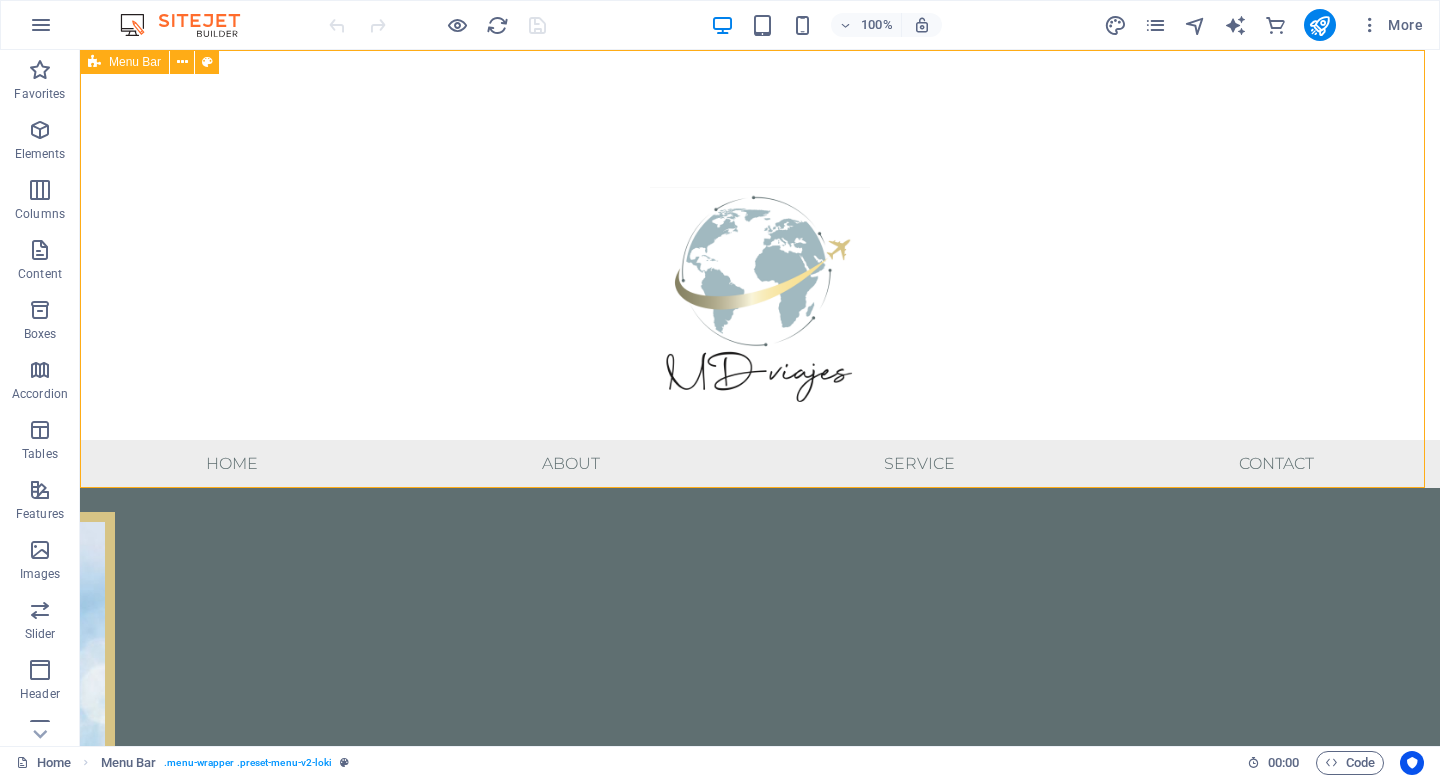 click on "Menu Bar" at bounding box center (135, 62) 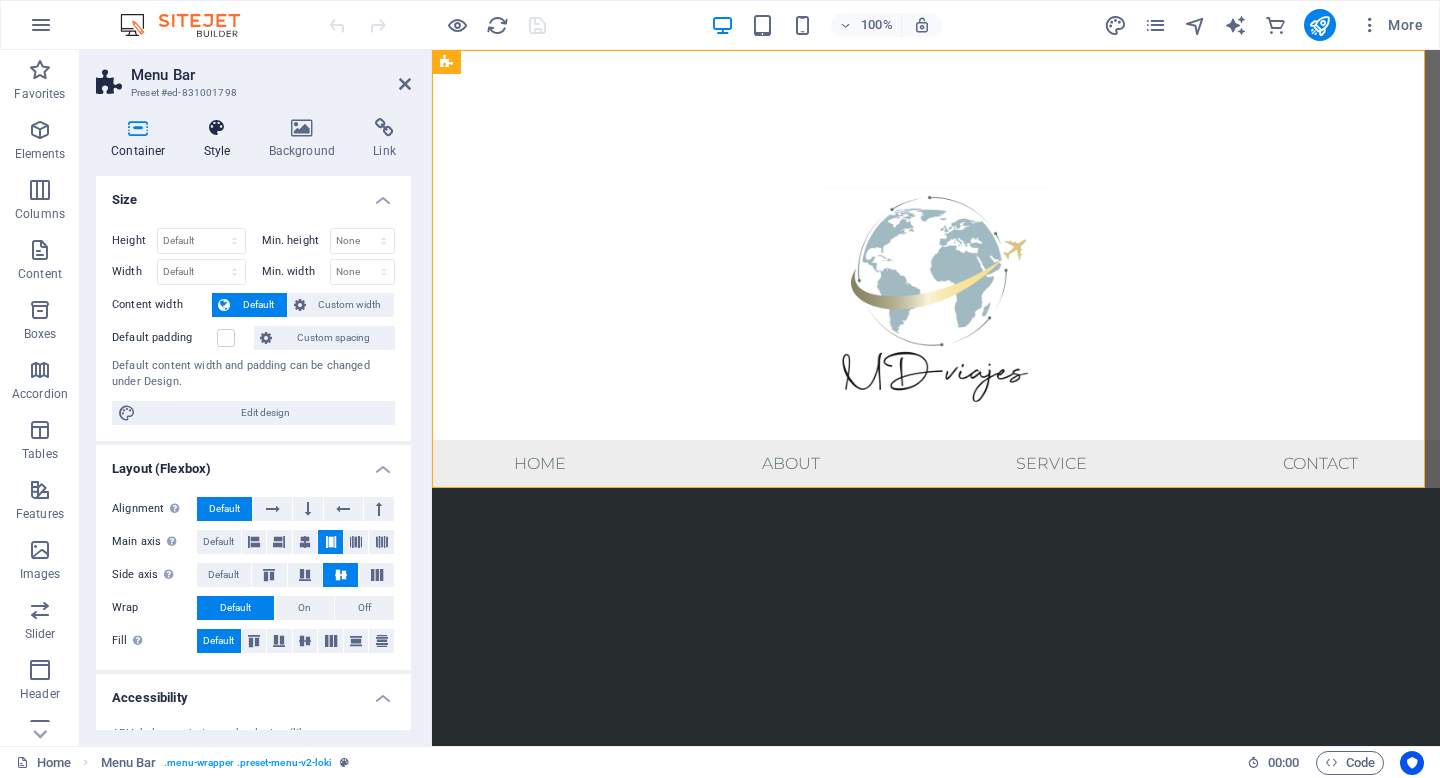 click at bounding box center [217, 128] 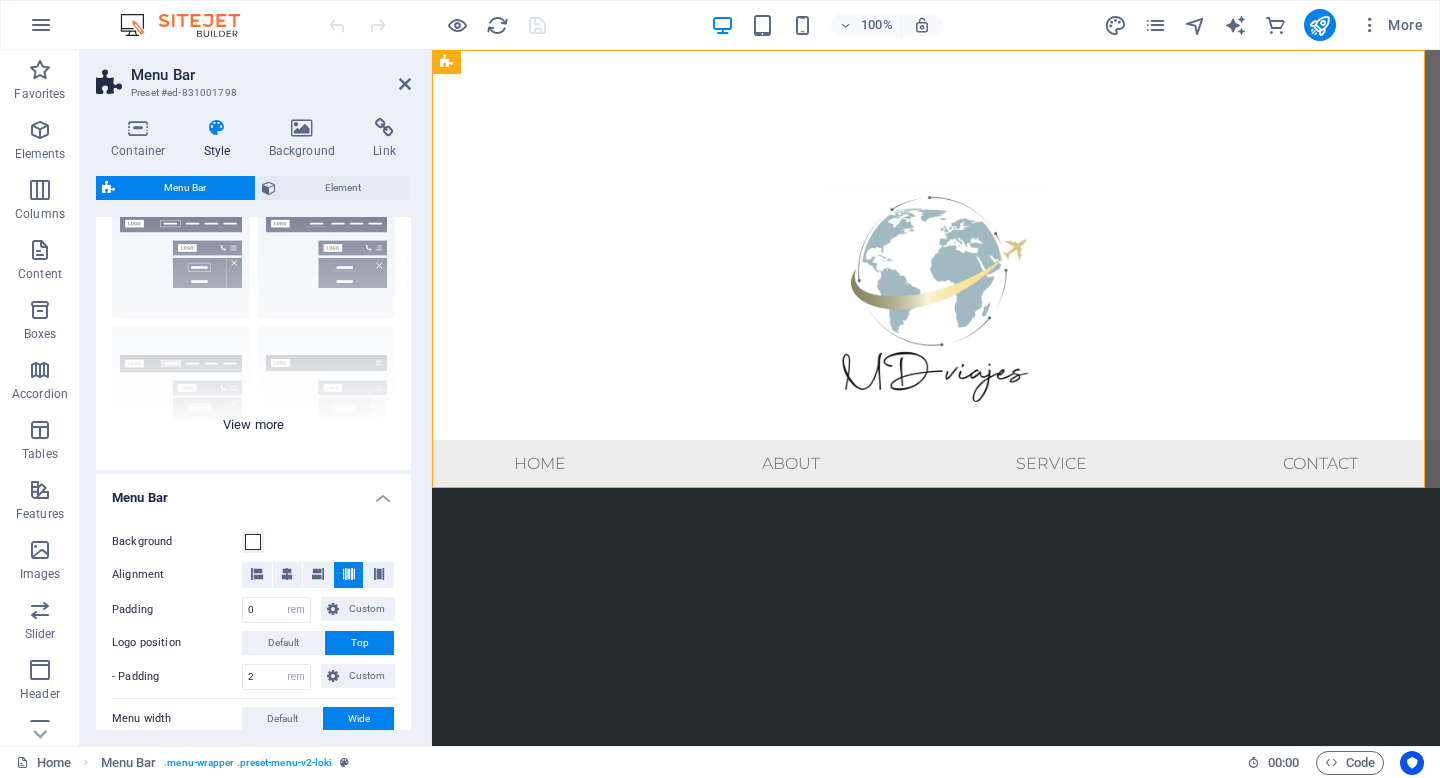 scroll, scrollTop: 83, scrollLeft: 0, axis: vertical 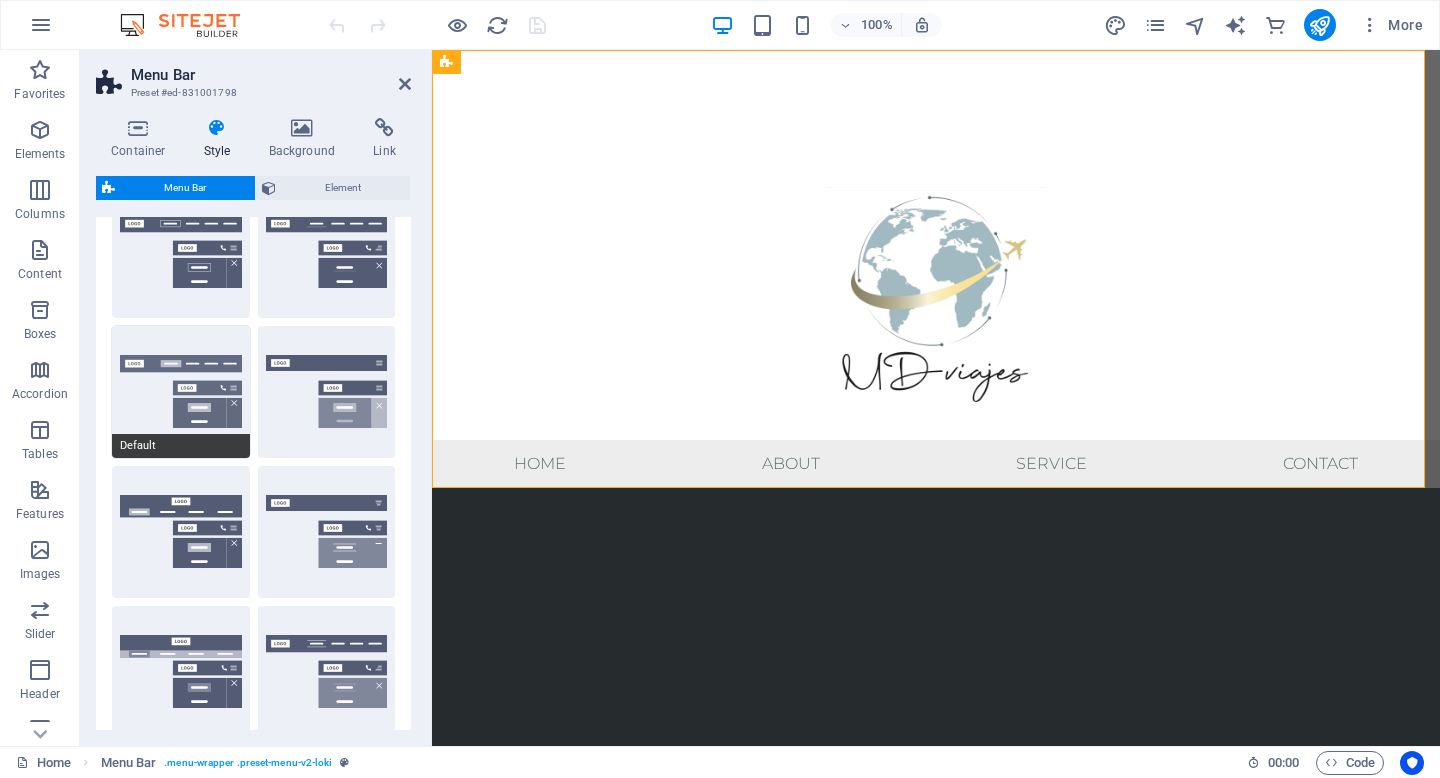 click on "Default" at bounding box center (181, 392) 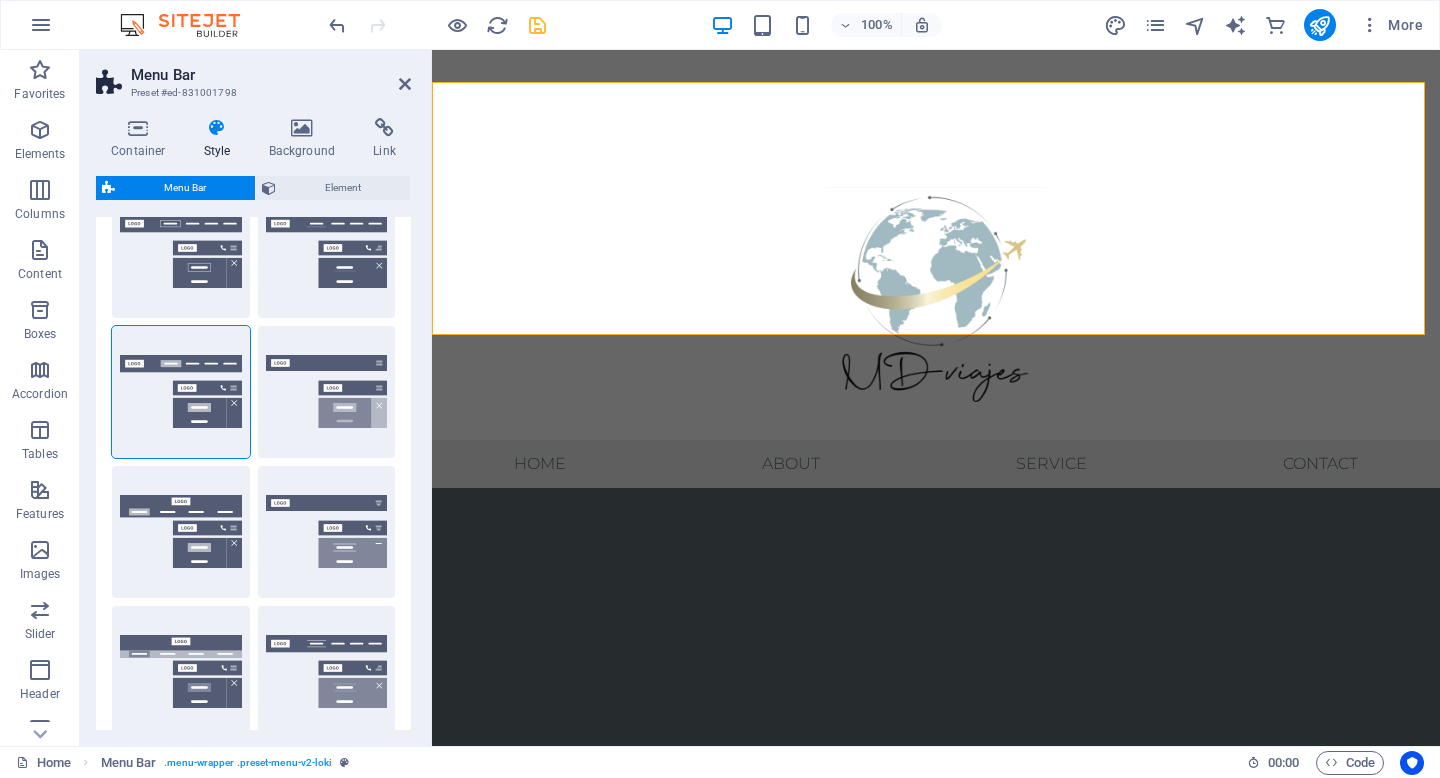 click on "Style" at bounding box center [221, 139] 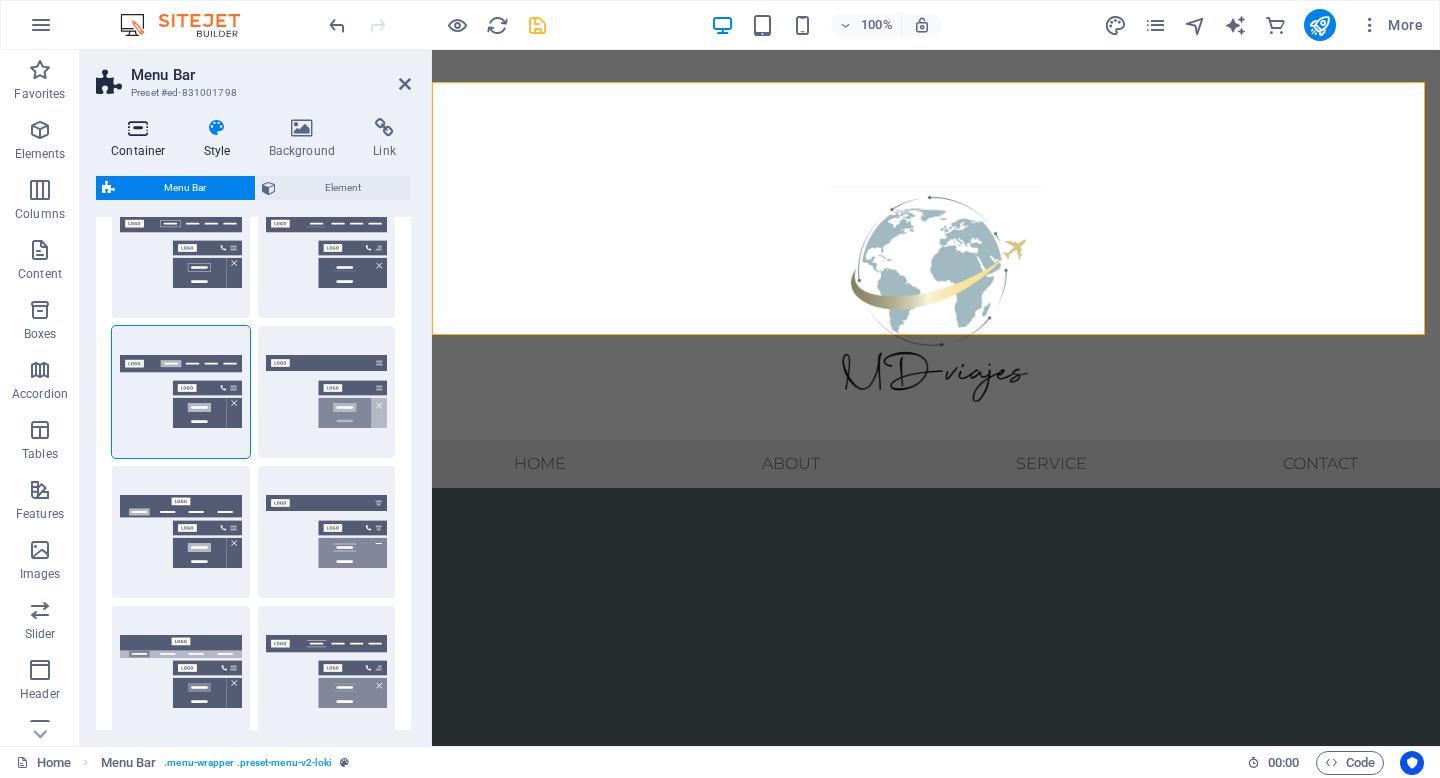 click at bounding box center (138, 128) 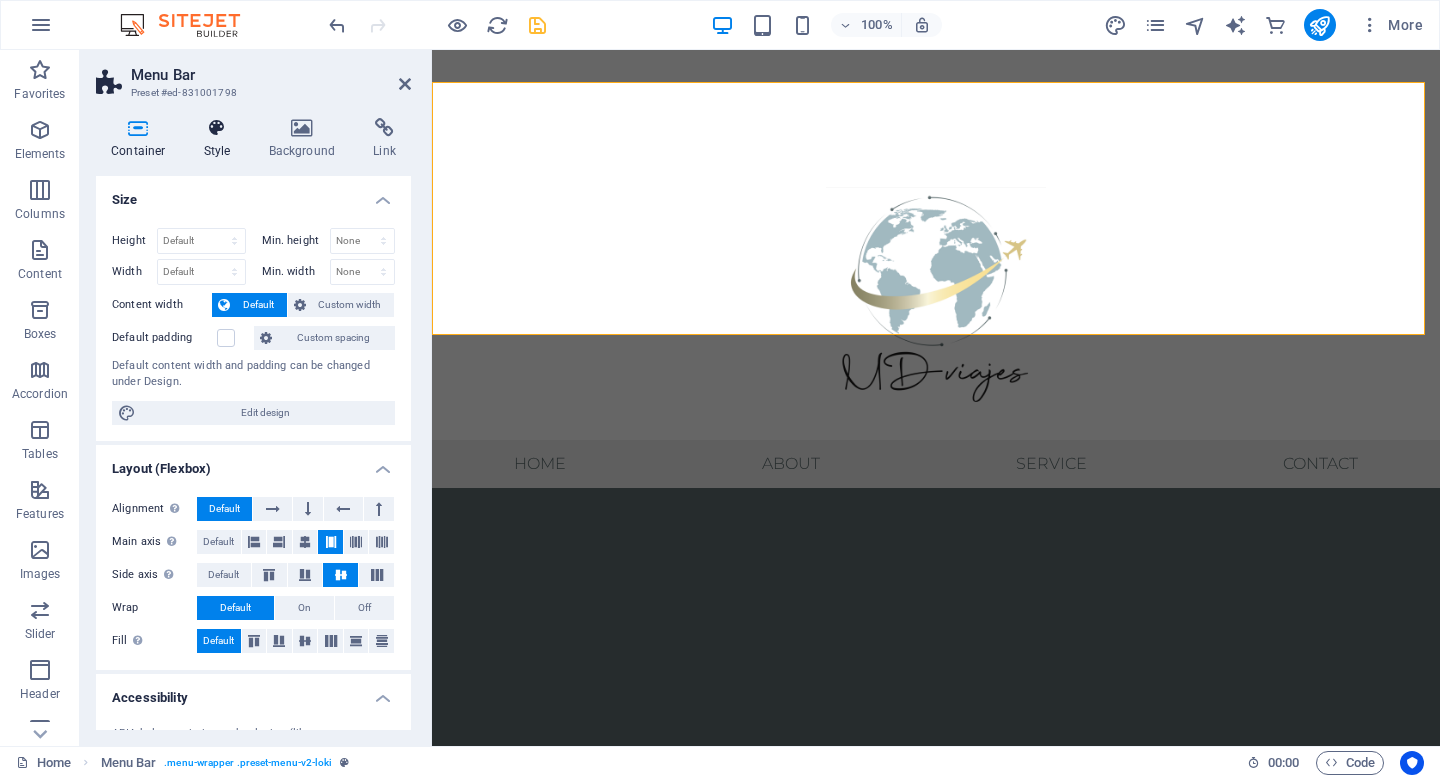 click on "Style" at bounding box center [221, 139] 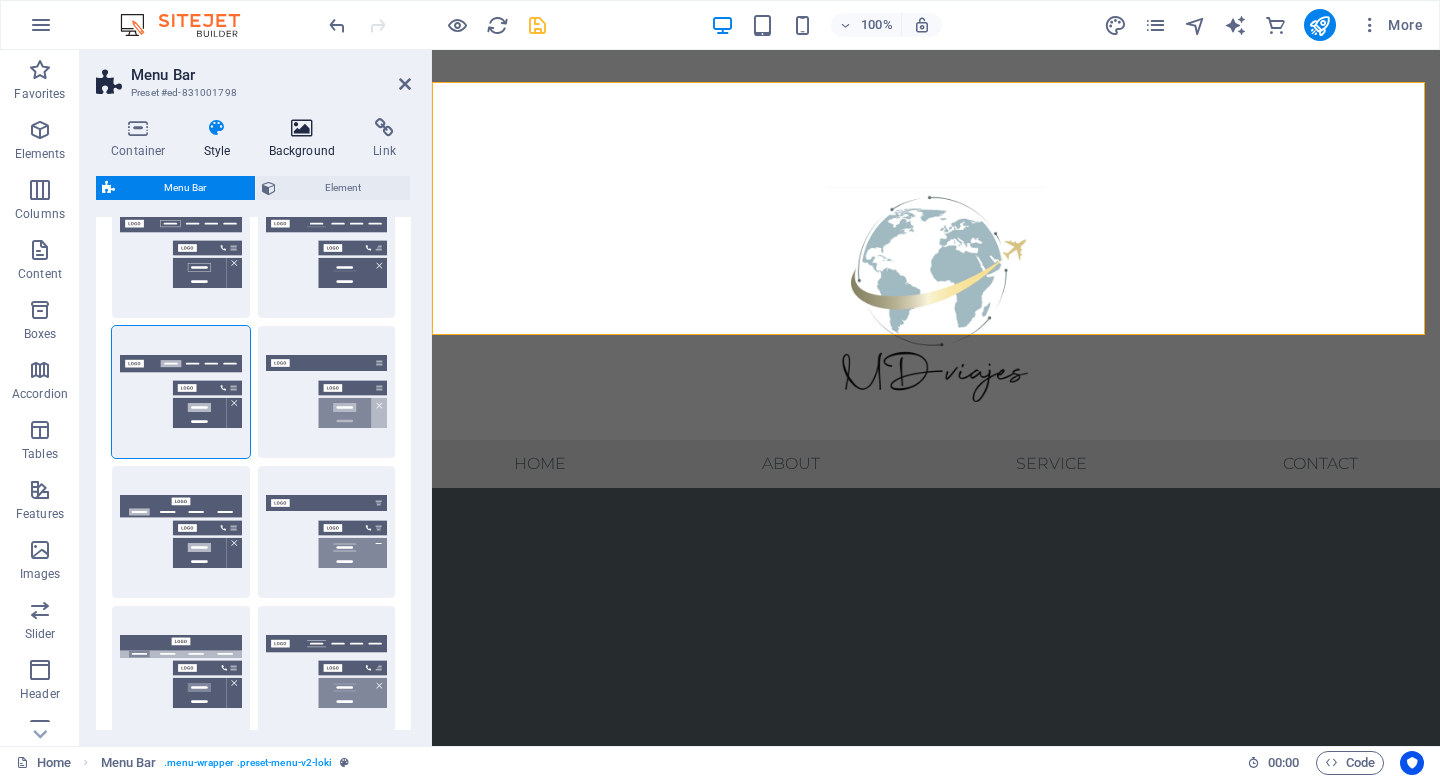 click on "Background" at bounding box center [306, 139] 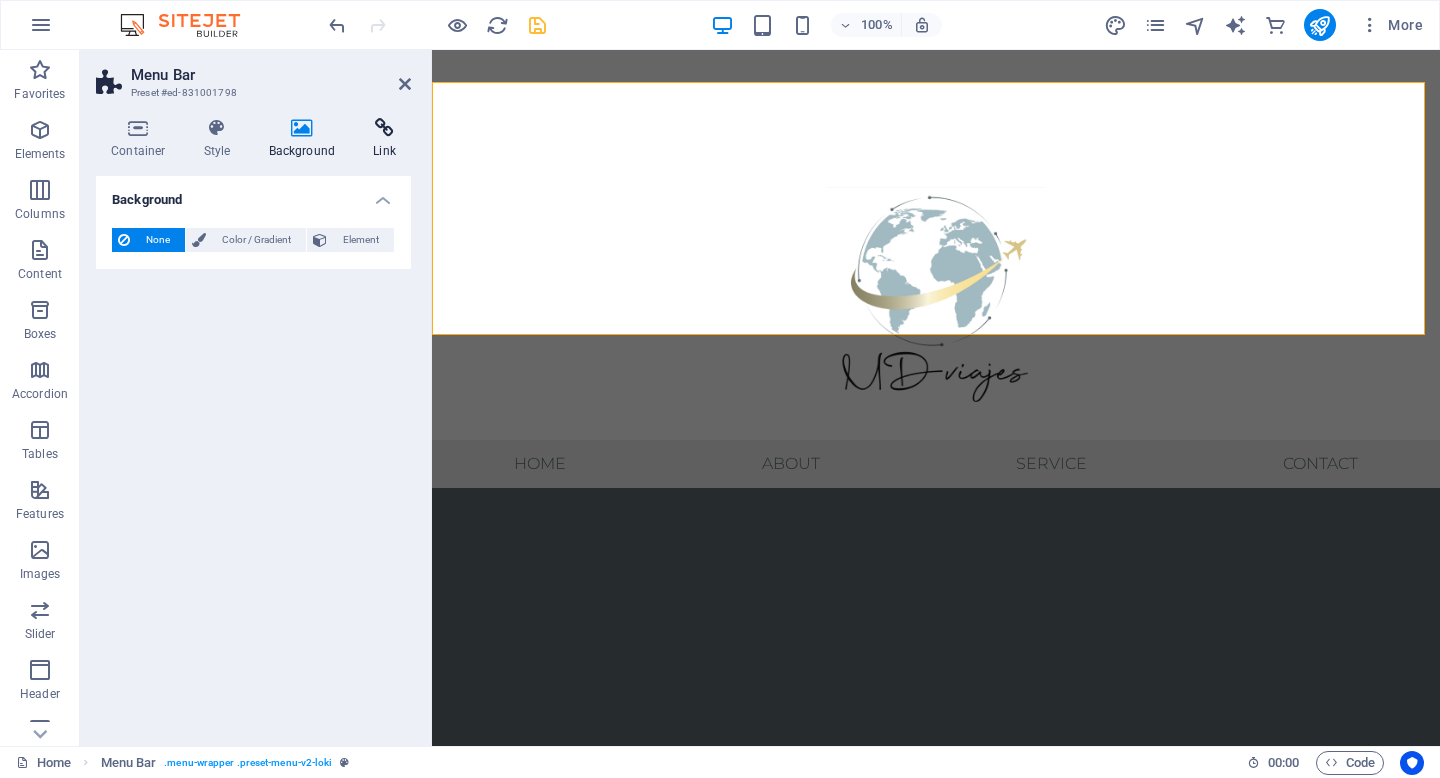 click at bounding box center [384, 128] 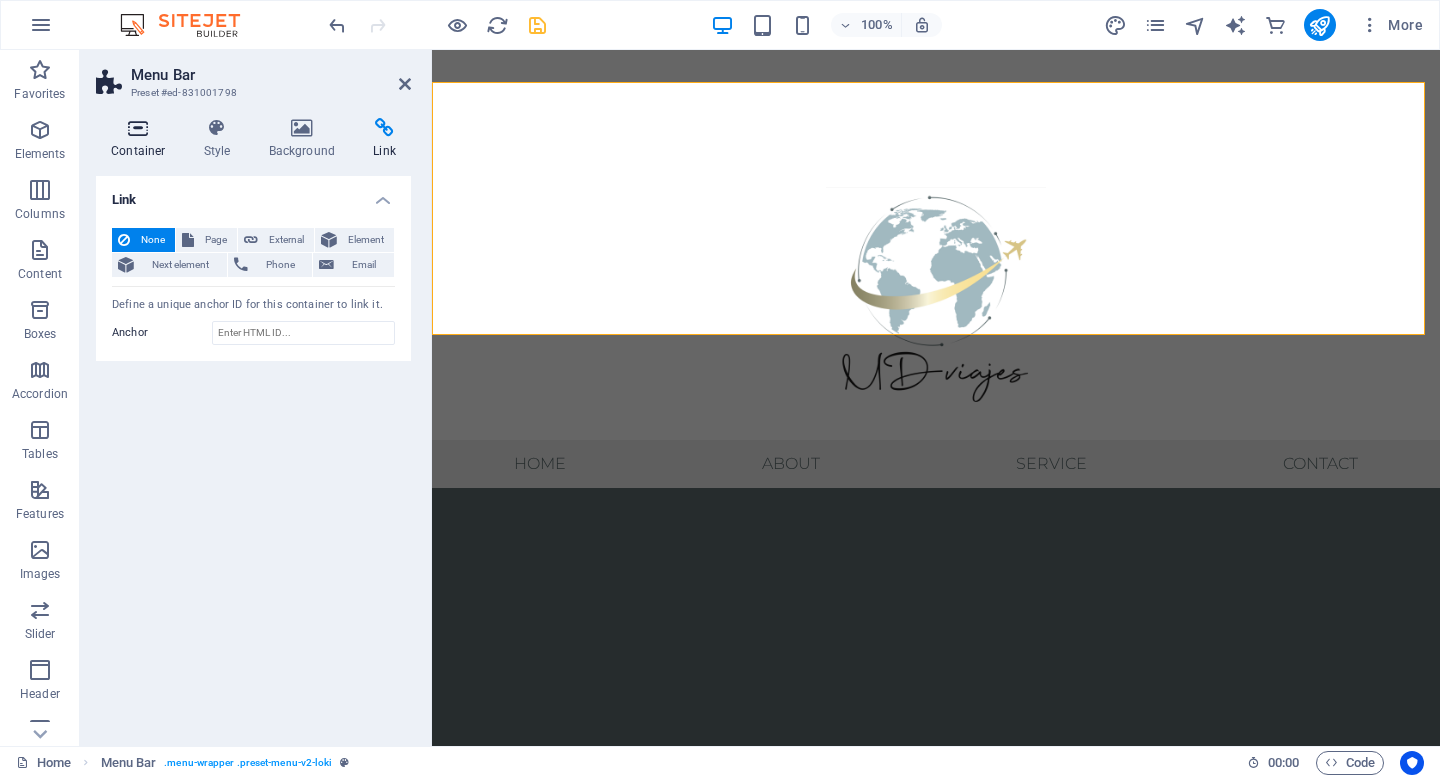 click on "Container" at bounding box center (142, 139) 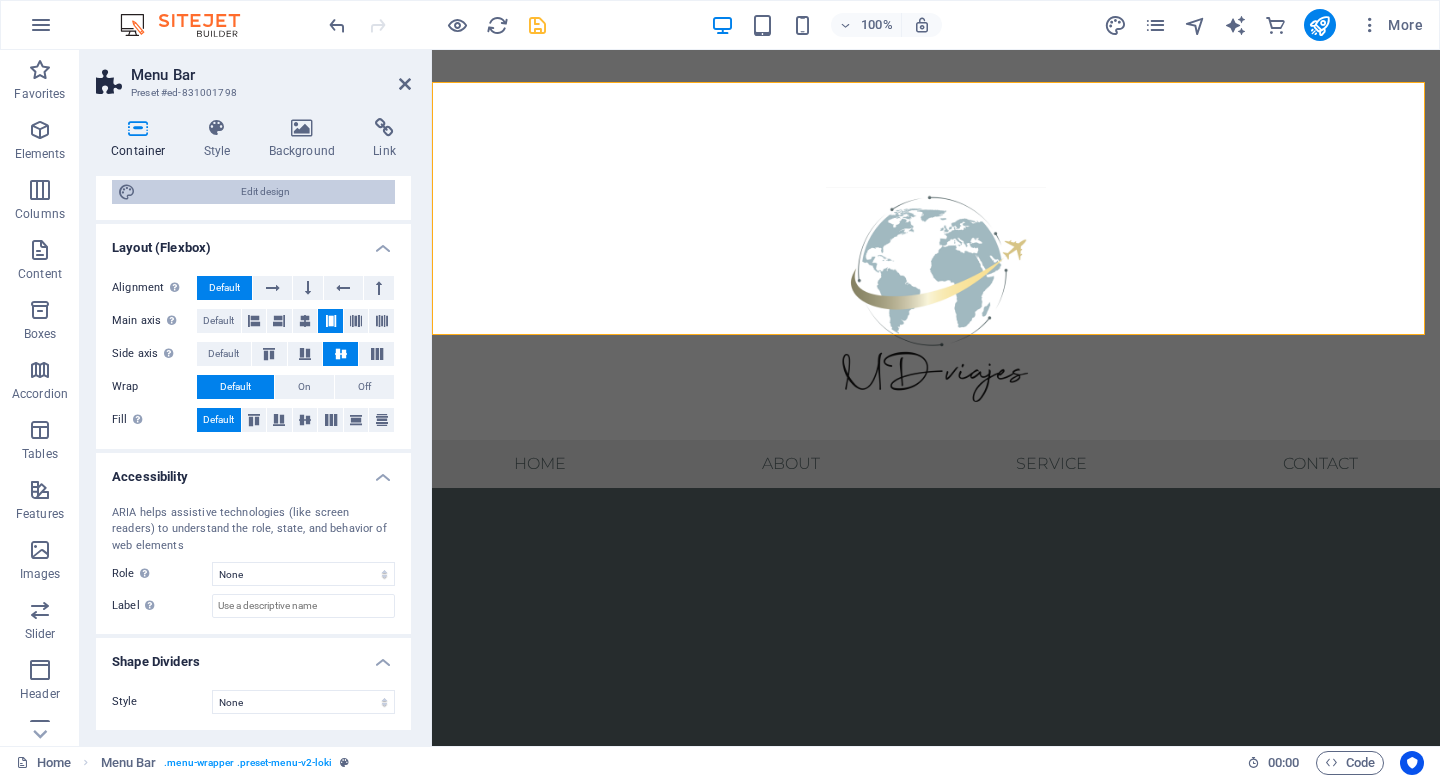 scroll, scrollTop: 0, scrollLeft: 0, axis: both 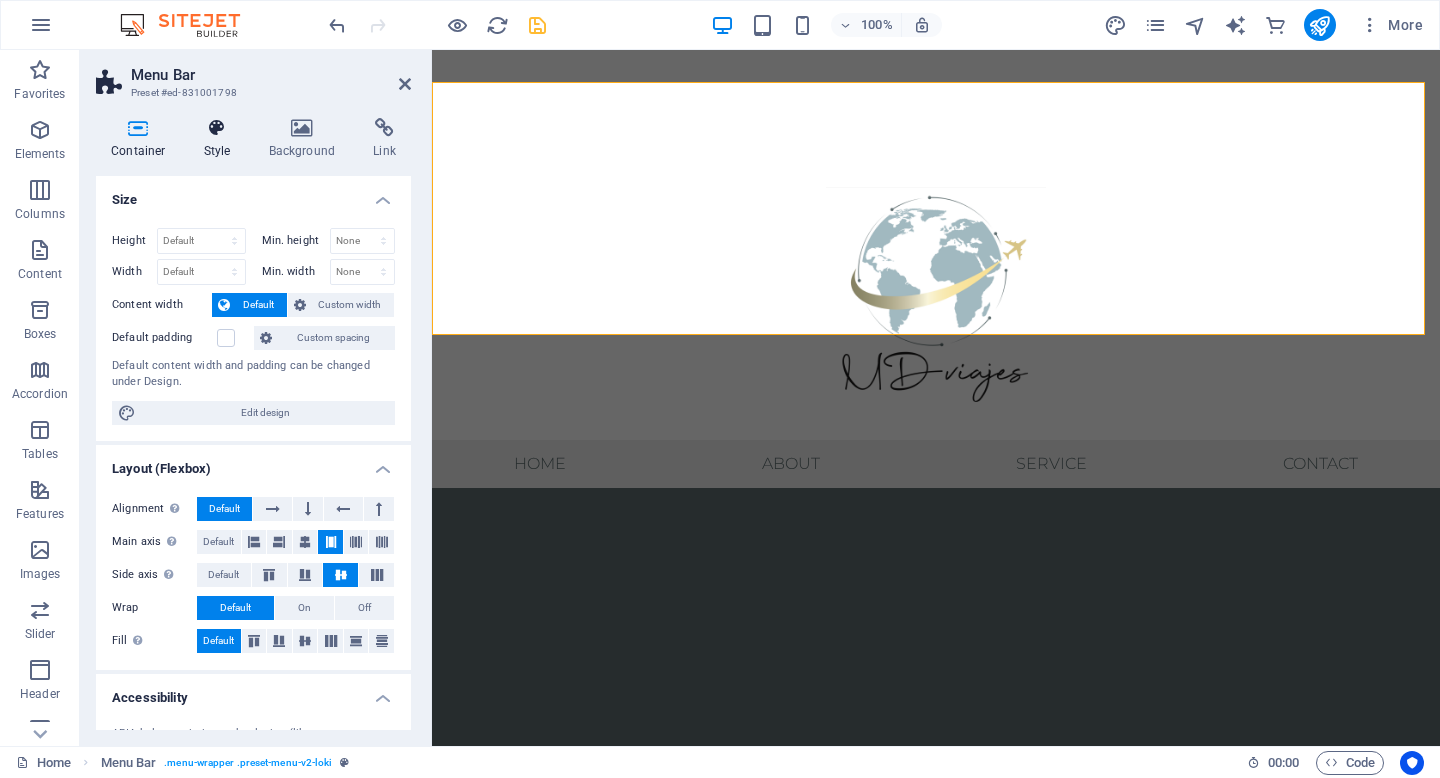 click on "Style" at bounding box center (221, 139) 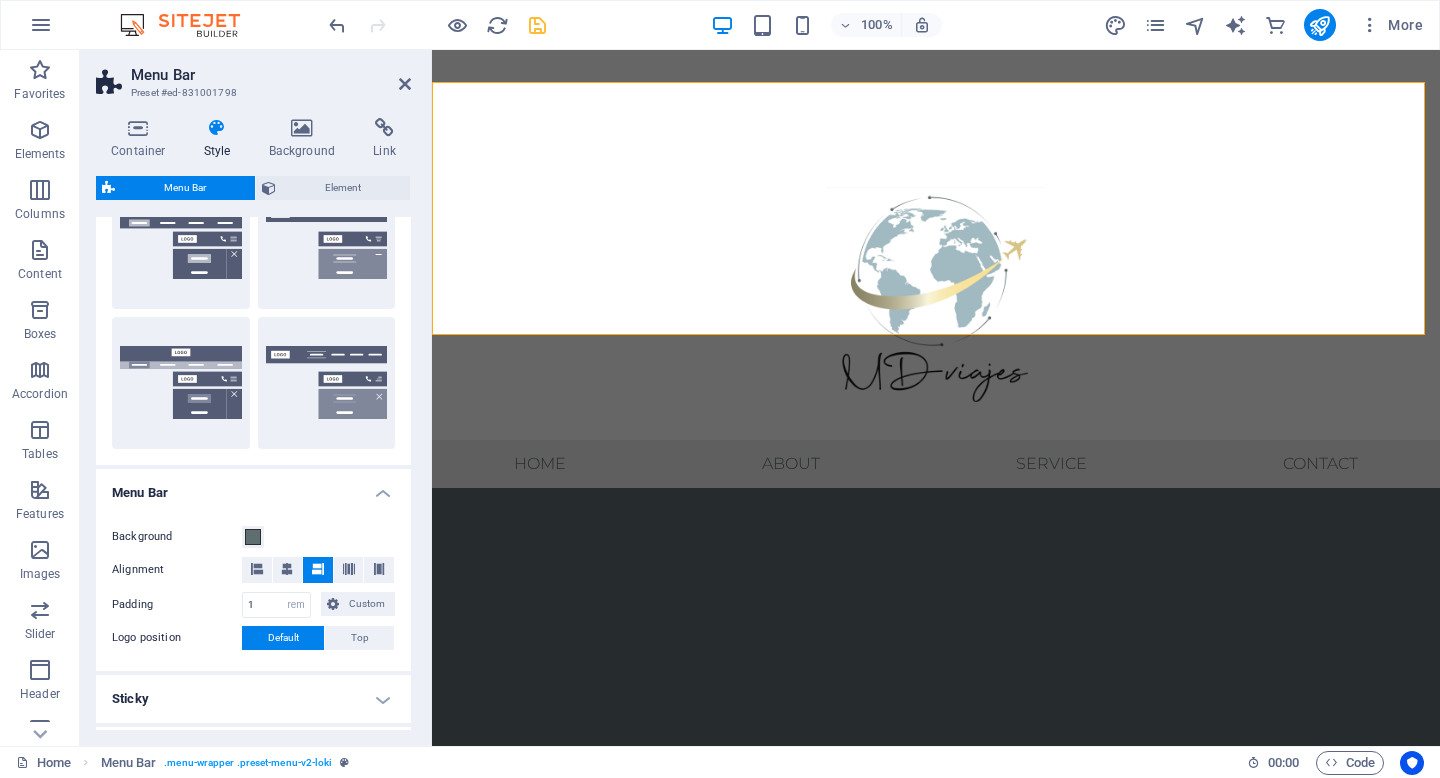 scroll, scrollTop: 410, scrollLeft: 0, axis: vertical 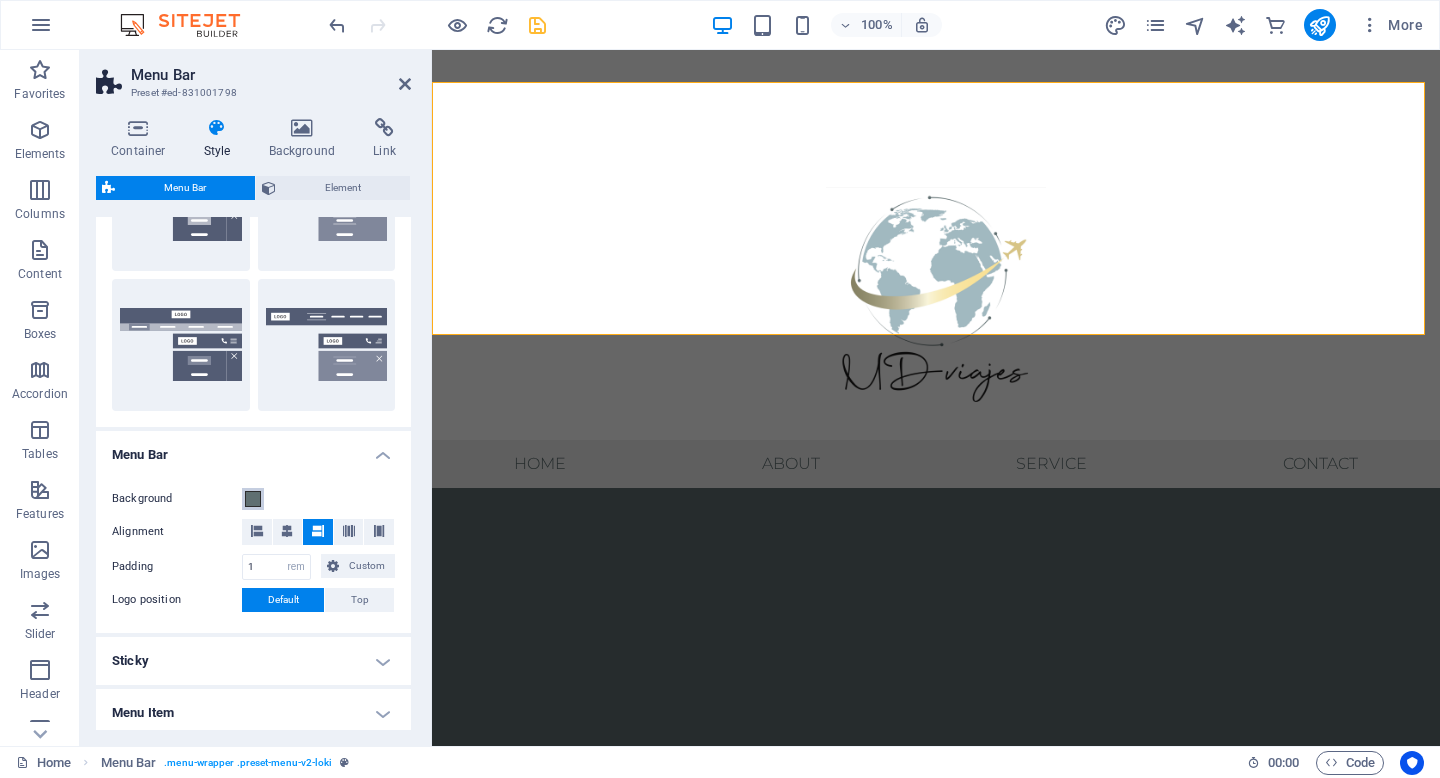 click at bounding box center [253, 499] 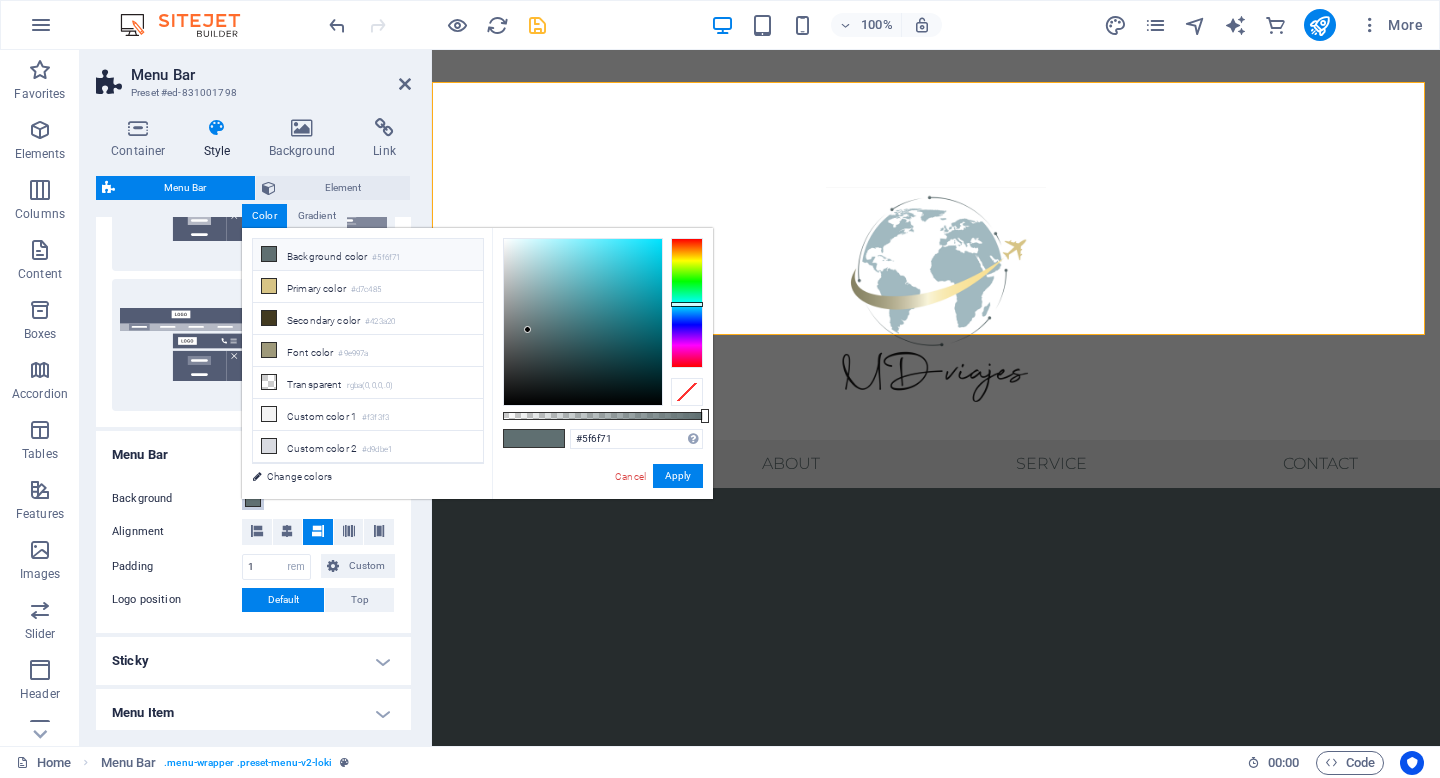 type on "#f4f8f8" 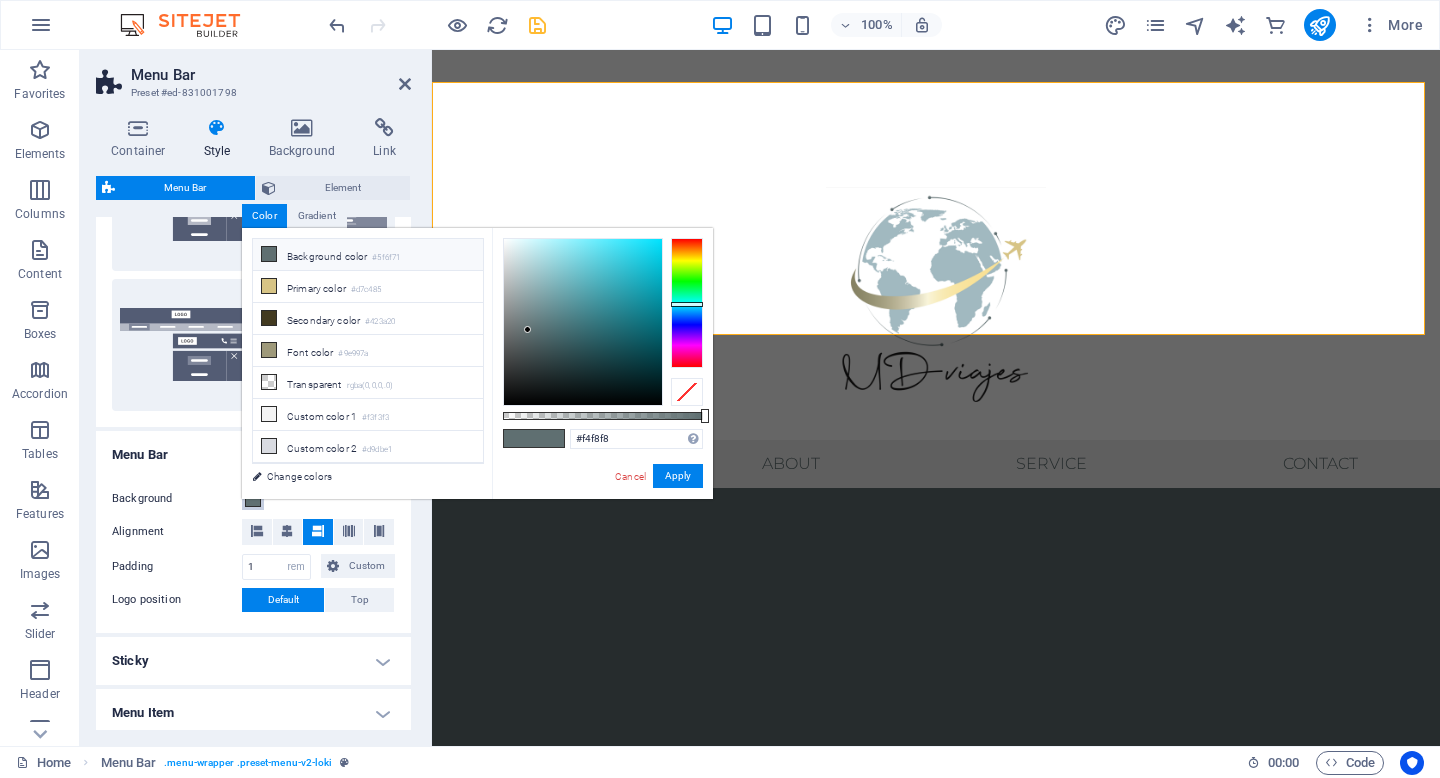 click at bounding box center (583, 322) 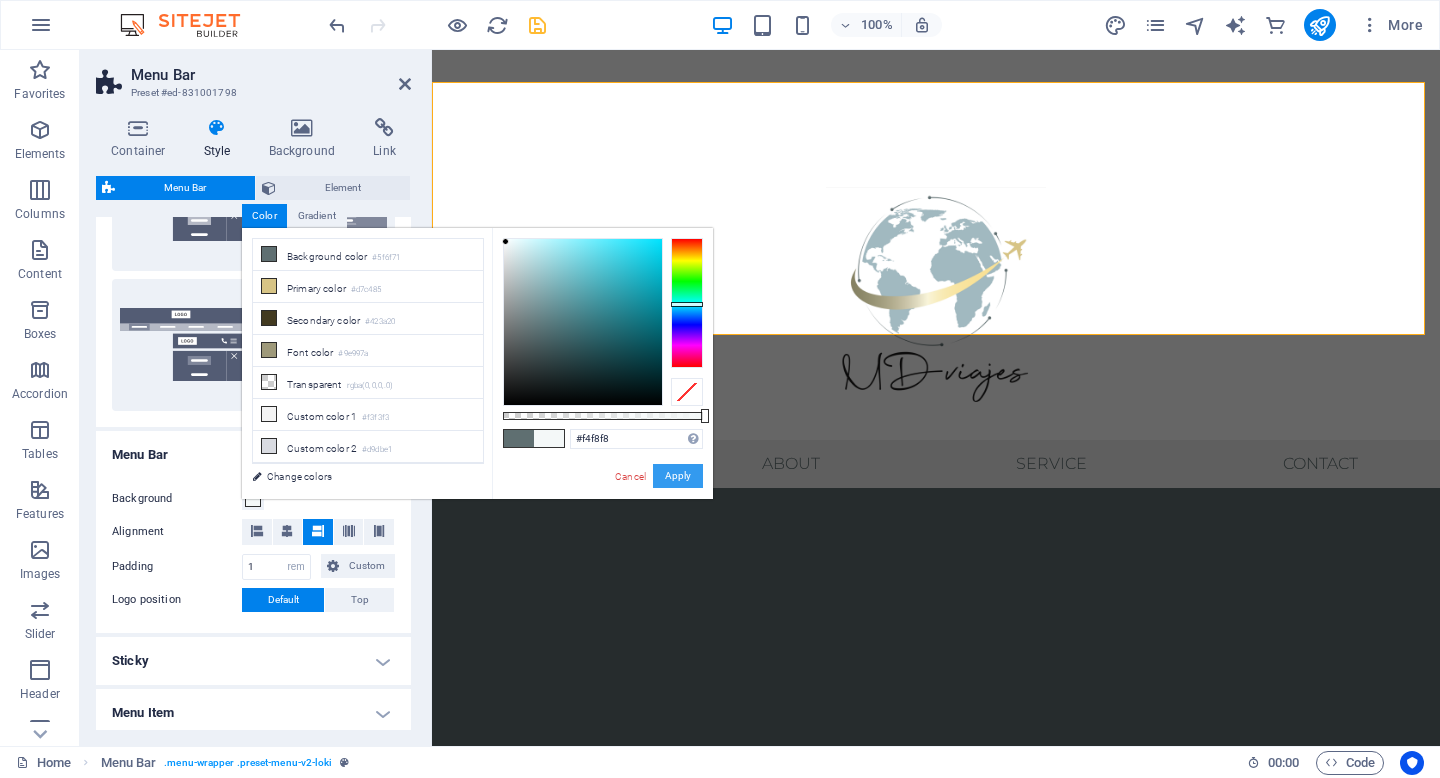 click on "Apply" at bounding box center [678, 476] 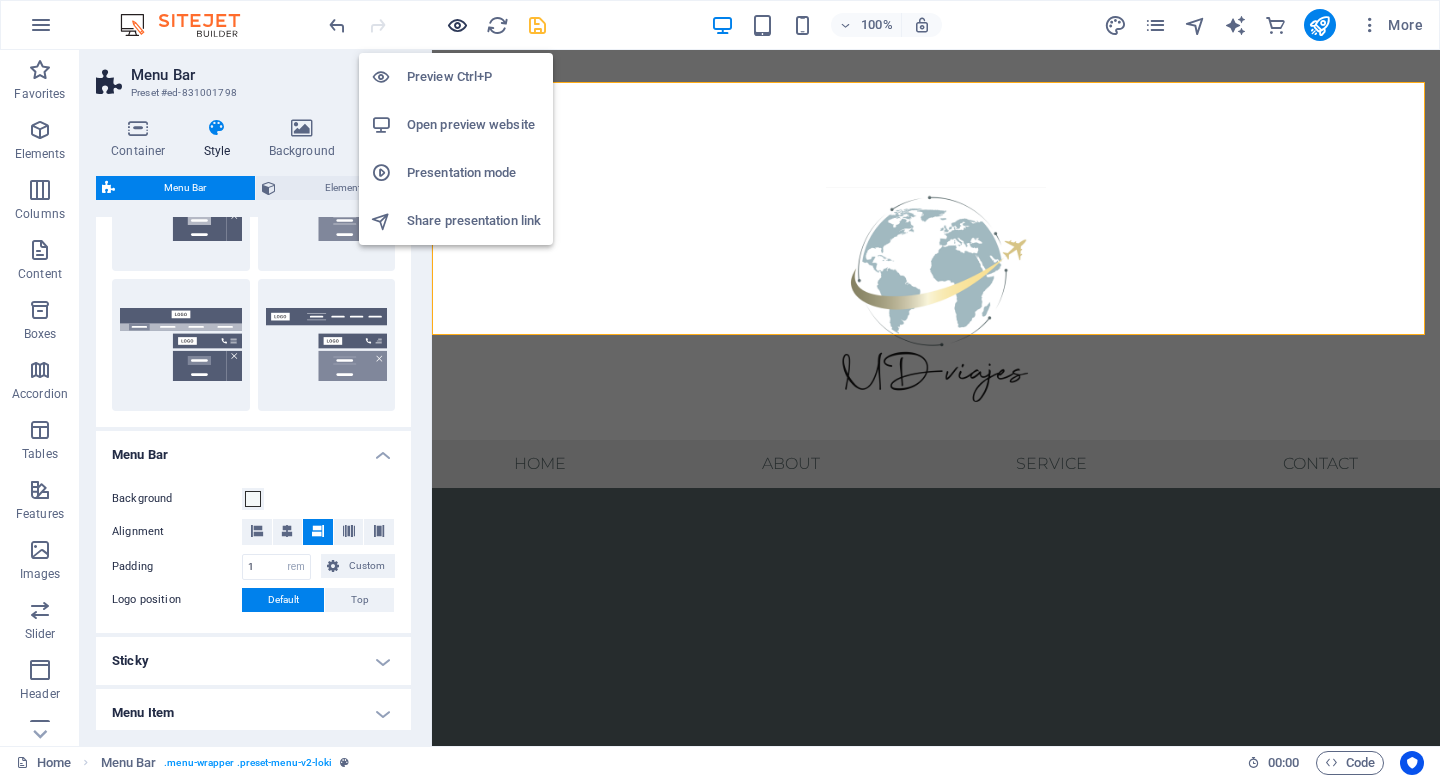 click at bounding box center [457, 25] 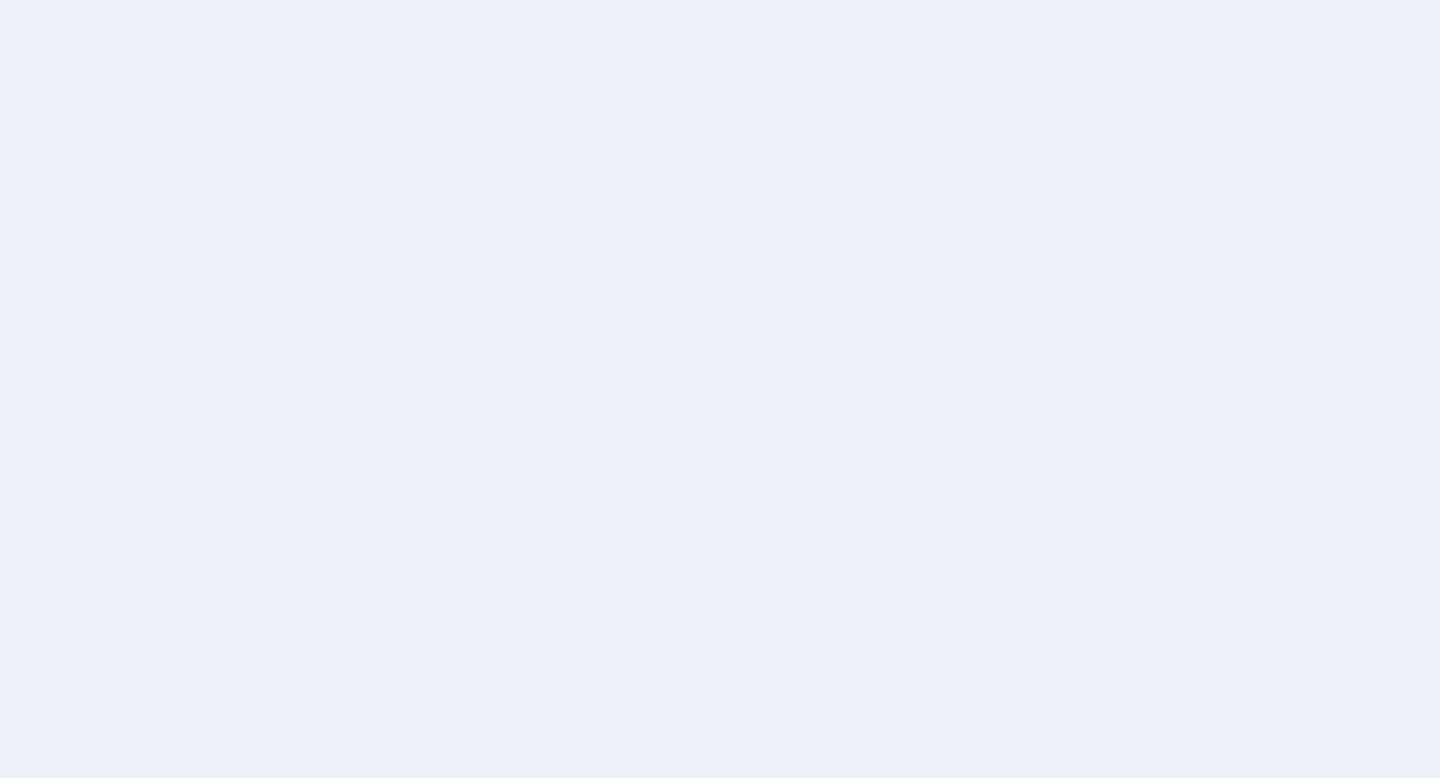 scroll, scrollTop: 0, scrollLeft: 0, axis: both 